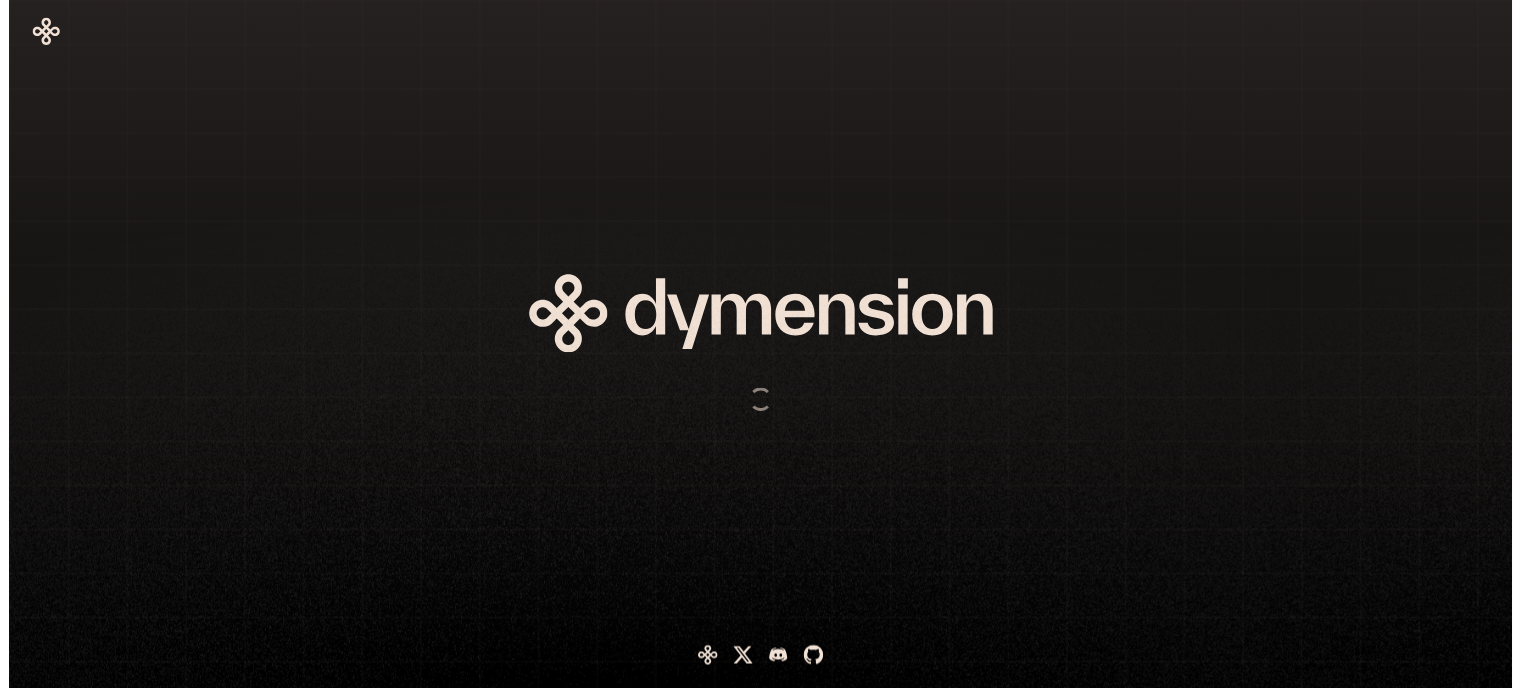 scroll, scrollTop: 0, scrollLeft: 0, axis: both 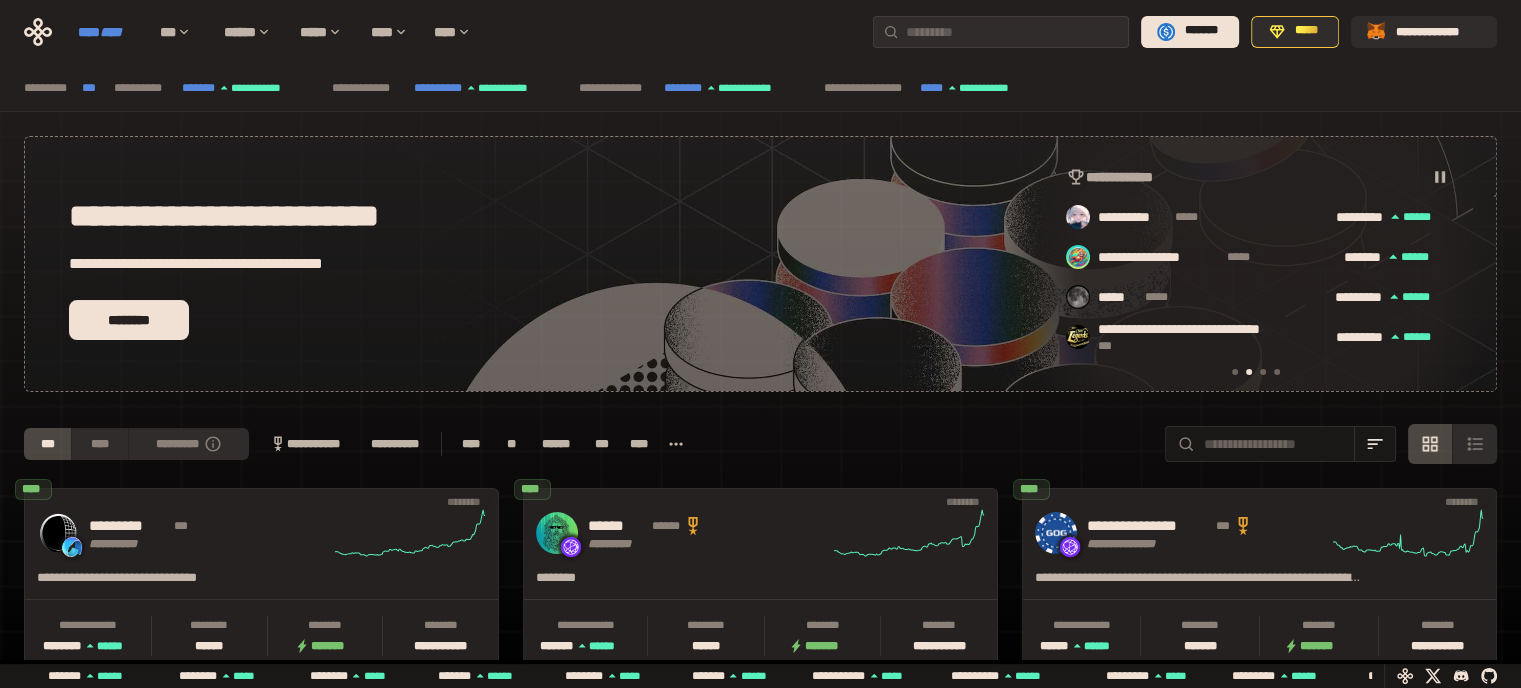 click on "****" at bounding box center [111, 32] 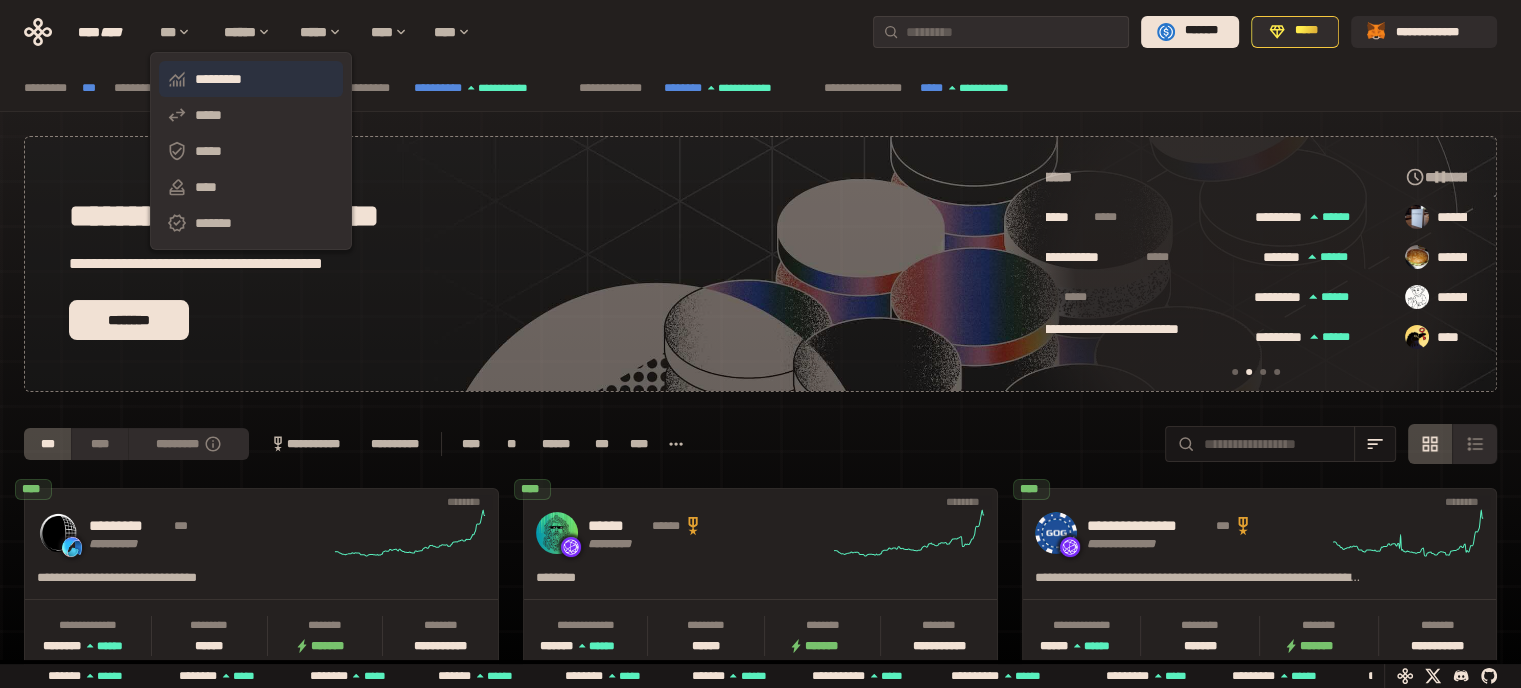 scroll, scrollTop: 0, scrollLeft: 724, axis: horizontal 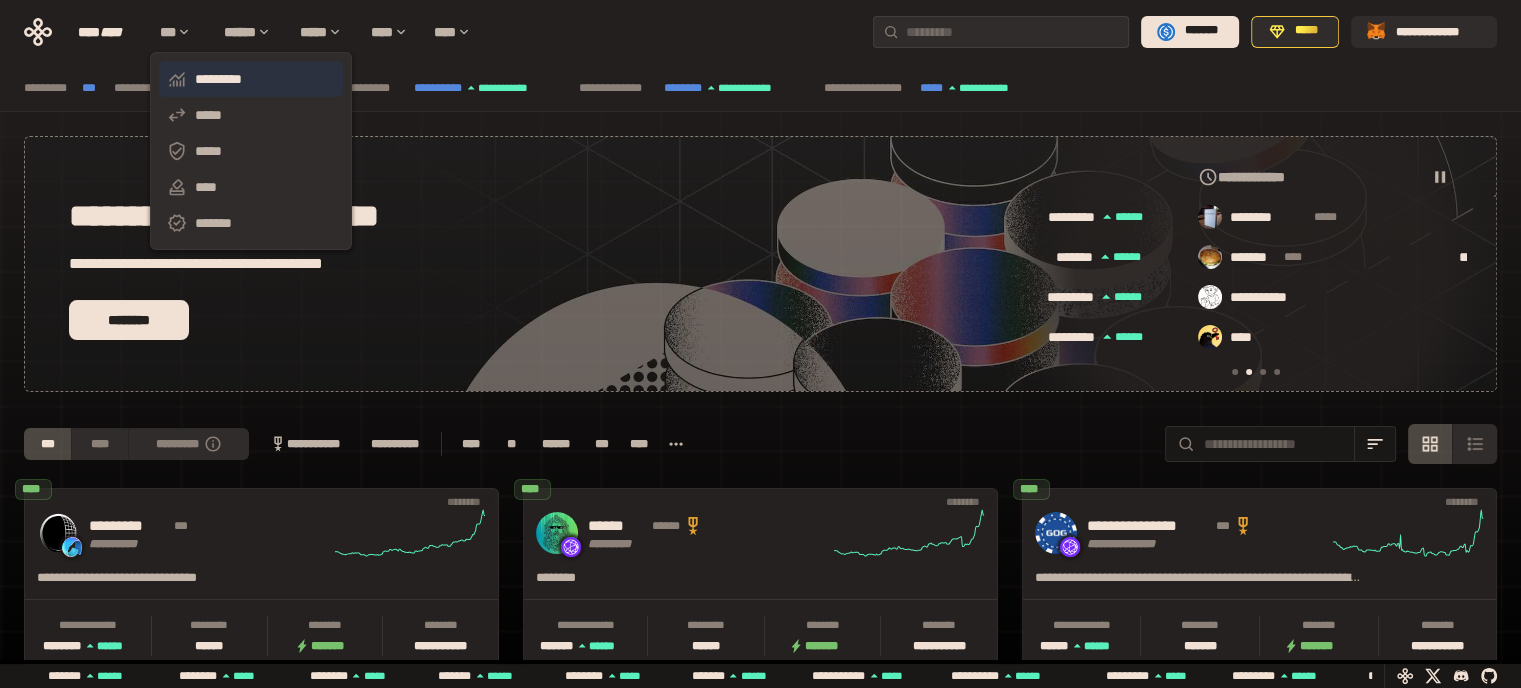 click on "*********" at bounding box center [251, 79] 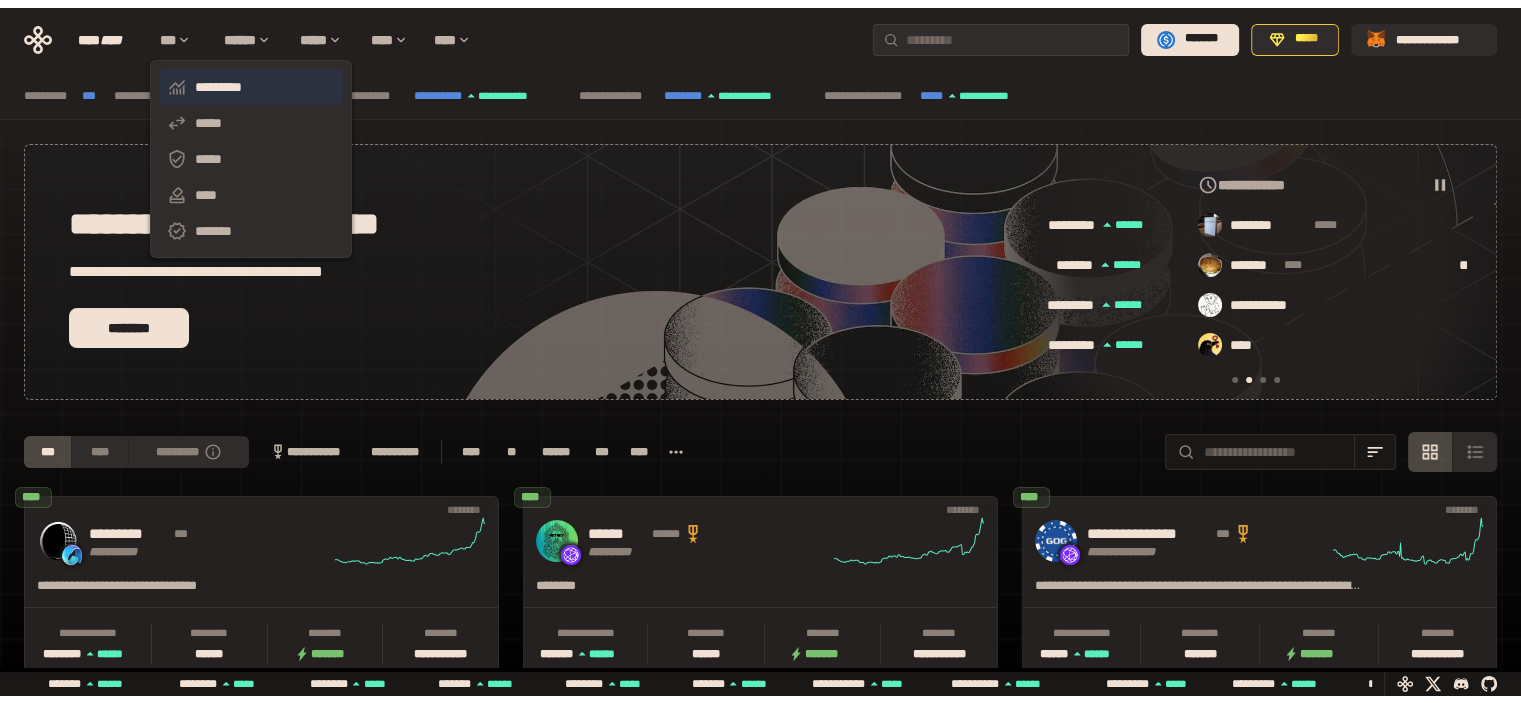 scroll, scrollTop: 0, scrollLeft: 0, axis: both 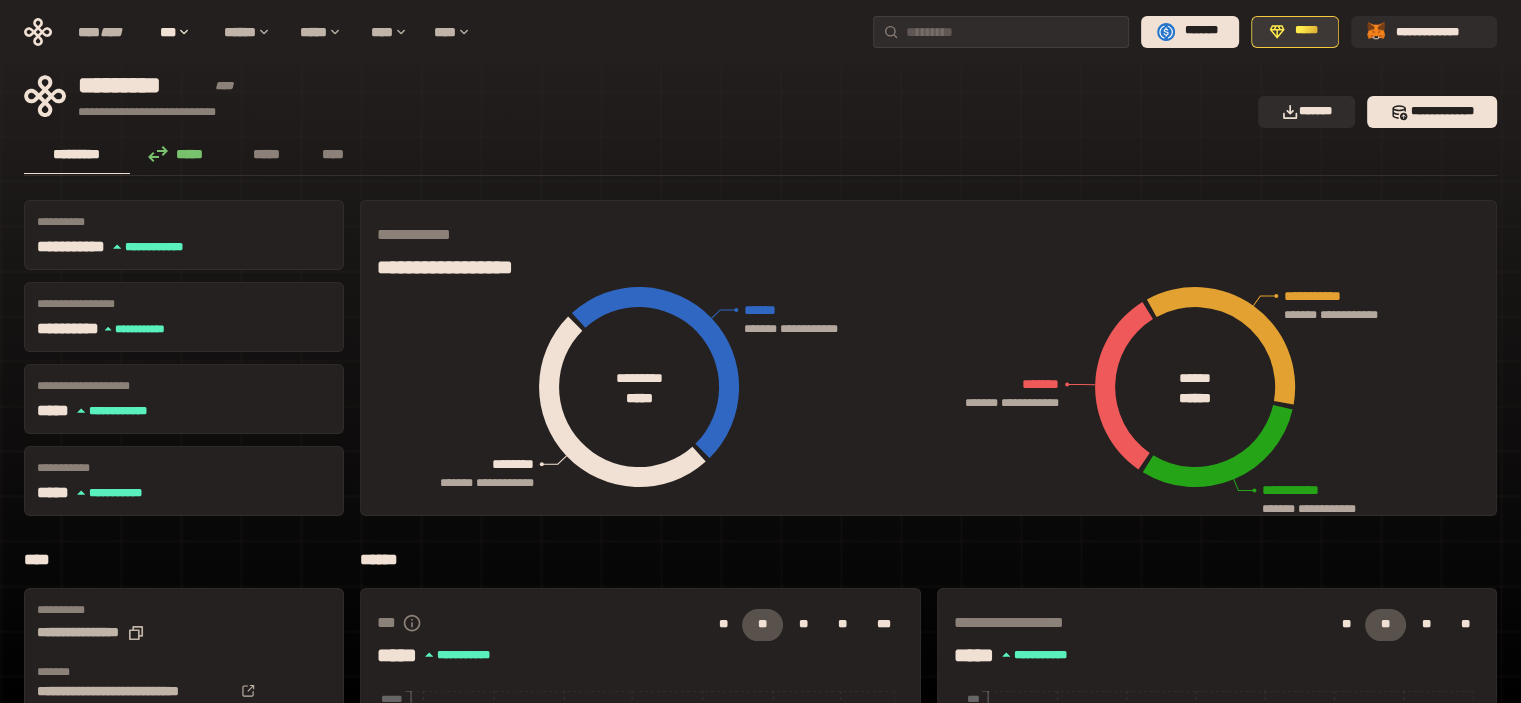 click on "*****" at bounding box center [1306, 31] 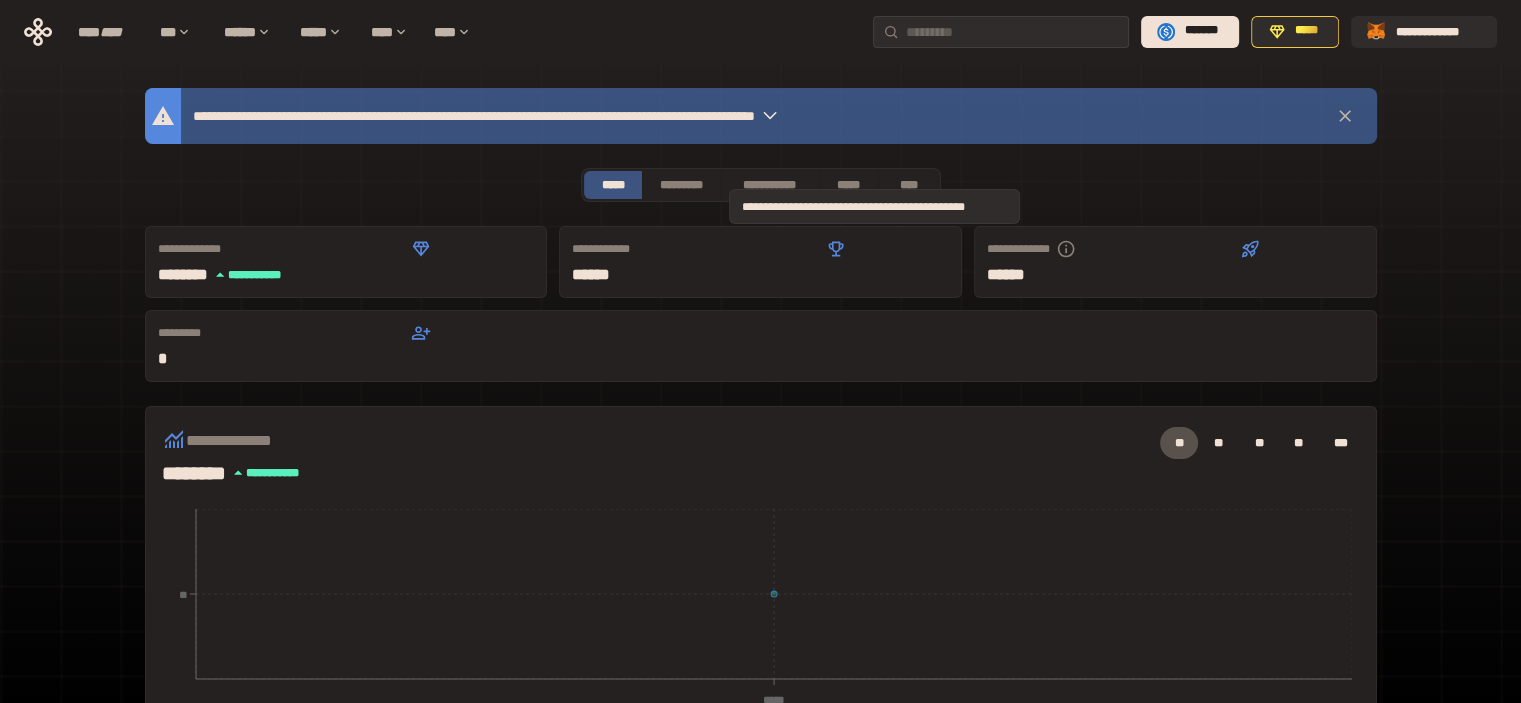 click 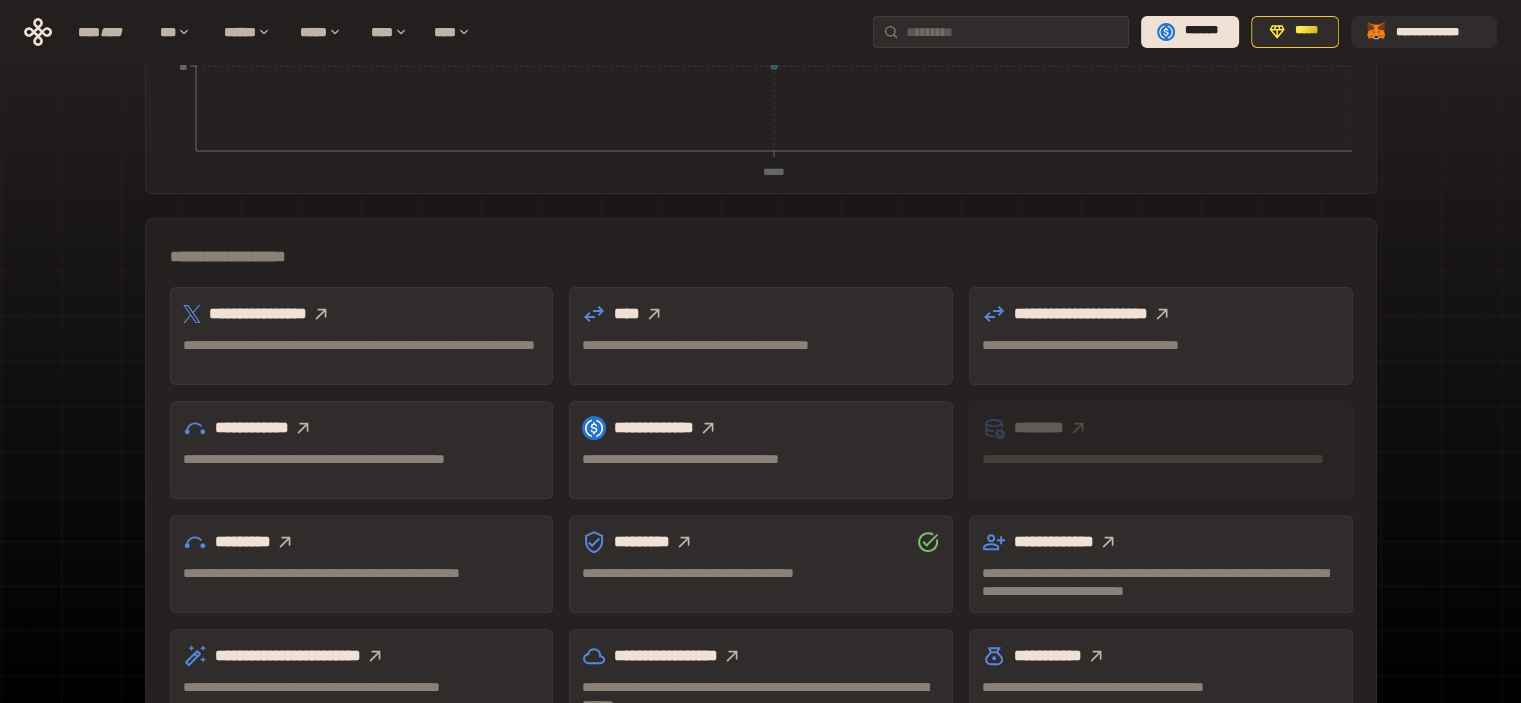 scroll, scrollTop: 528, scrollLeft: 0, axis: vertical 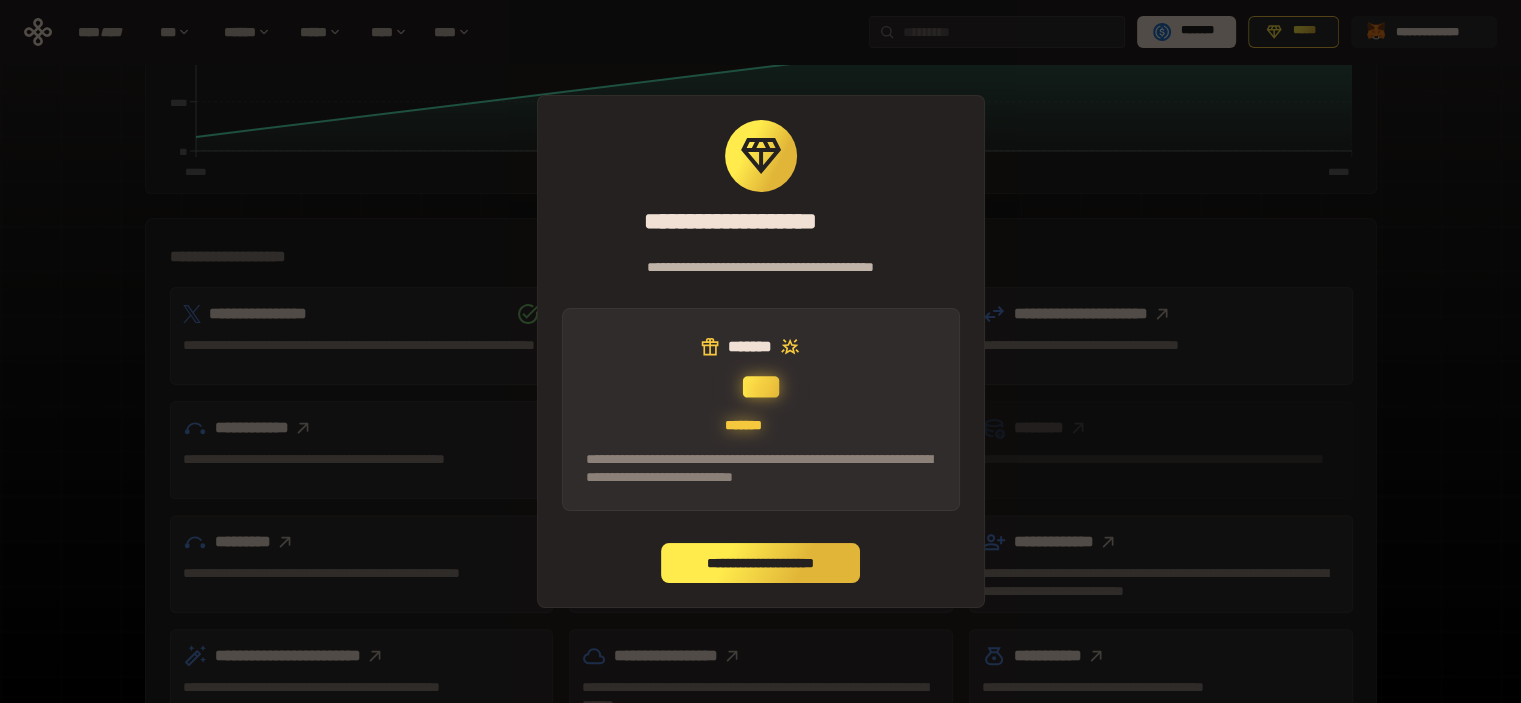 click on "**********" at bounding box center (761, 563) 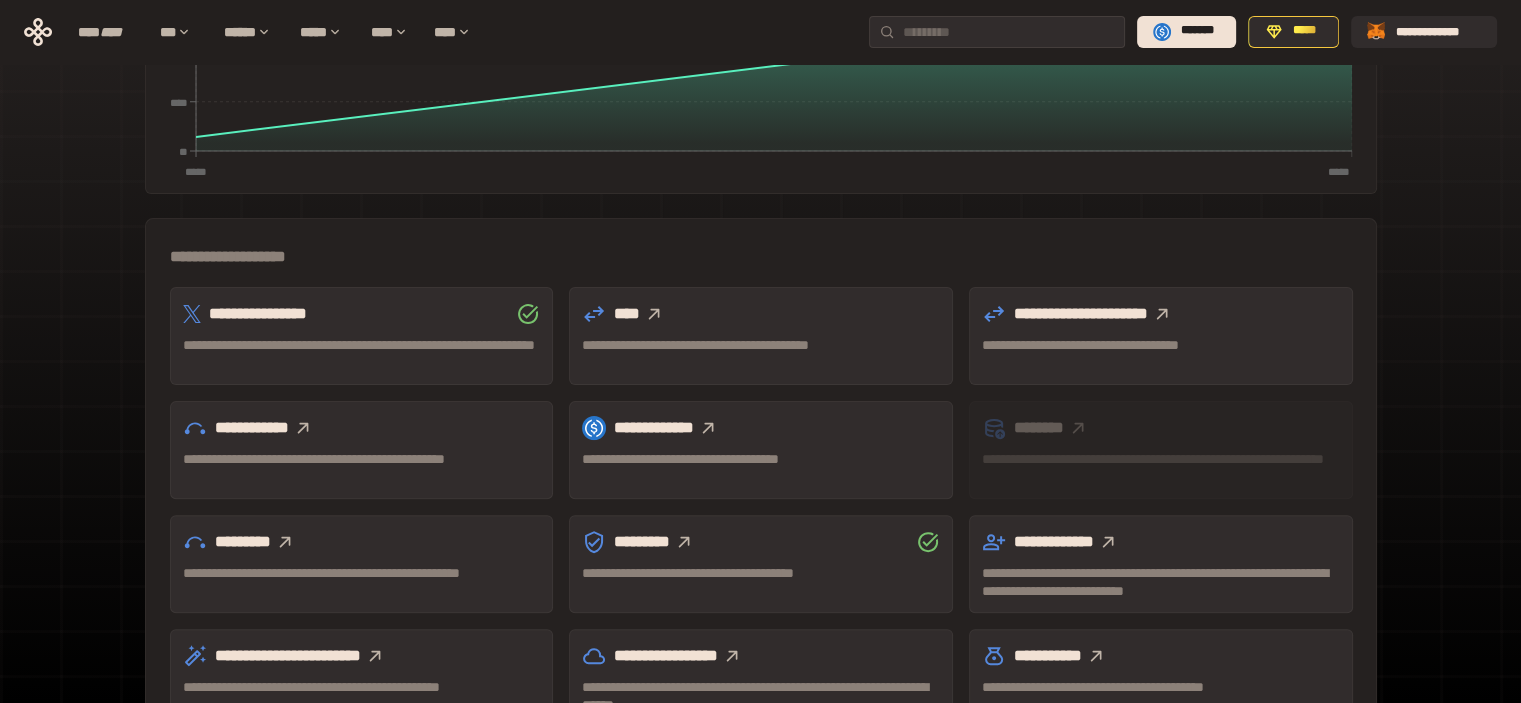 click on "****" at bounding box center [761, 314] 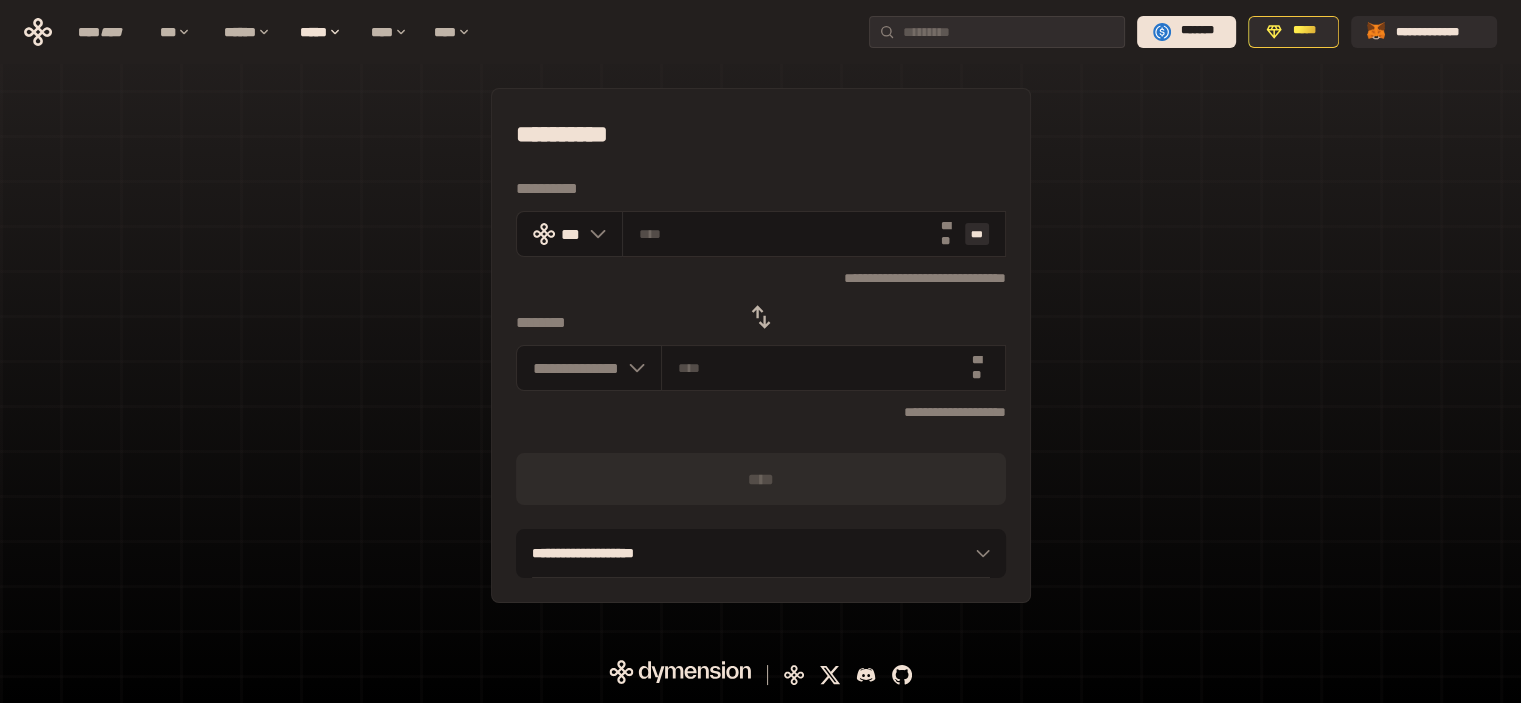 scroll, scrollTop: 0, scrollLeft: 0, axis: both 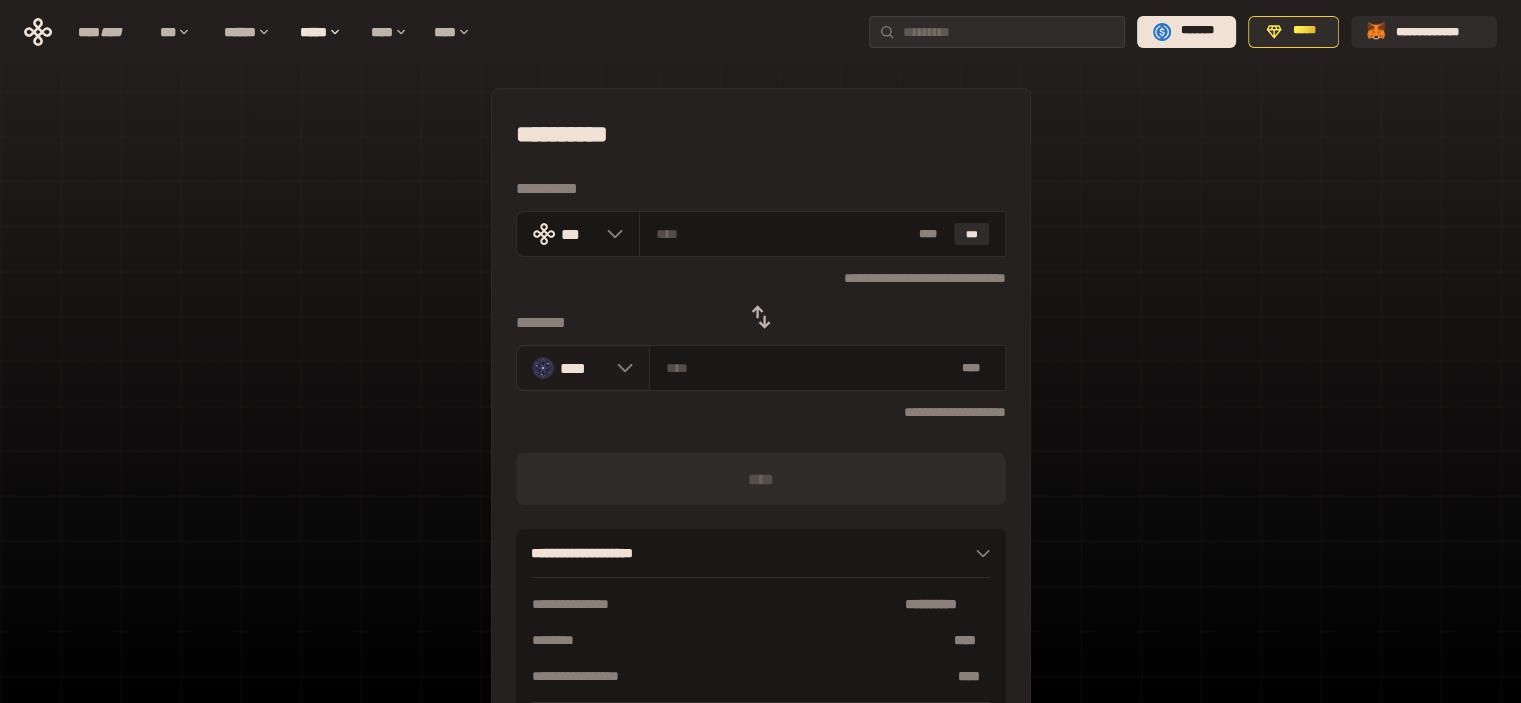 click 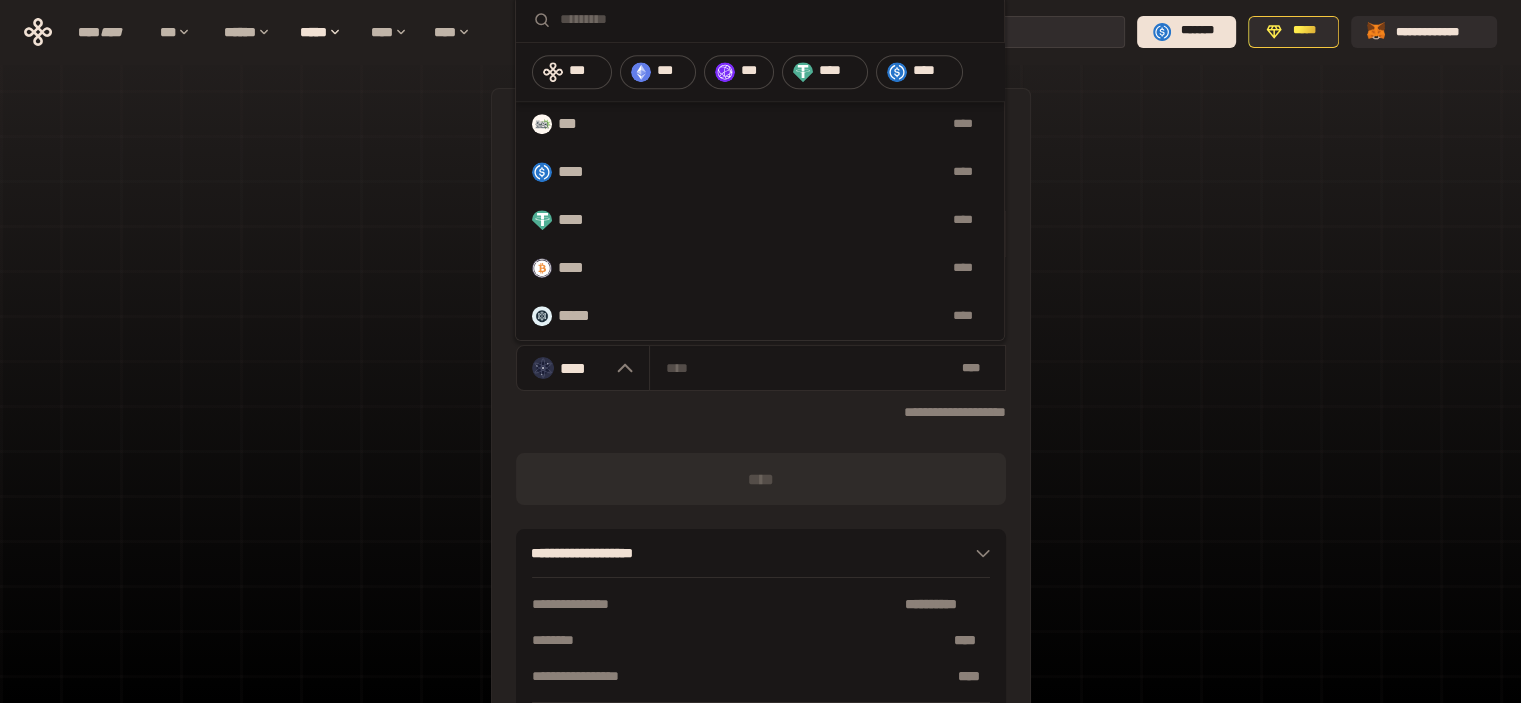 scroll, scrollTop: 1072, scrollLeft: 0, axis: vertical 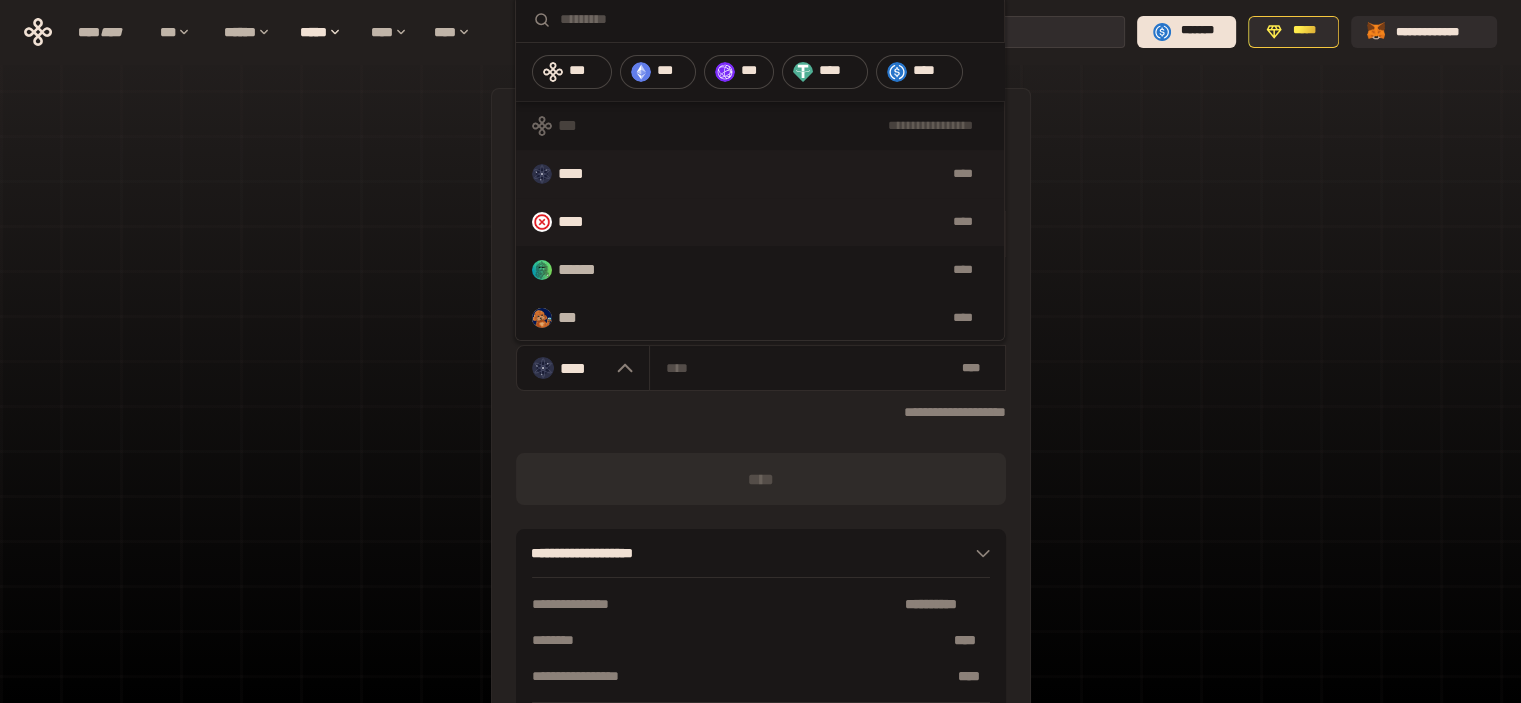 click on "****" at bounding box center (796, 222) 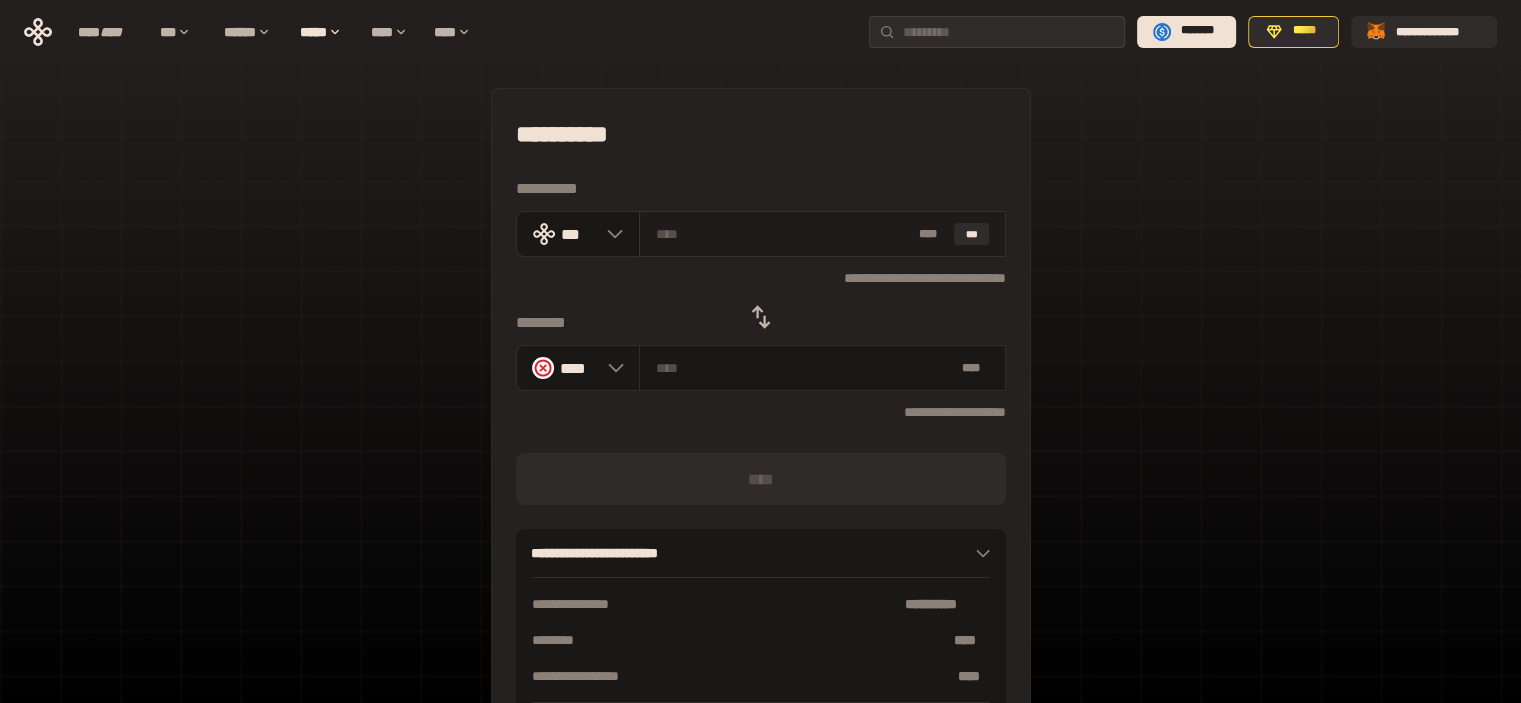 click at bounding box center [783, 234] 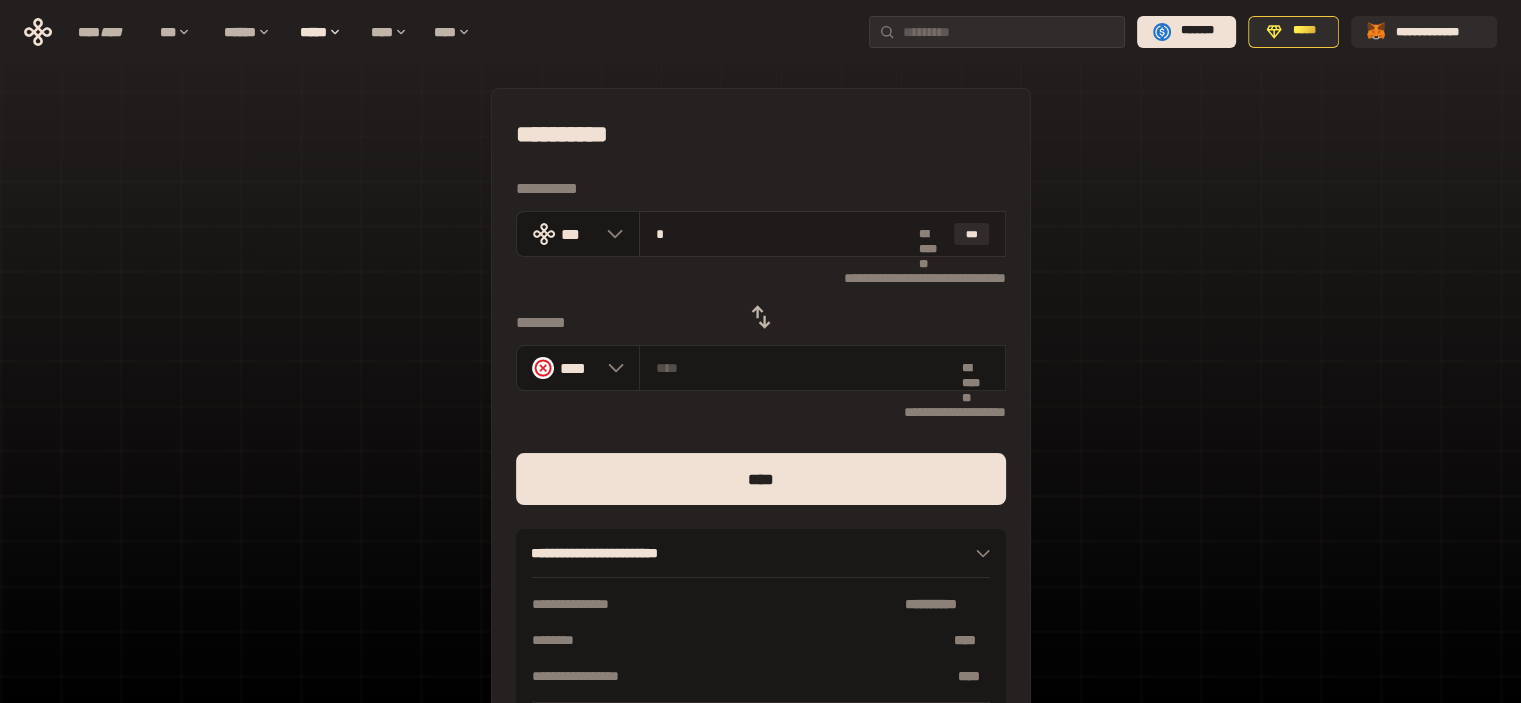 type on "*" 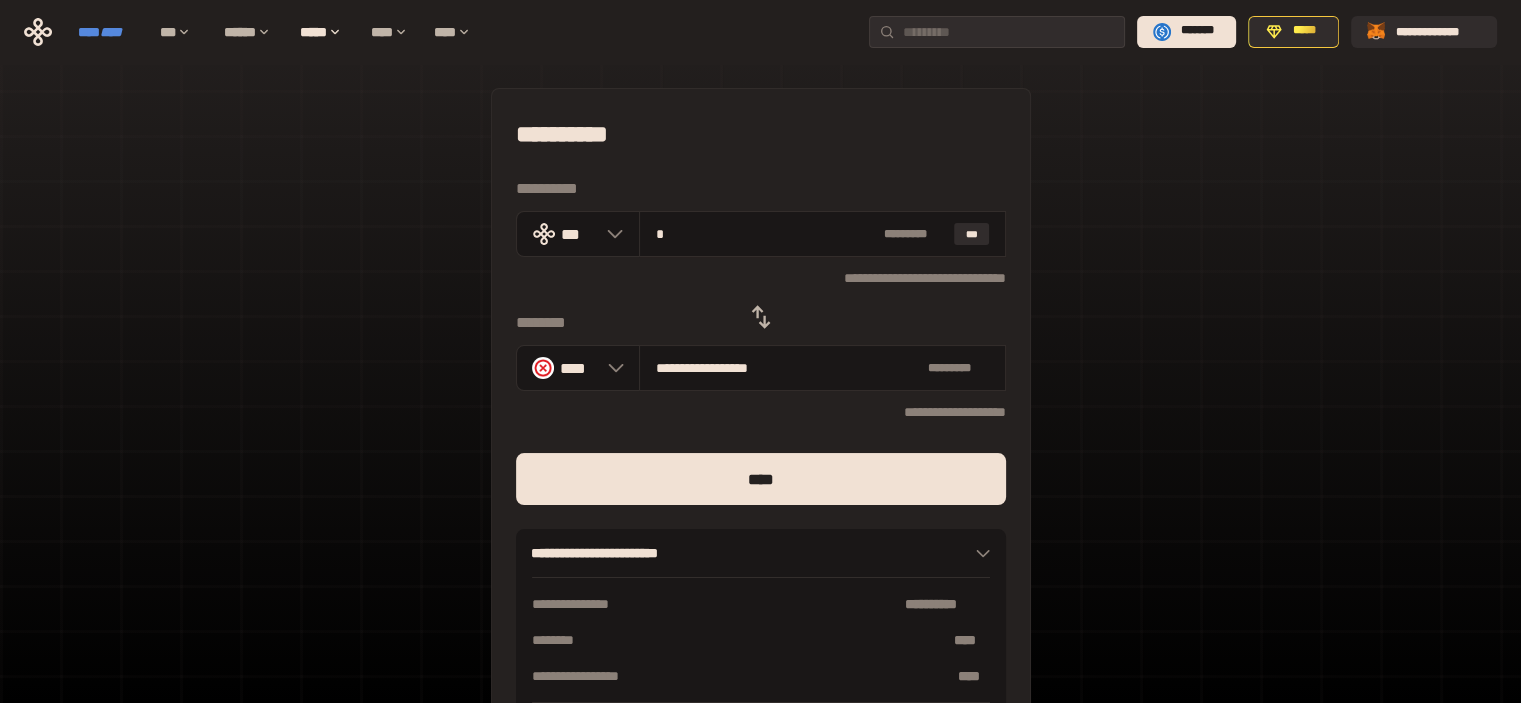 type on "*" 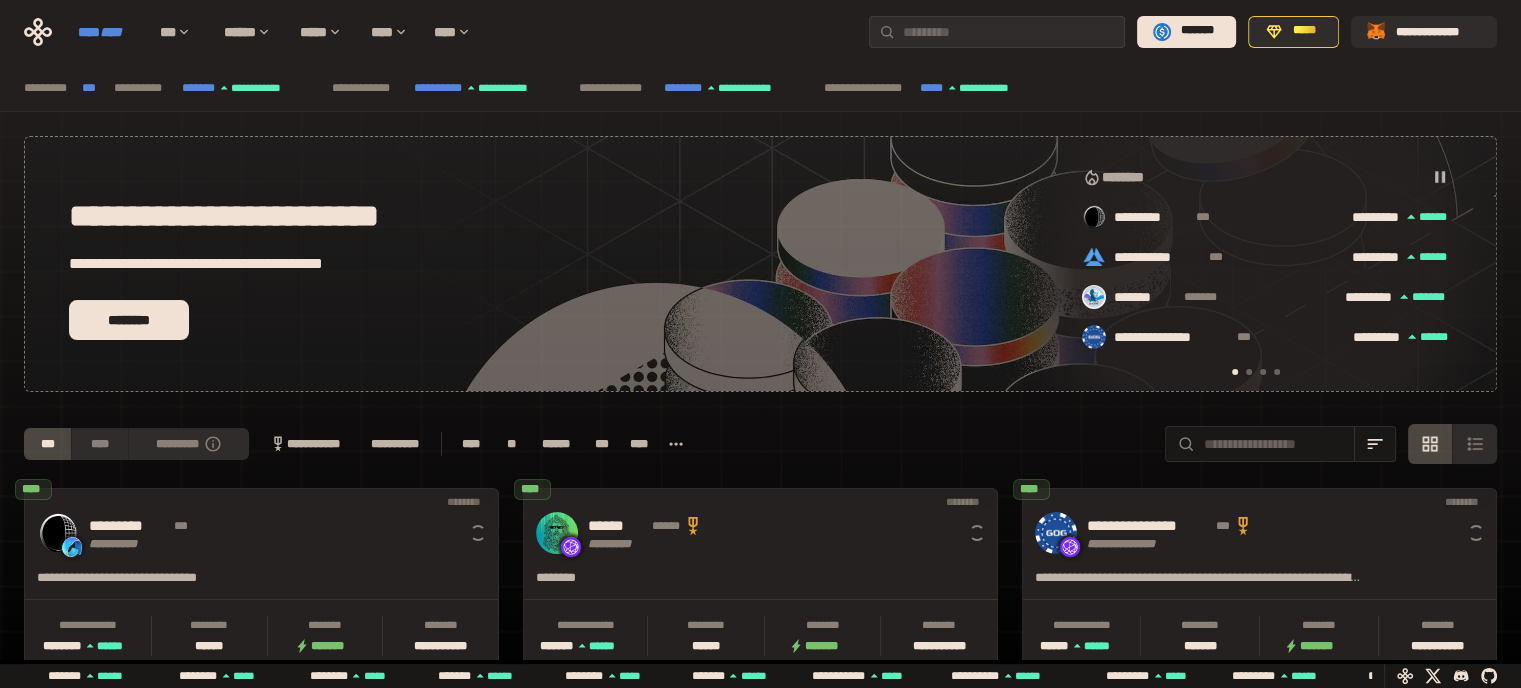 scroll, scrollTop: 0, scrollLeft: 16, axis: horizontal 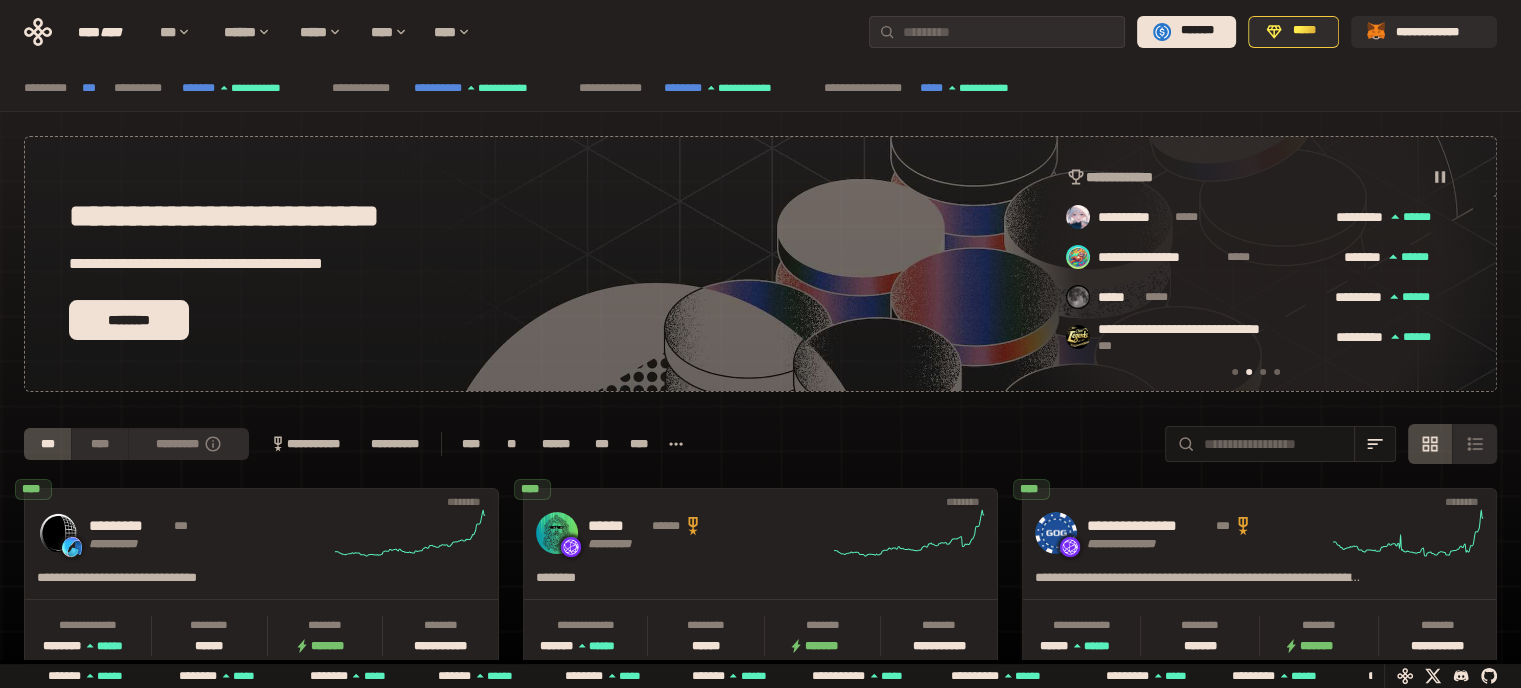 click 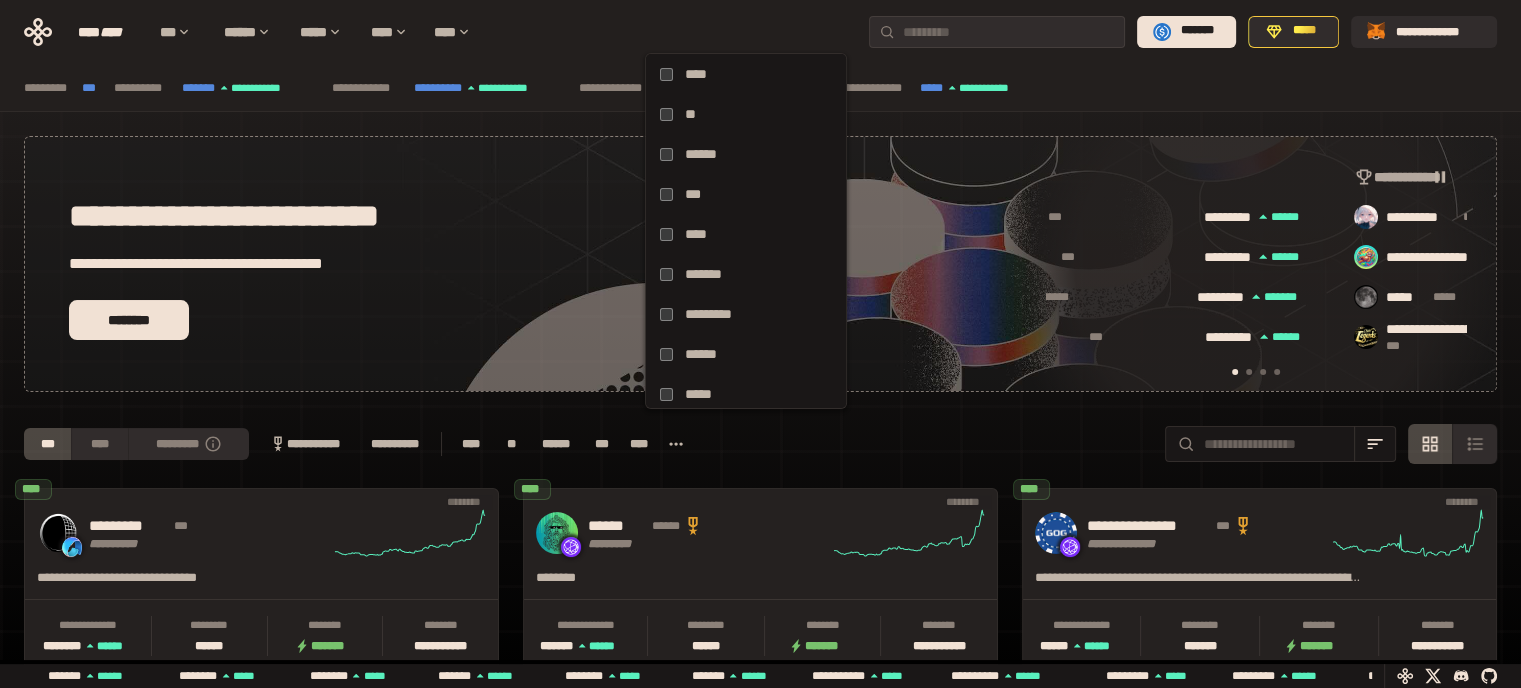 scroll, scrollTop: 0, scrollLeft: 16, axis: horizontal 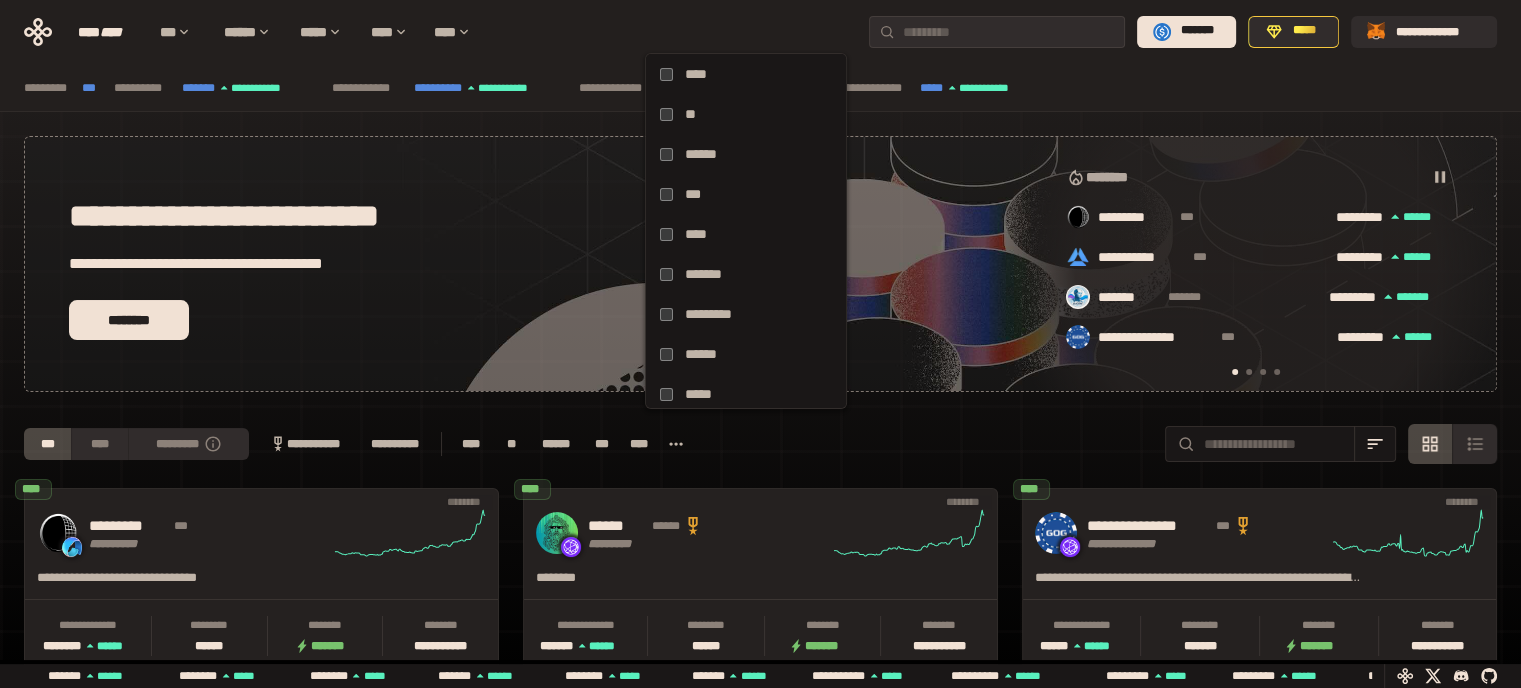 click 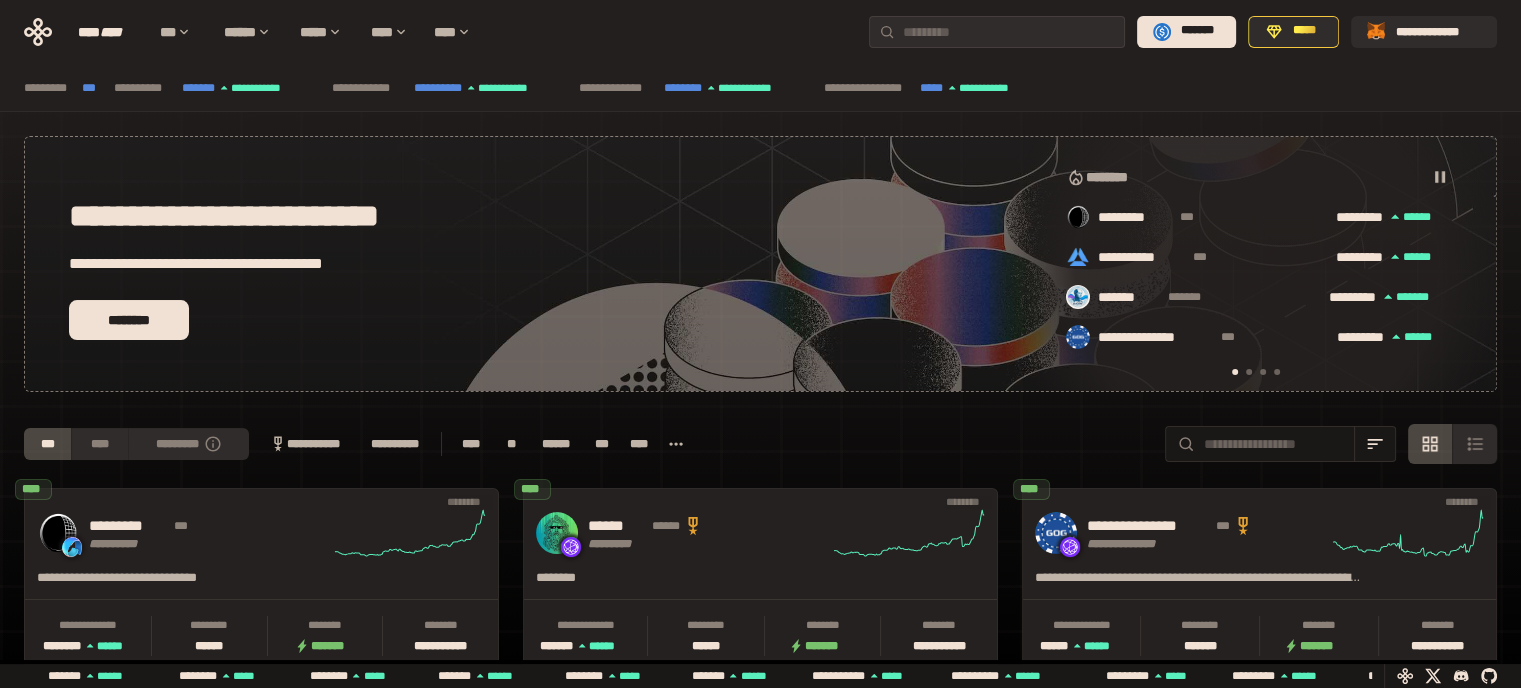 click on "**********" at bounding box center [395, 444] 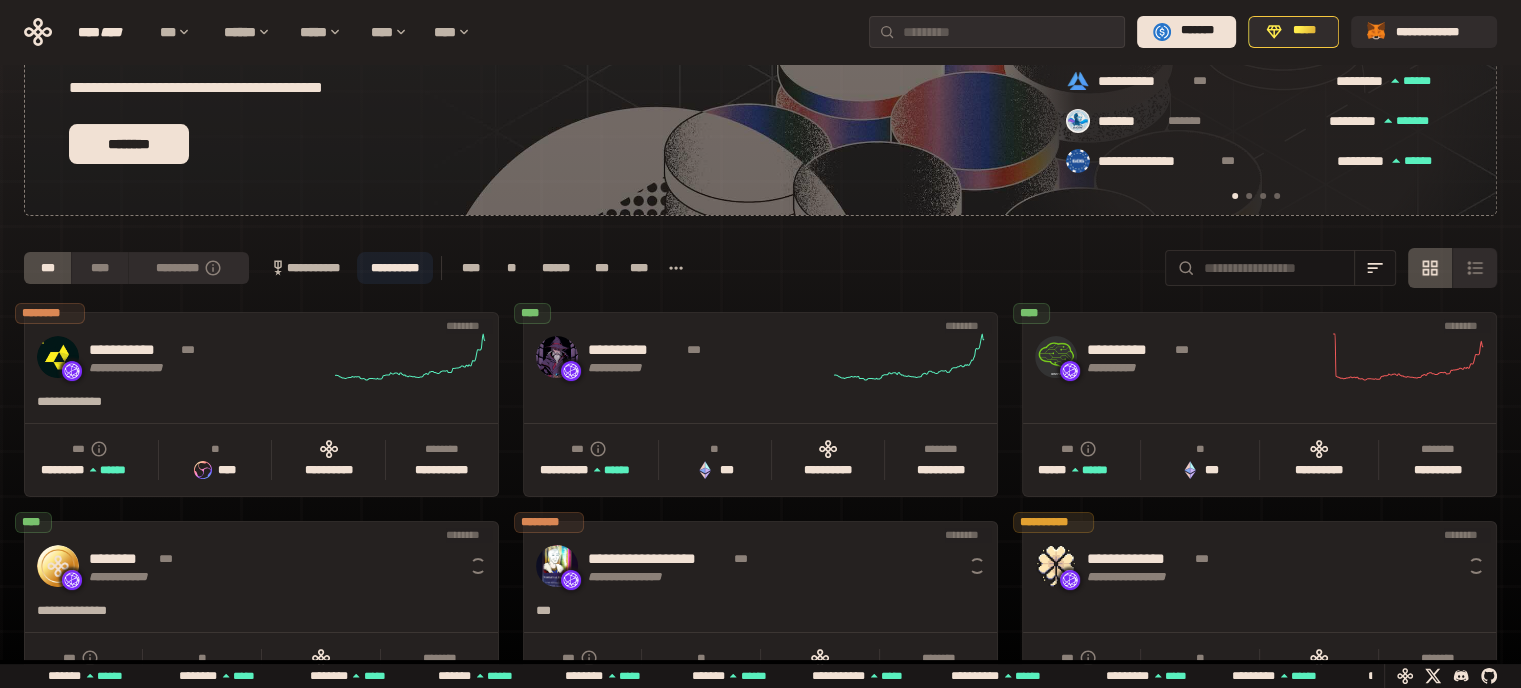 scroll, scrollTop: 176, scrollLeft: 15, axis: both 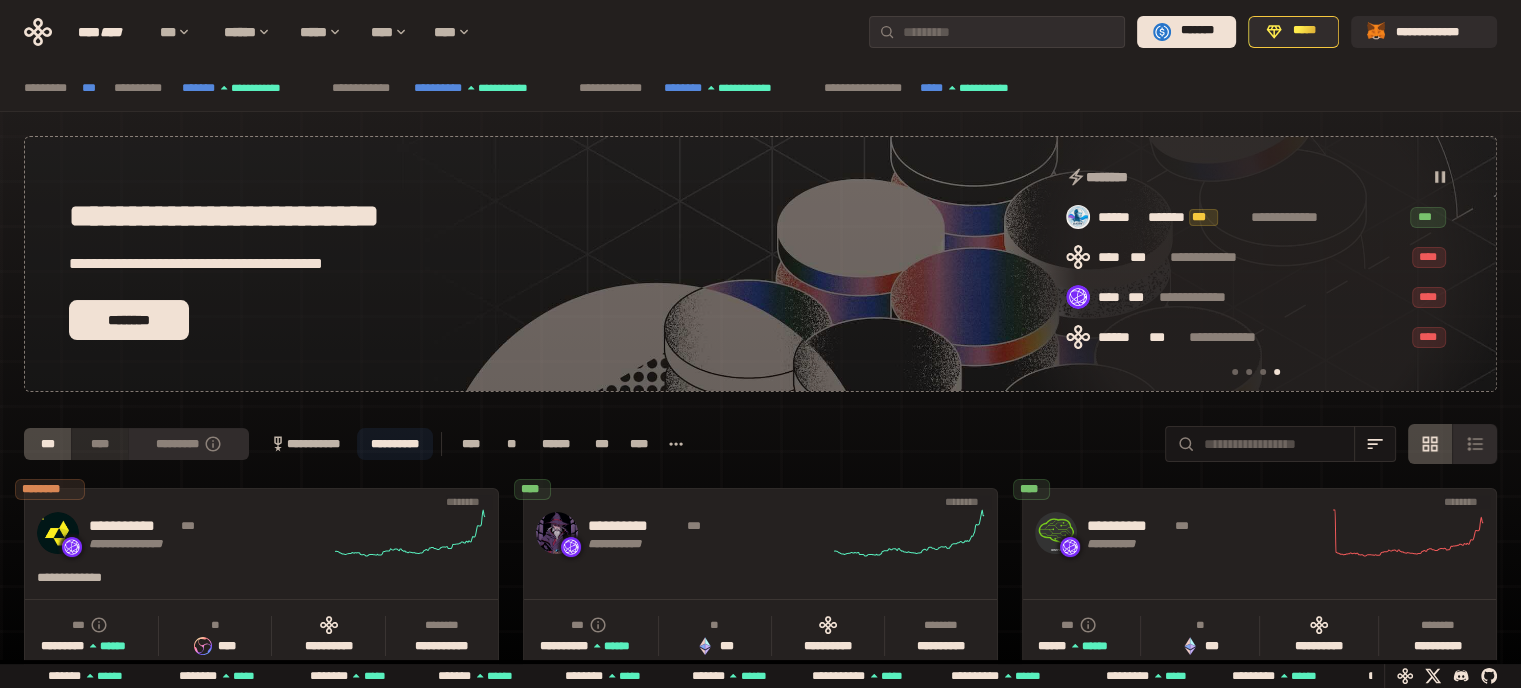 click on "****" at bounding box center [99, 444] 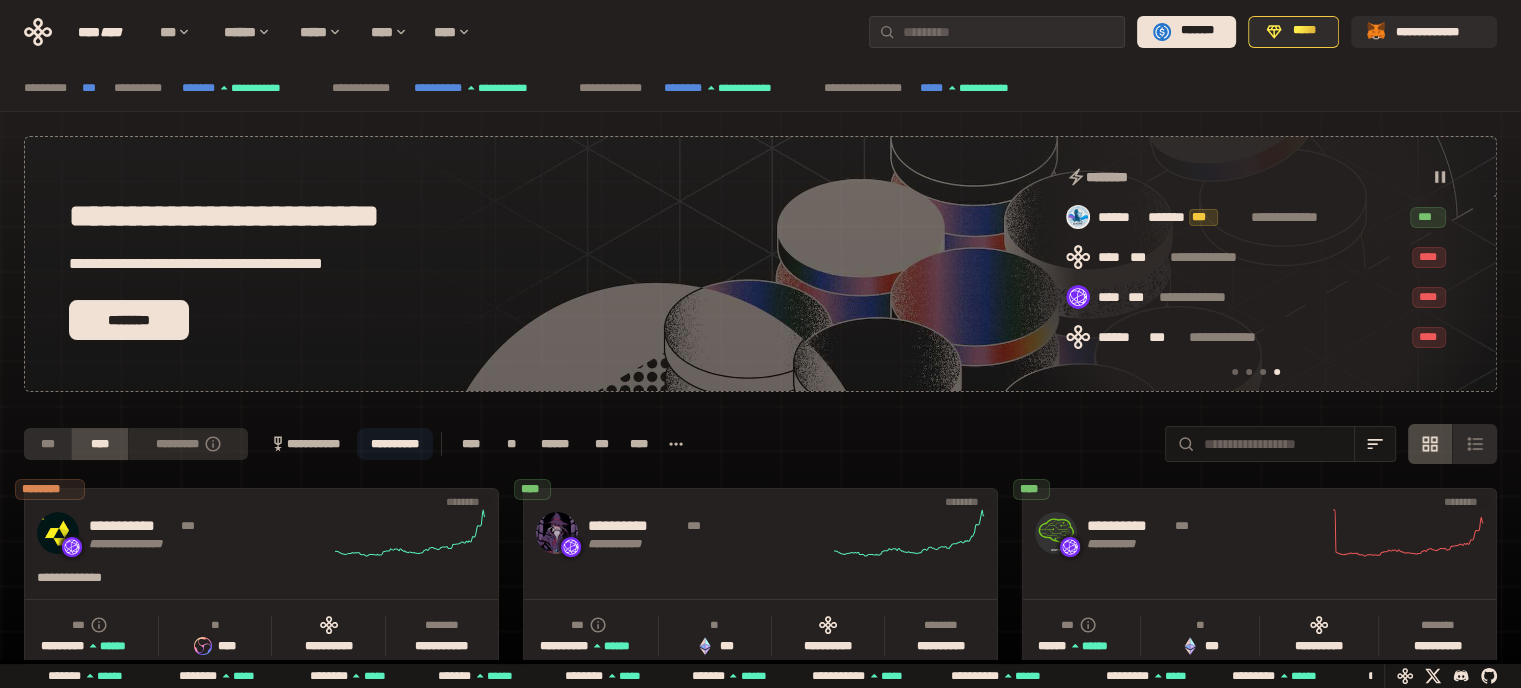 click on "*********" at bounding box center (188, 444) 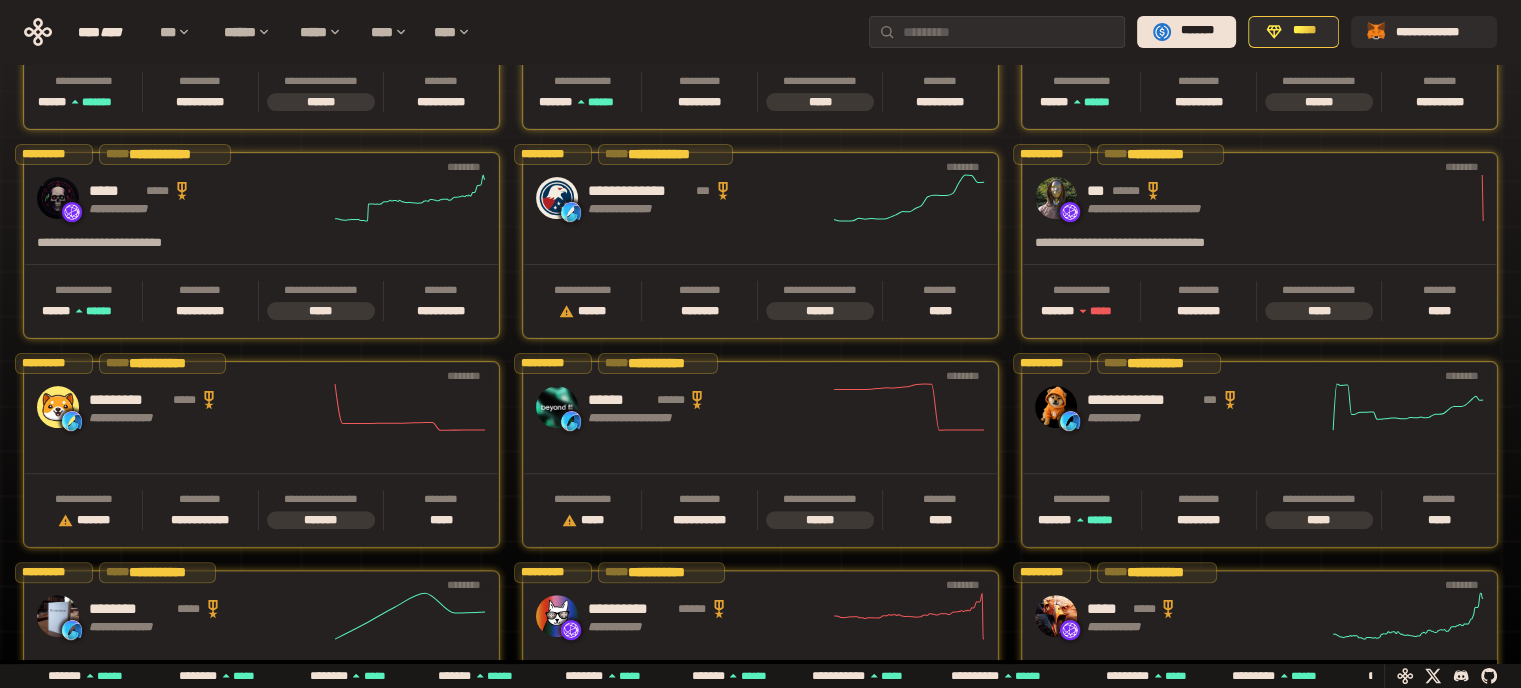scroll, scrollTop: 544, scrollLeft: 0, axis: vertical 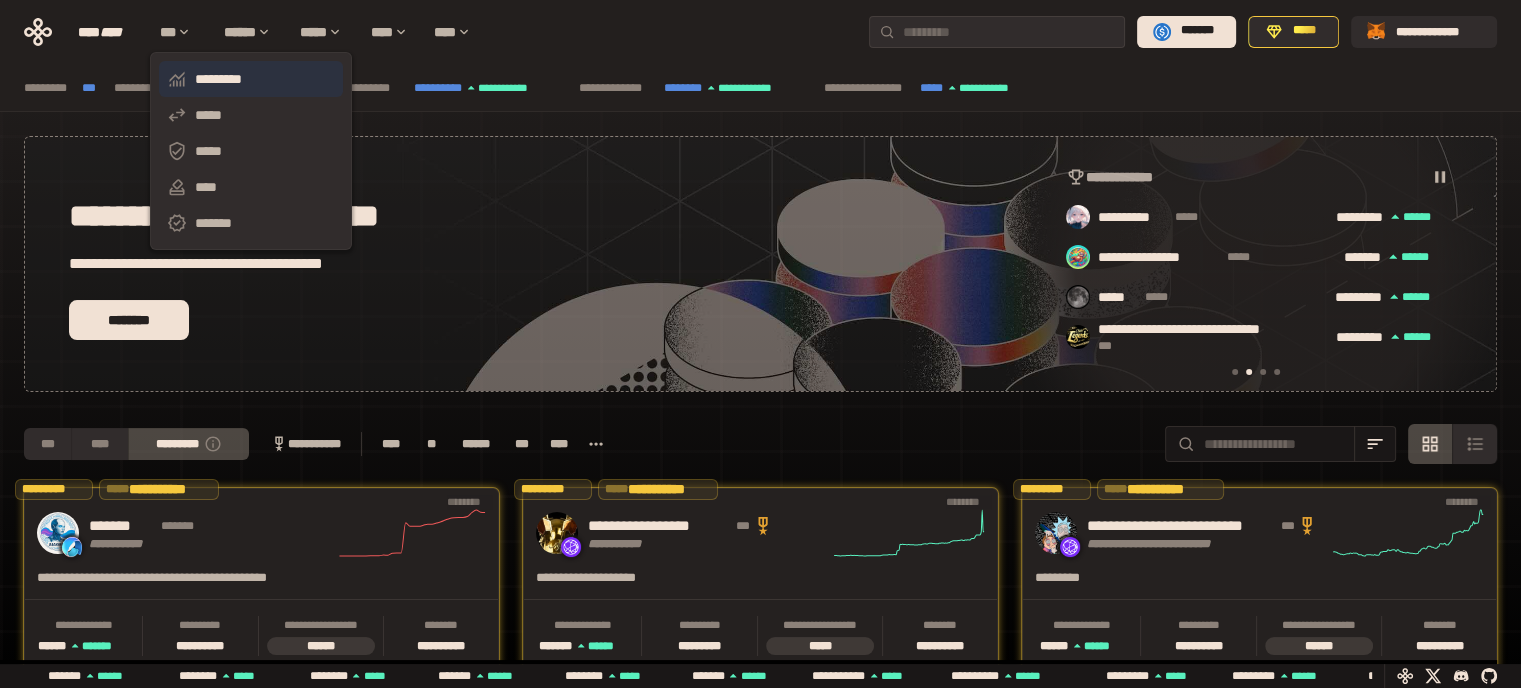 click on "*********" at bounding box center [251, 79] 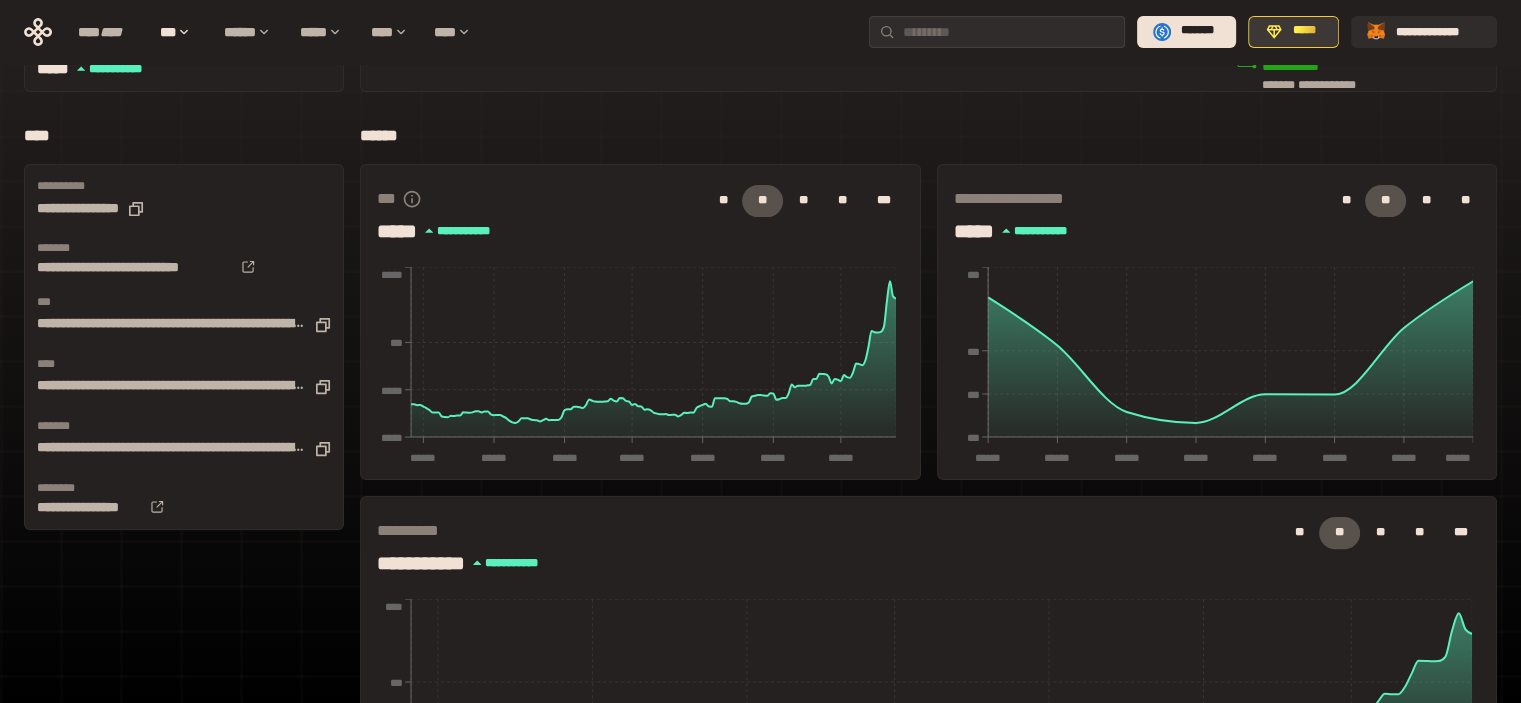 click on "*****" at bounding box center (1293, 32) 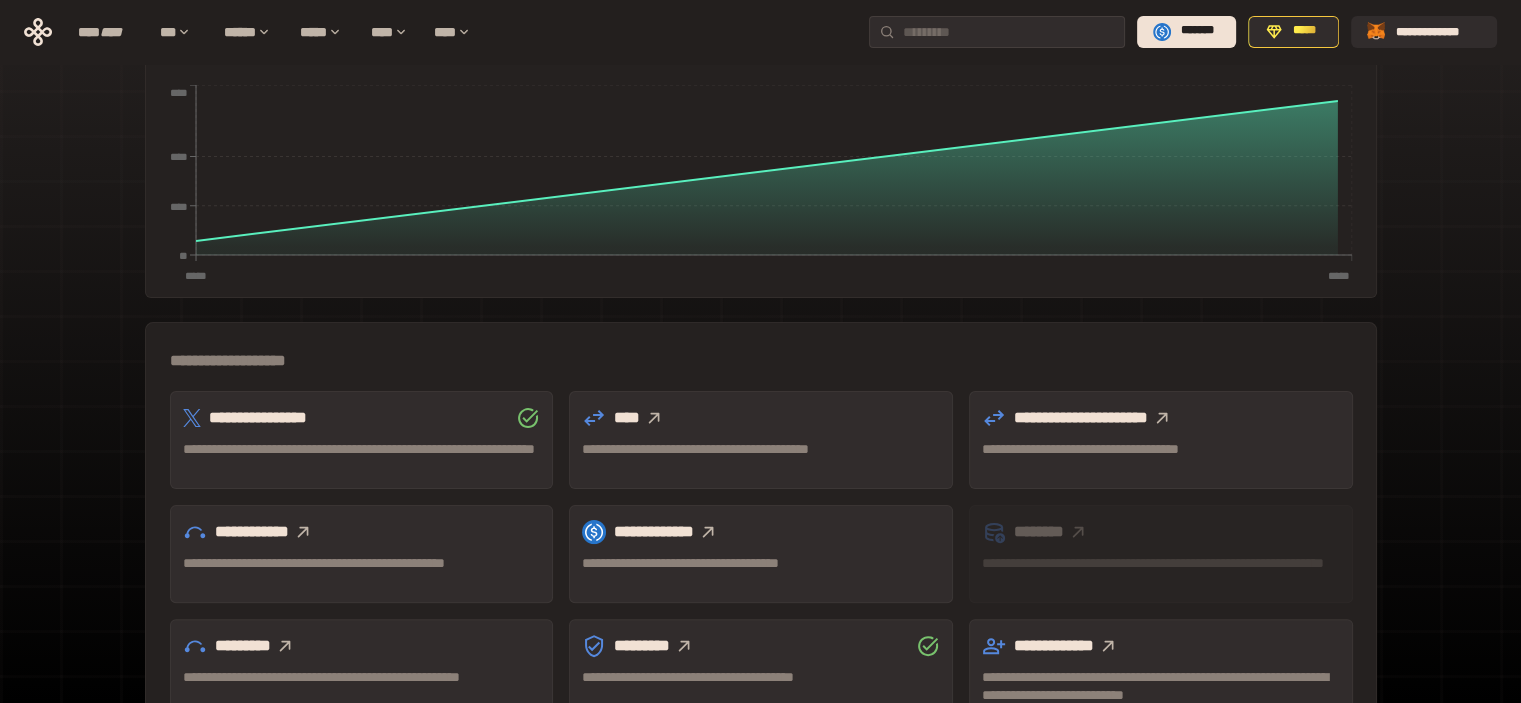 click 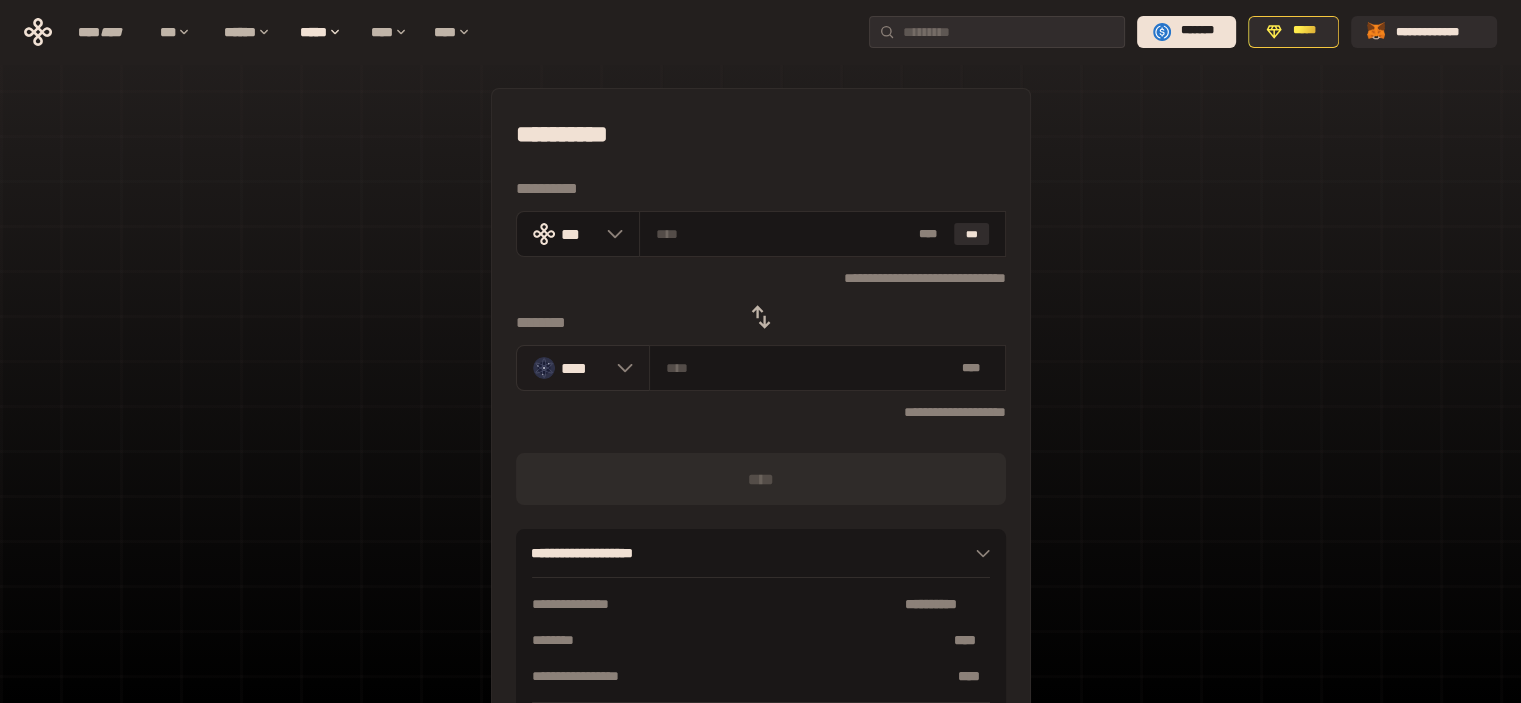 click 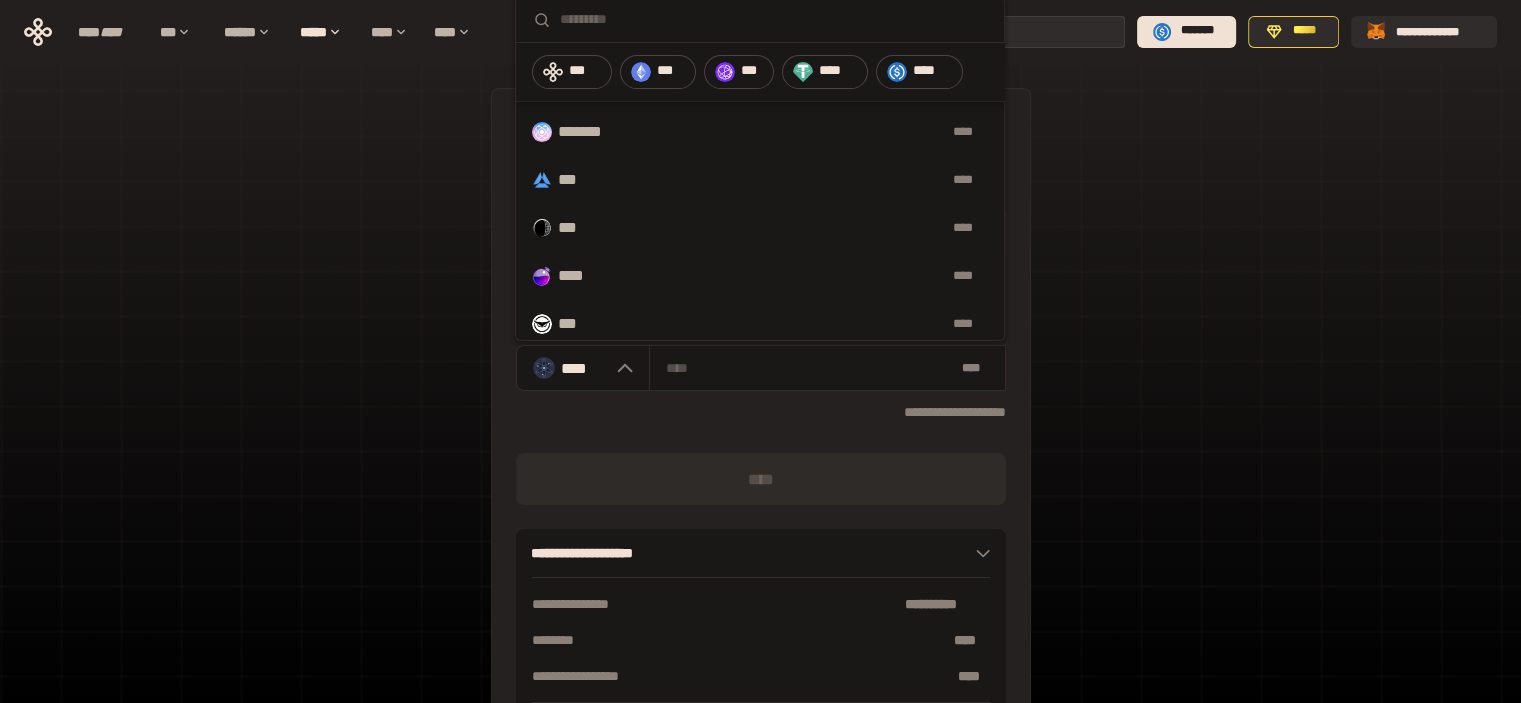 scroll, scrollTop: 572, scrollLeft: 0, axis: vertical 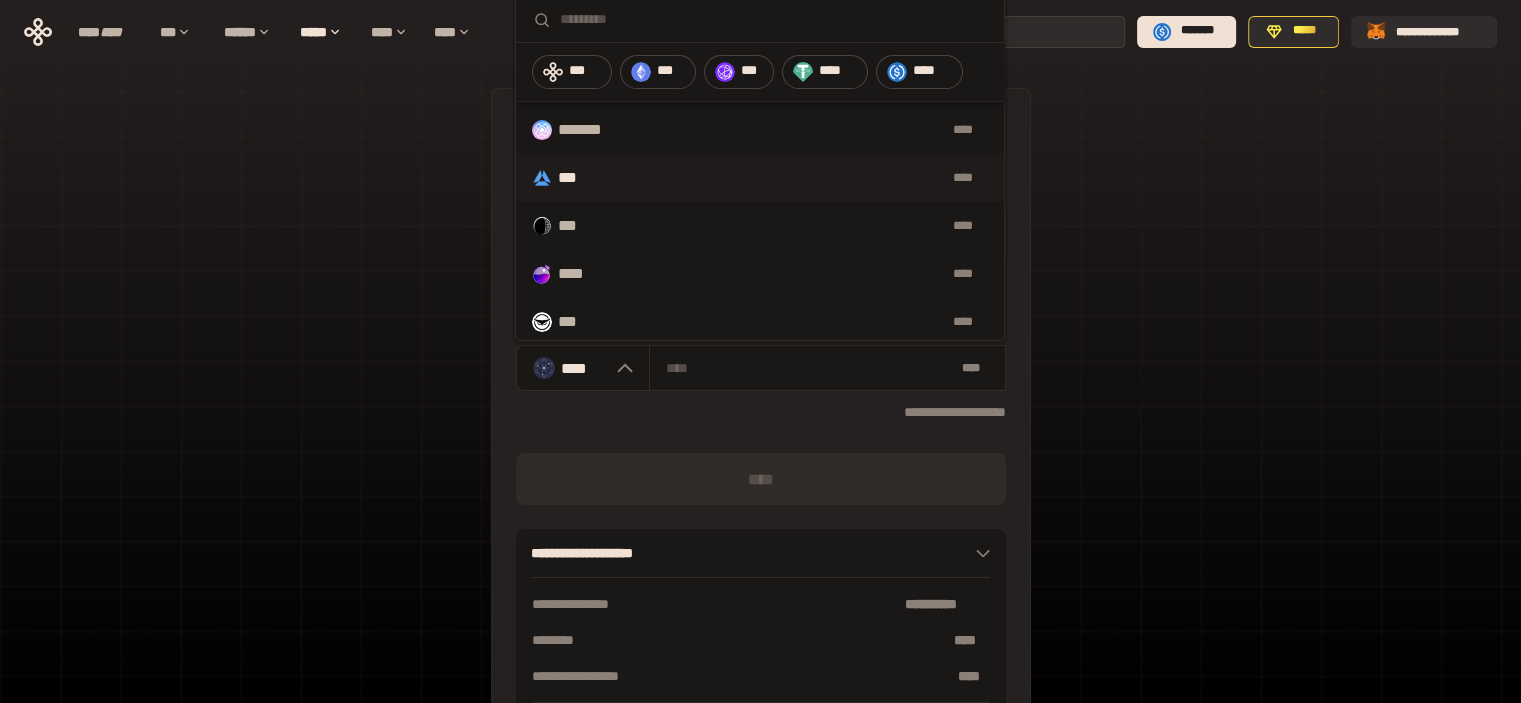 click on "****" at bounding box center (793, 178) 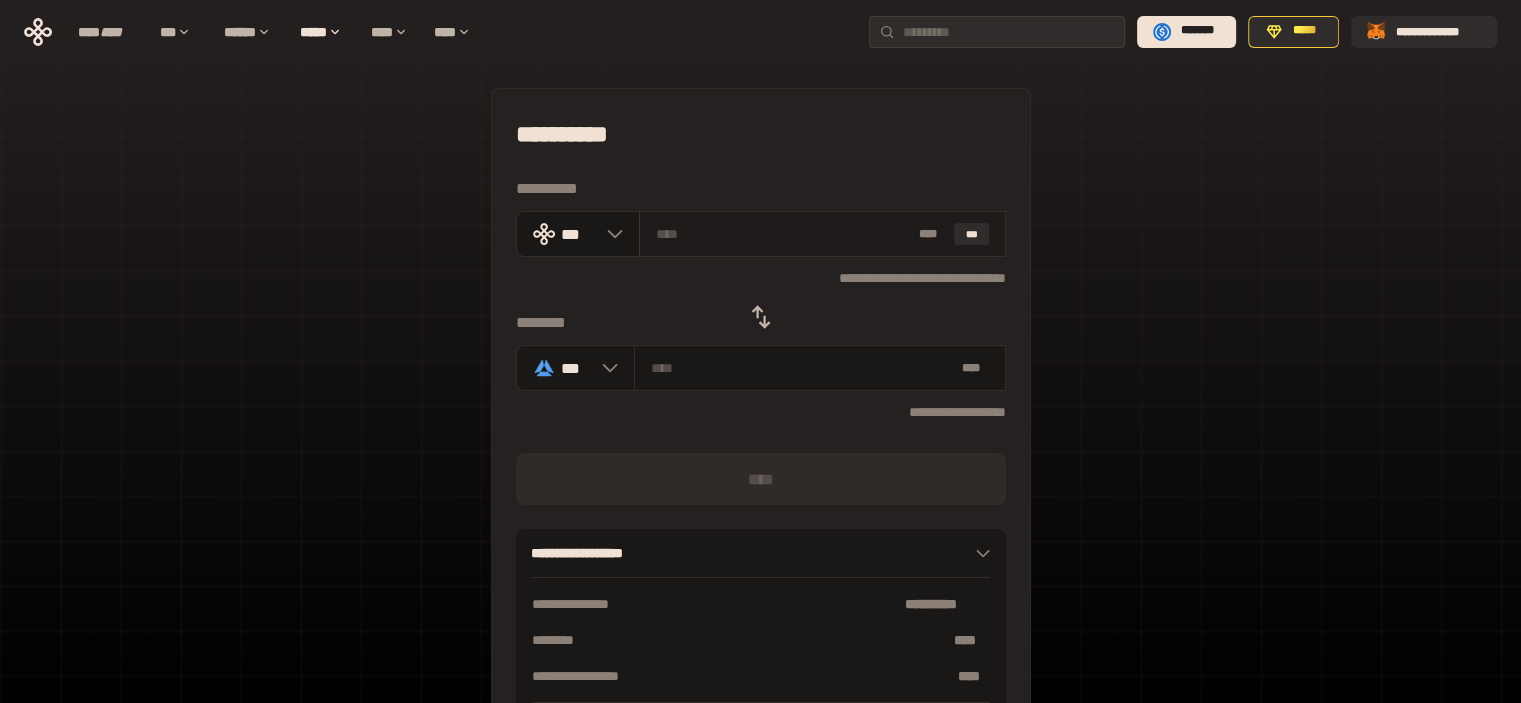 click at bounding box center [783, 234] 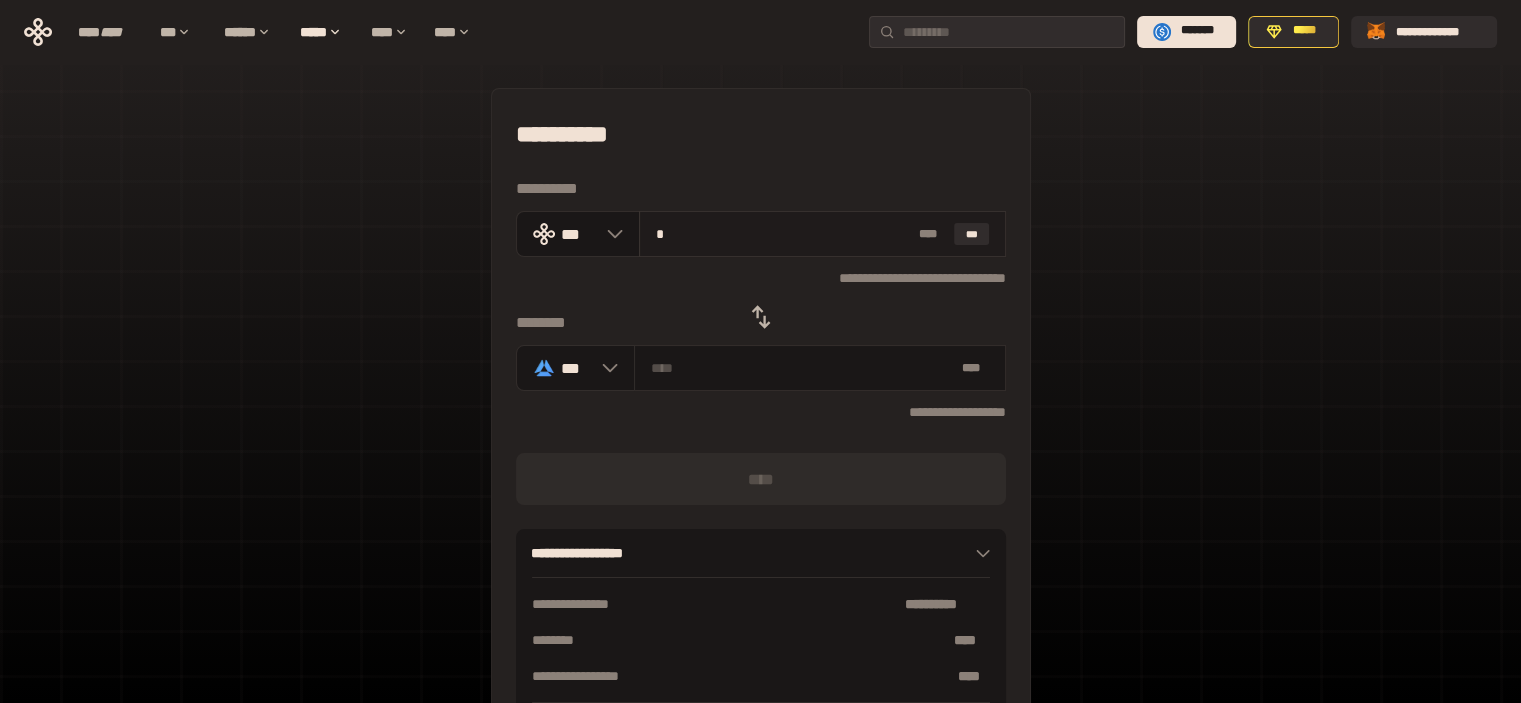 type on "**********" 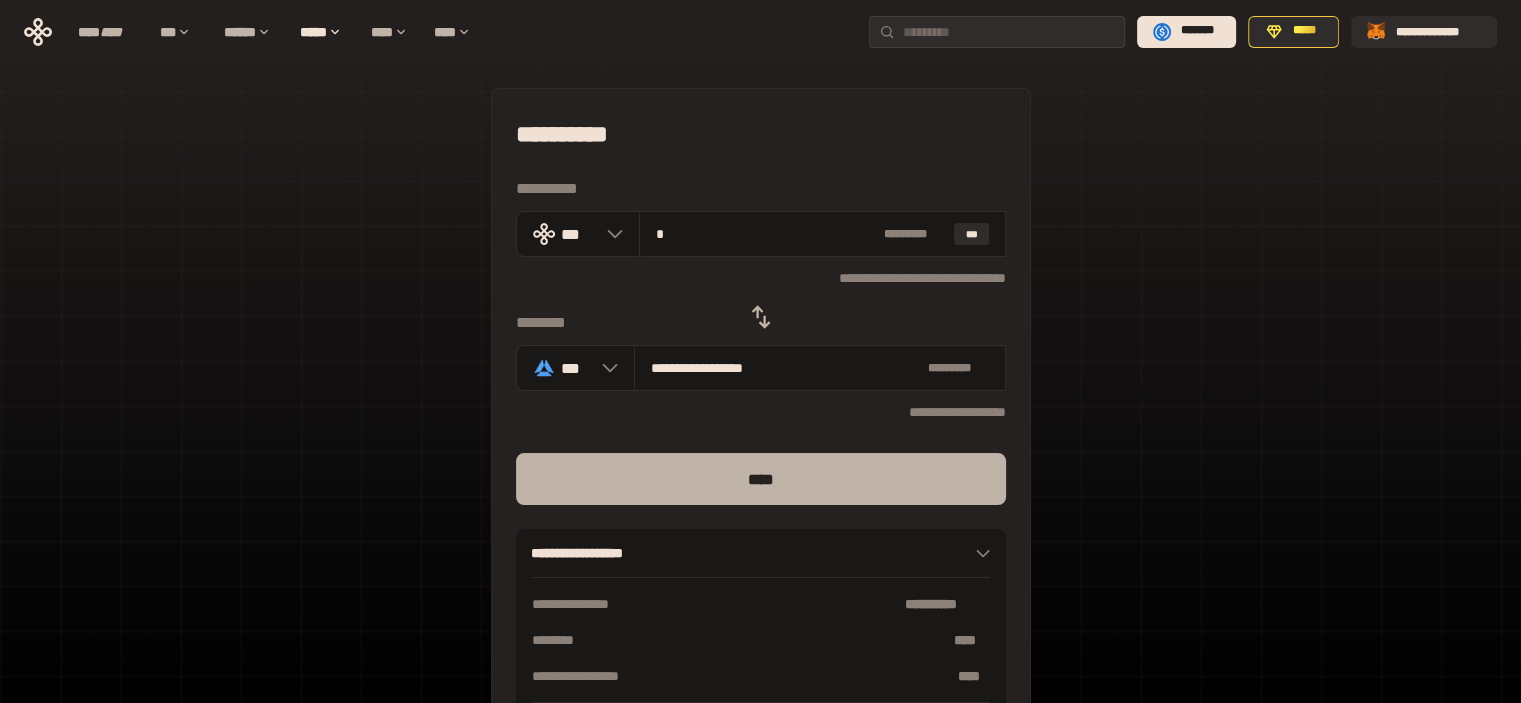 type on "*" 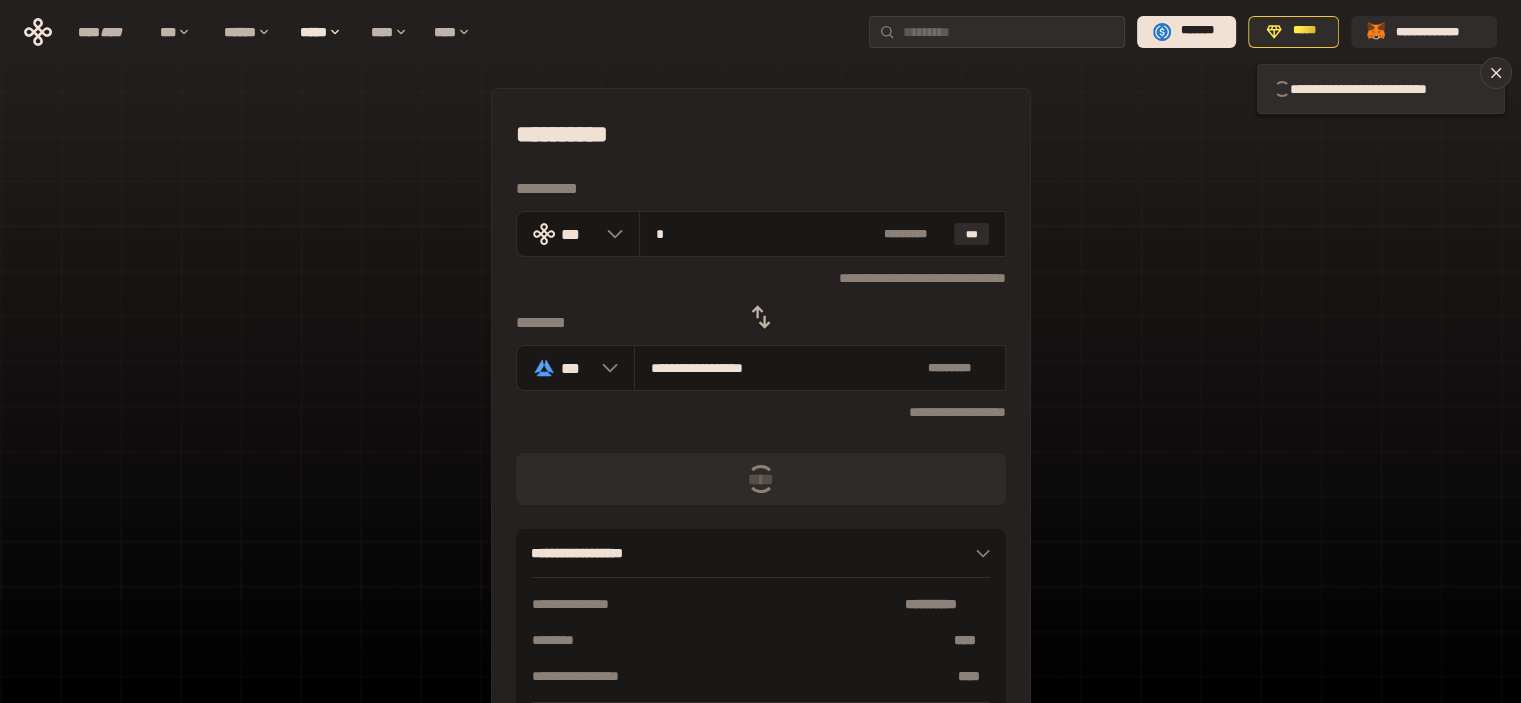 type 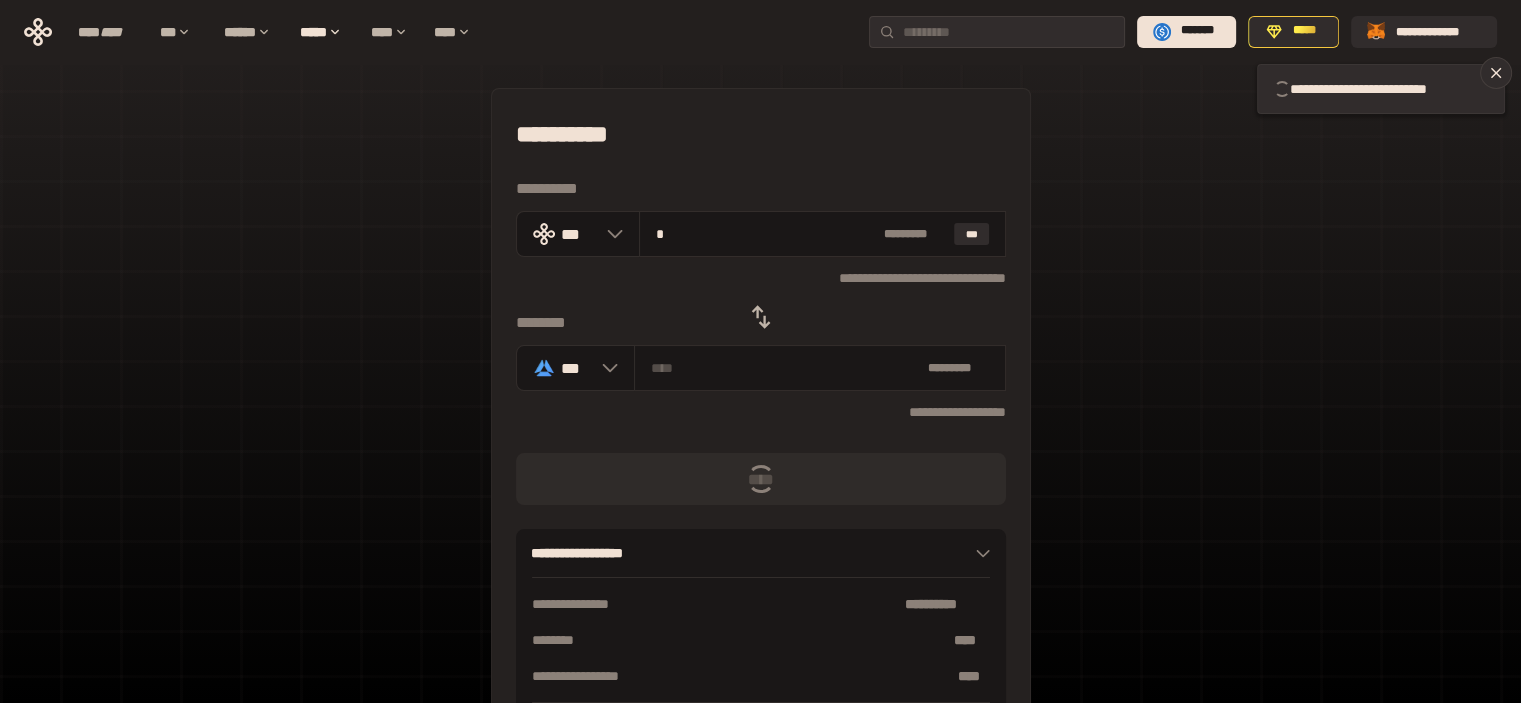 type 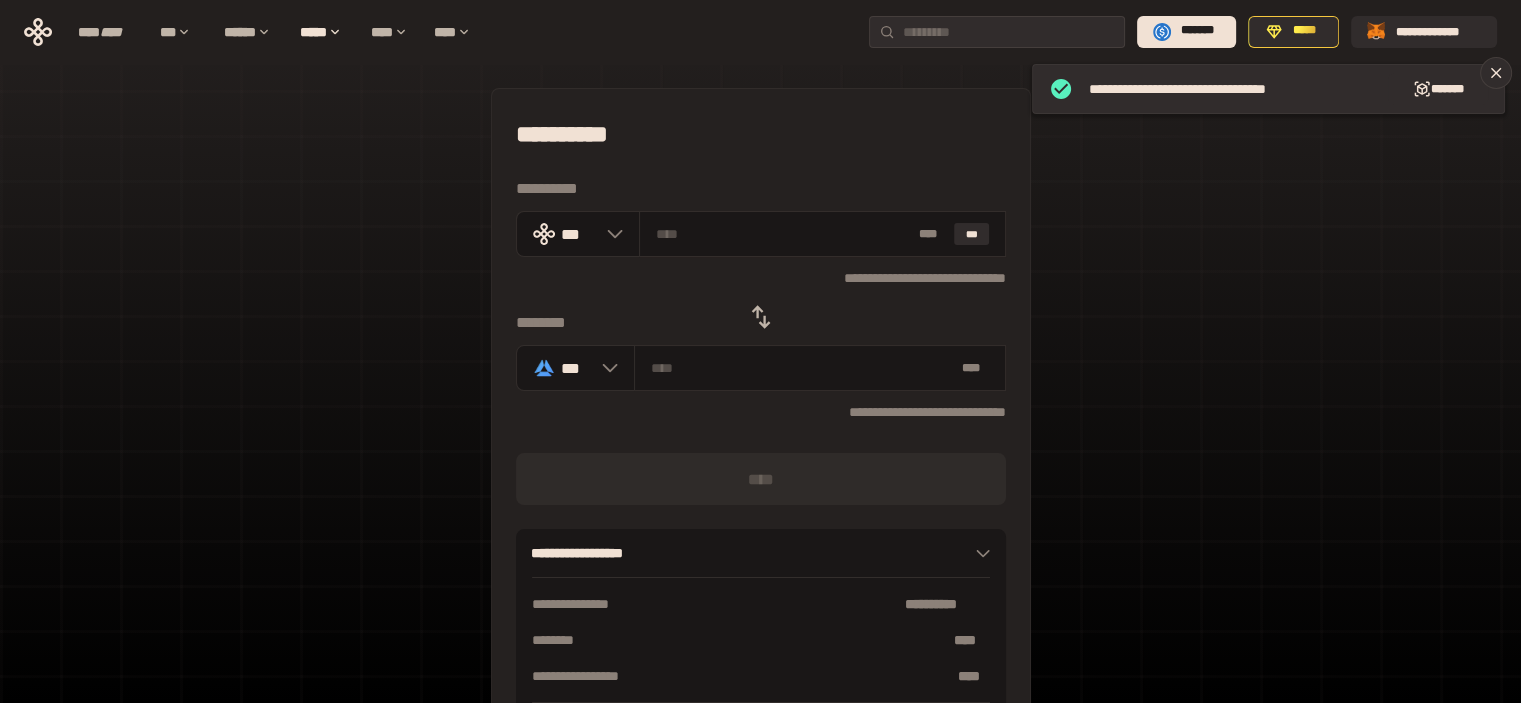 click on "**********" at bounding box center [760, 444] 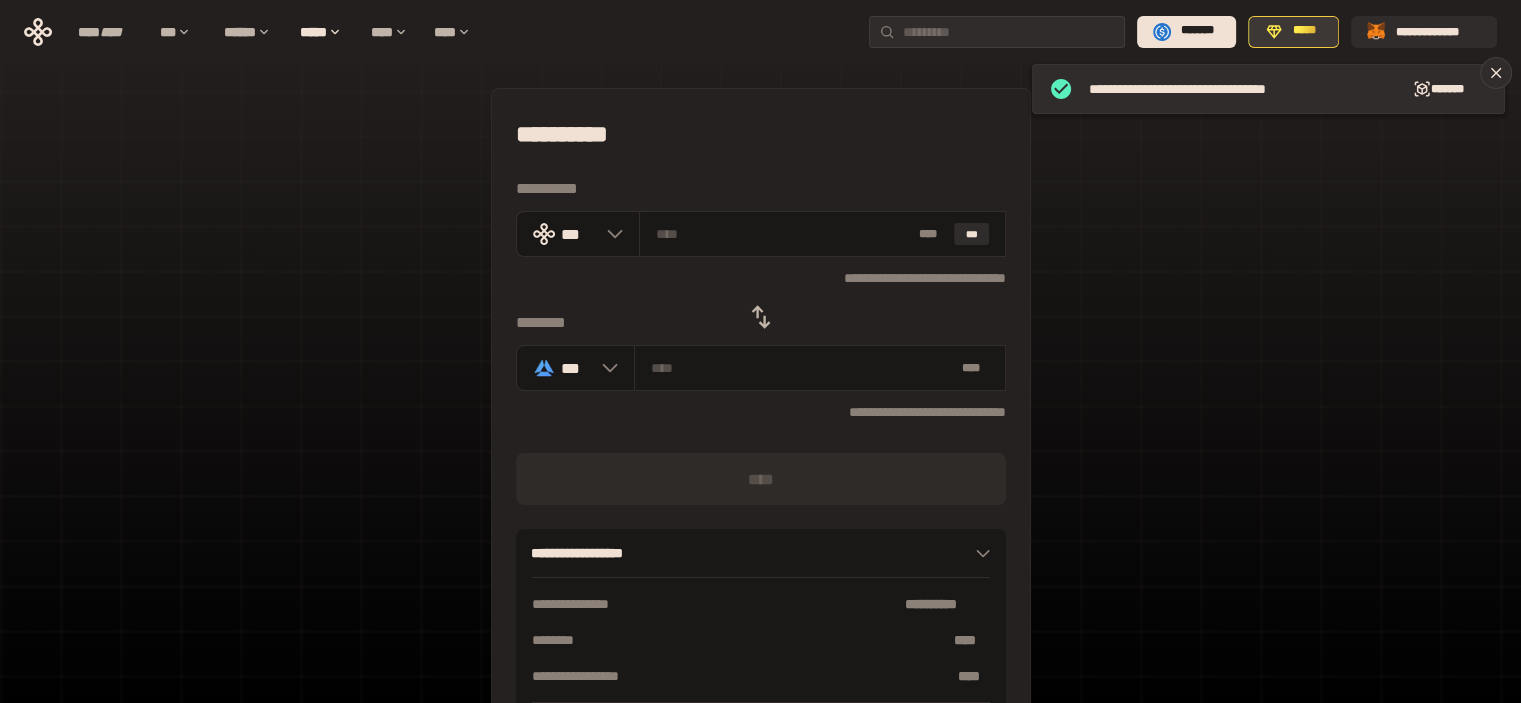 click on "*****" at bounding box center (1304, 31) 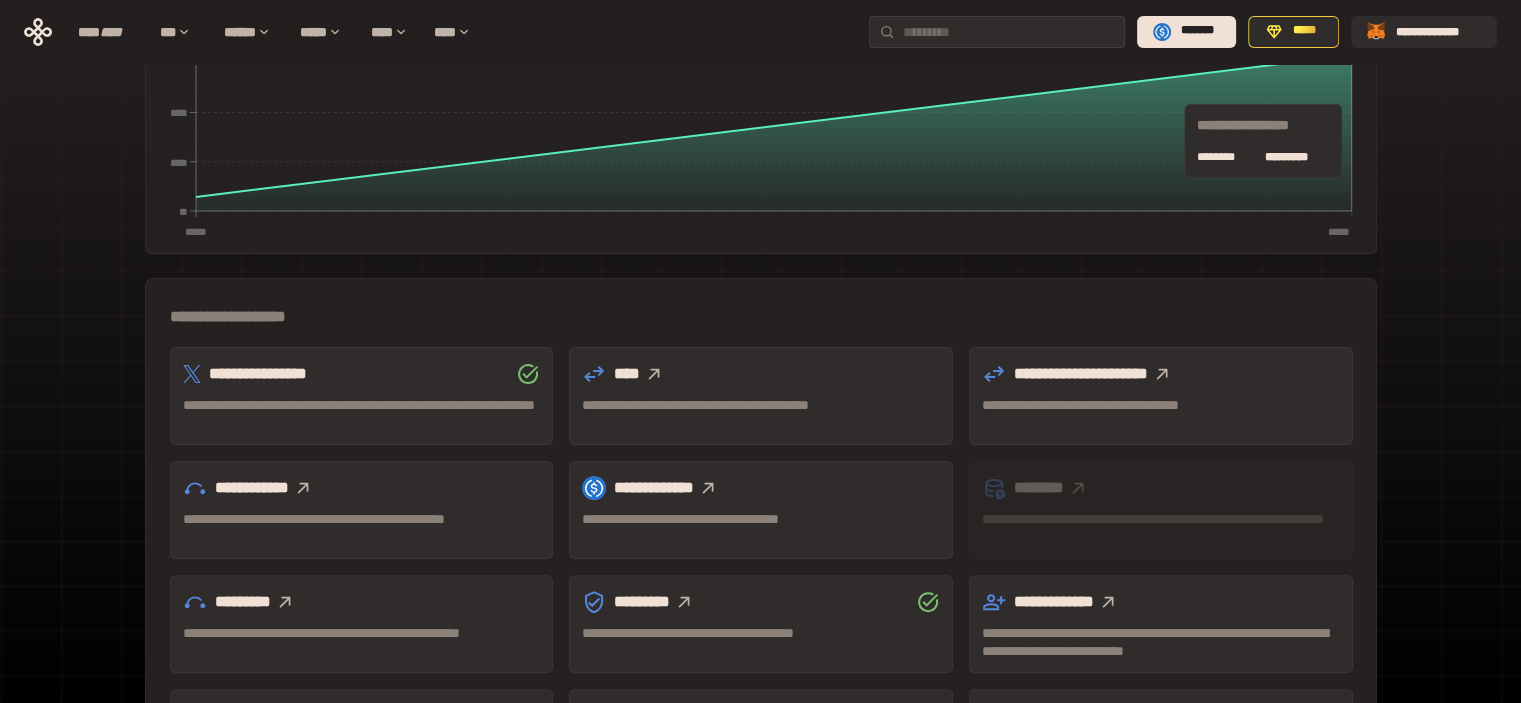 scroll, scrollTop: 475, scrollLeft: 0, axis: vertical 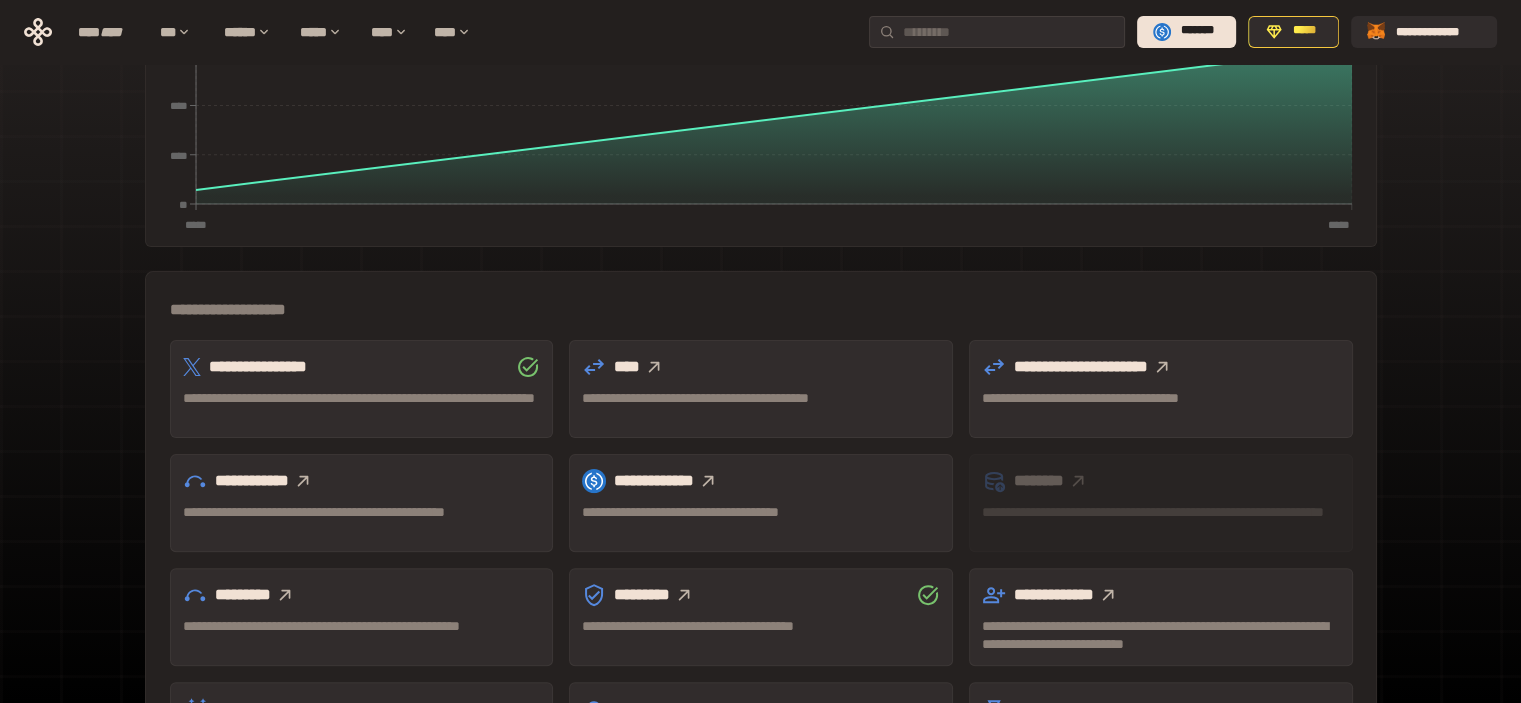 click 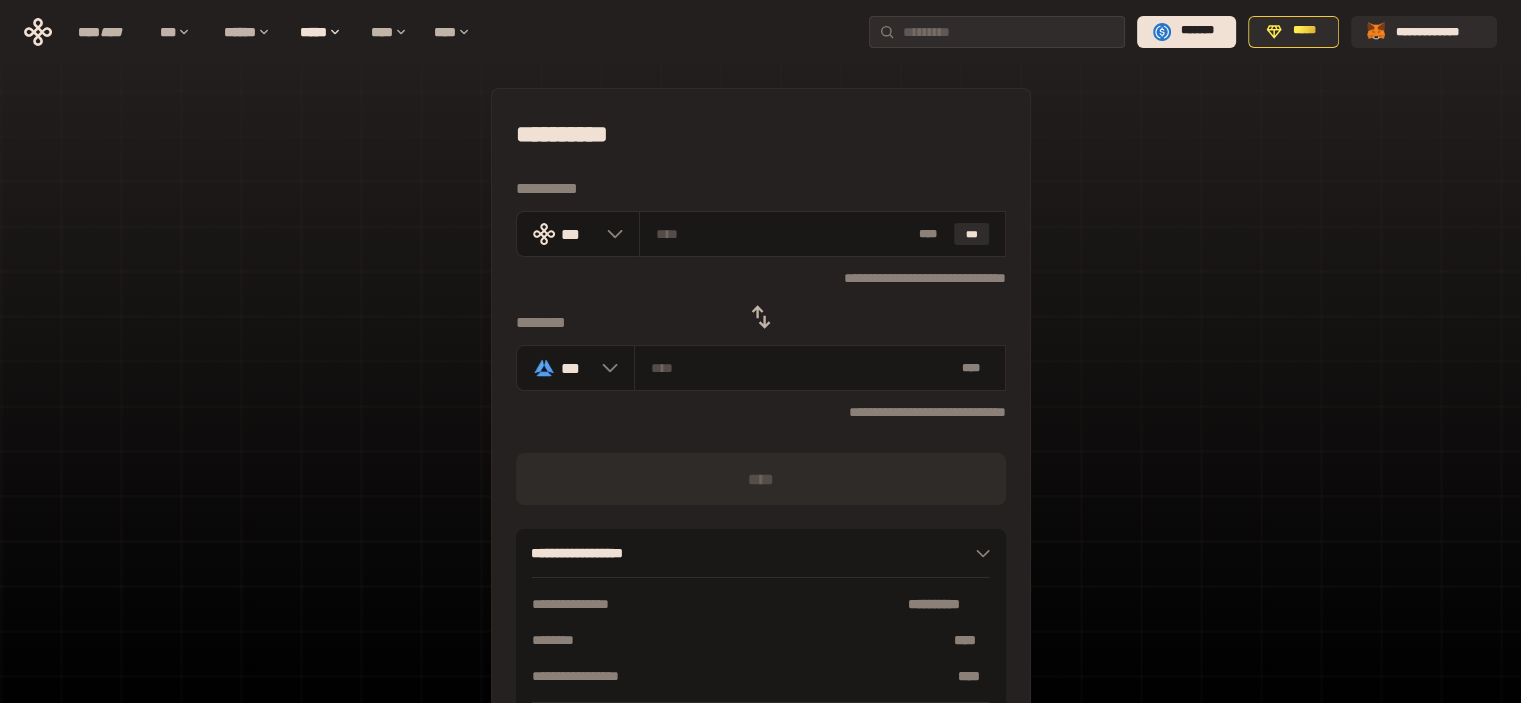 click 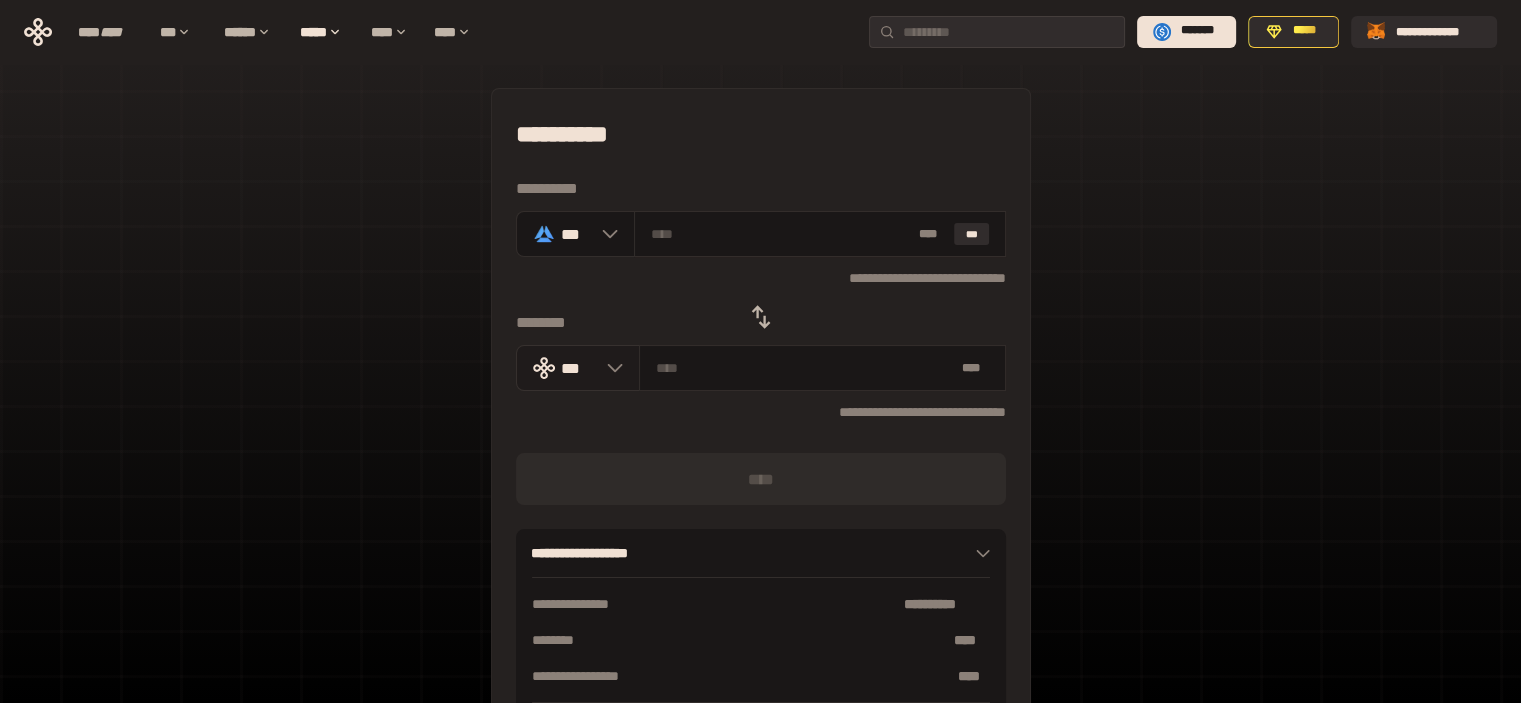 click on "***" at bounding box center [578, 368] 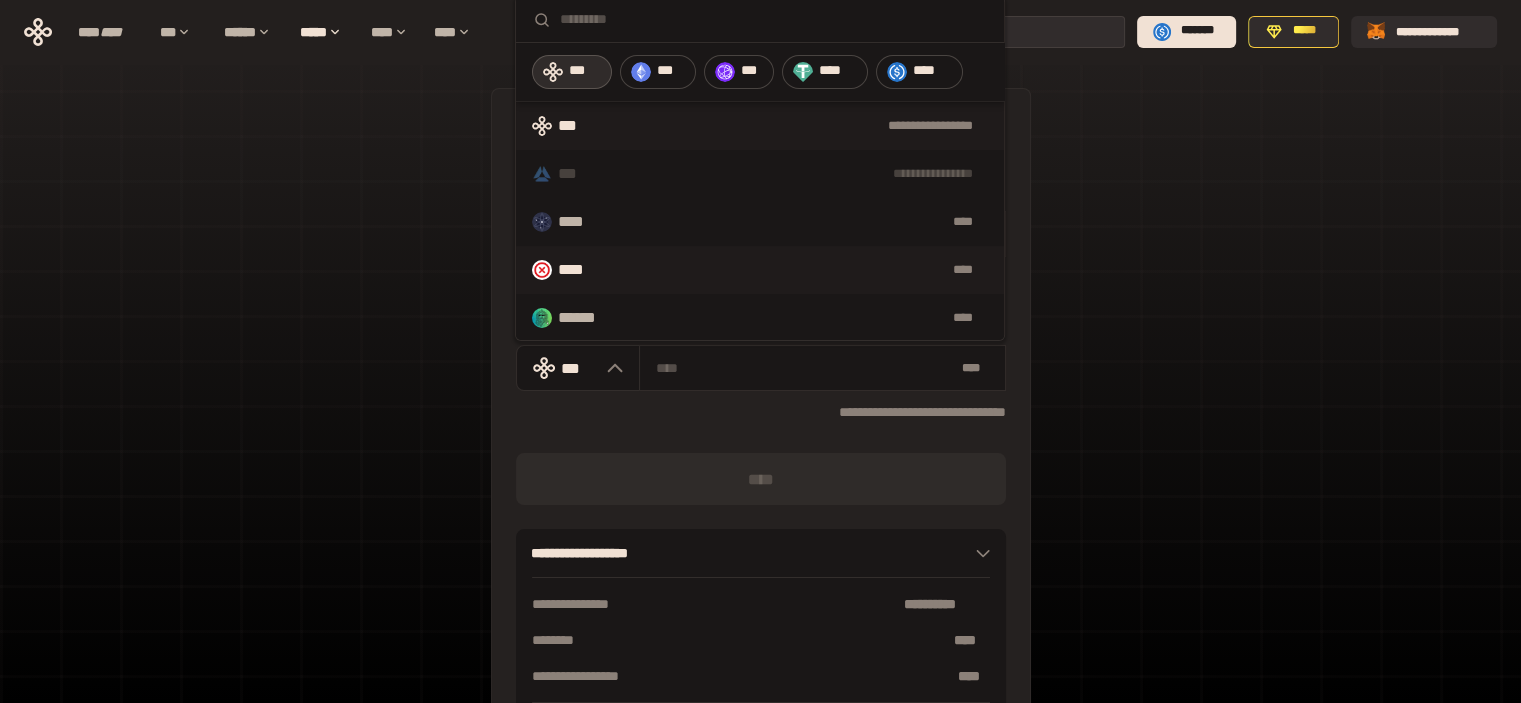 click on "****" at bounding box center (796, 270) 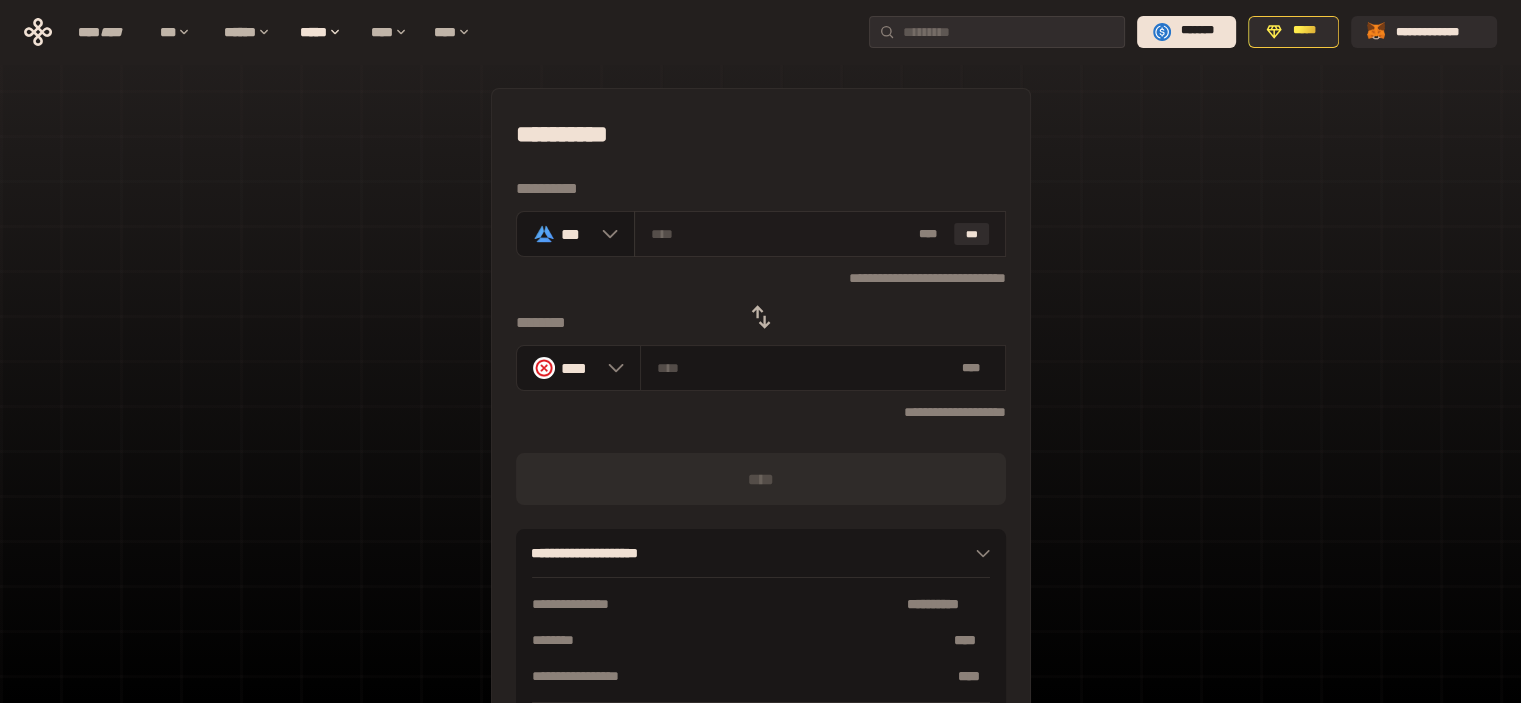 click at bounding box center (781, 234) 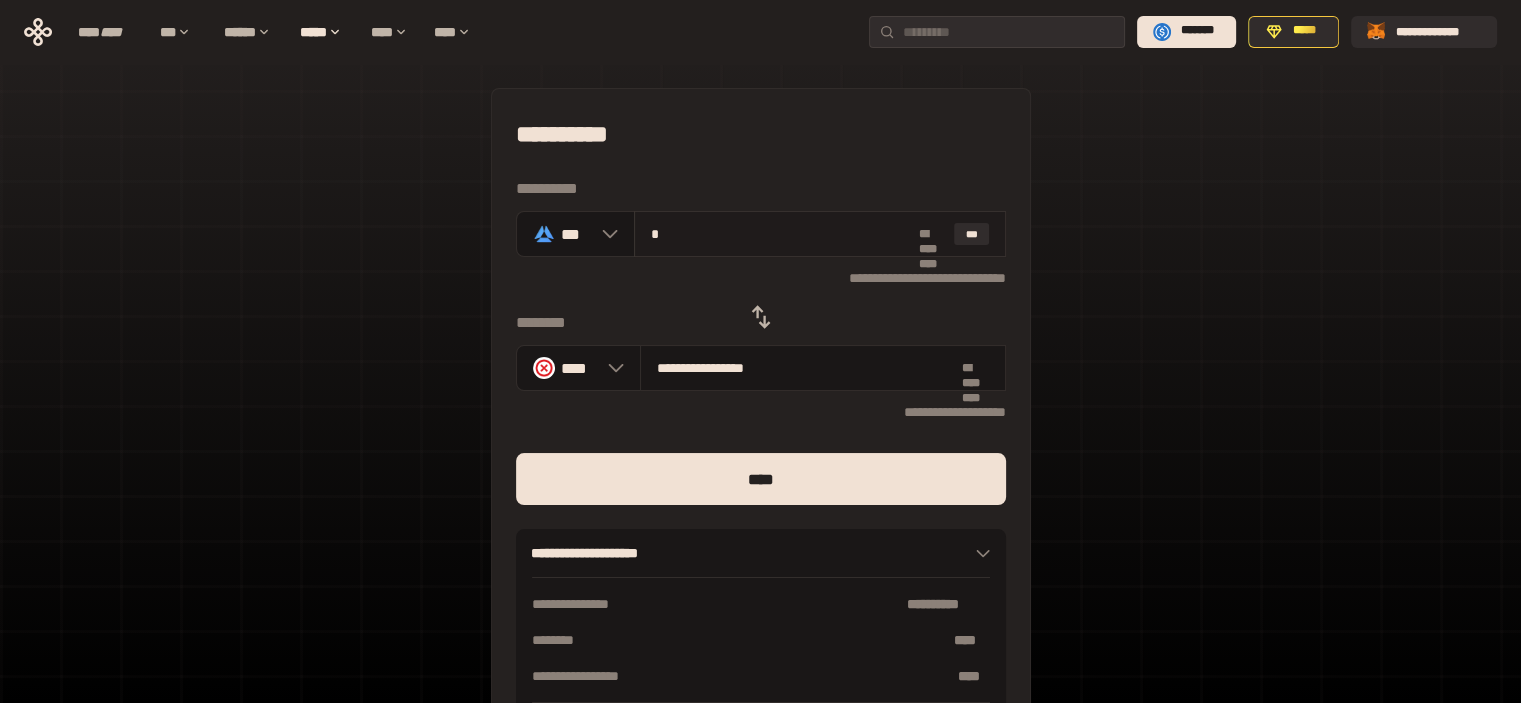 type on "**********" 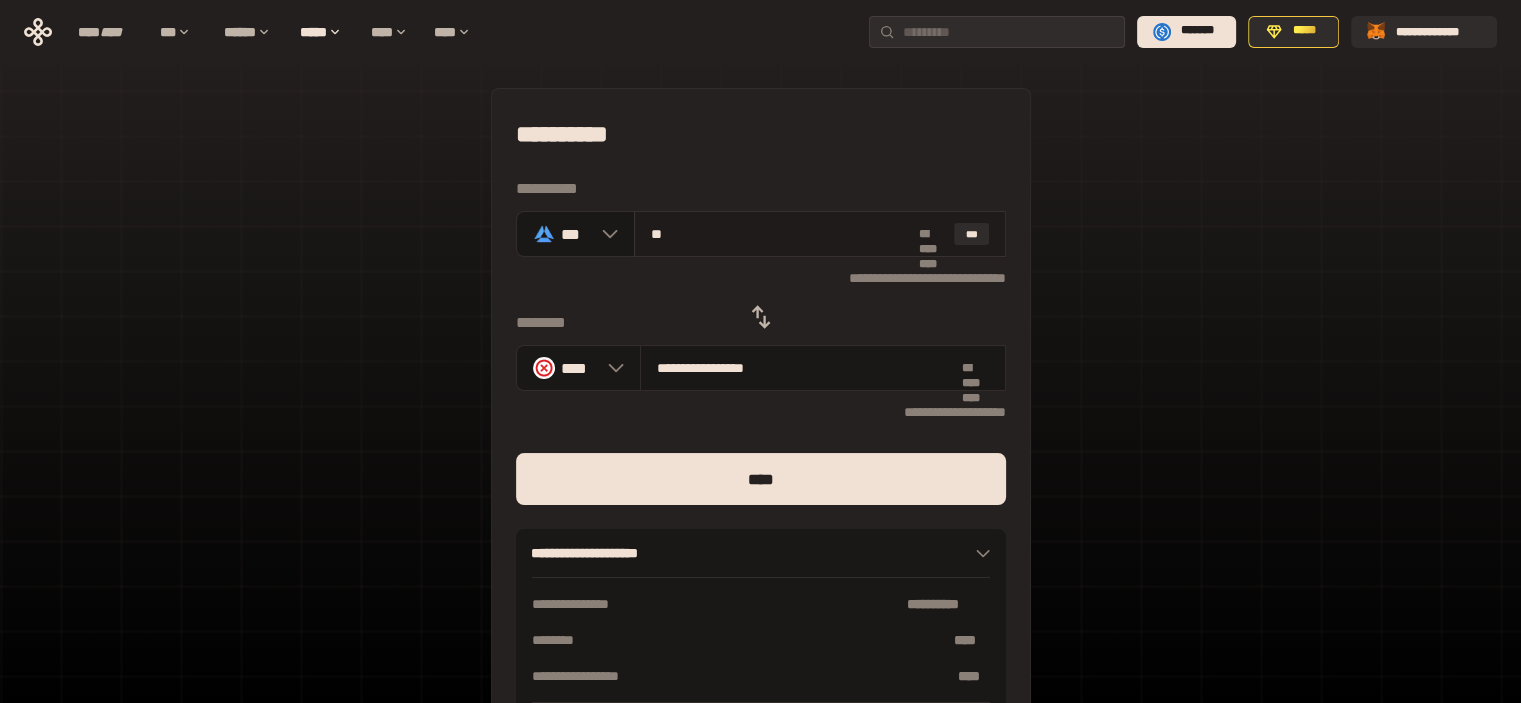 type on "**********" 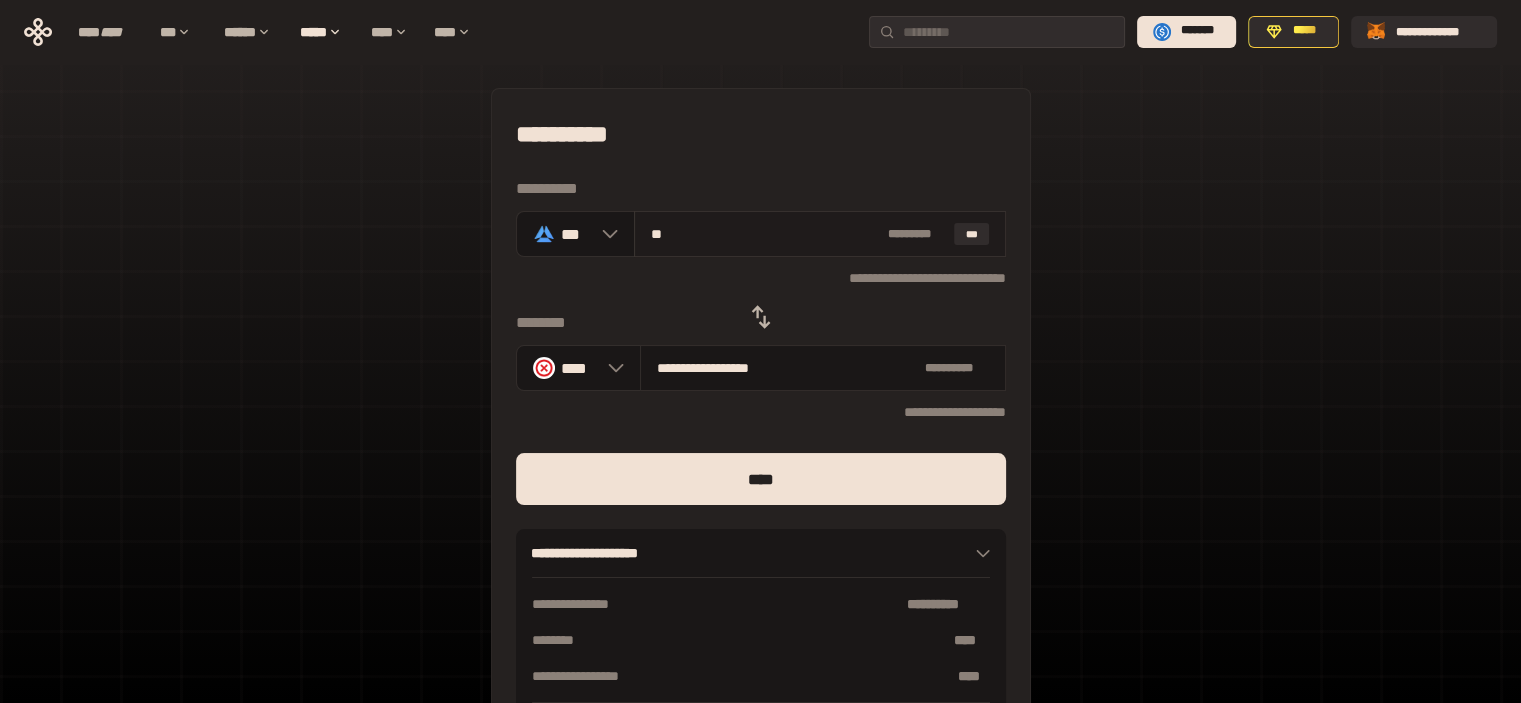 type on "***" 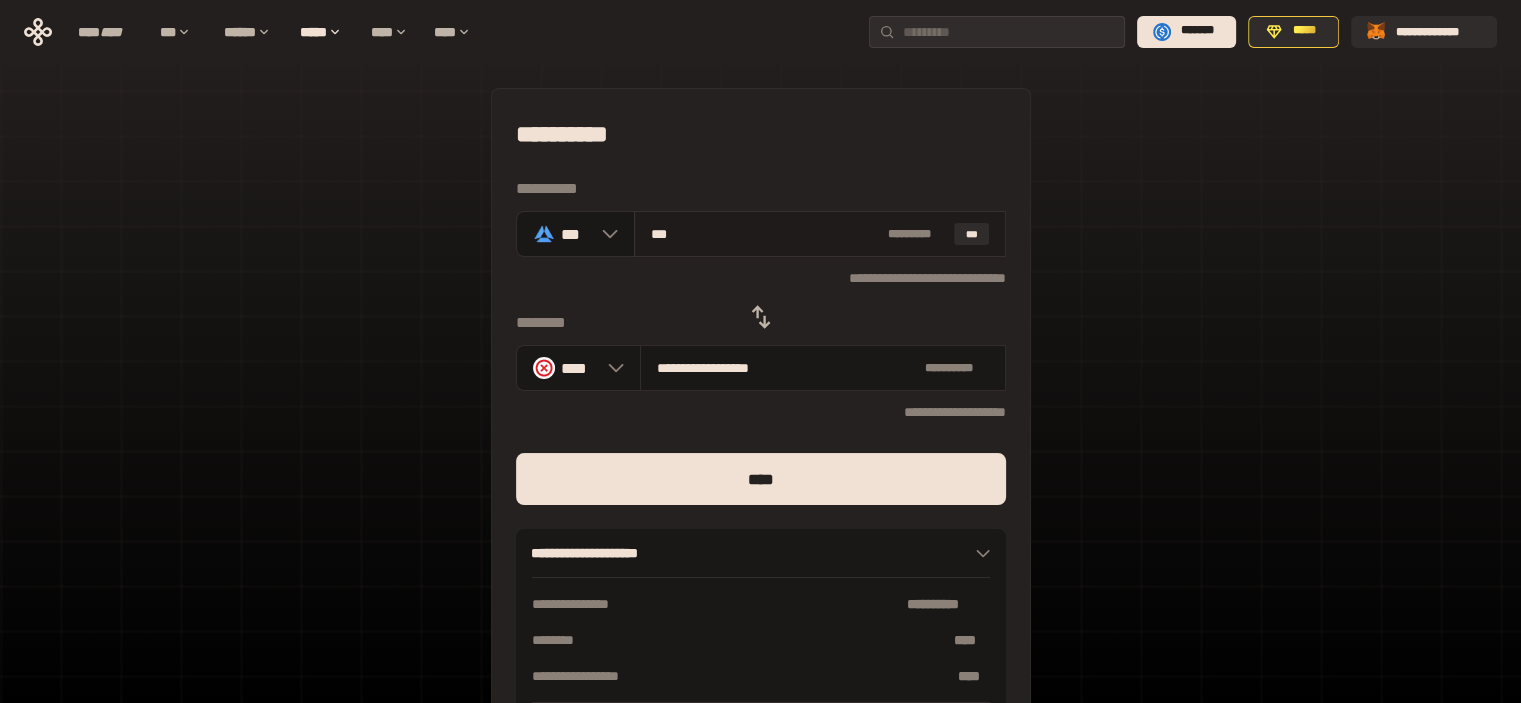 type on "**********" 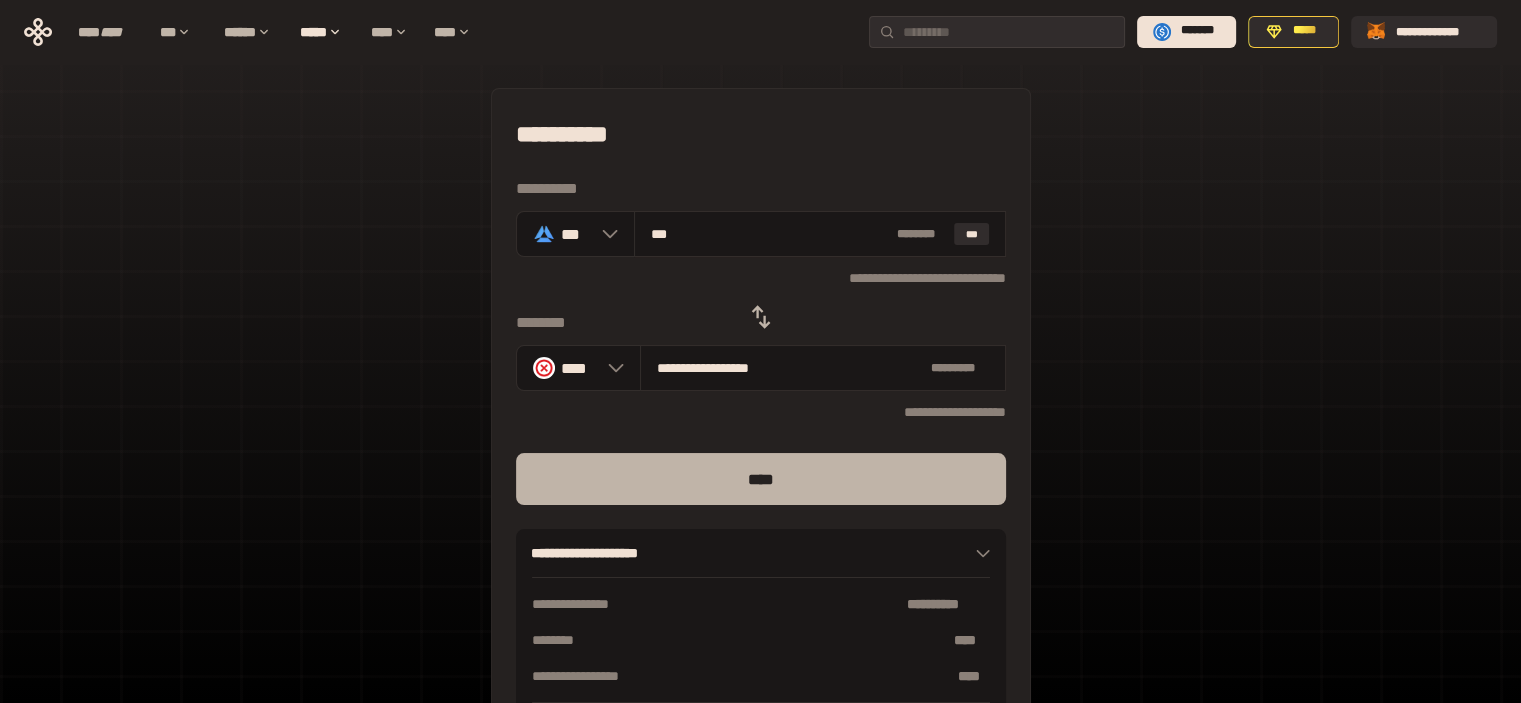 type on "***" 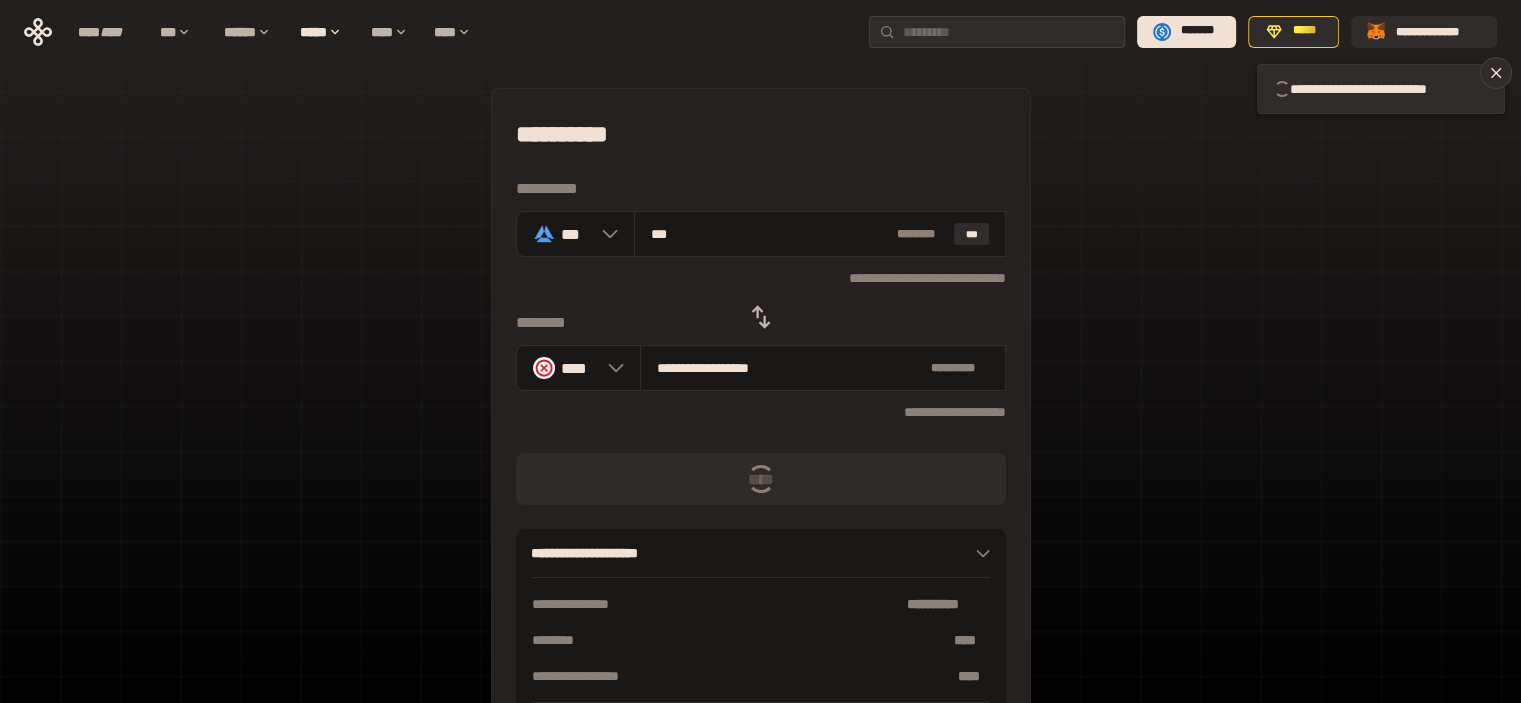type 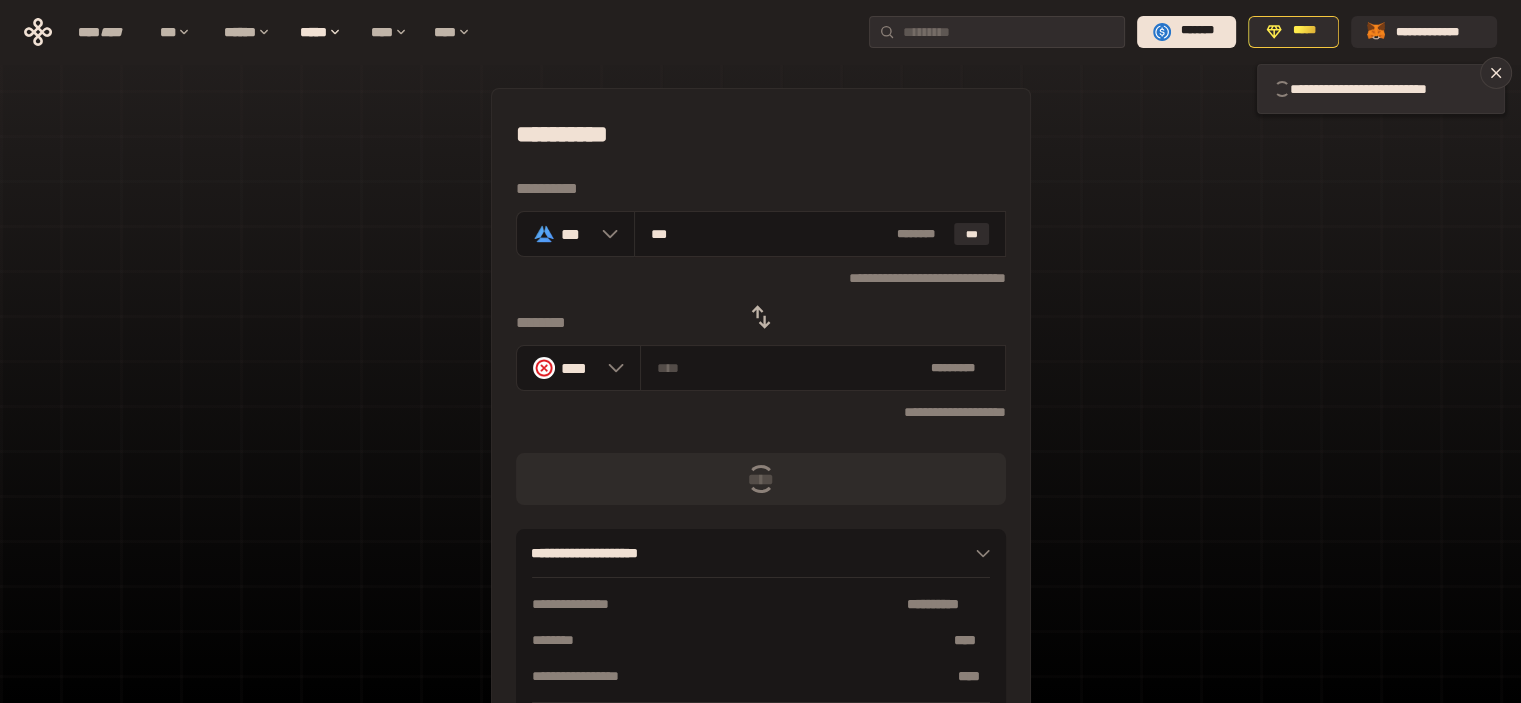 type 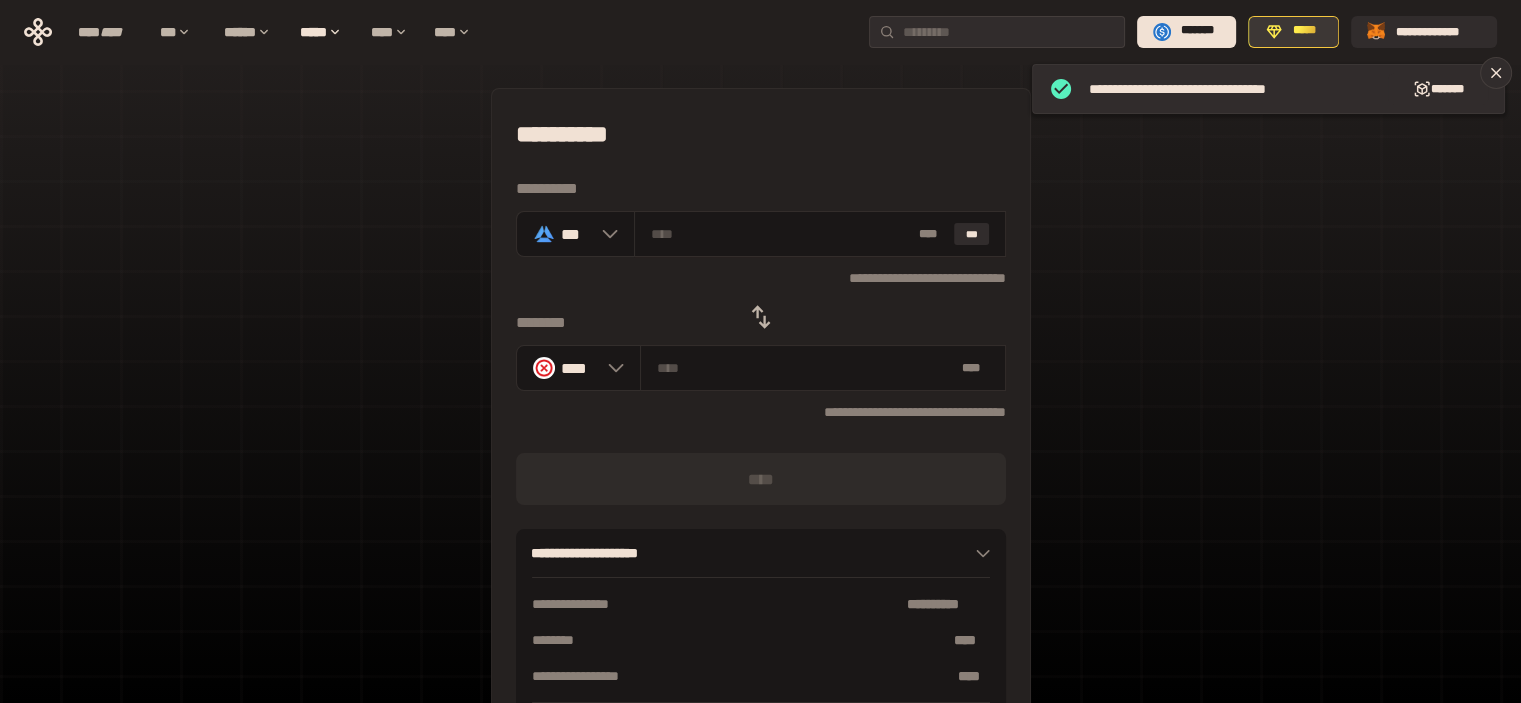 click on "*****" at bounding box center [1304, 31] 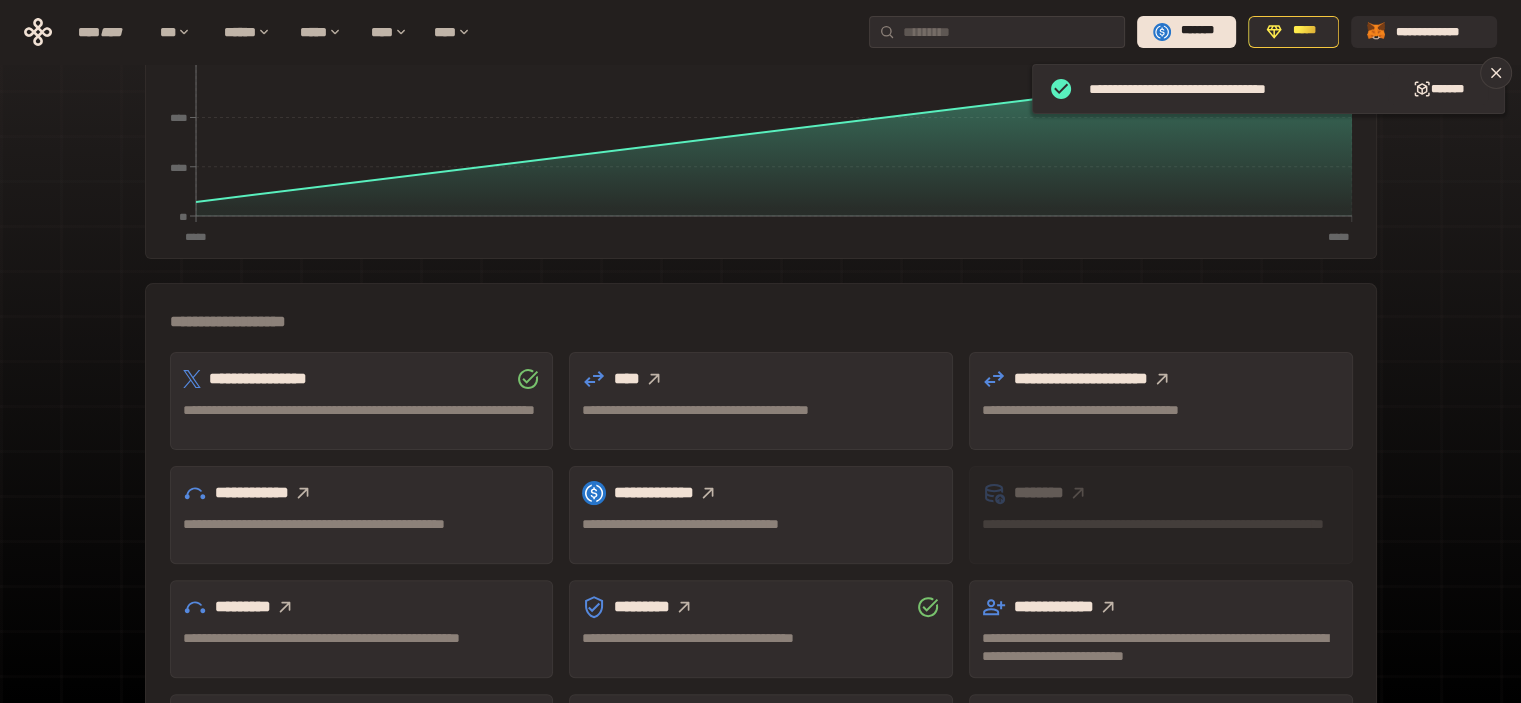 scroll, scrollTop: 464, scrollLeft: 0, axis: vertical 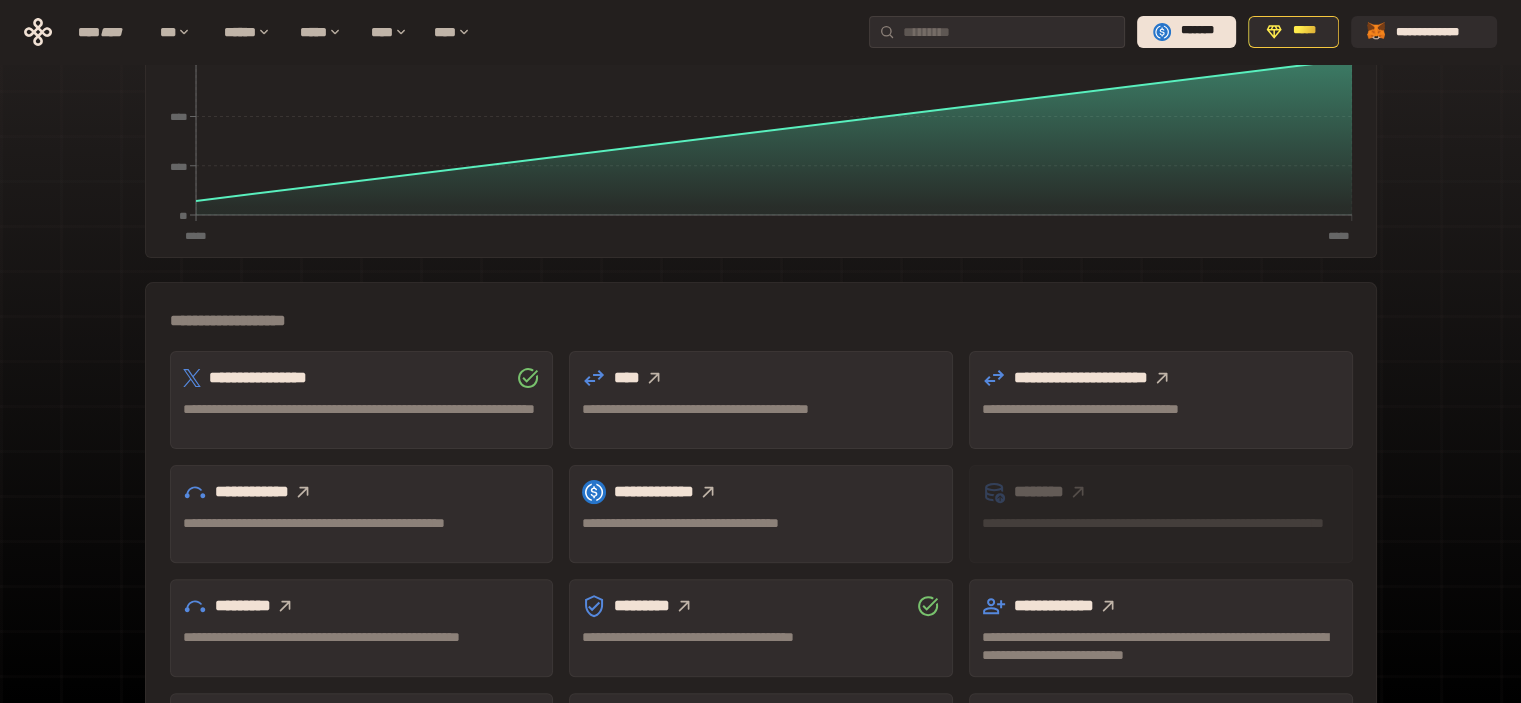 click at bounding box center [708, 492] 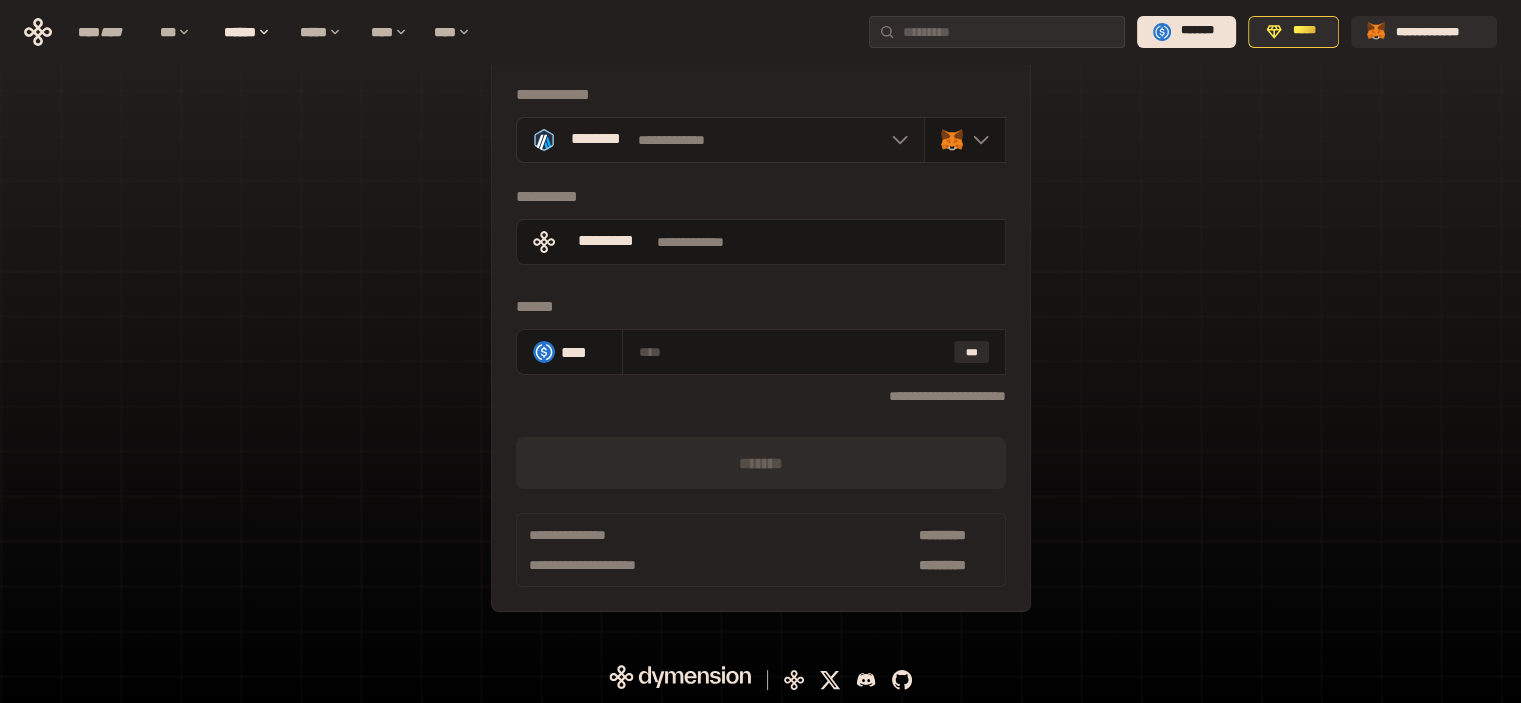 click on "**********" at bounding box center [720, 140] 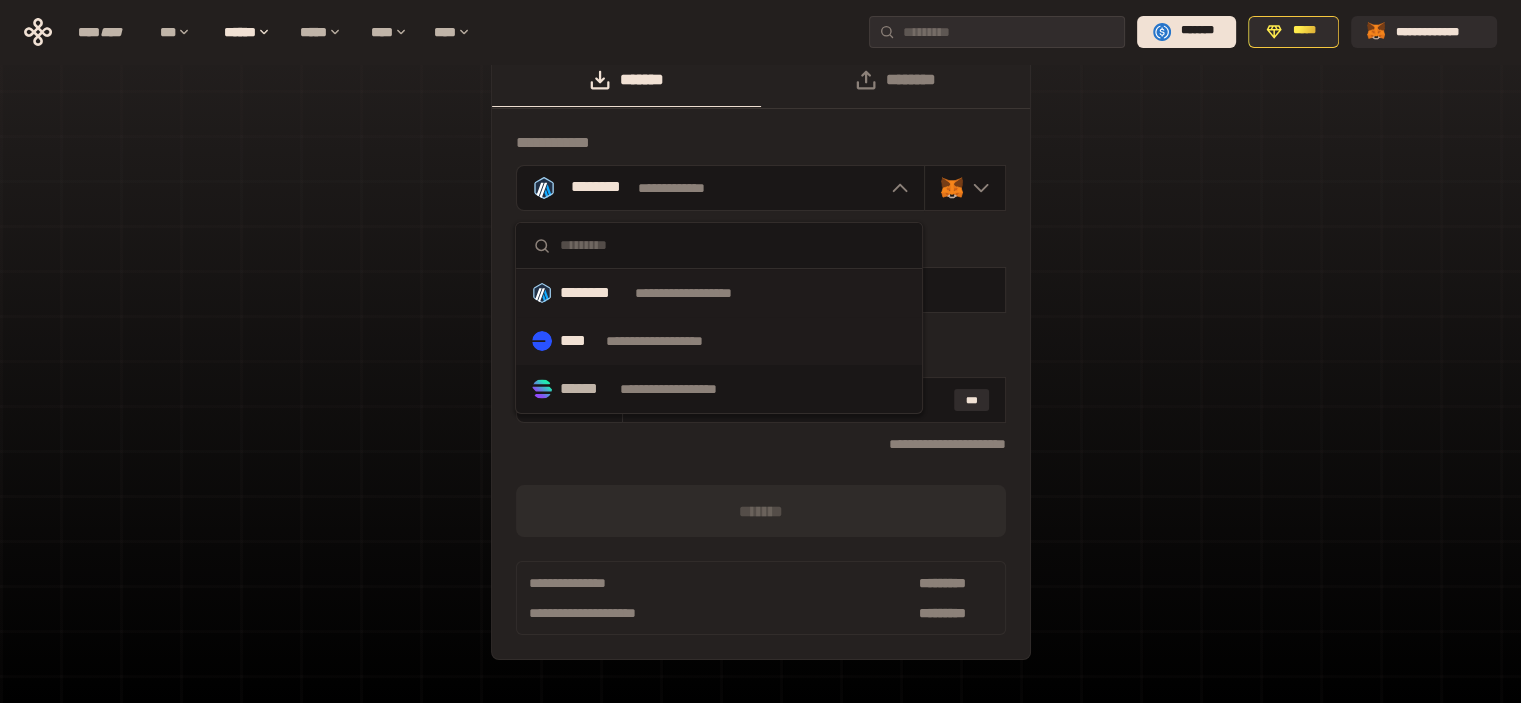 scroll, scrollTop: 28, scrollLeft: 0, axis: vertical 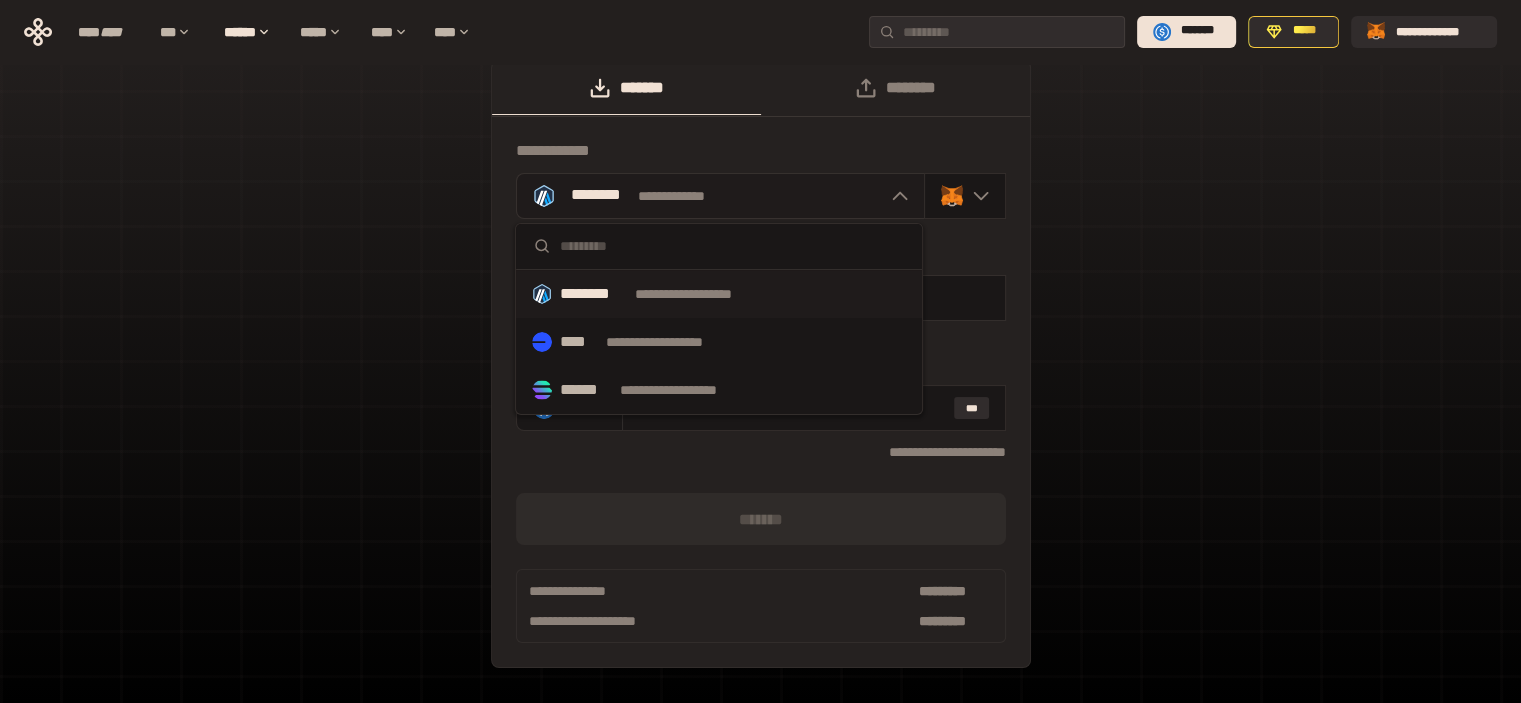 click 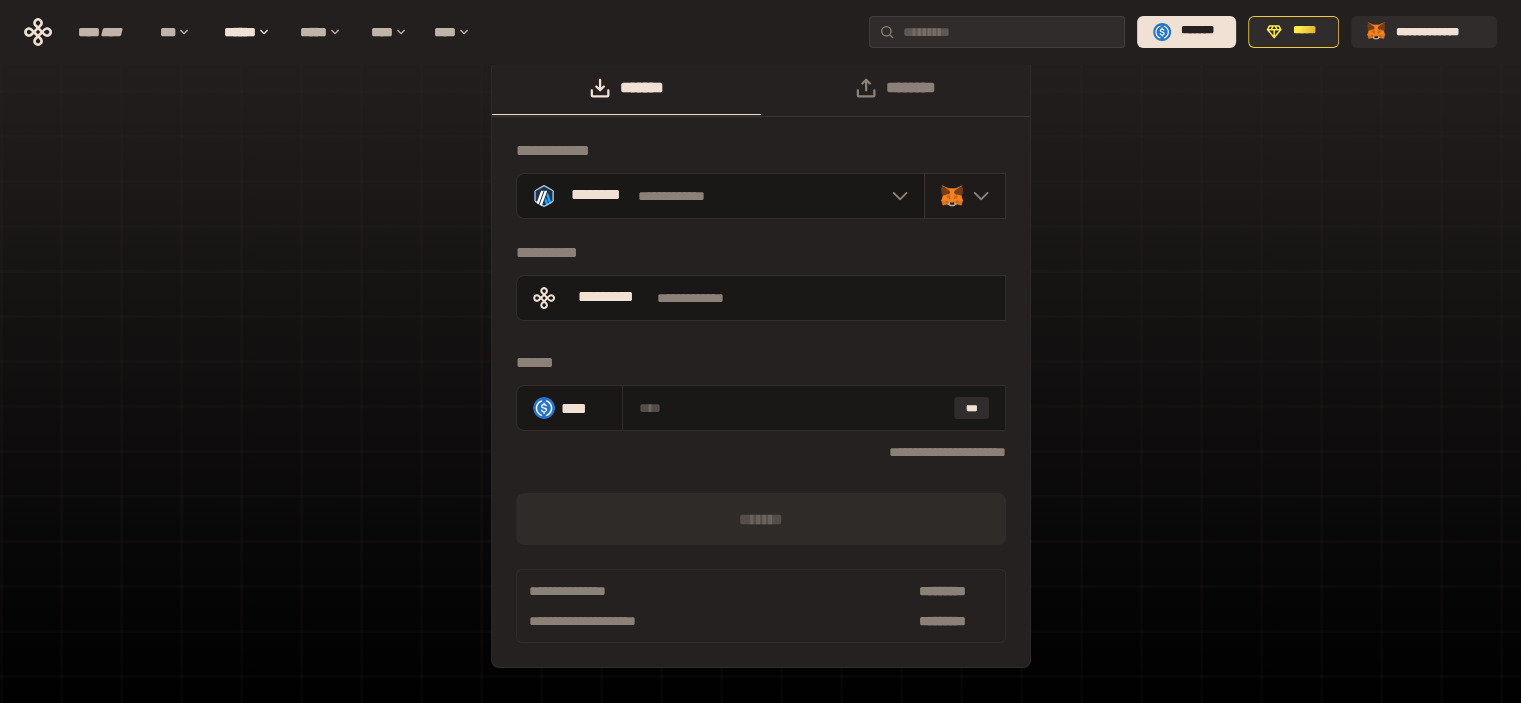 click 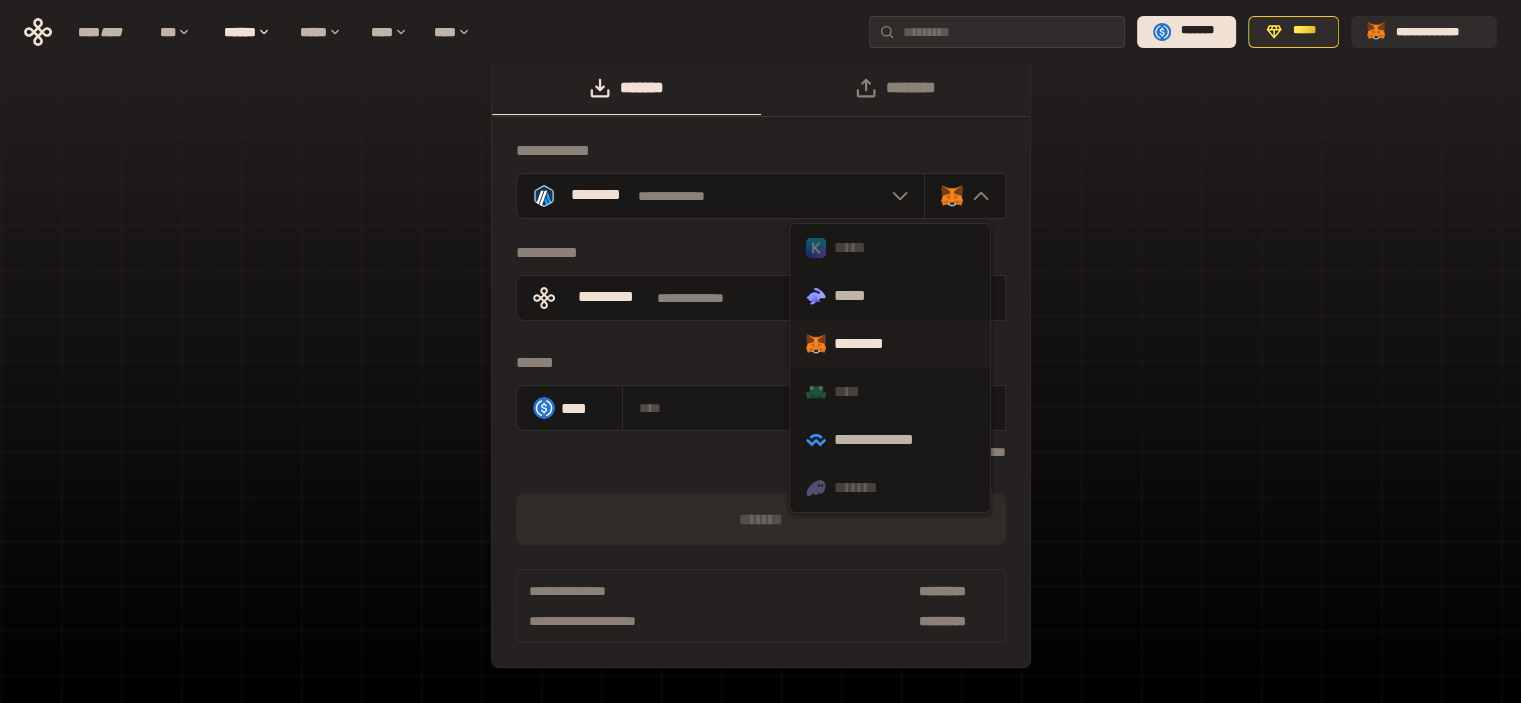 click on "*****" at bounding box center (890, 248) 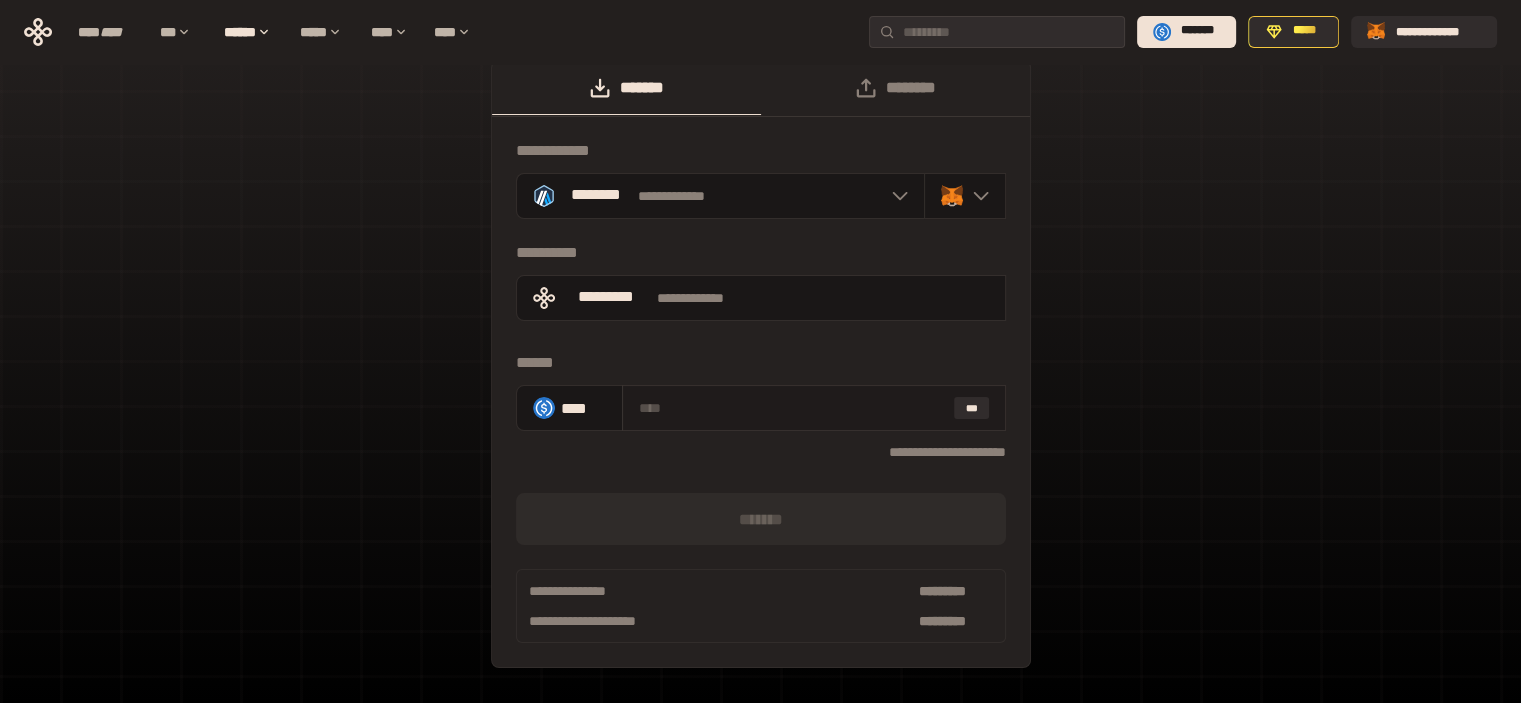 click on "***" at bounding box center [814, 408] 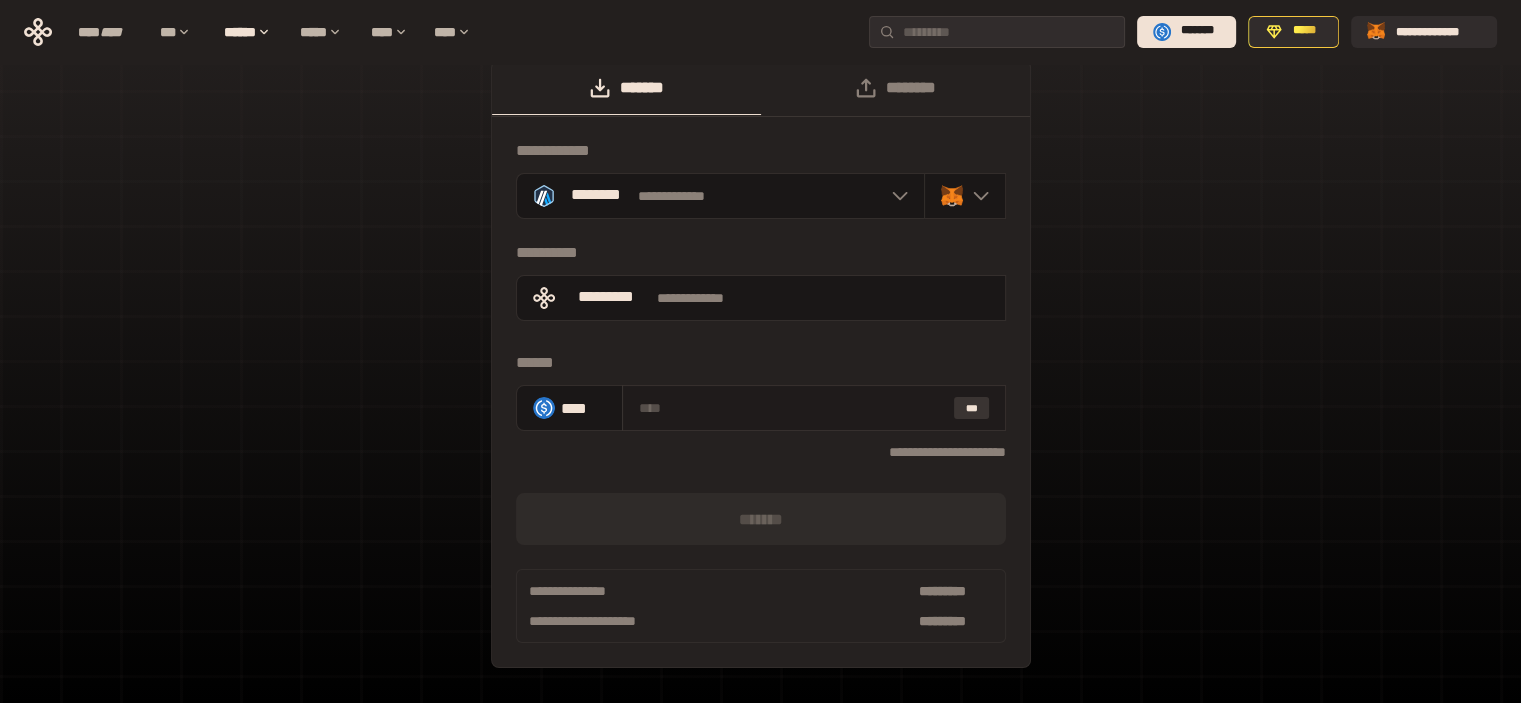 click on "***" at bounding box center [972, 408] 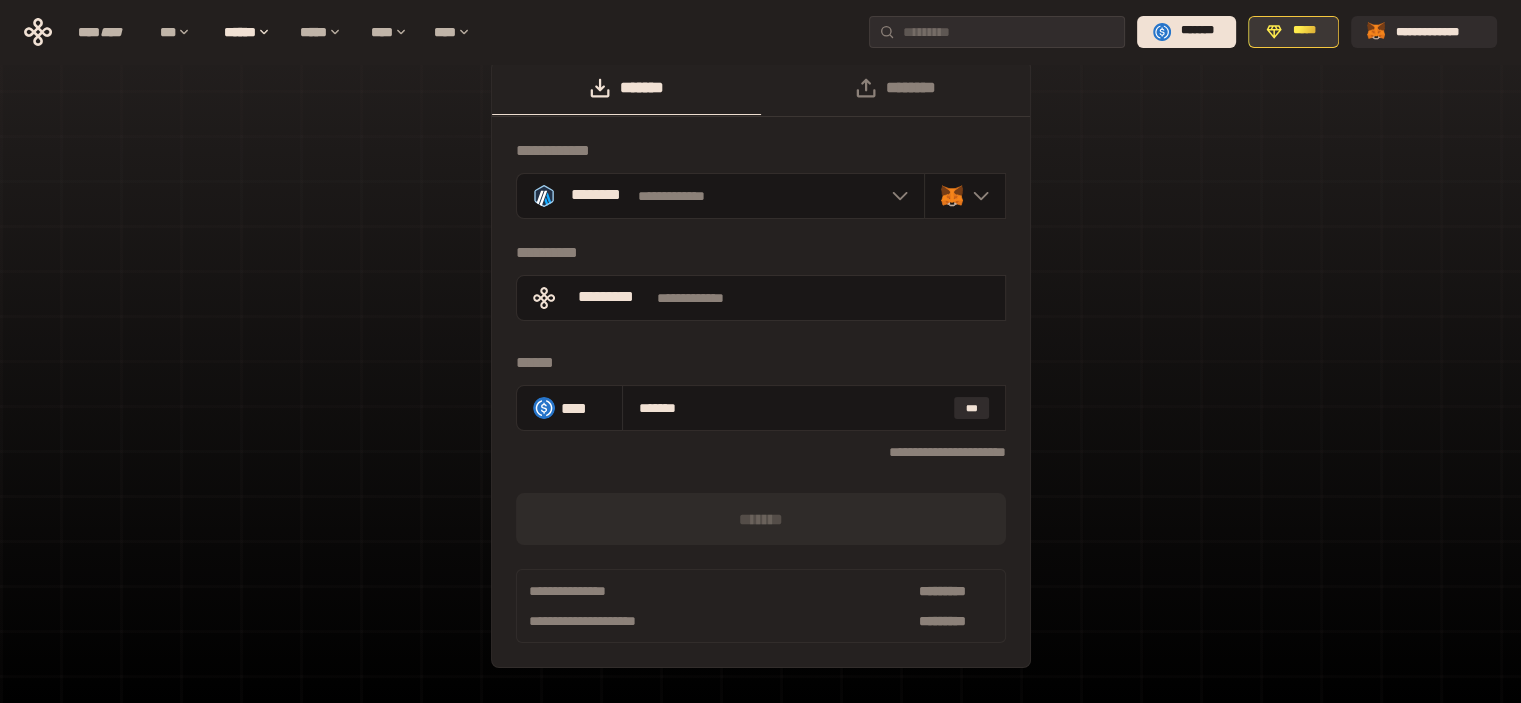 click on "*****" at bounding box center [1293, 32] 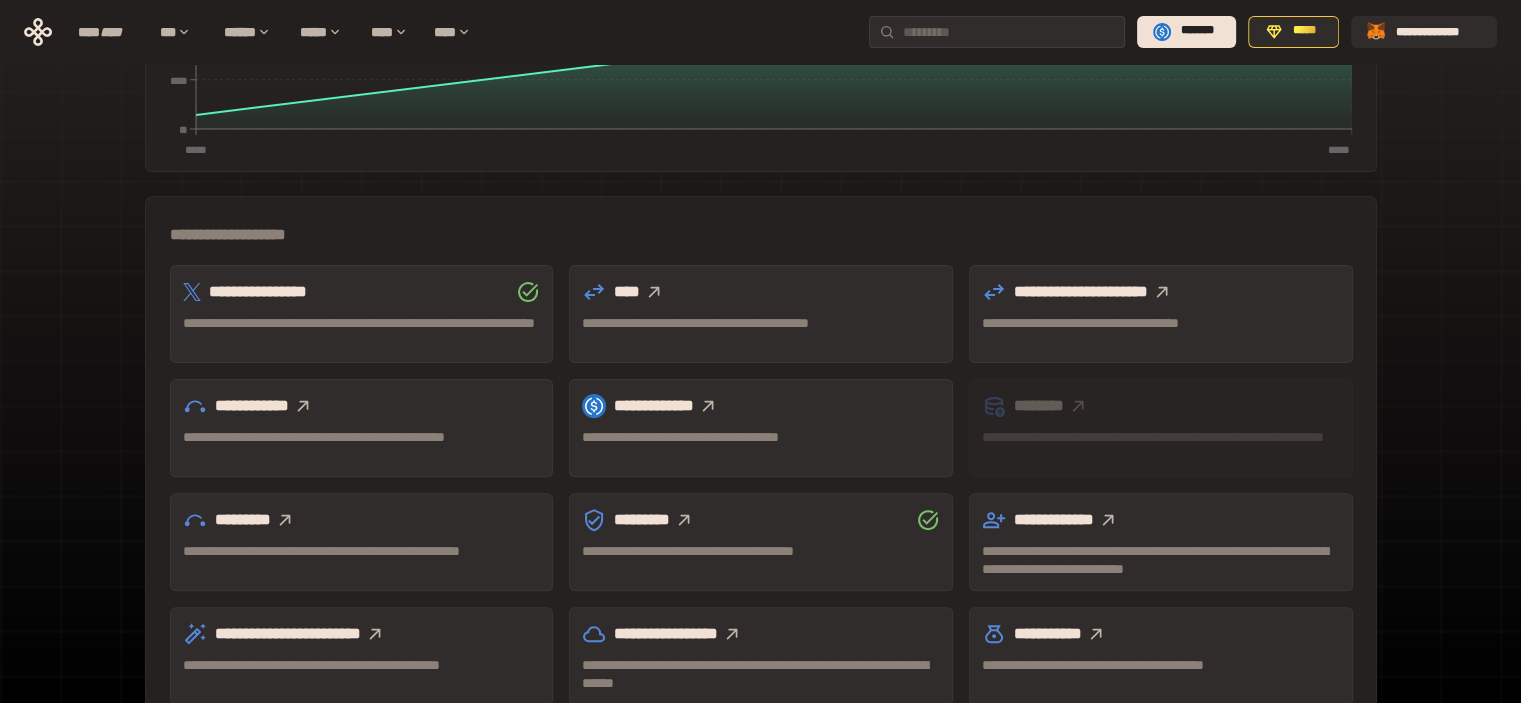 scroll, scrollTop: 551, scrollLeft: 0, axis: vertical 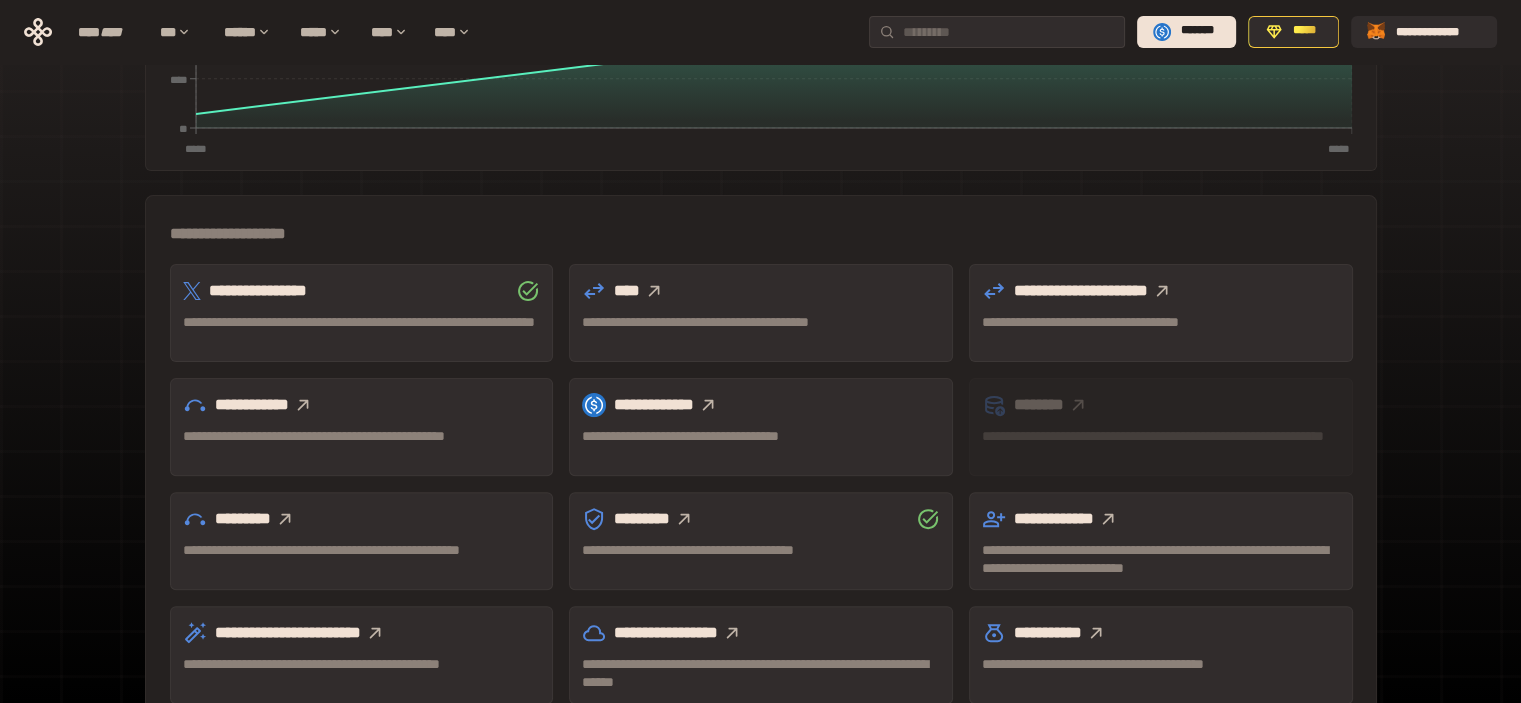 click 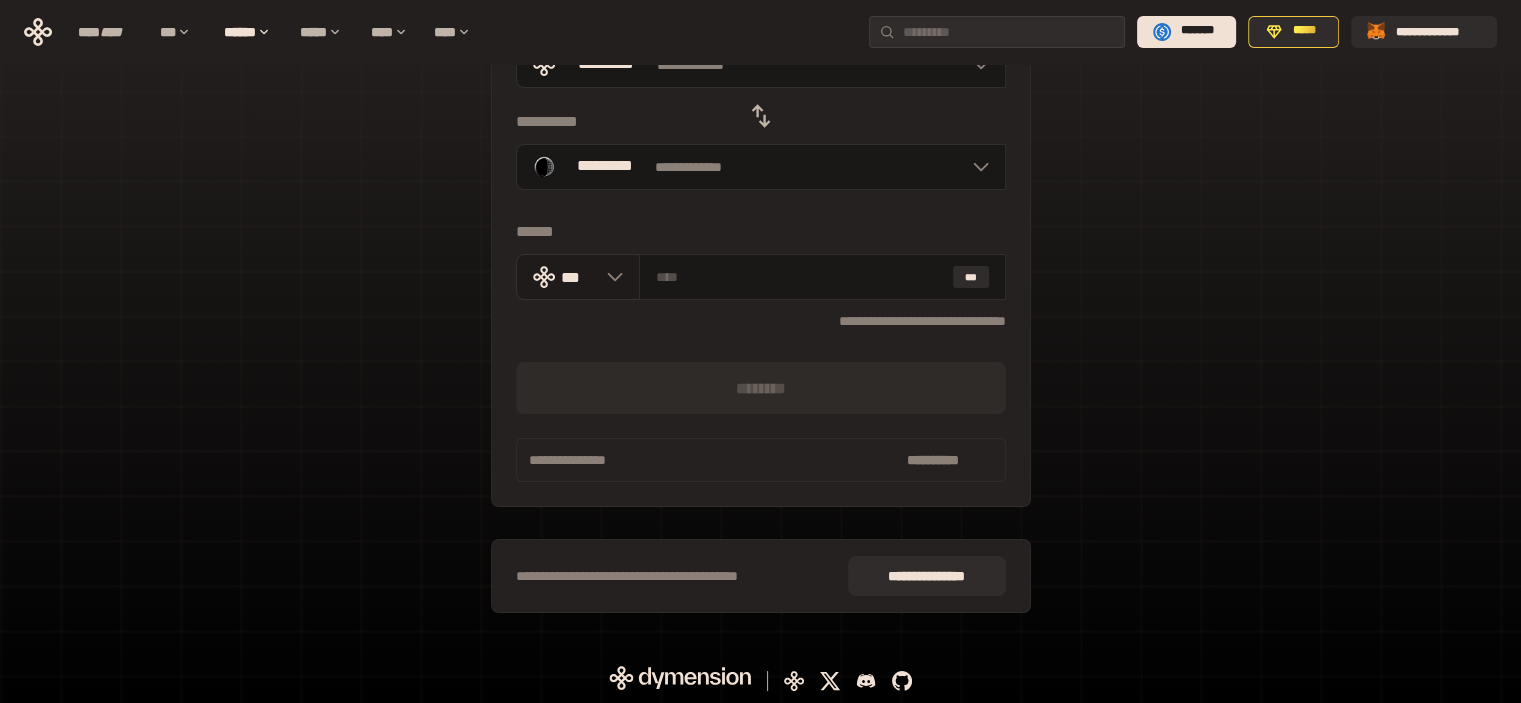 scroll, scrollTop: 0, scrollLeft: 0, axis: both 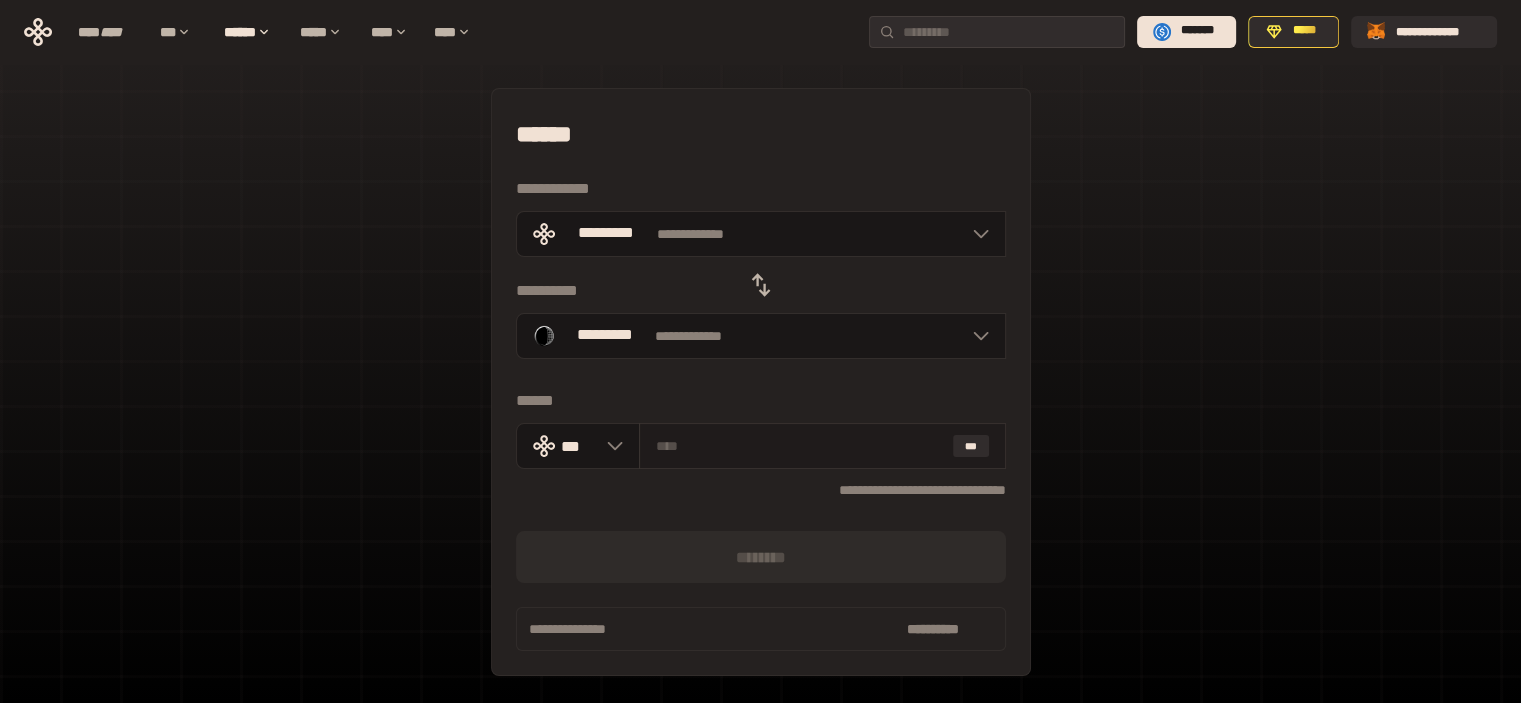 click at bounding box center [800, 446] 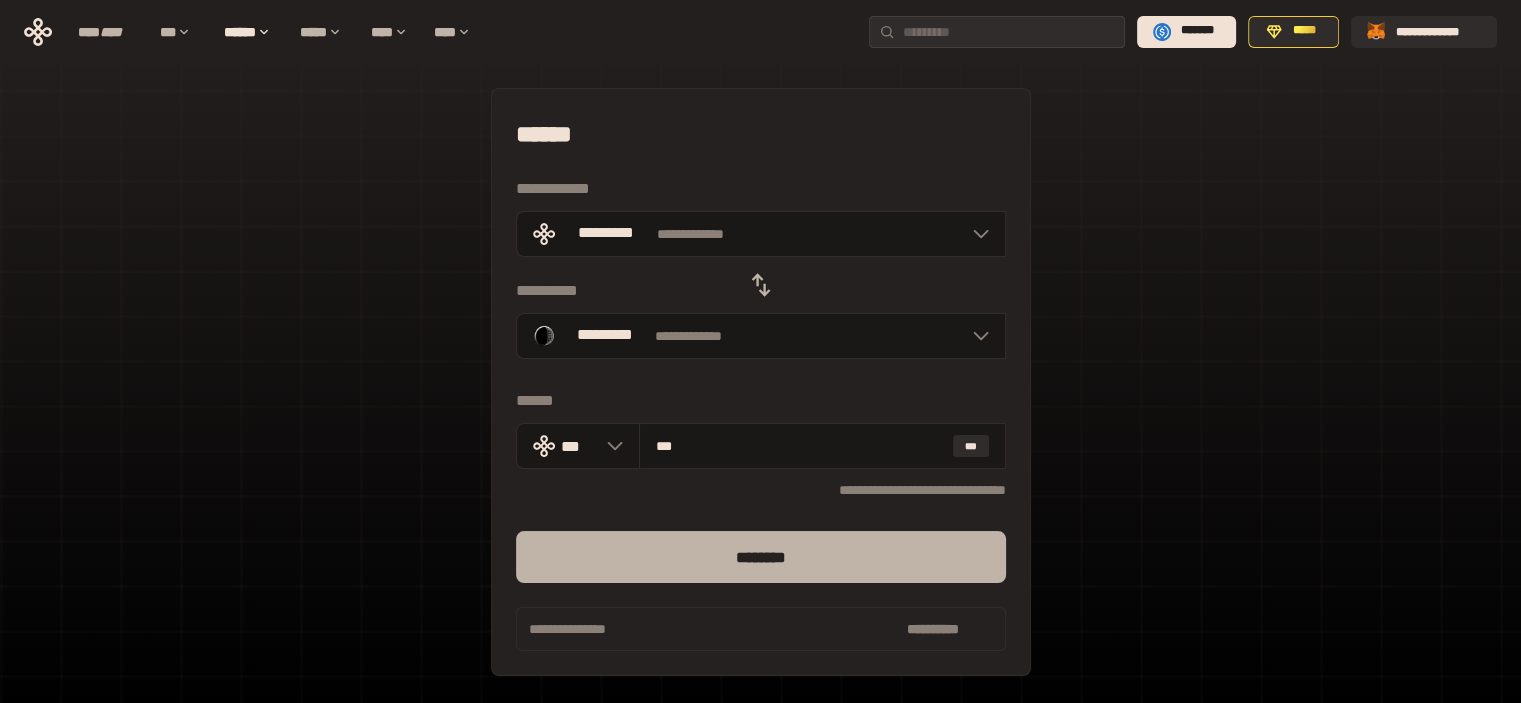 type on "***" 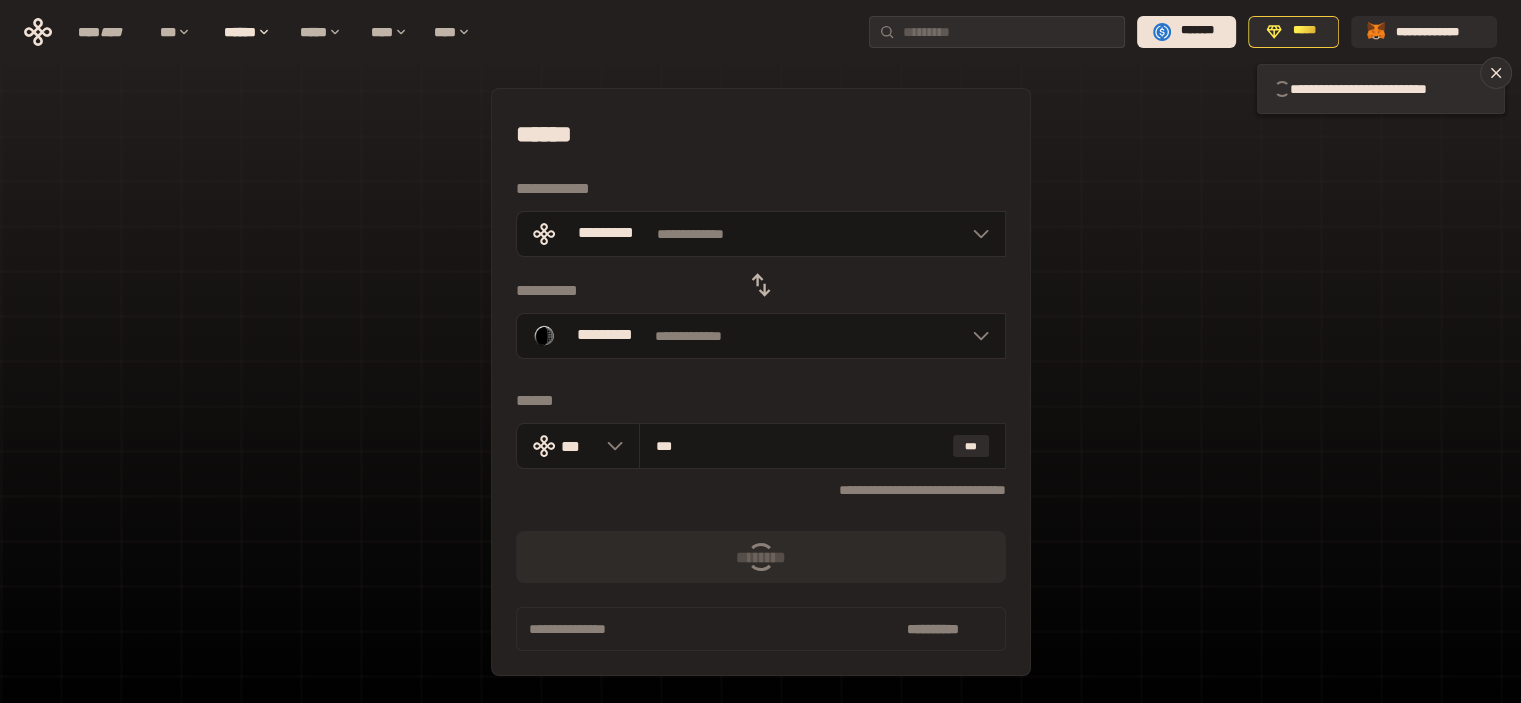 type 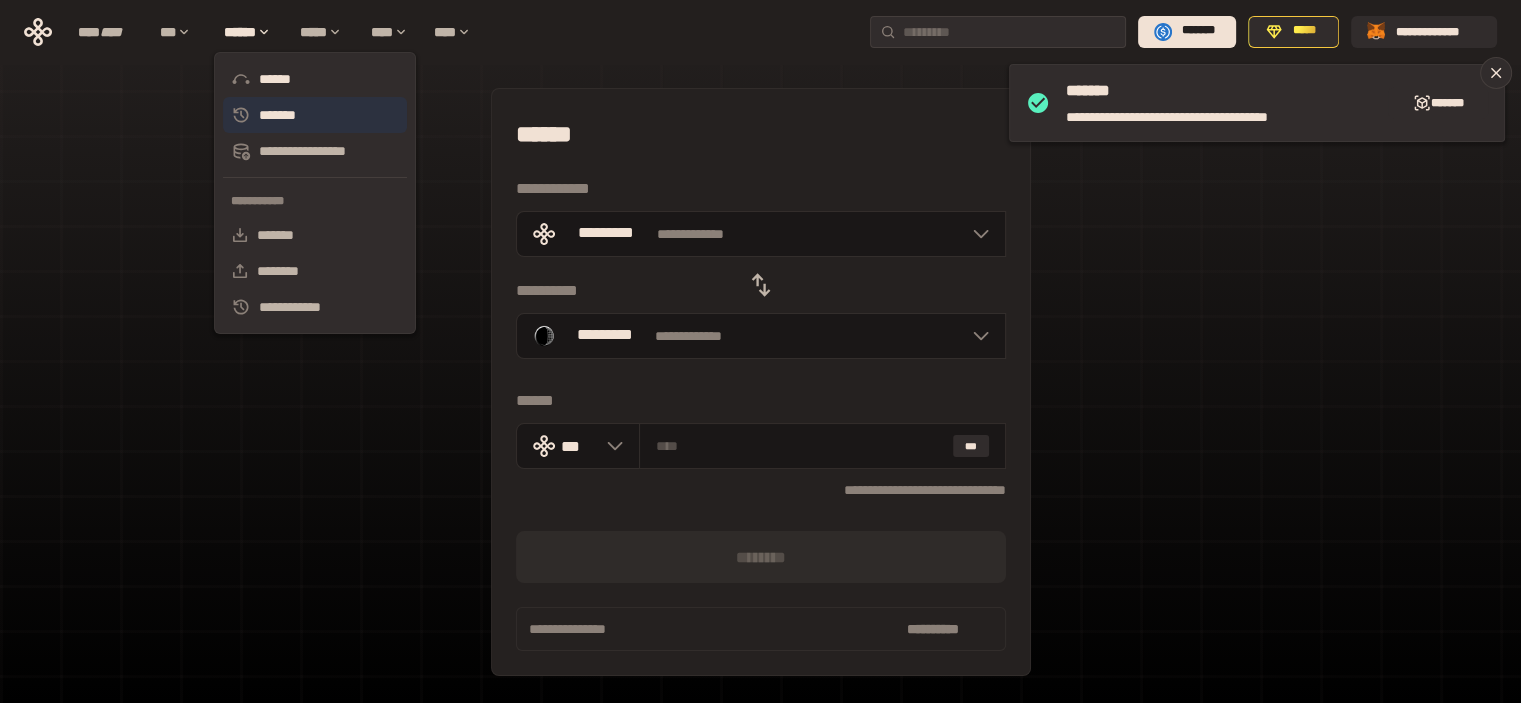 click on "*******" at bounding box center (315, 115) 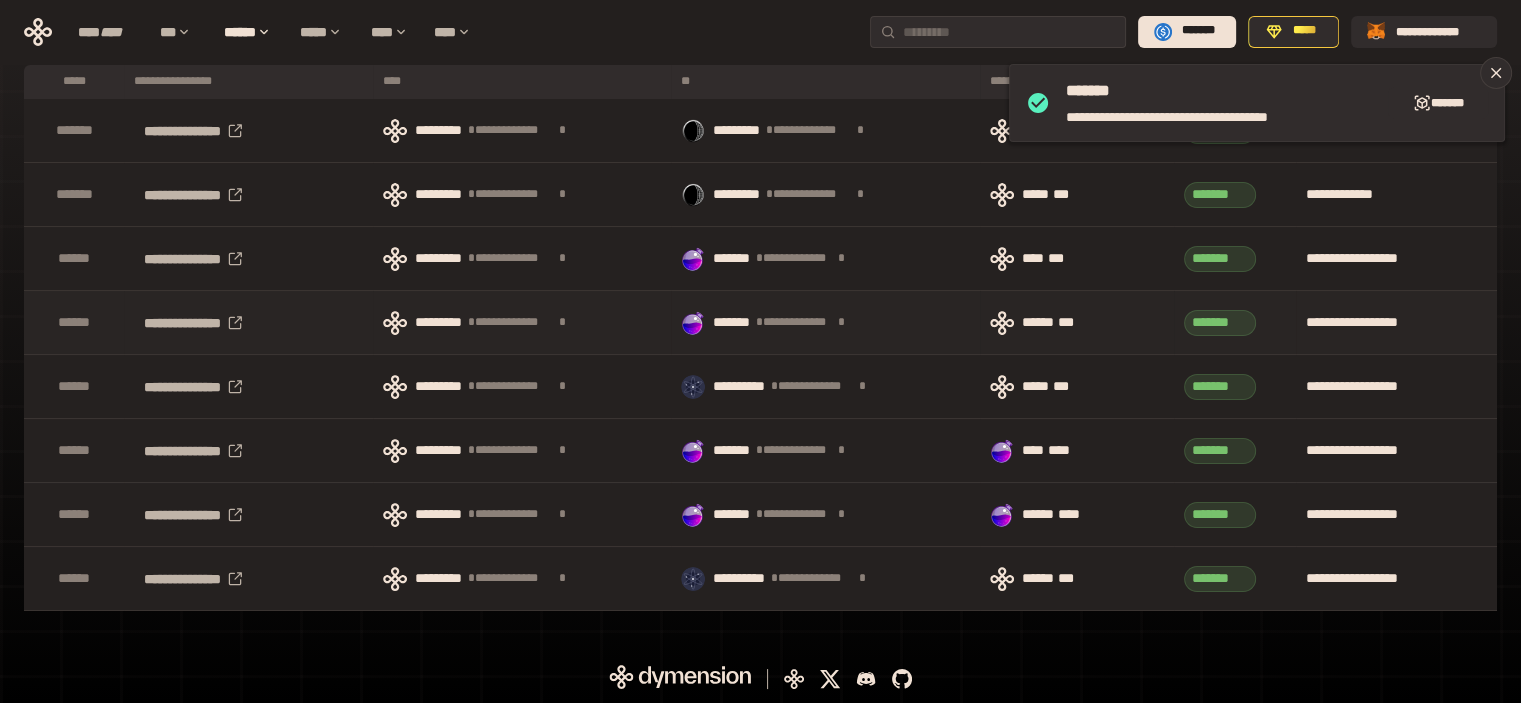 scroll, scrollTop: 0, scrollLeft: 0, axis: both 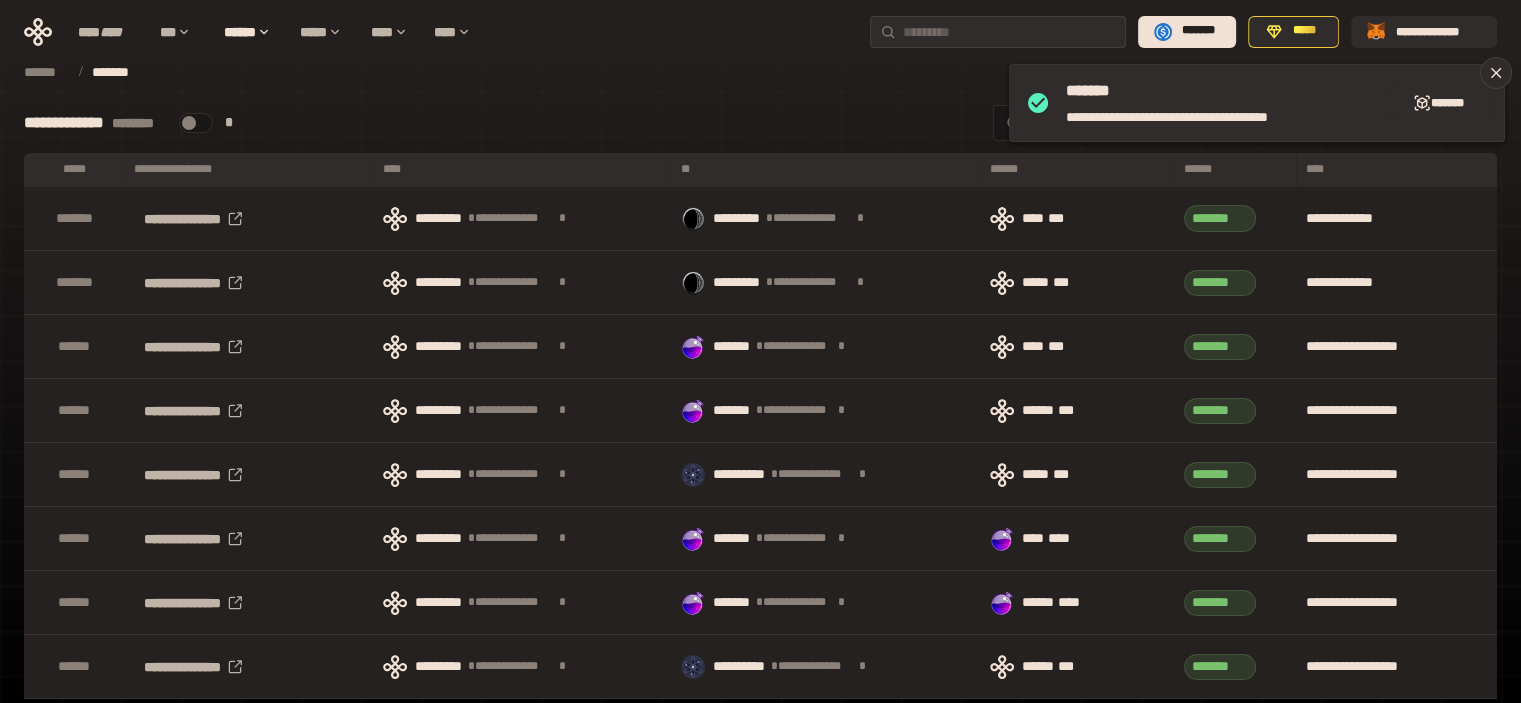 click 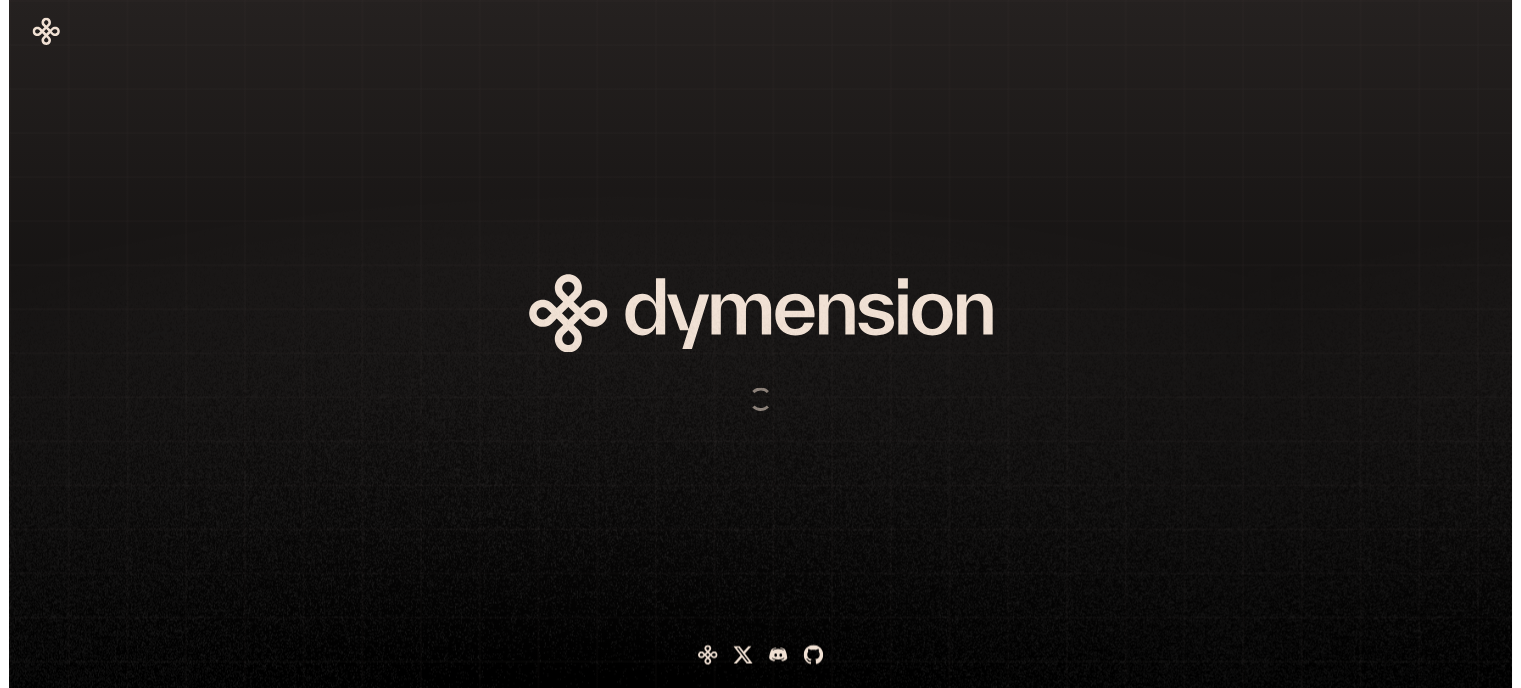 scroll, scrollTop: 0, scrollLeft: 0, axis: both 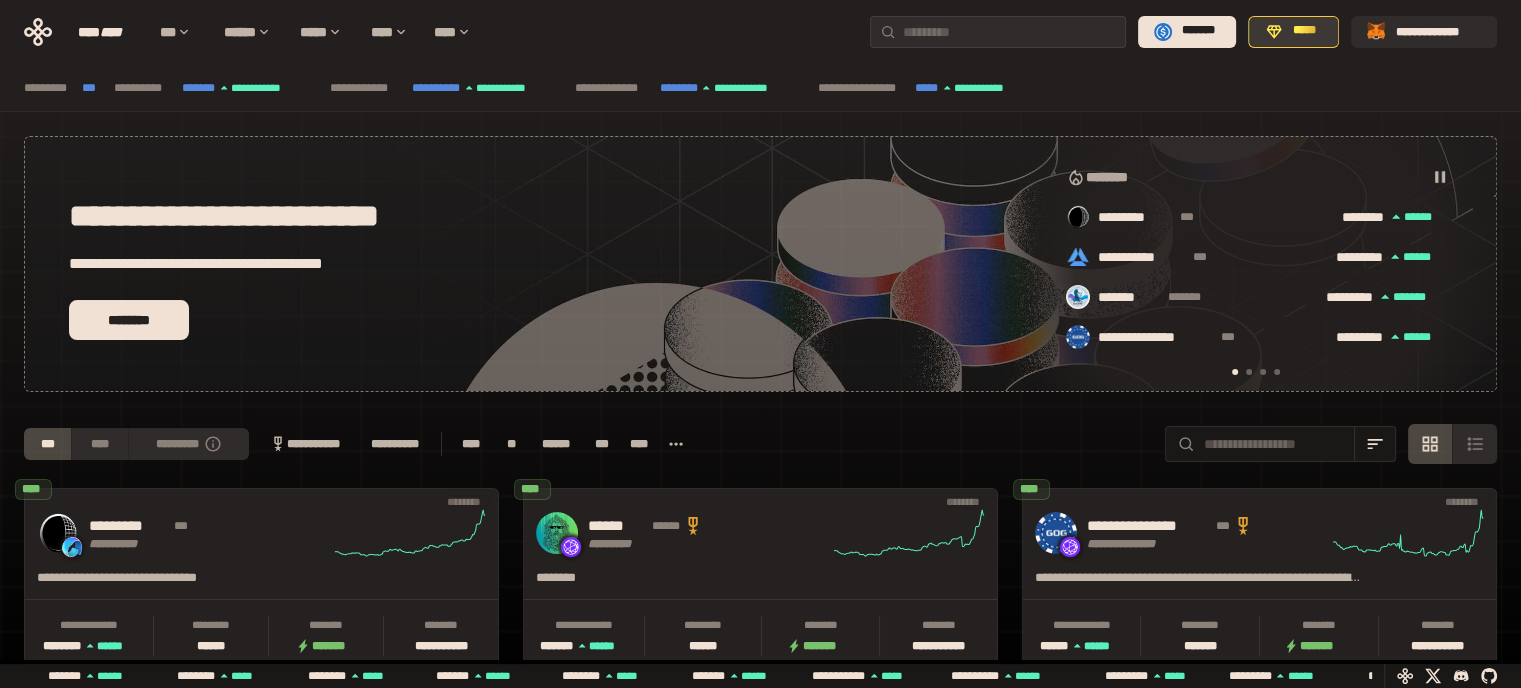 click on "*****" at bounding box center [1304, 31] 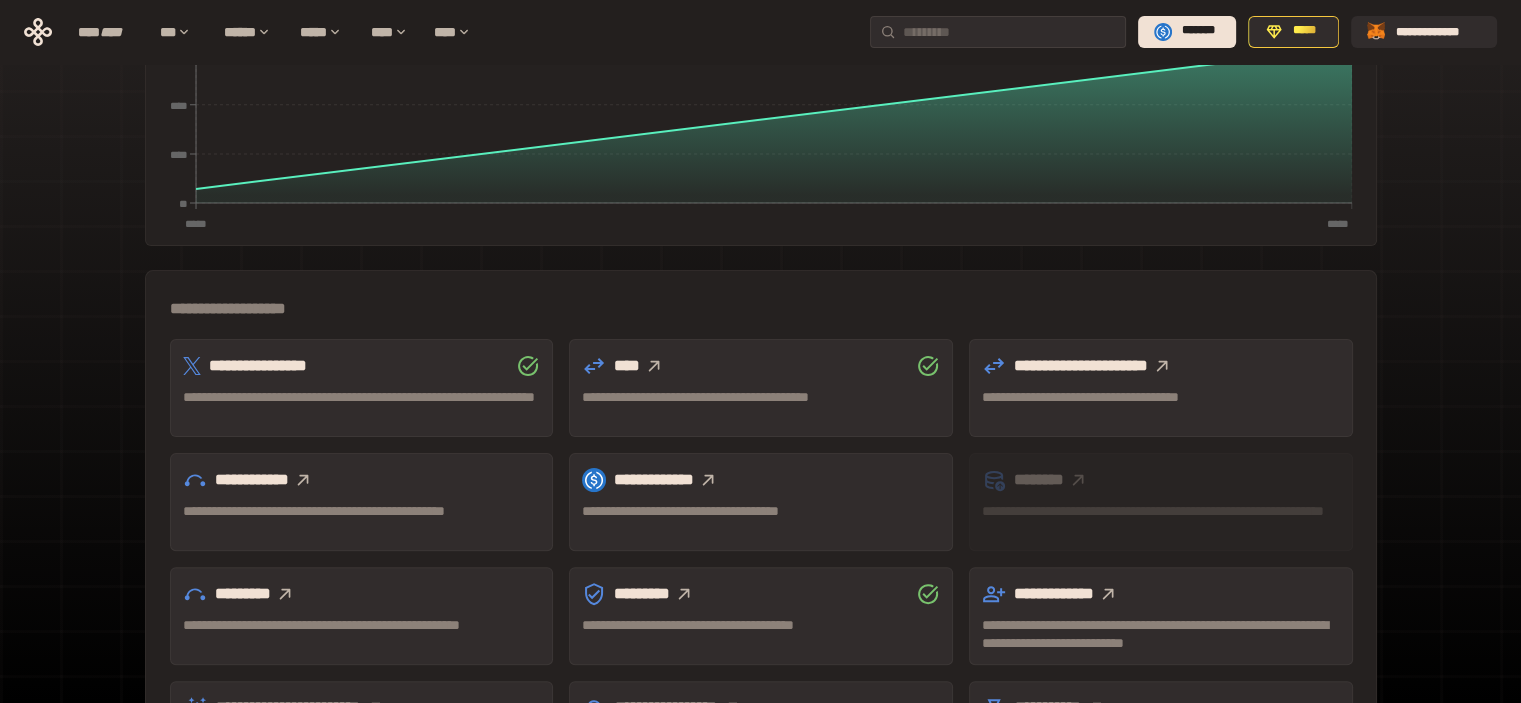 scroll, scrollTop: 581, scrollLeft: 0, axis: vertical 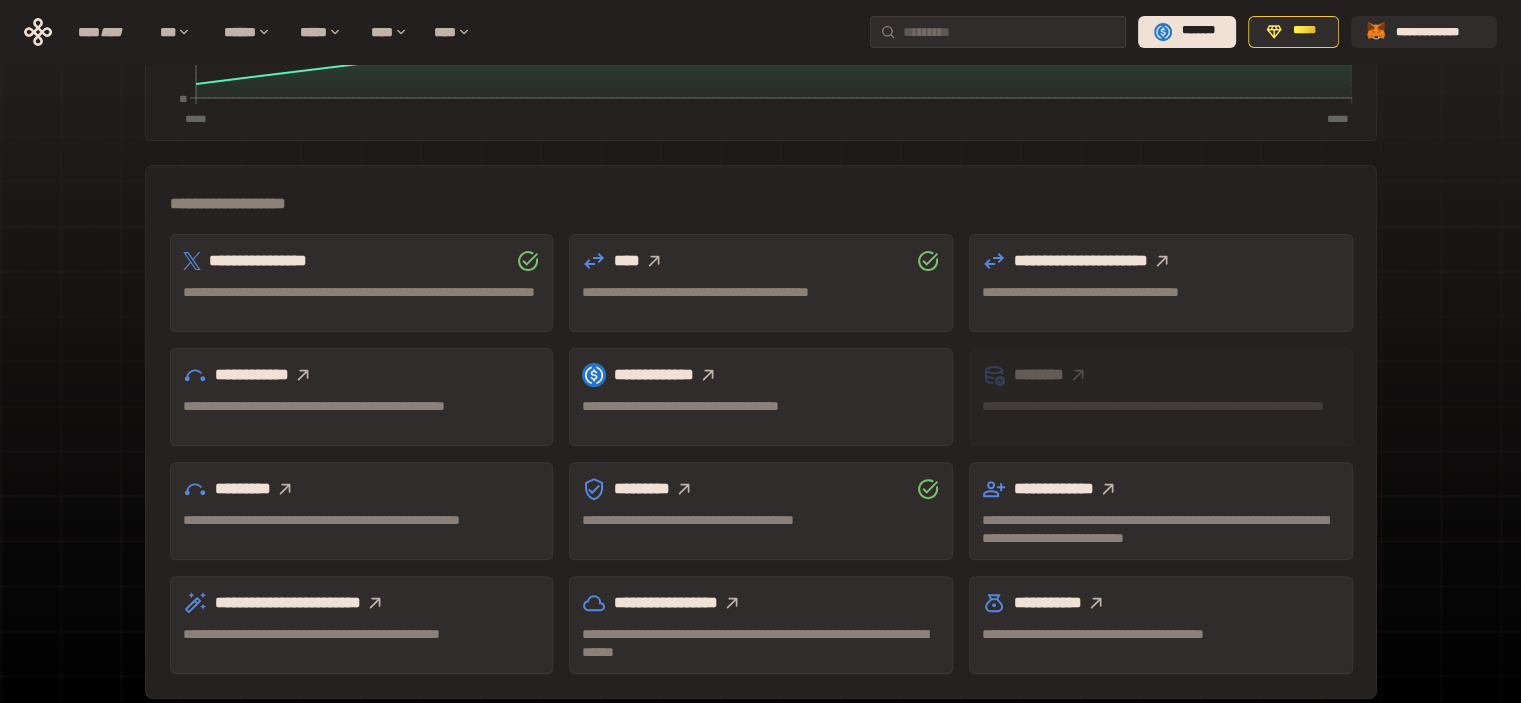 click 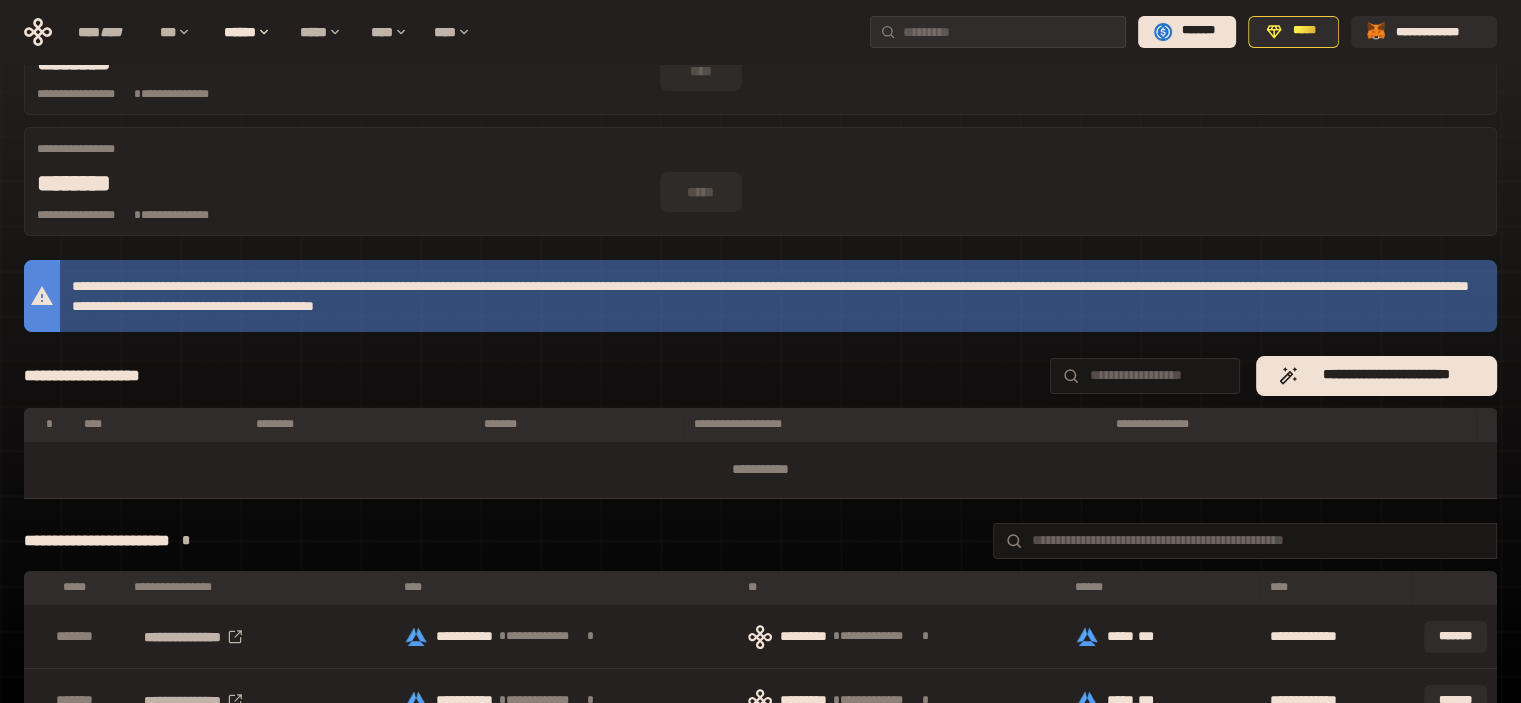scroll, scrollTop: 98, scrollLeft: 0, axis: vertical 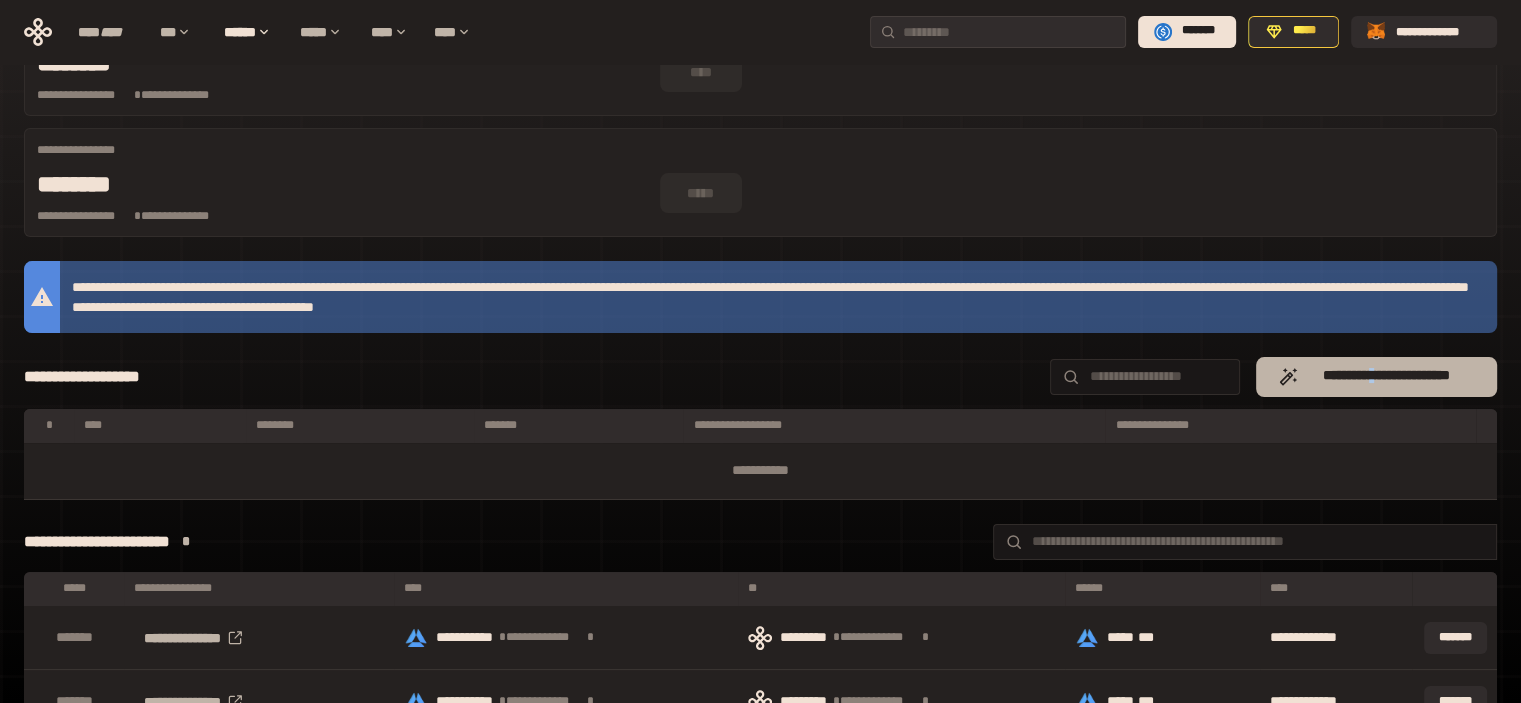 drag, startPoint x: 1368, startPoint y: 231, endPoint x: 1376, endPoint y: 263, distance: 32.984844 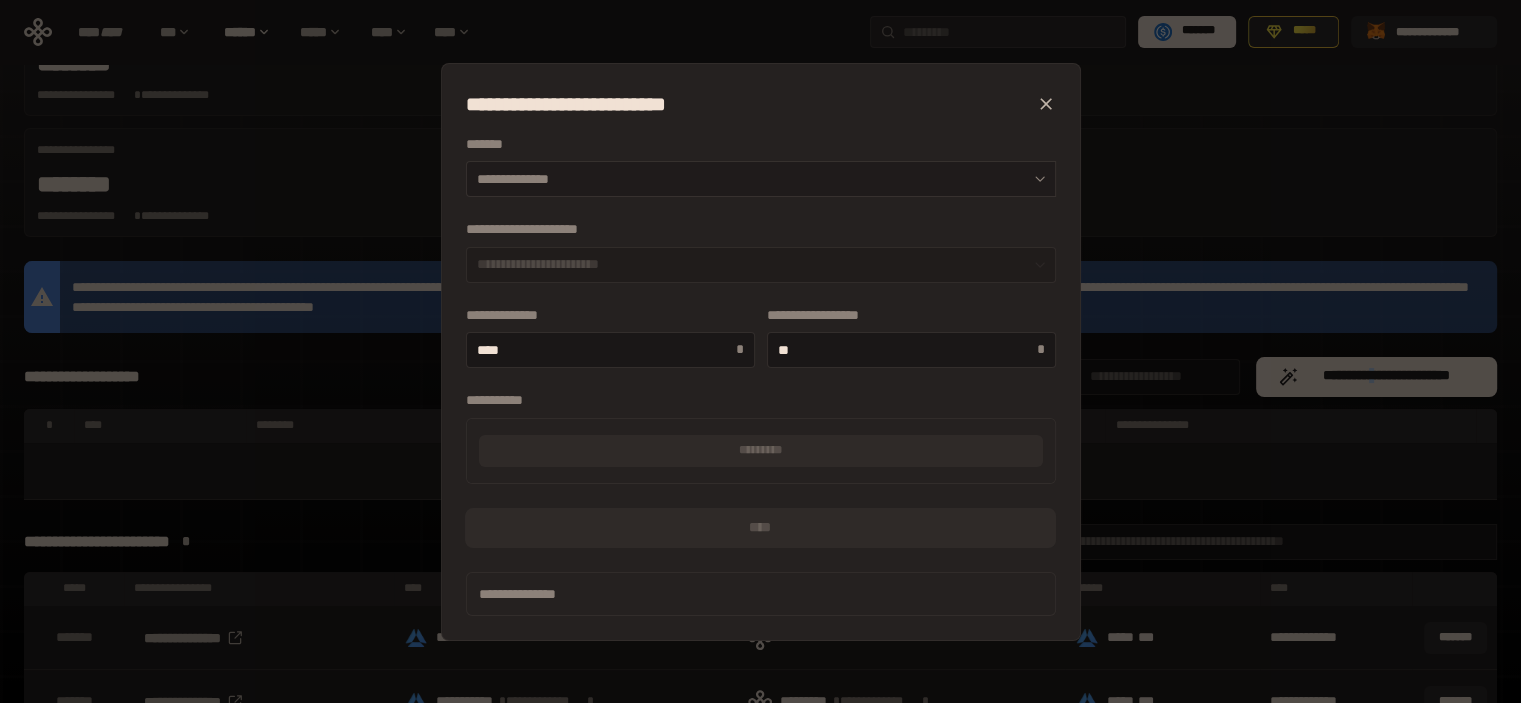 click on "**********" at bounding box center [761, 179] 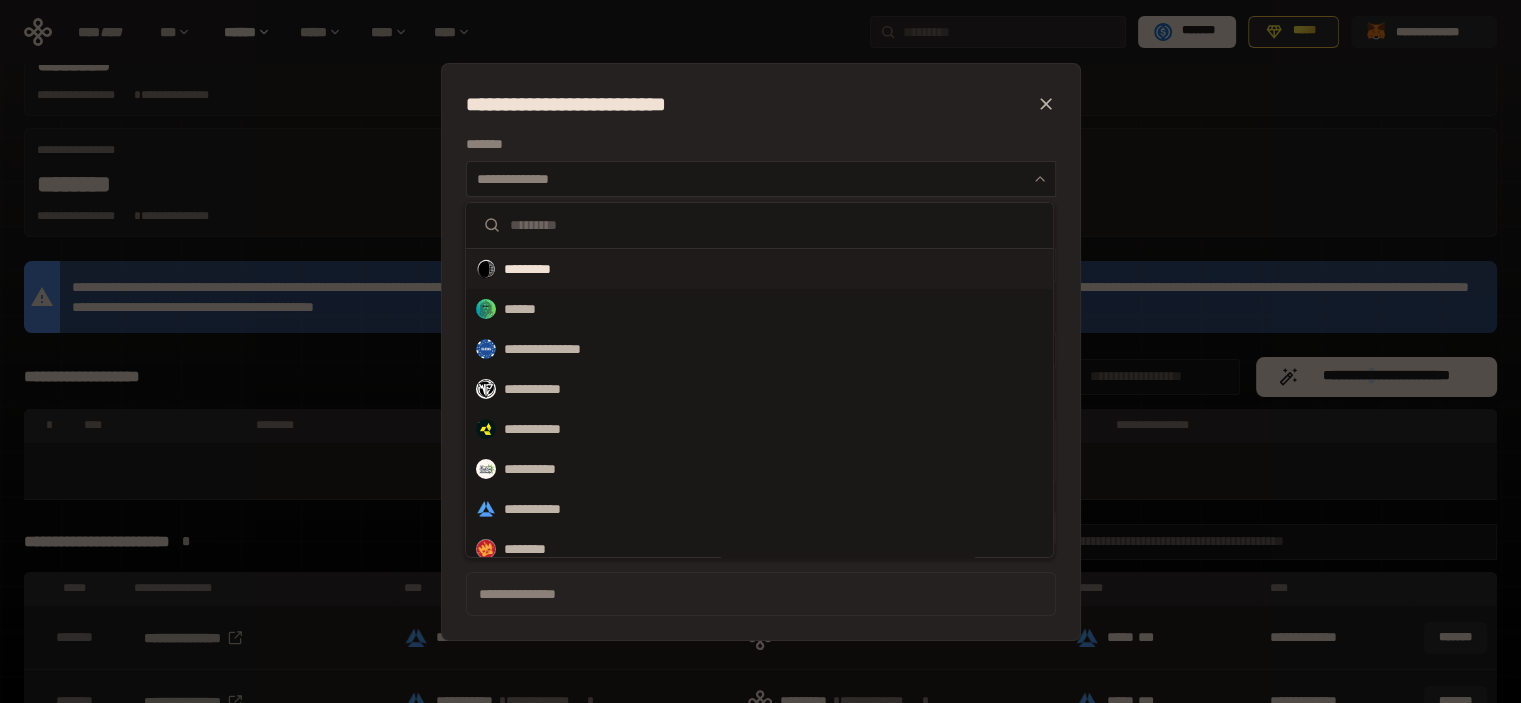 click on "*********" at bounding box center [540, 269] 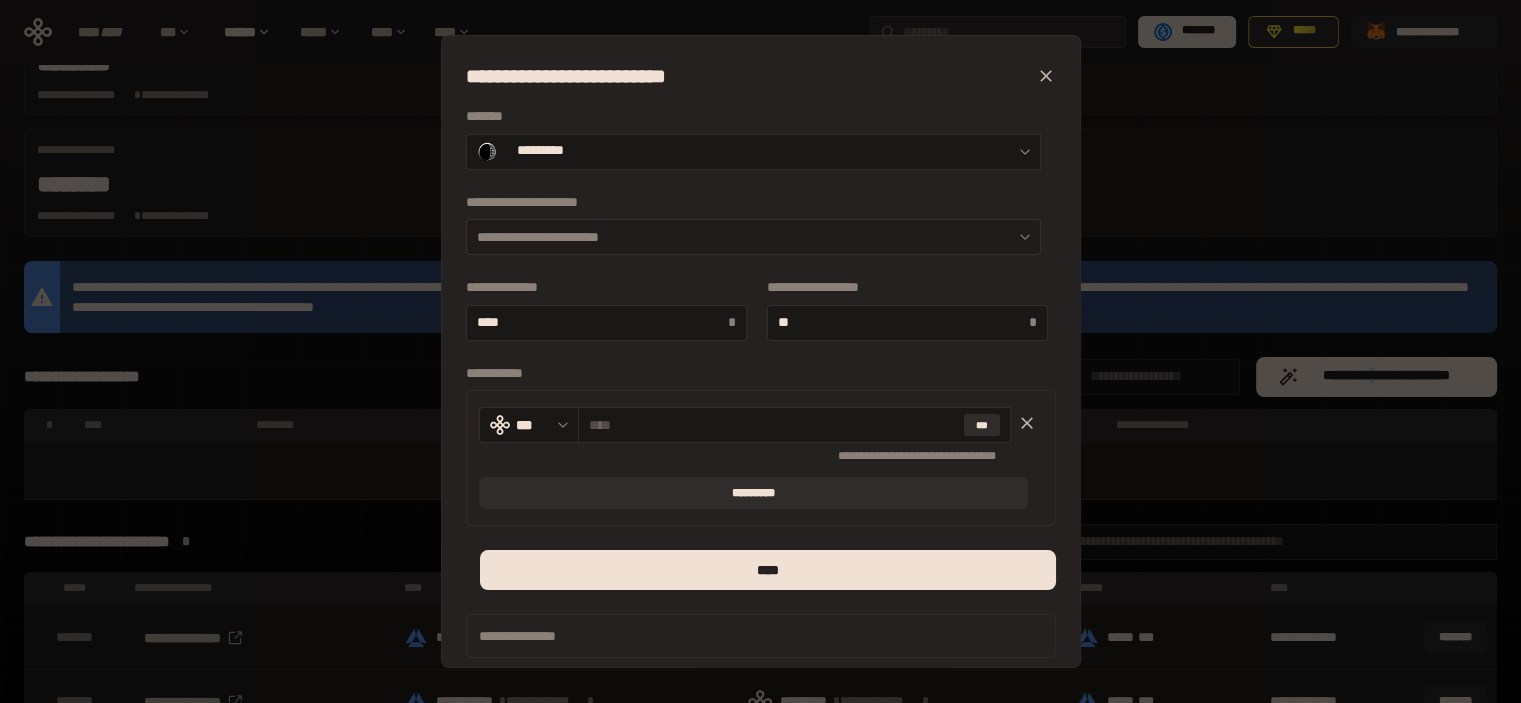 click on "**********" at bounding box center (753, 237) 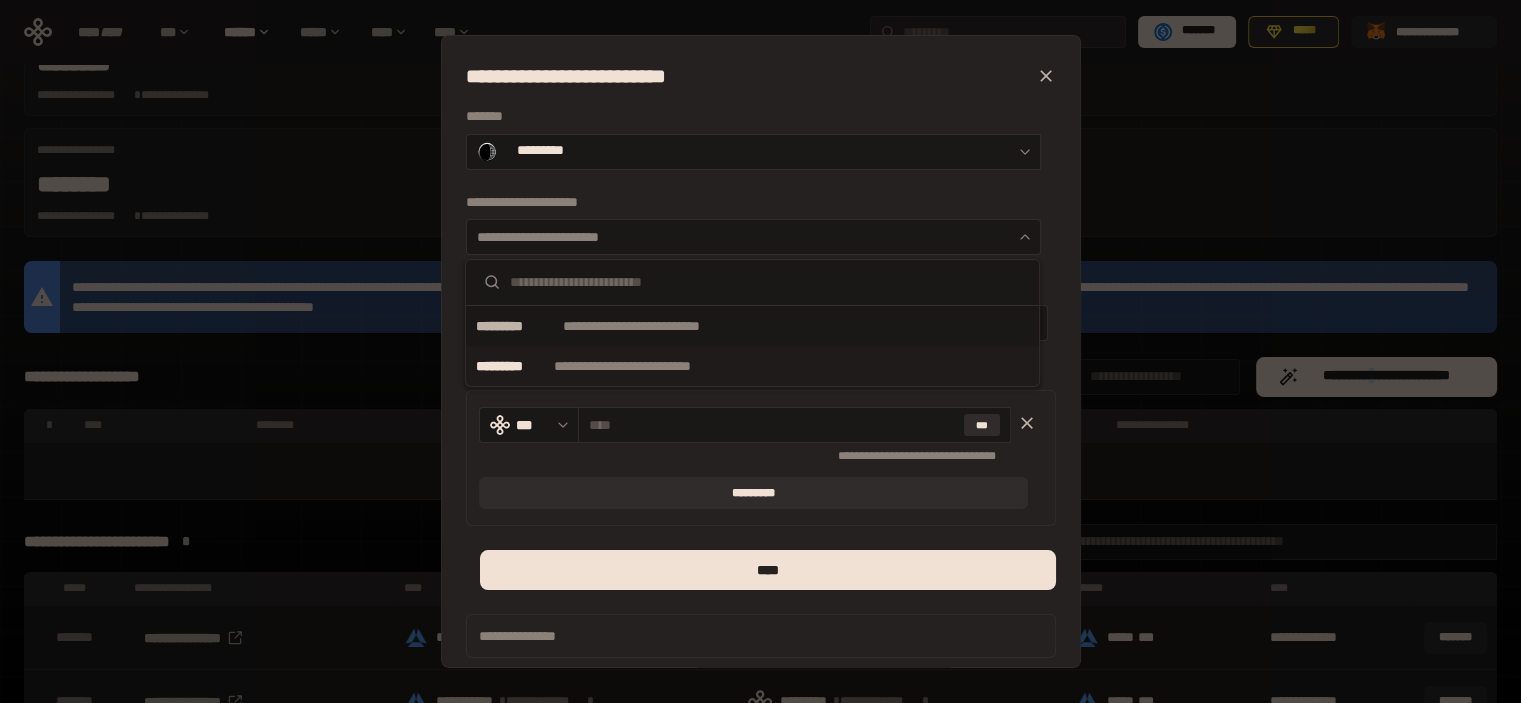 click on "**********" at bounding box center [647, 366] 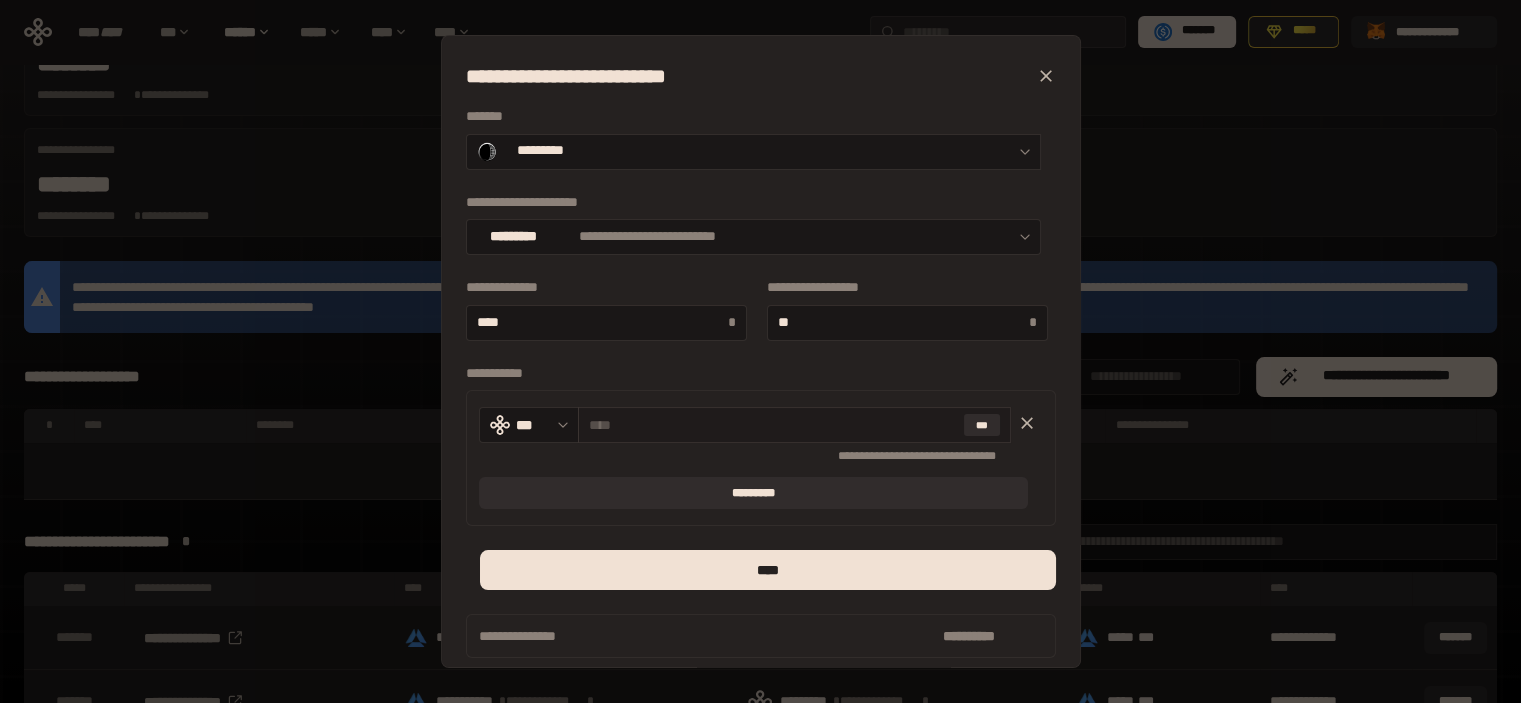 click at bounding box center (772, 425) 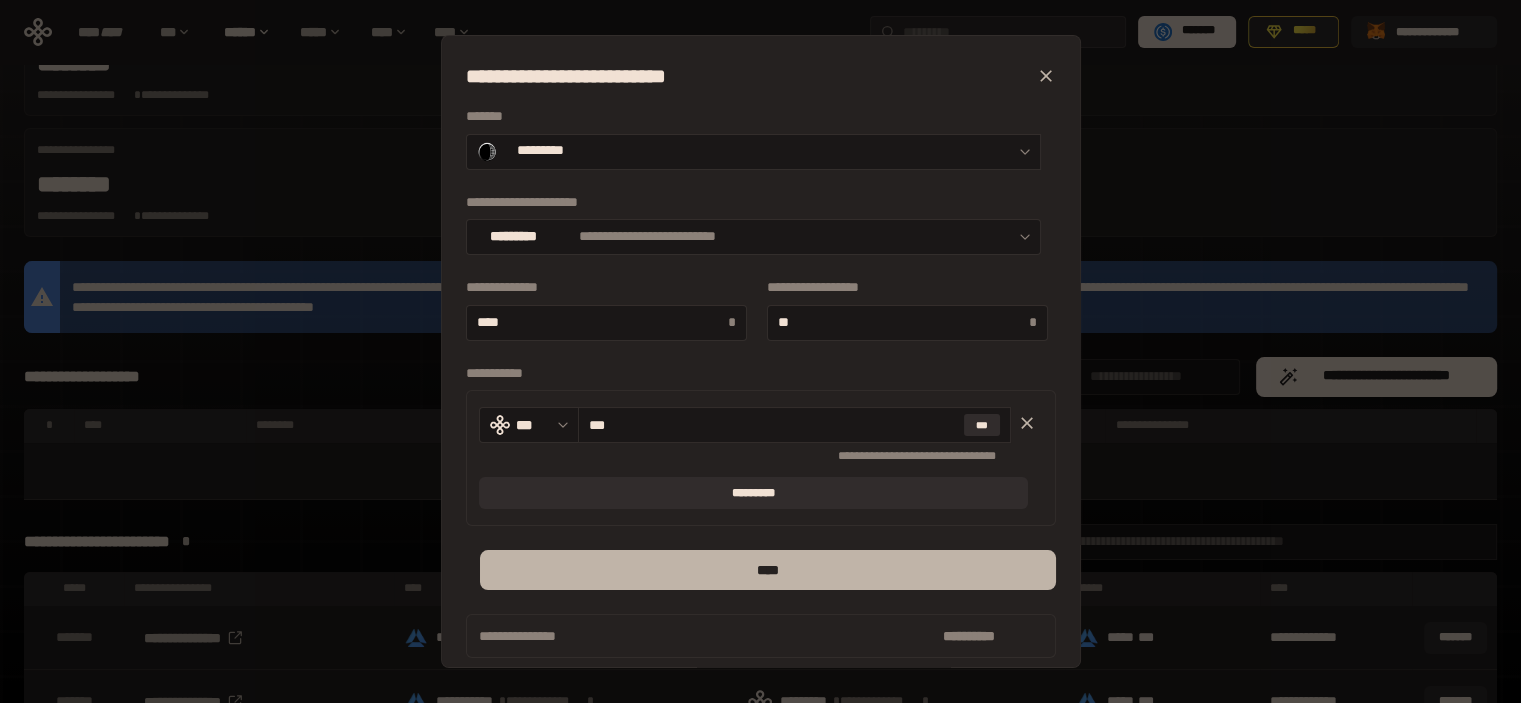 type on "***" 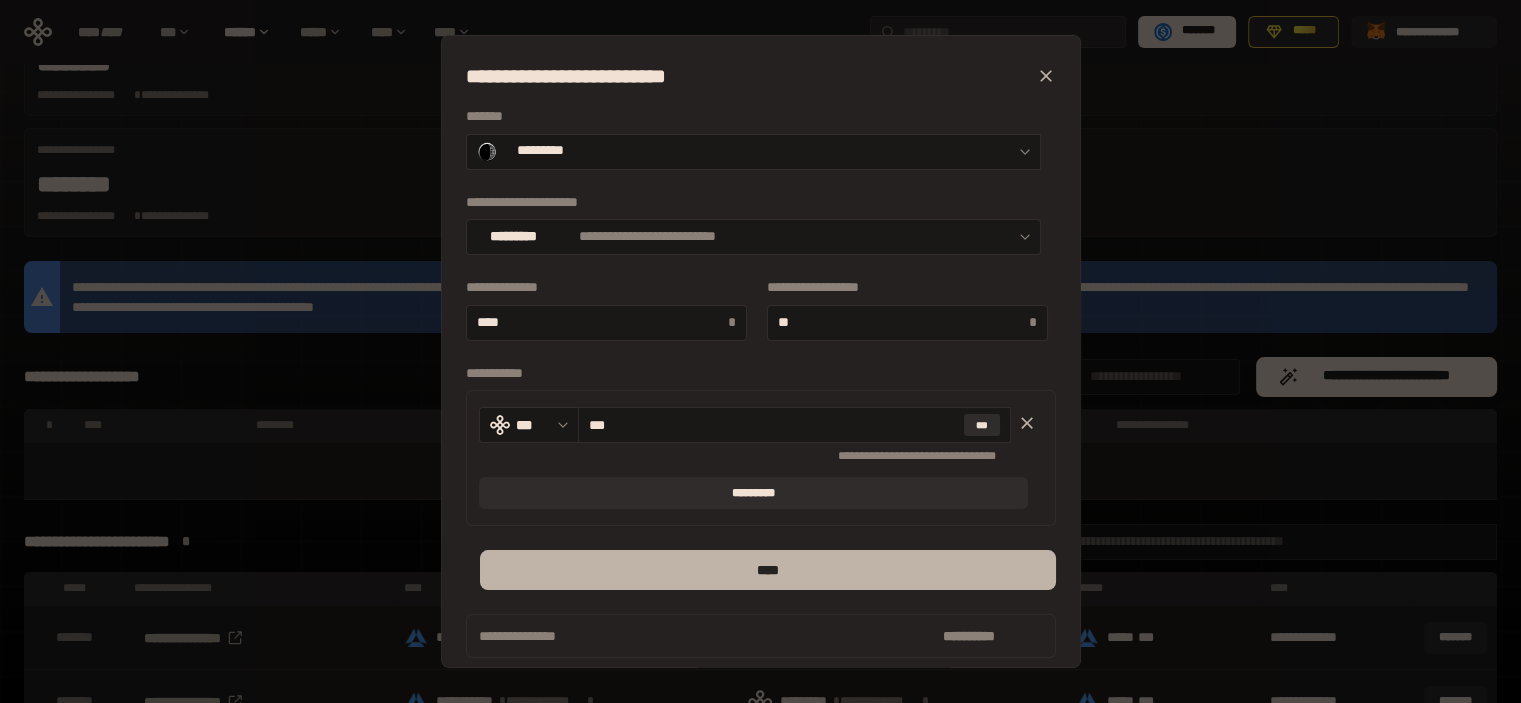 click on "****" at bounding box center [767, 570] 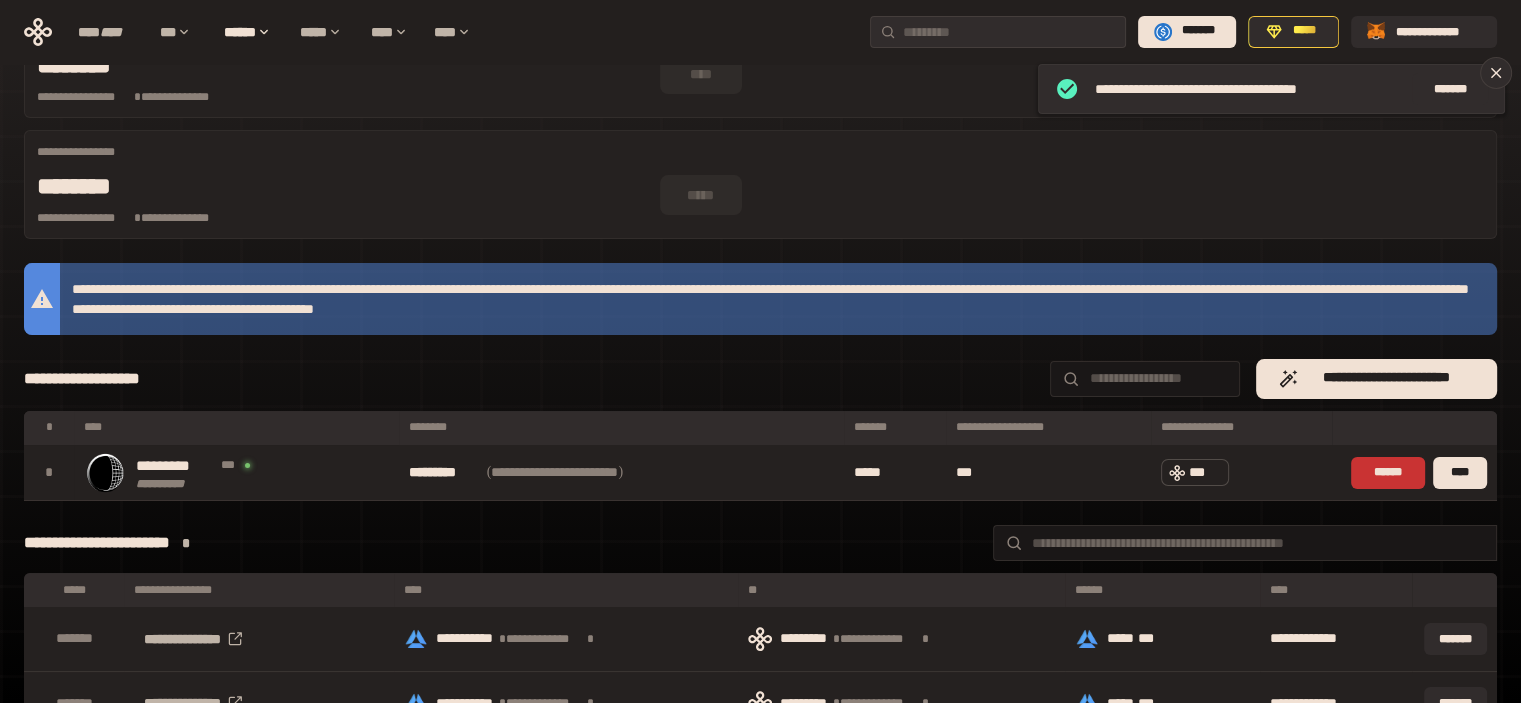 scroll, scrollTop: 0, scrollLeft: 0, axis: both 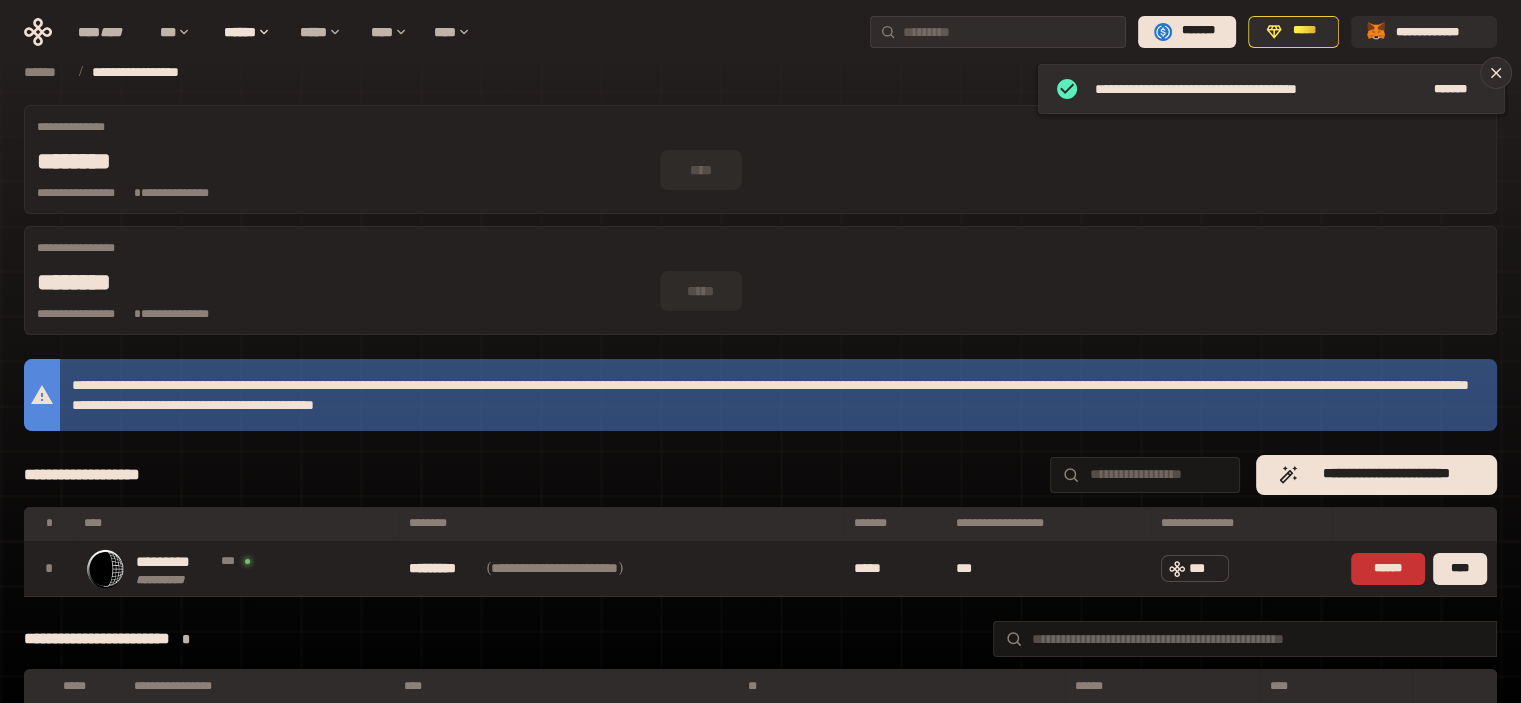 click on "*******" at bounding box center [1455, 735] 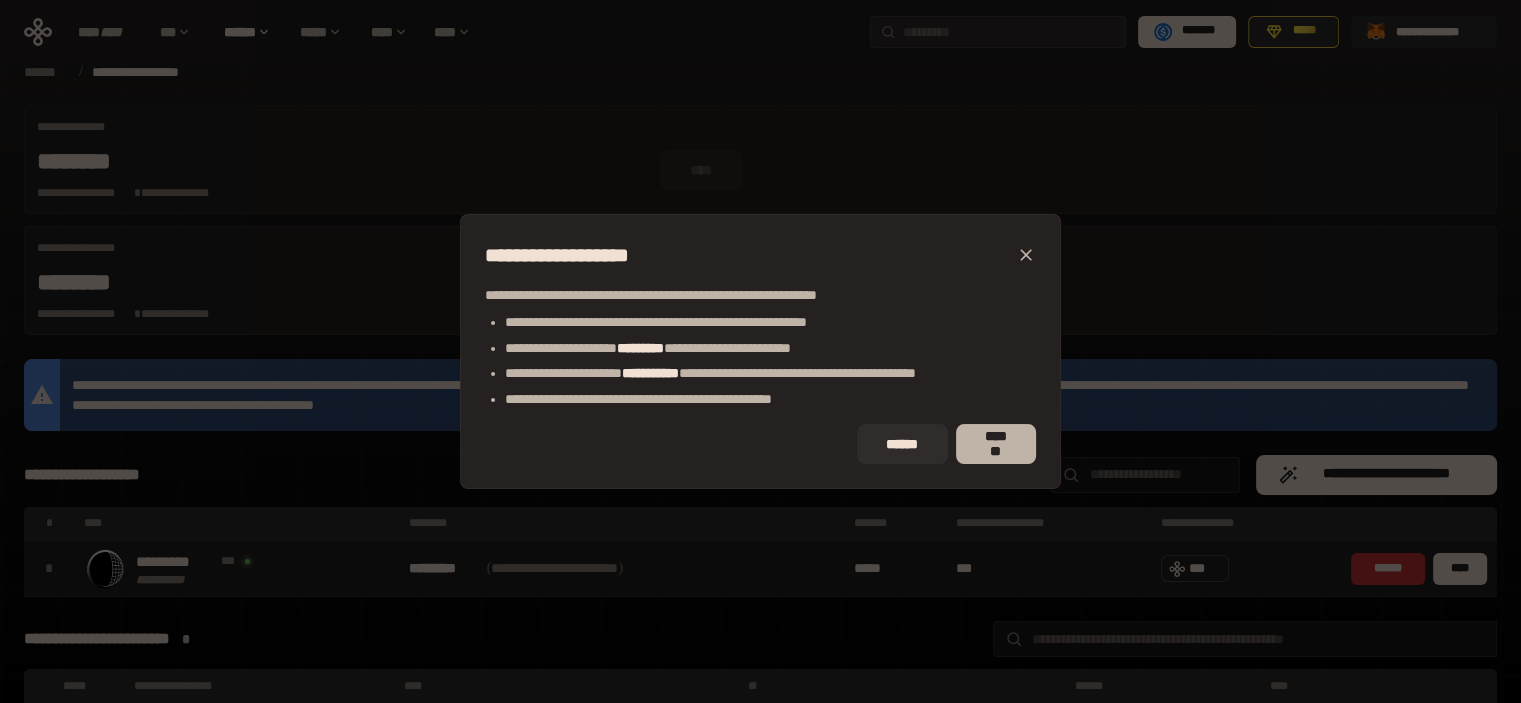 click on "*******" at bounding box center [996, 444] 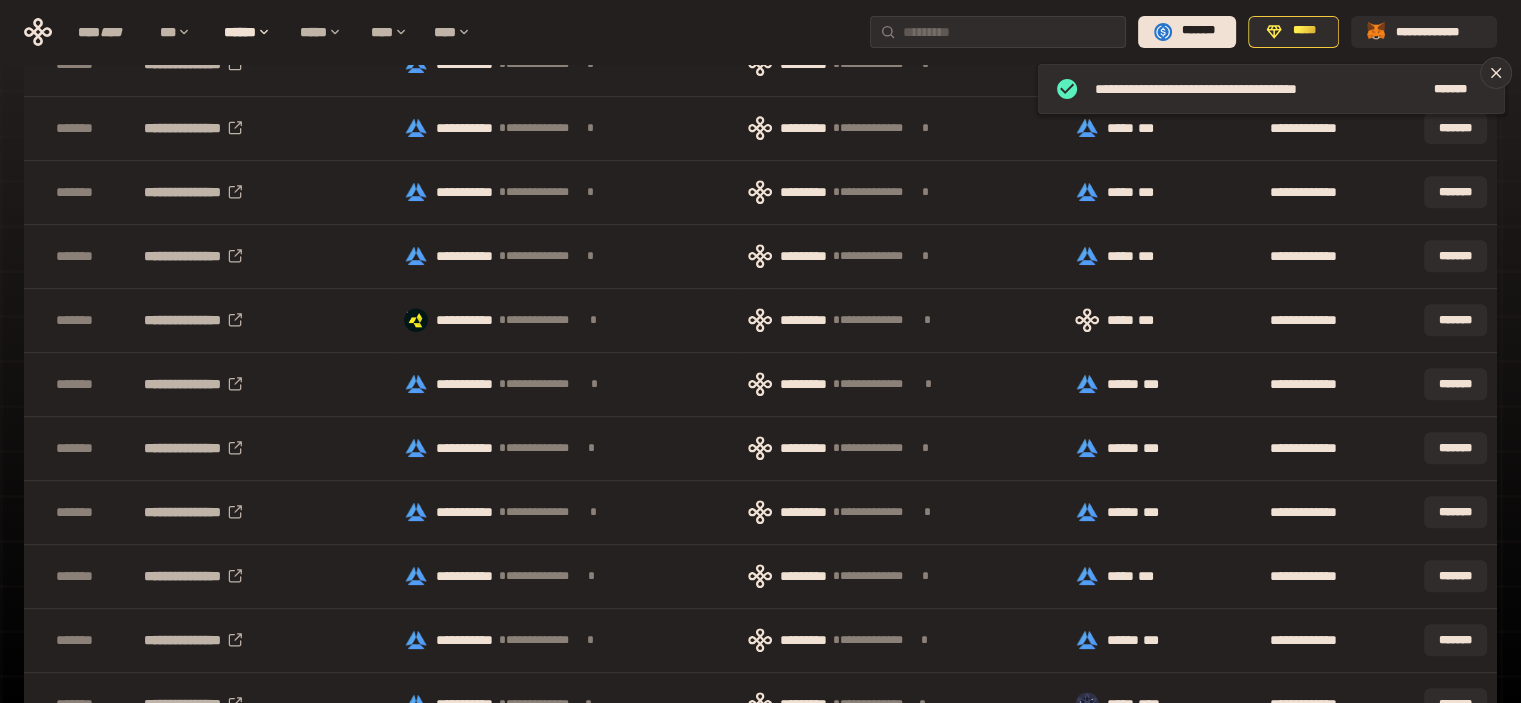 scroll, scrollTop: 804, scrollLeft: 0, axis: vertical 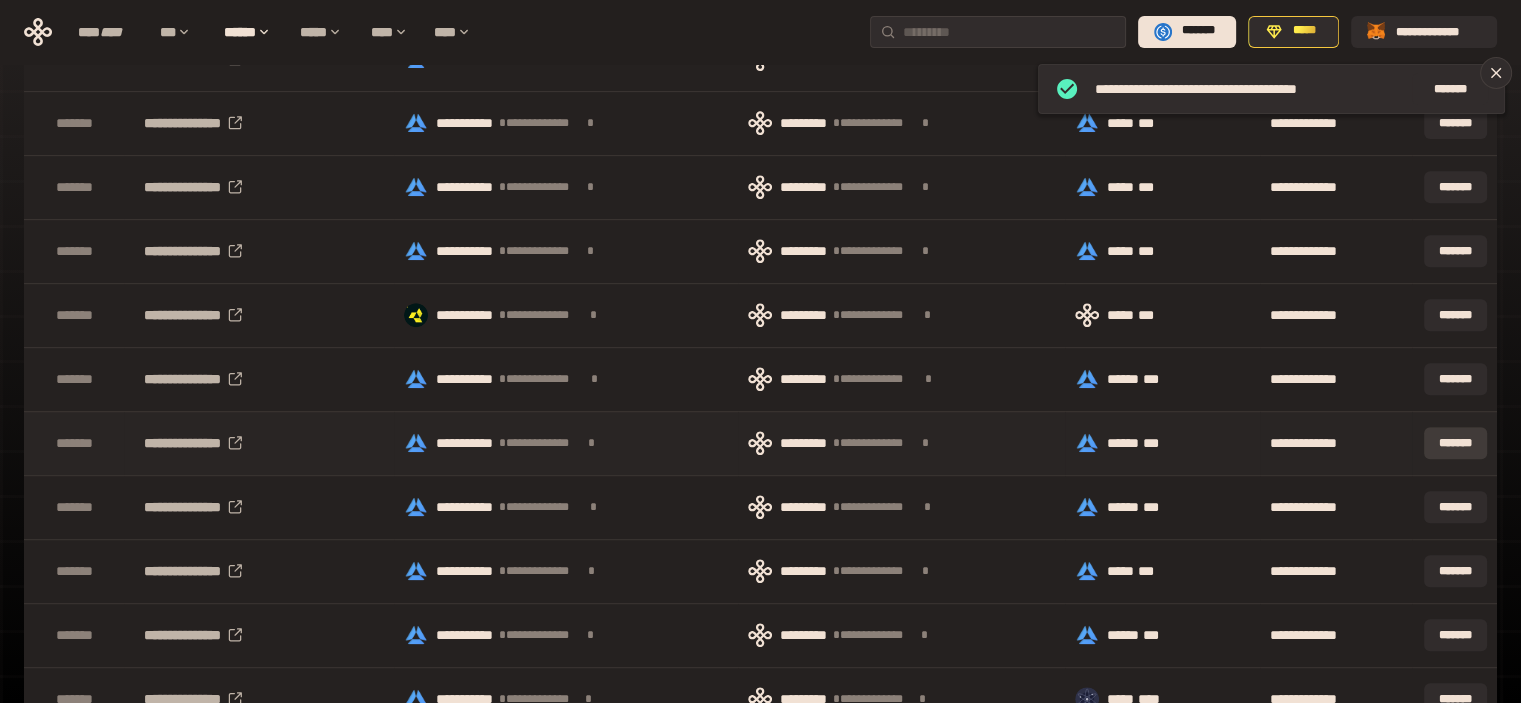 click on "*******" at bounding box center [1455, 443] 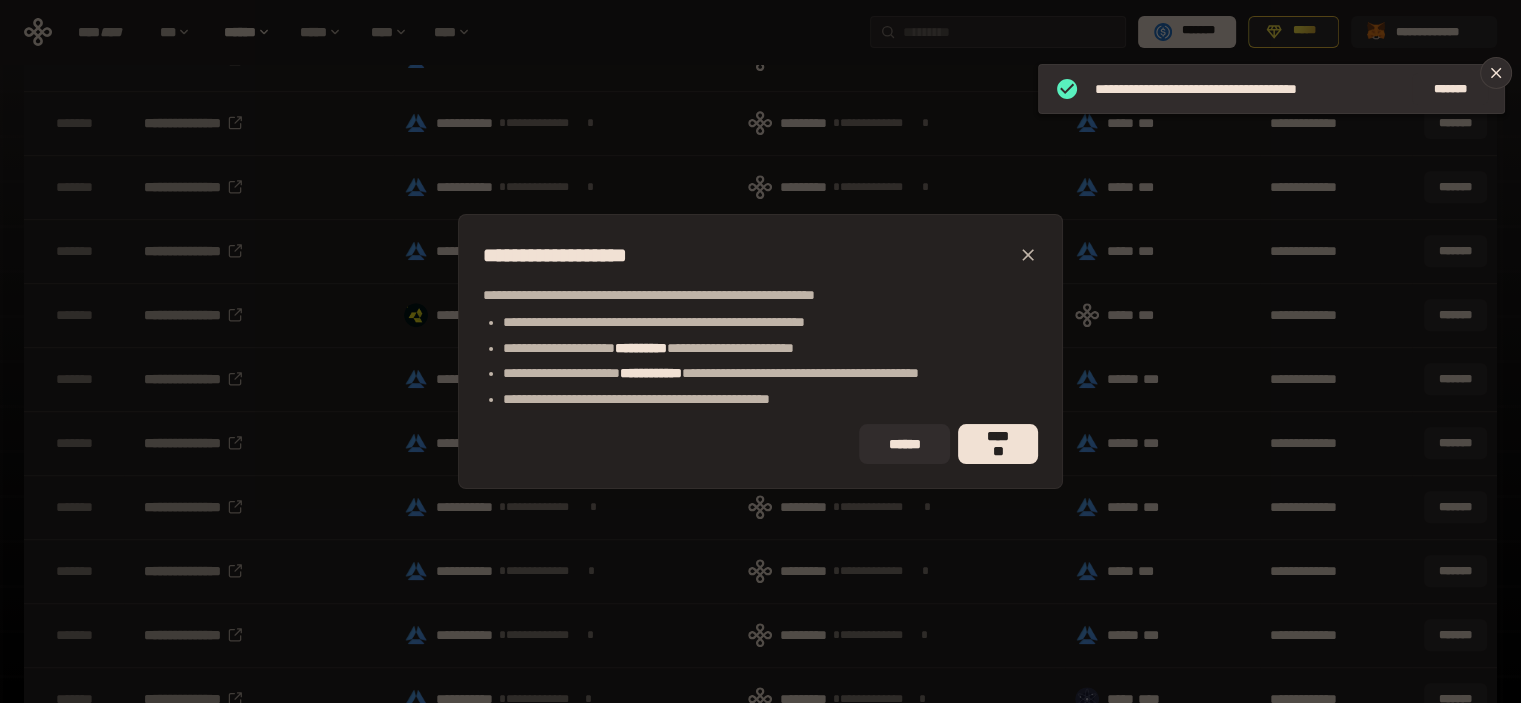 click 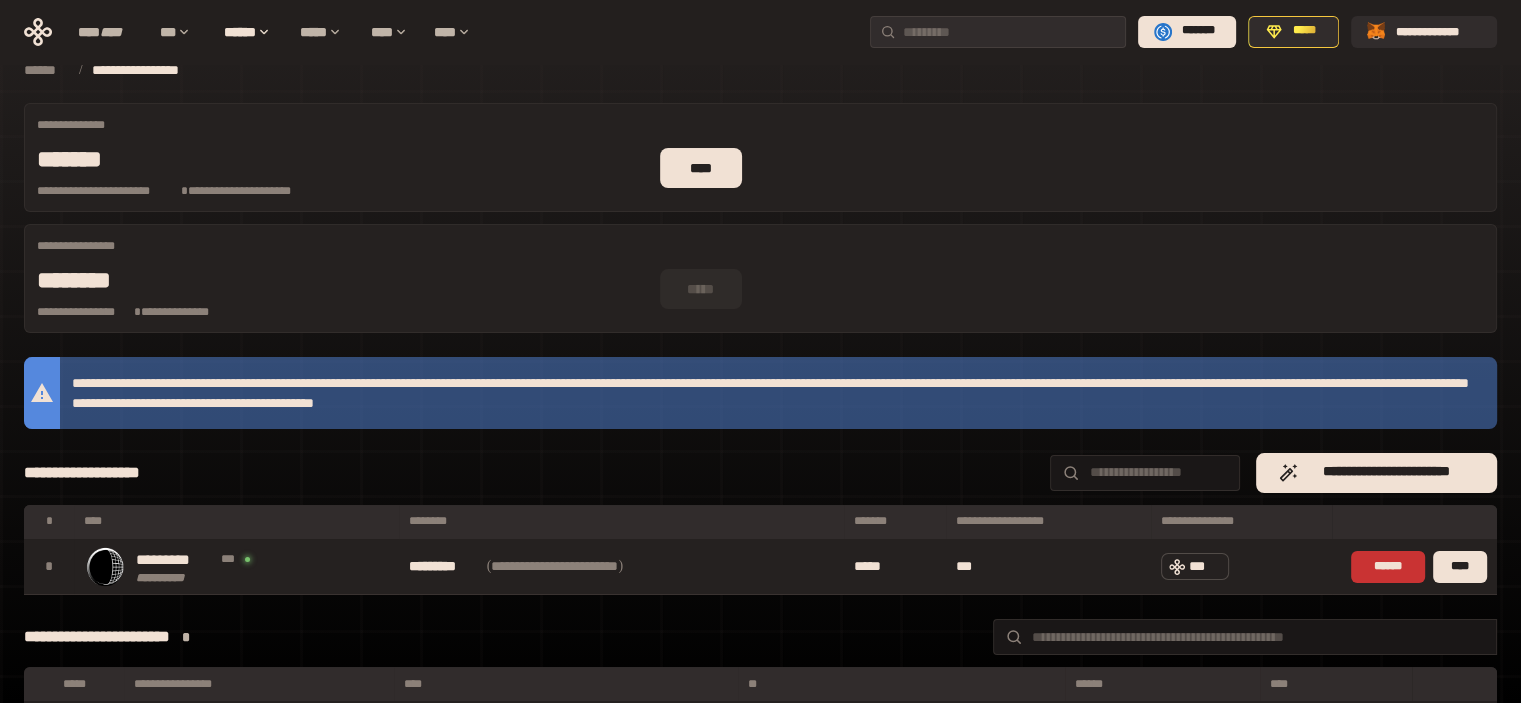 scroll, scrollTop: 0, scrollLeft: 0, axis: both 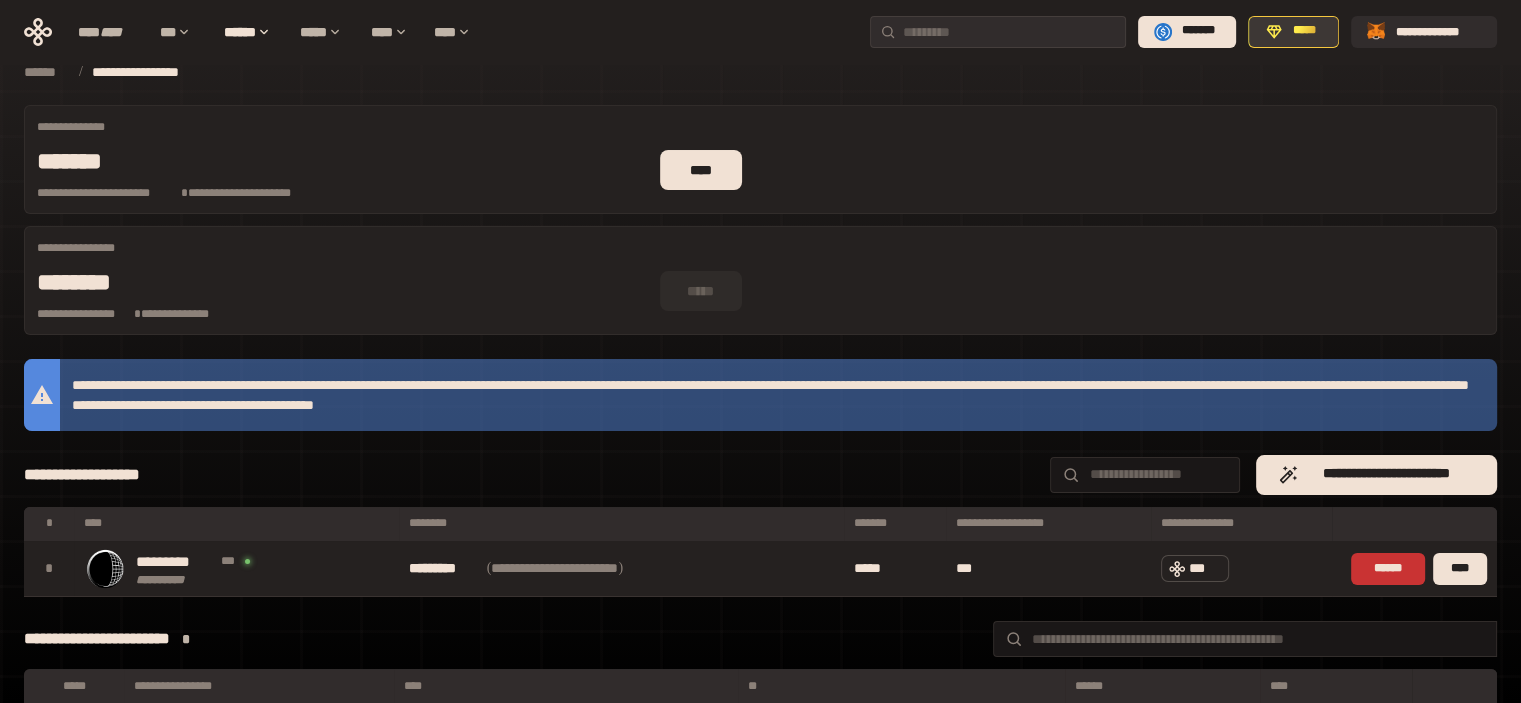 click on "*****" at bounding box center [1304, 31] 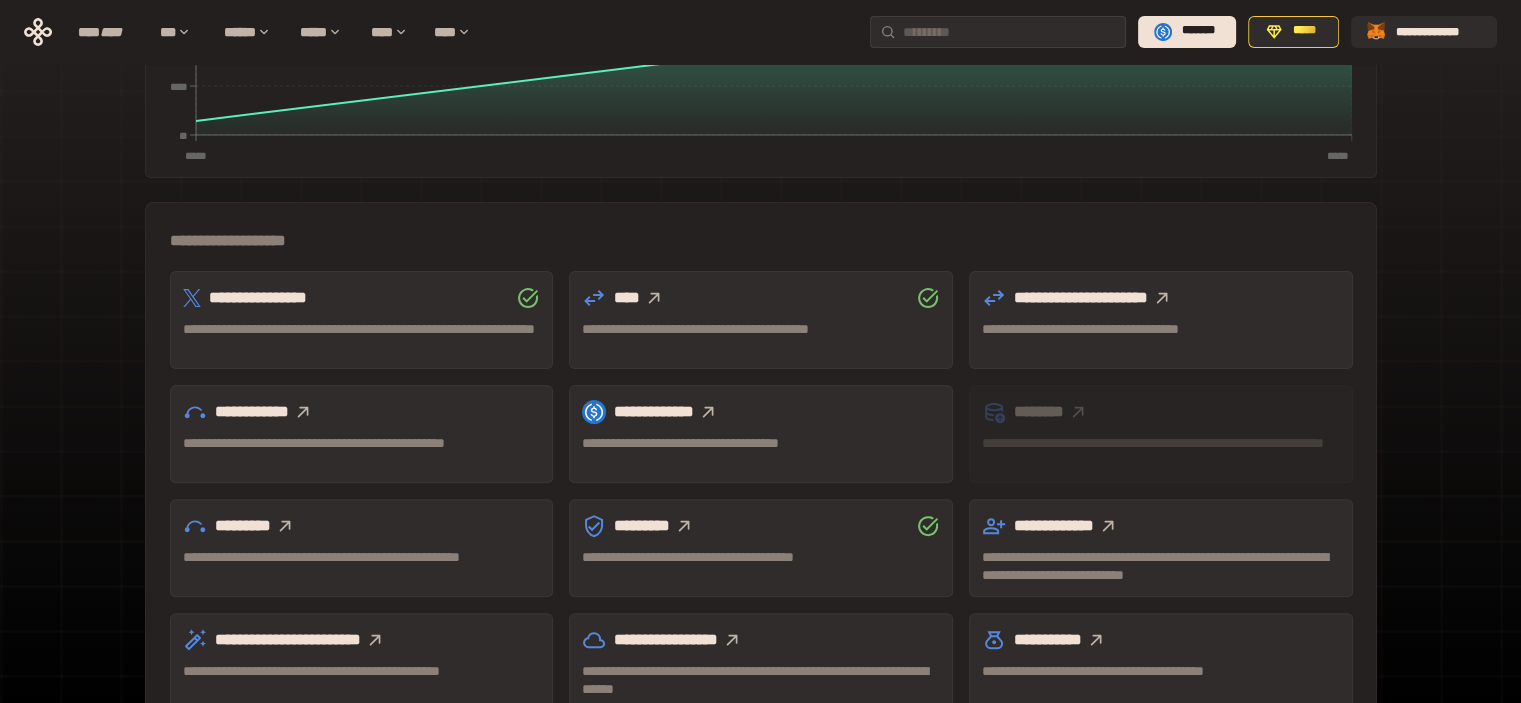 scroll, scrollTop: 548, scrollLeft: 0, axis: vertical 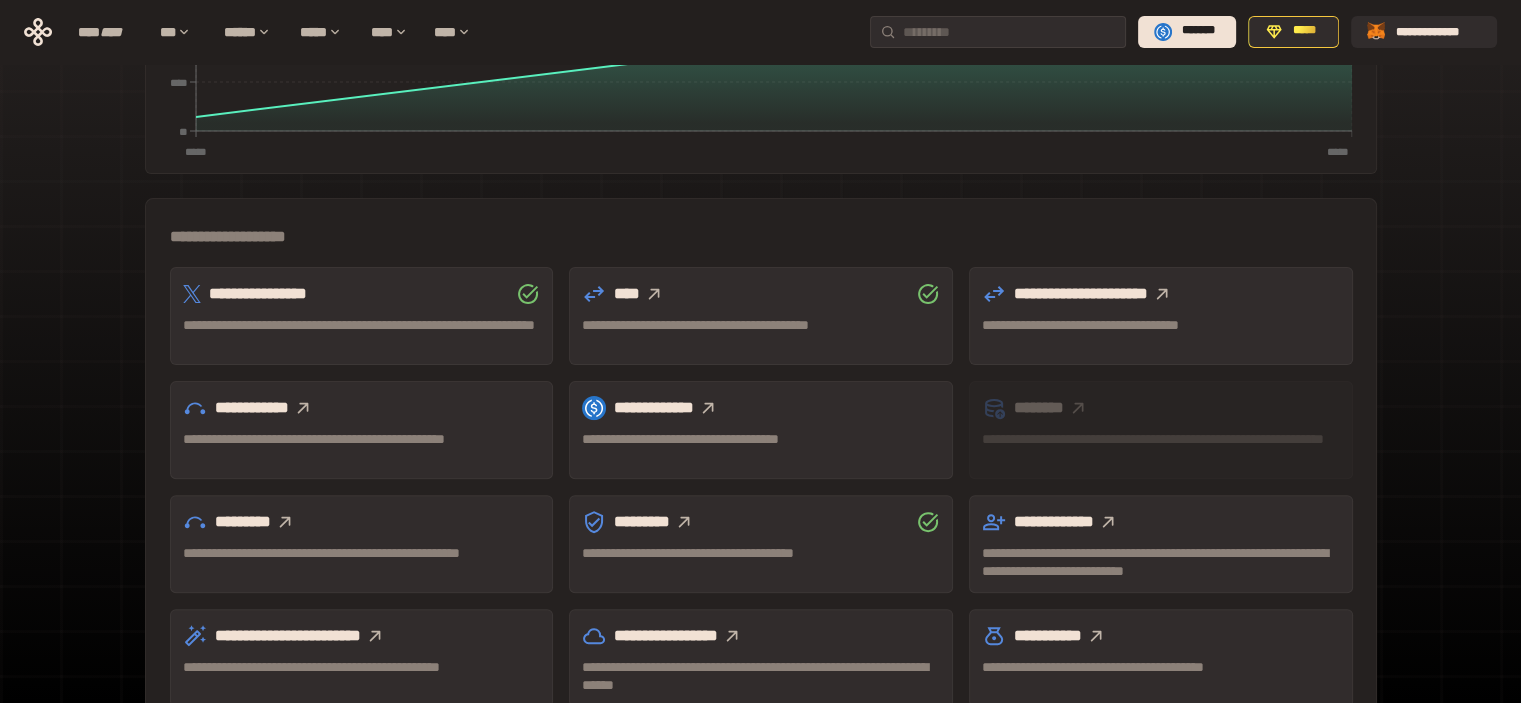 click 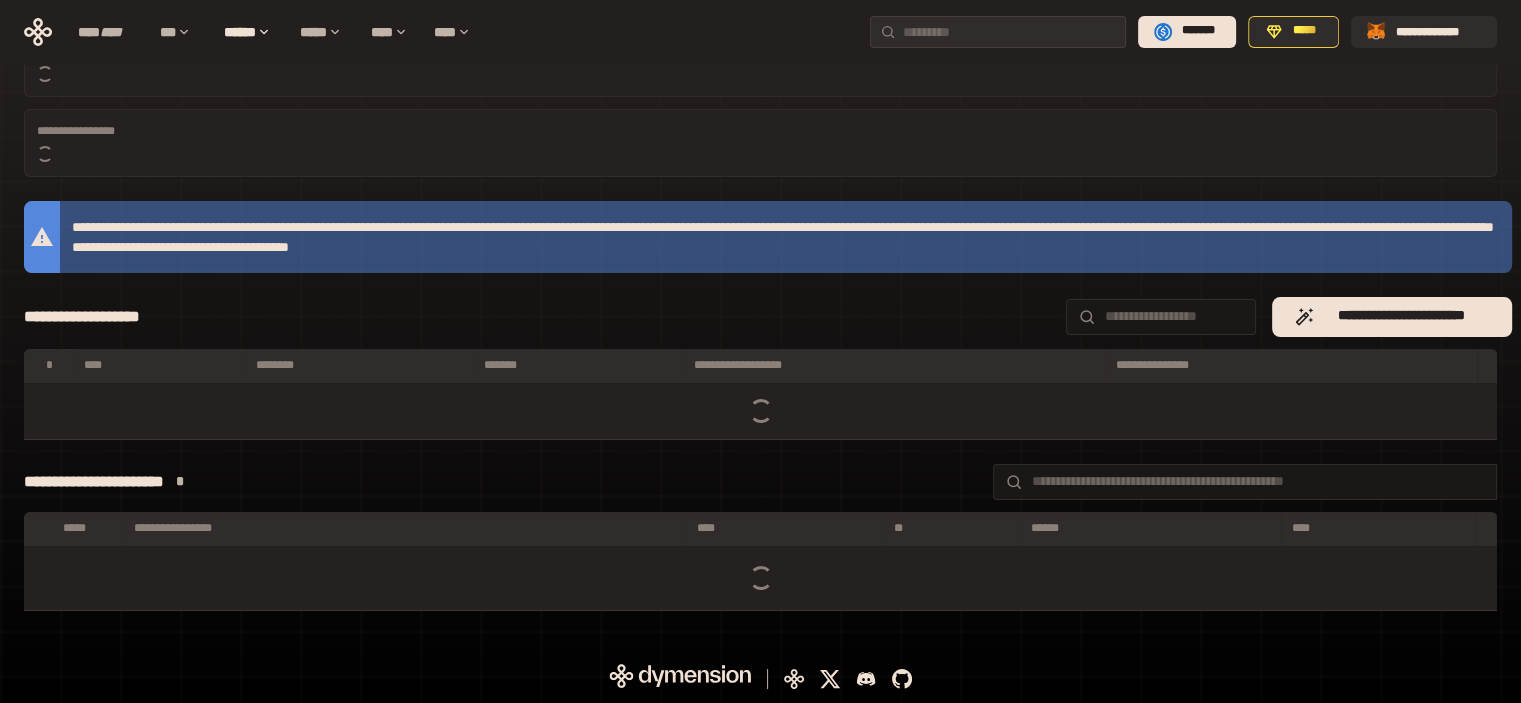 scroll, scrollTop: 0, scrollLeft: 0, axis: both 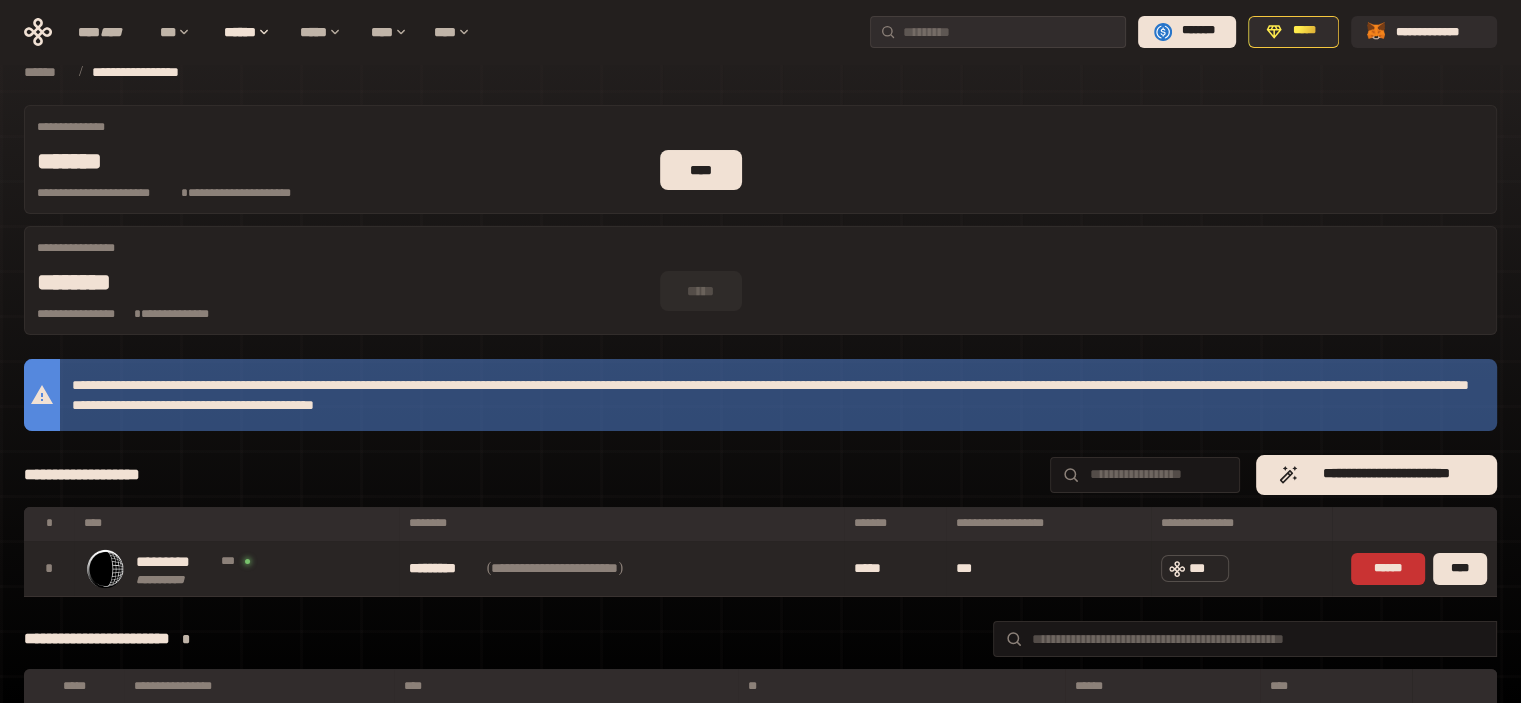 click on "***" at bounding box center (1241, 568) 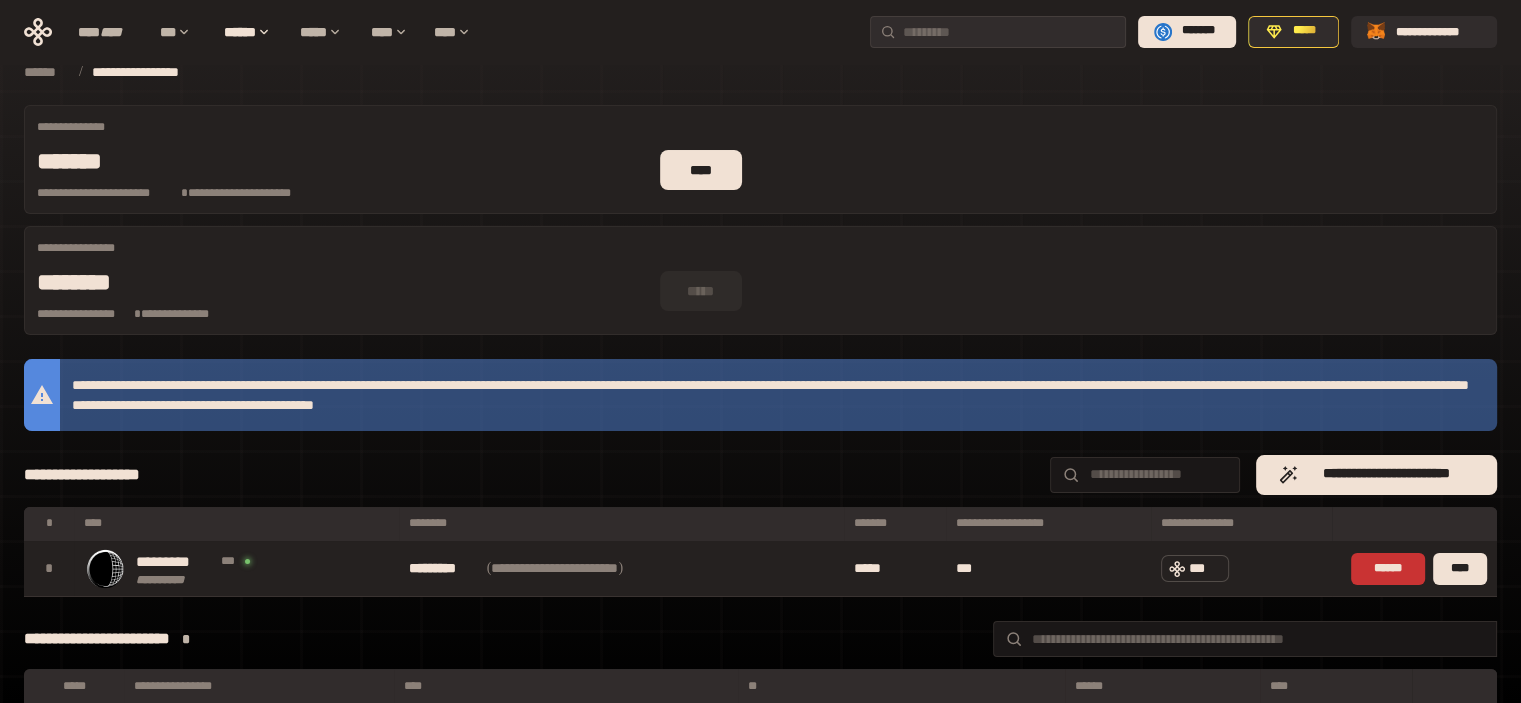 click on "**********" at bounding box center [760, 280] 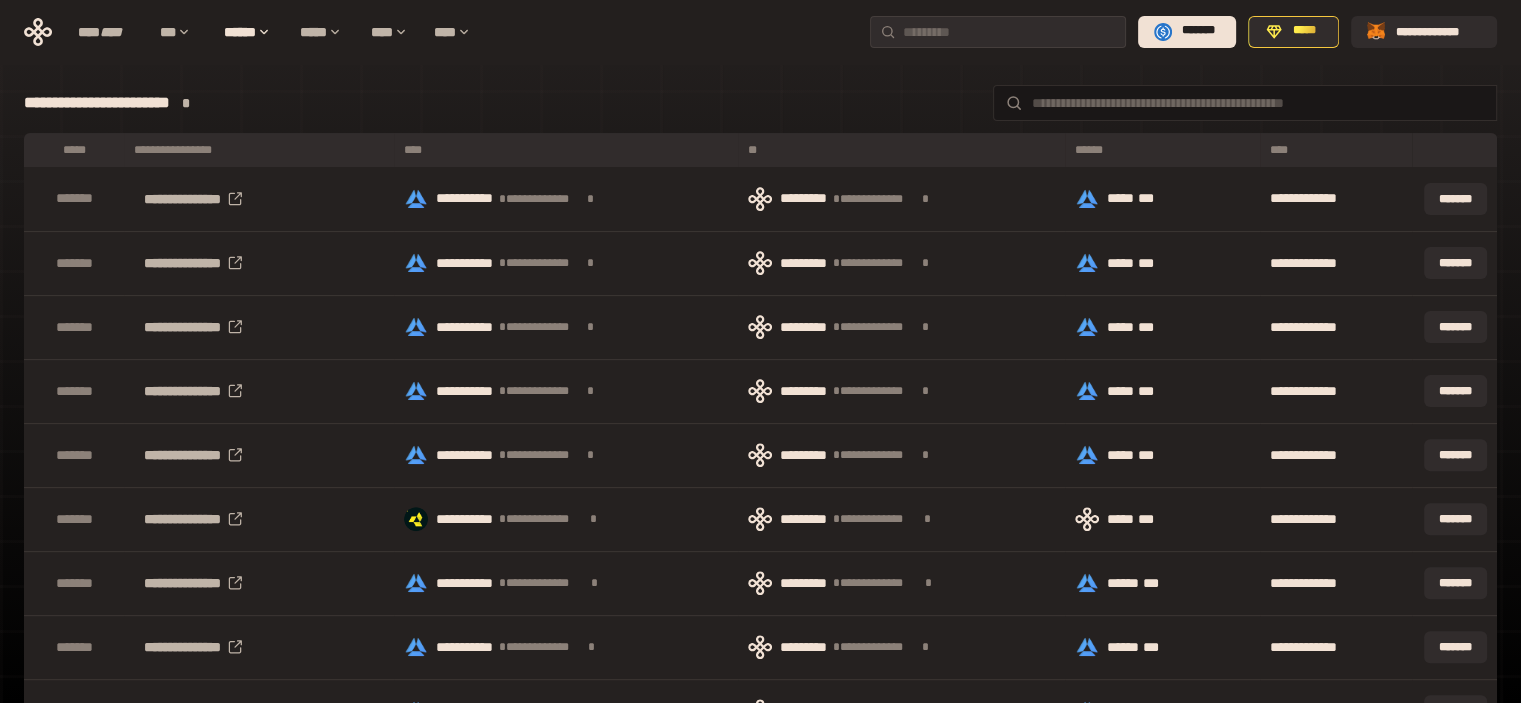 scroll, scrollTop: 0, scrollLeft: 0, axis: both 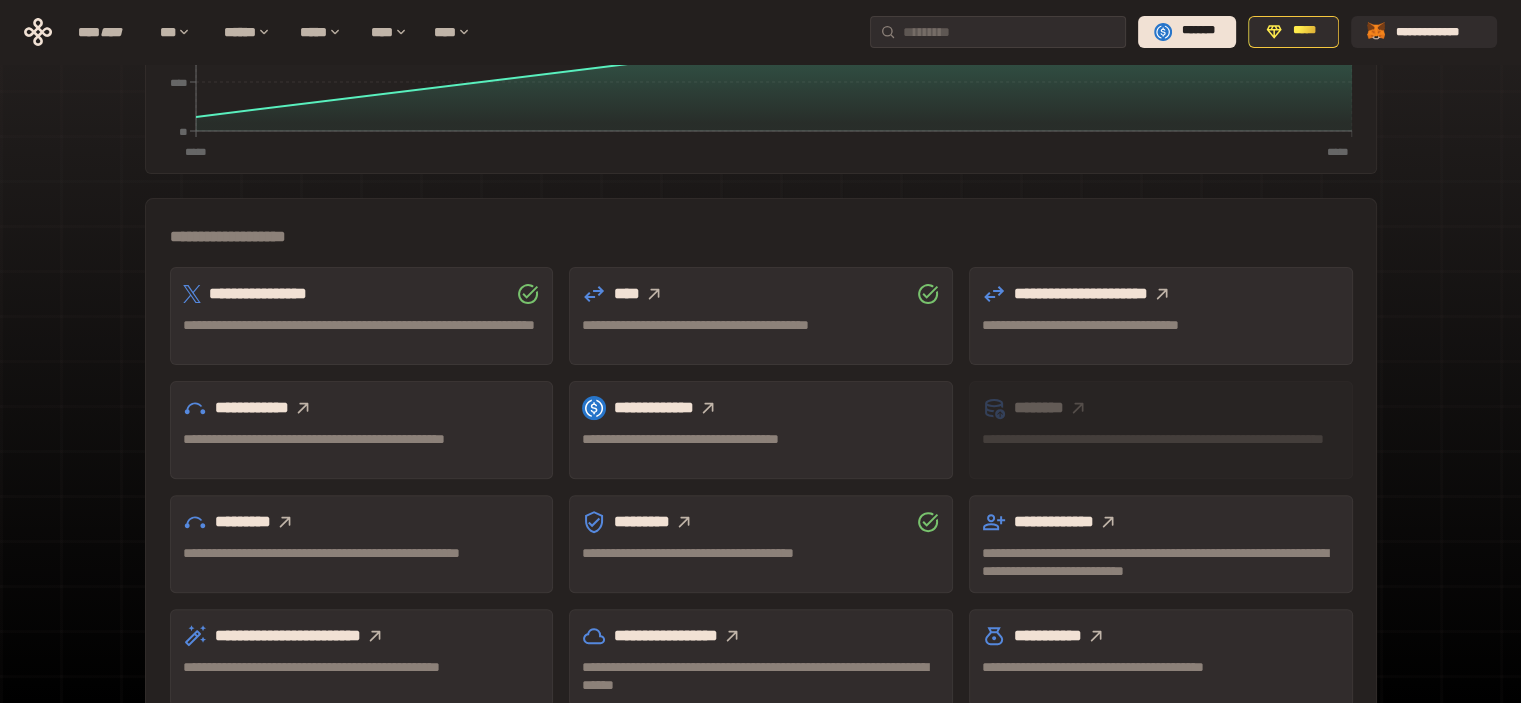 click 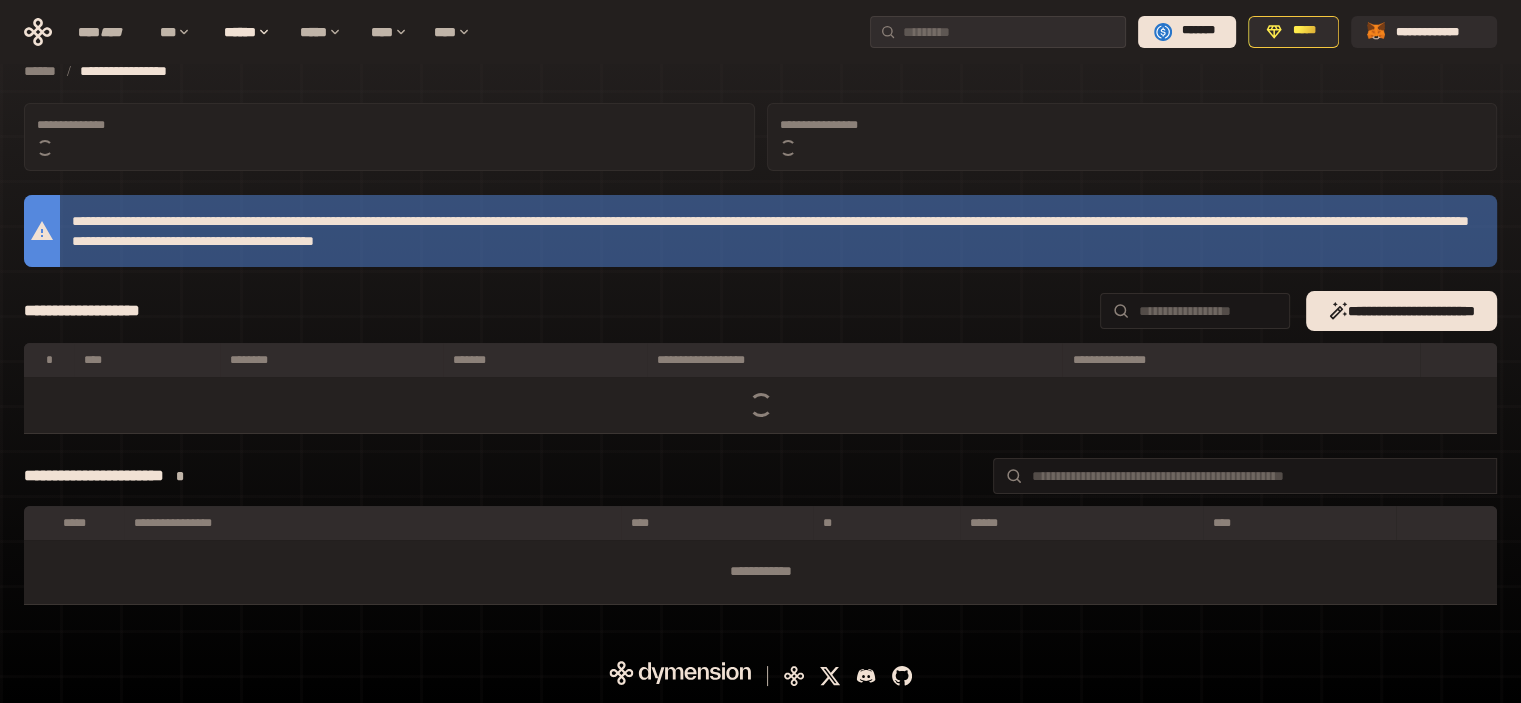scroll, scrollTop: 0, scrollLeft: 0, axis: both 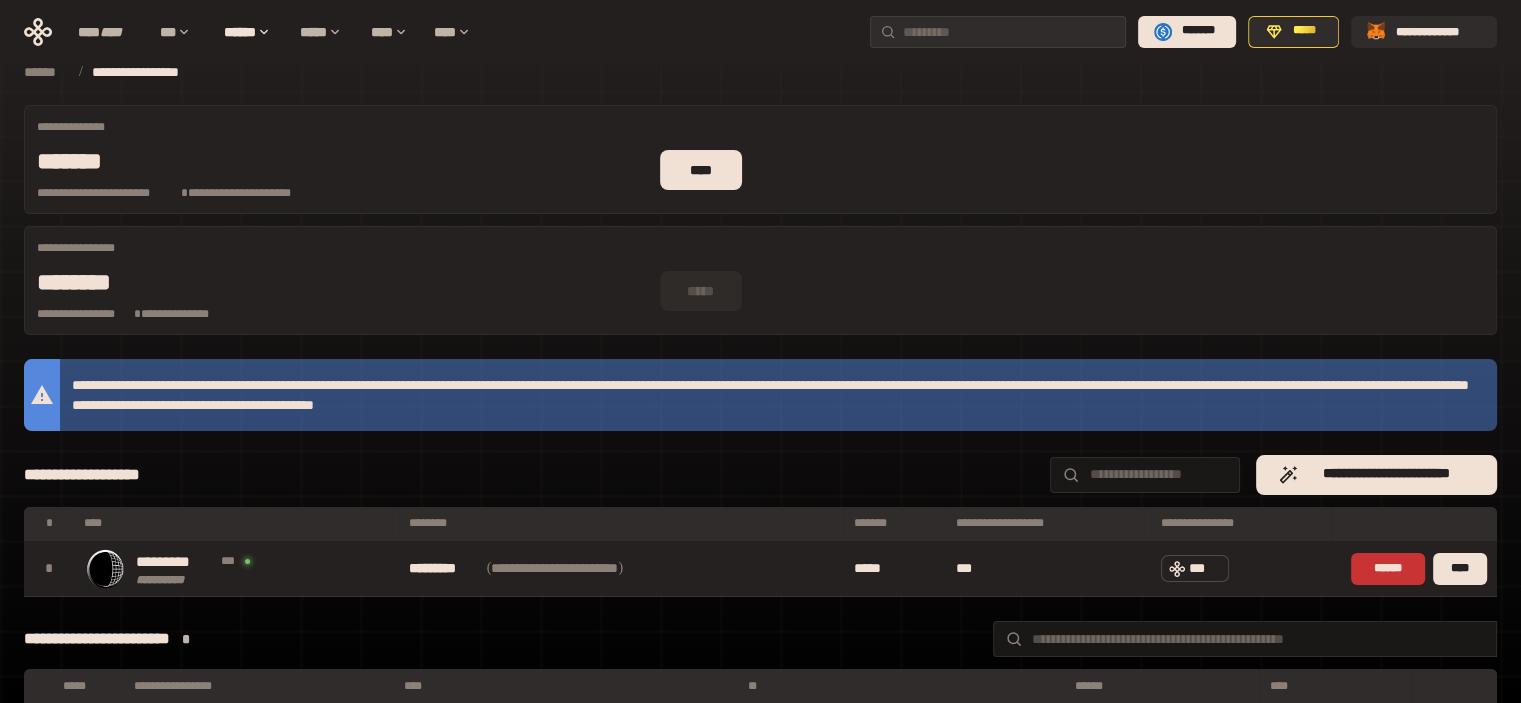 click 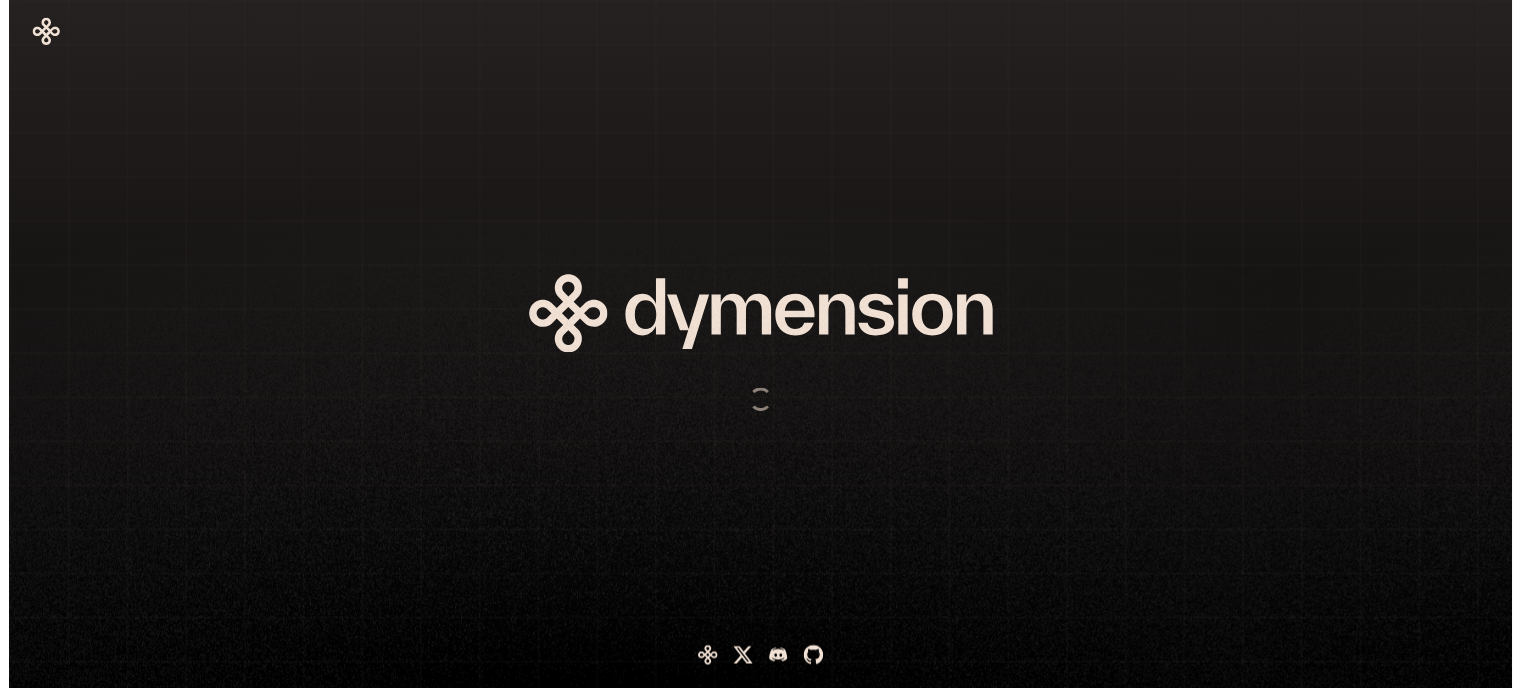 scroll, scrollTop: 0, scrollLeft: 0, axis: both 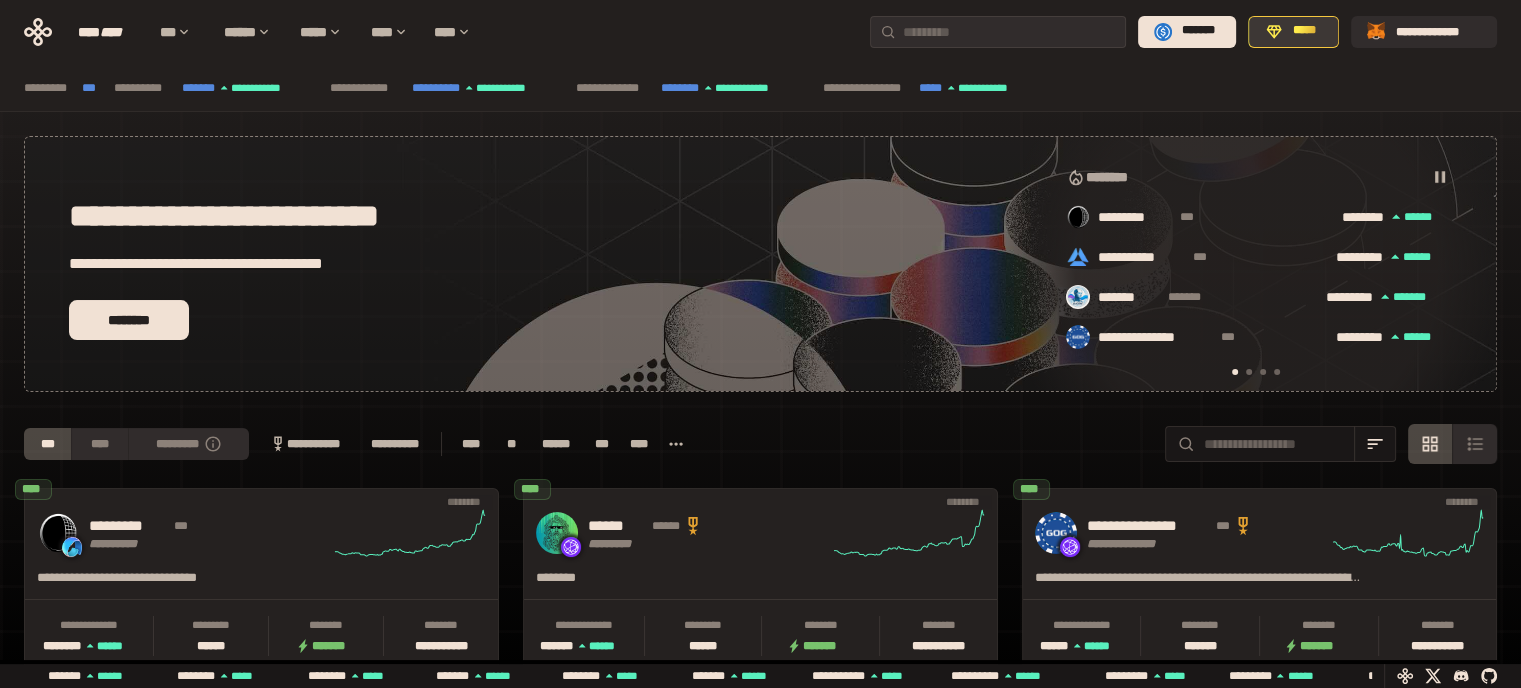 click on "*****" at bounding box center [1304, 31] 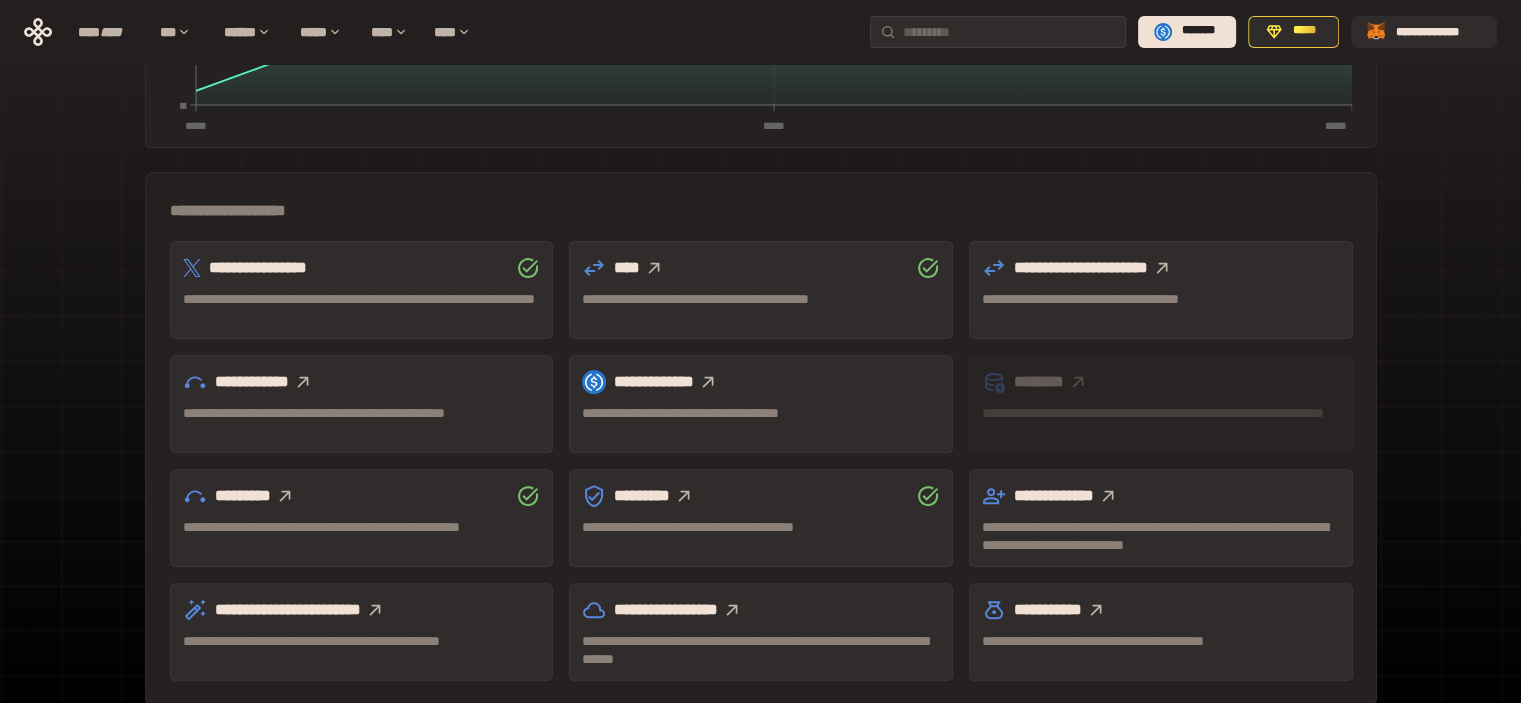 scroll, scrollTop: 578, scrollLeft: 0, axis: vertical 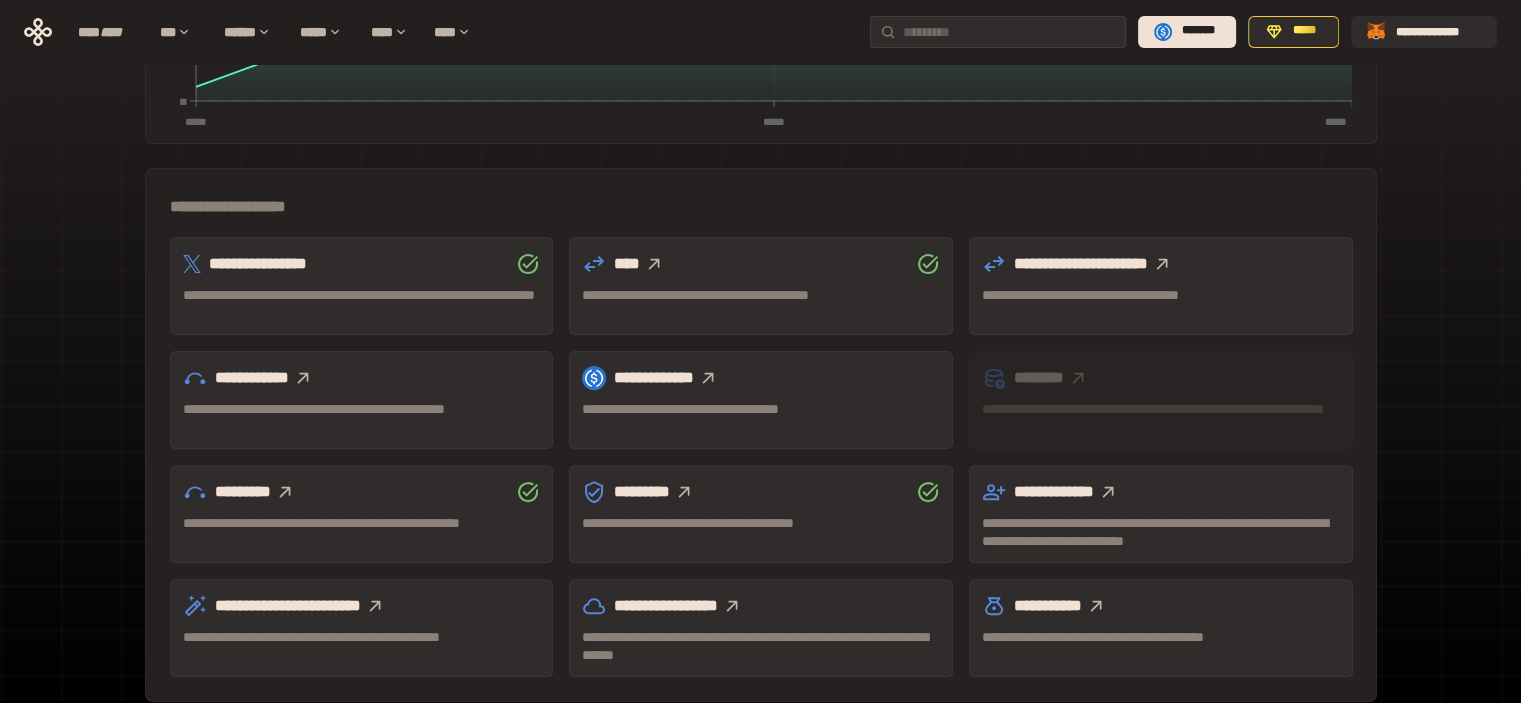 click 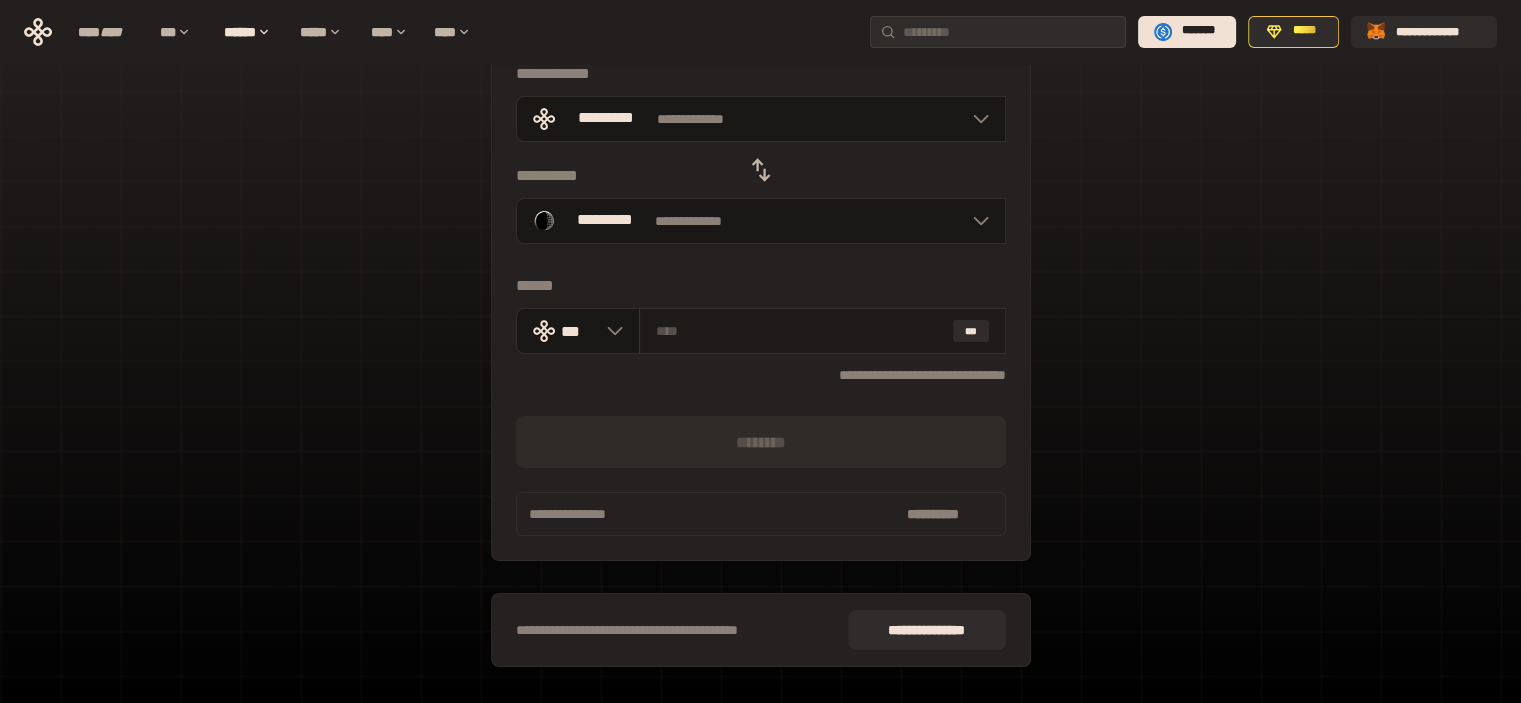 scroll, scrollTop: 139, scrollLeft: 0, axis: vertical 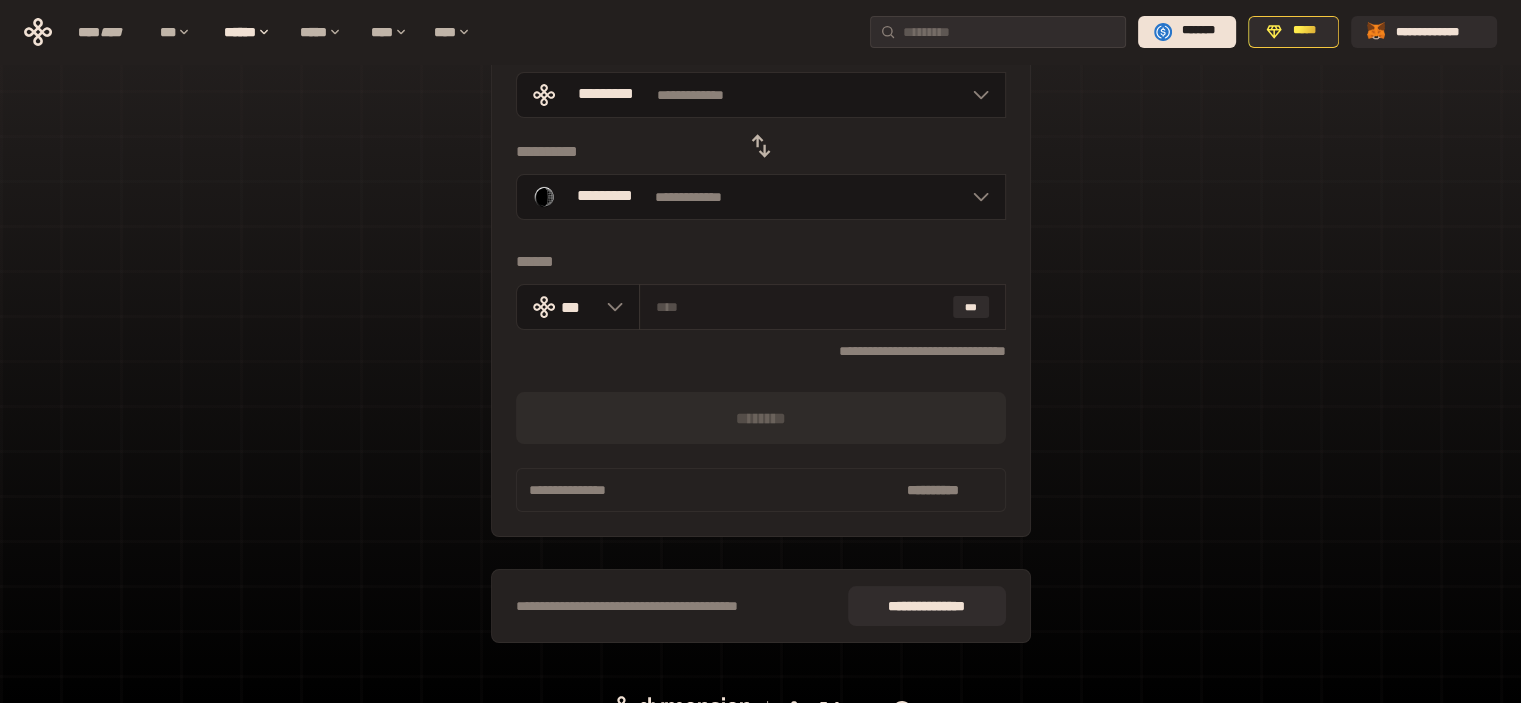 click at bounding box center [800, 307] 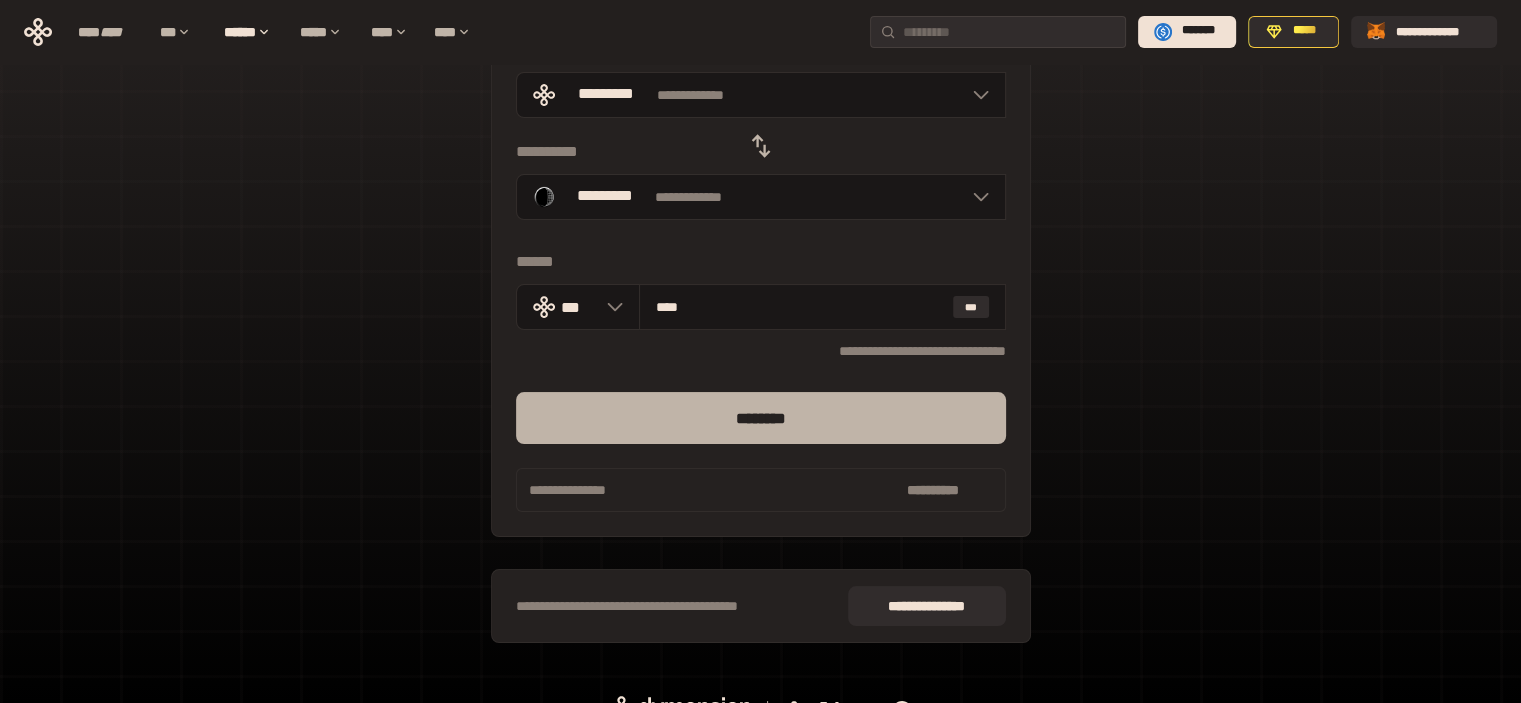 type on "****" 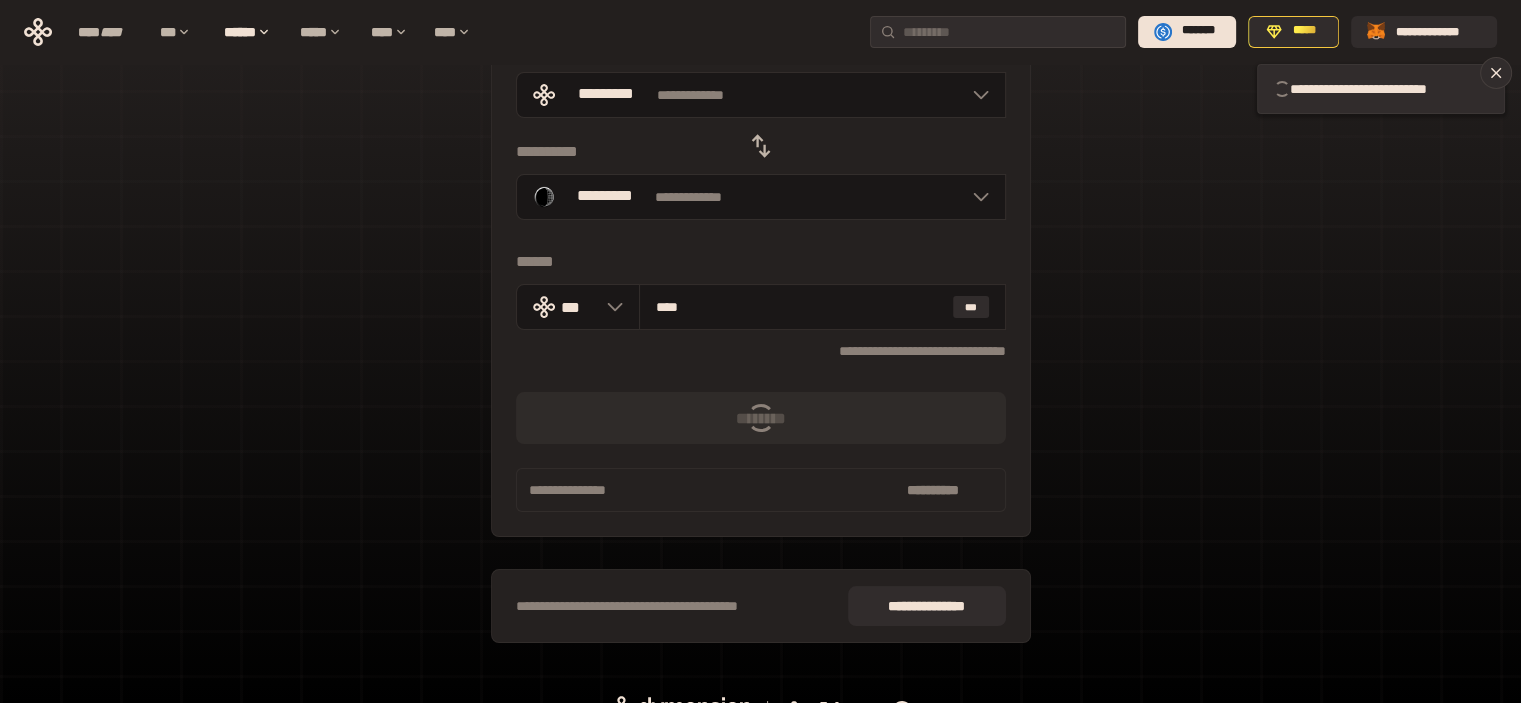 type 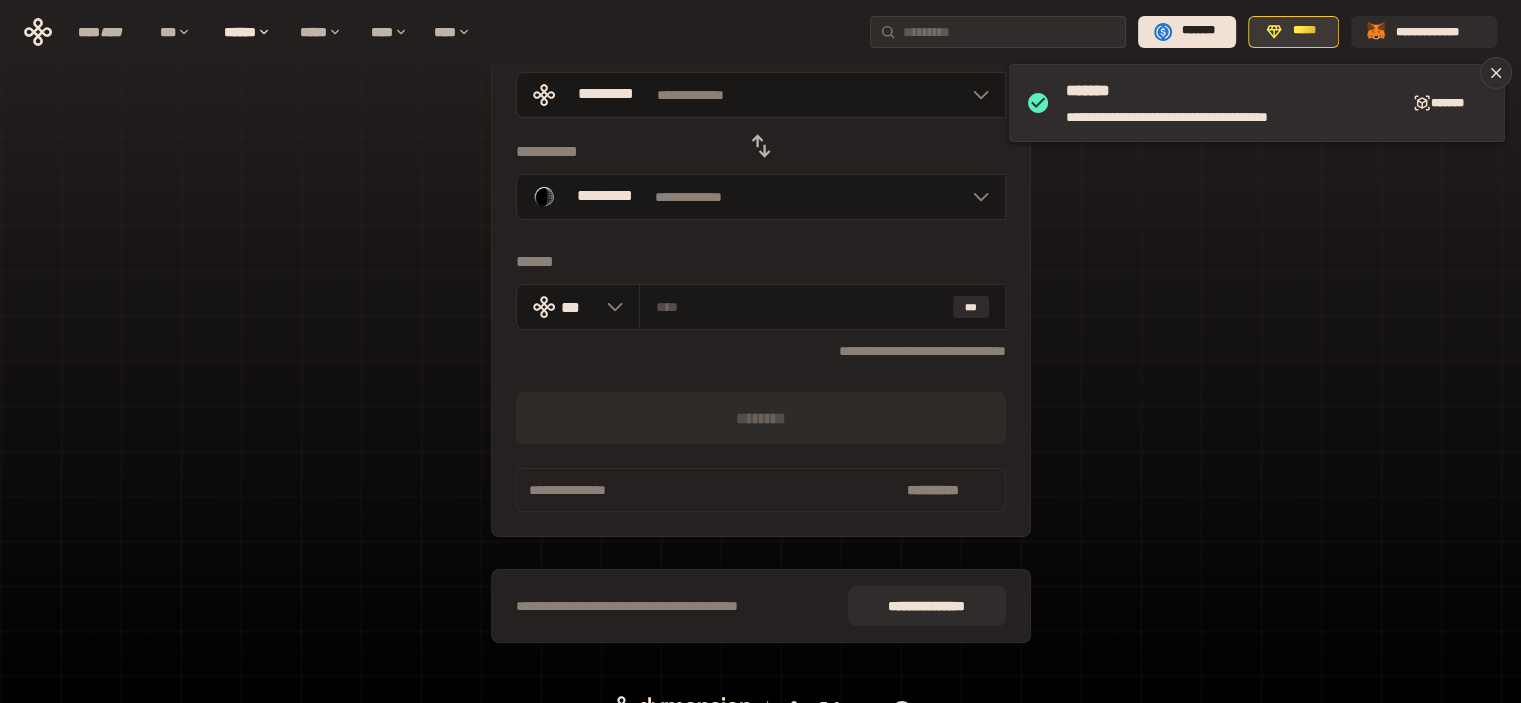 click on "*****" at bounding box center [1304, 31] 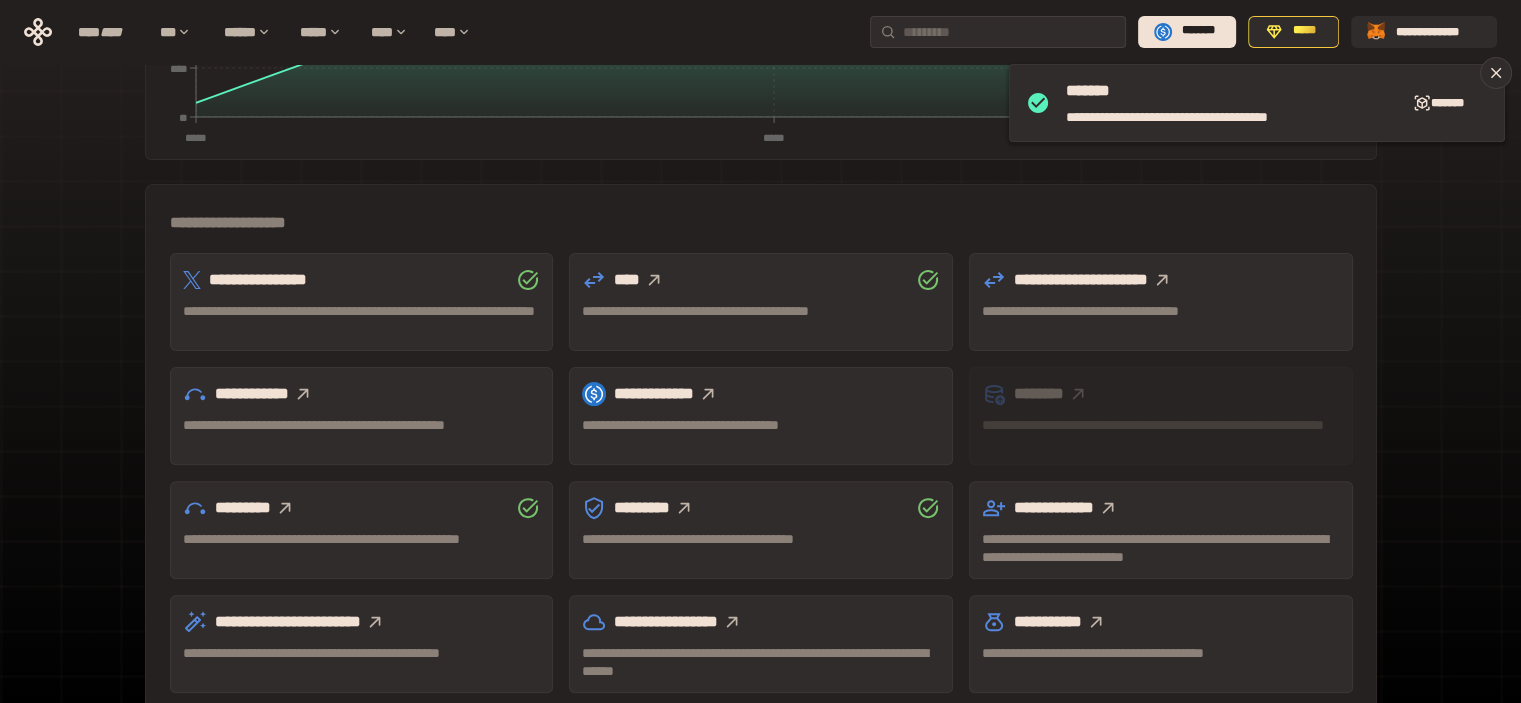 scroll, scrollTop: 561, scrollLeft: 0, axis: vertical 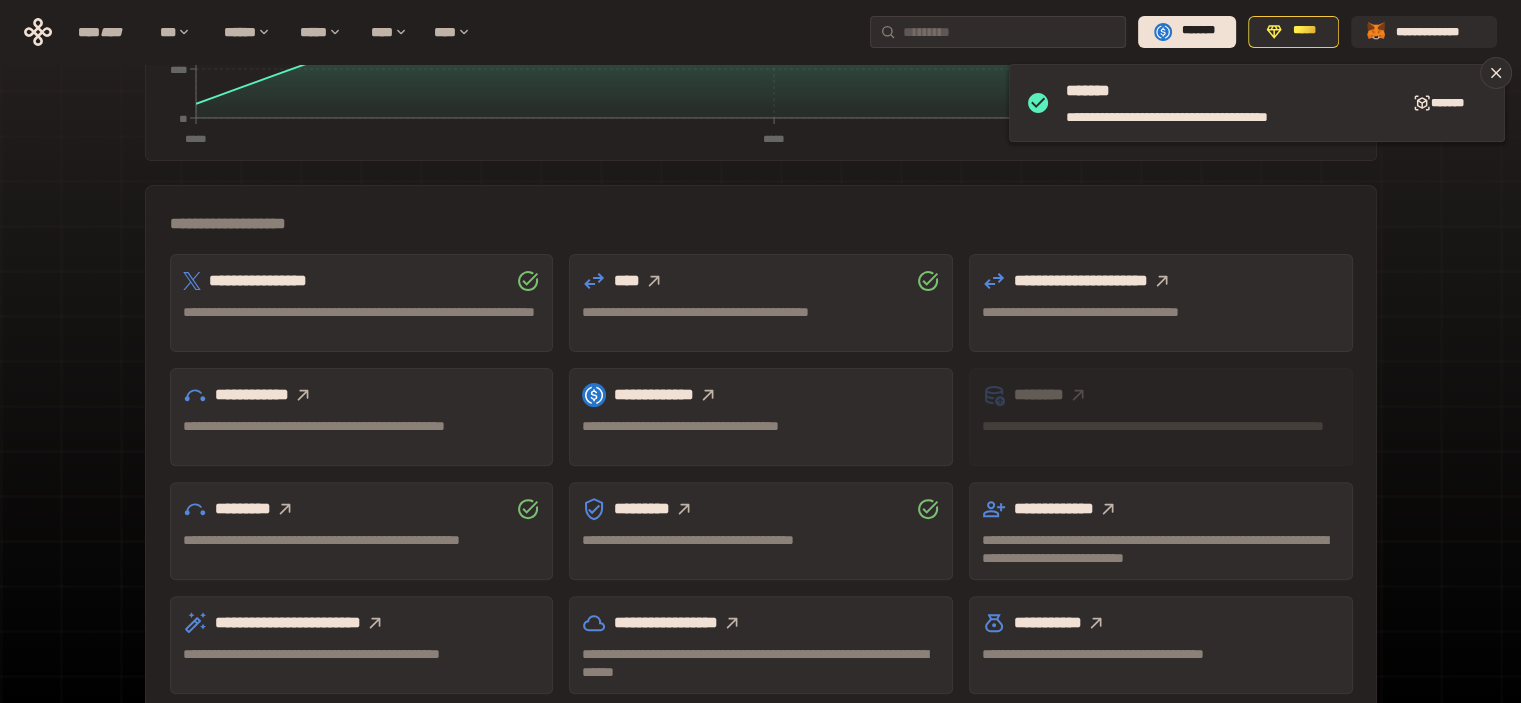 click on "**********" at bounding box center (362, 623) 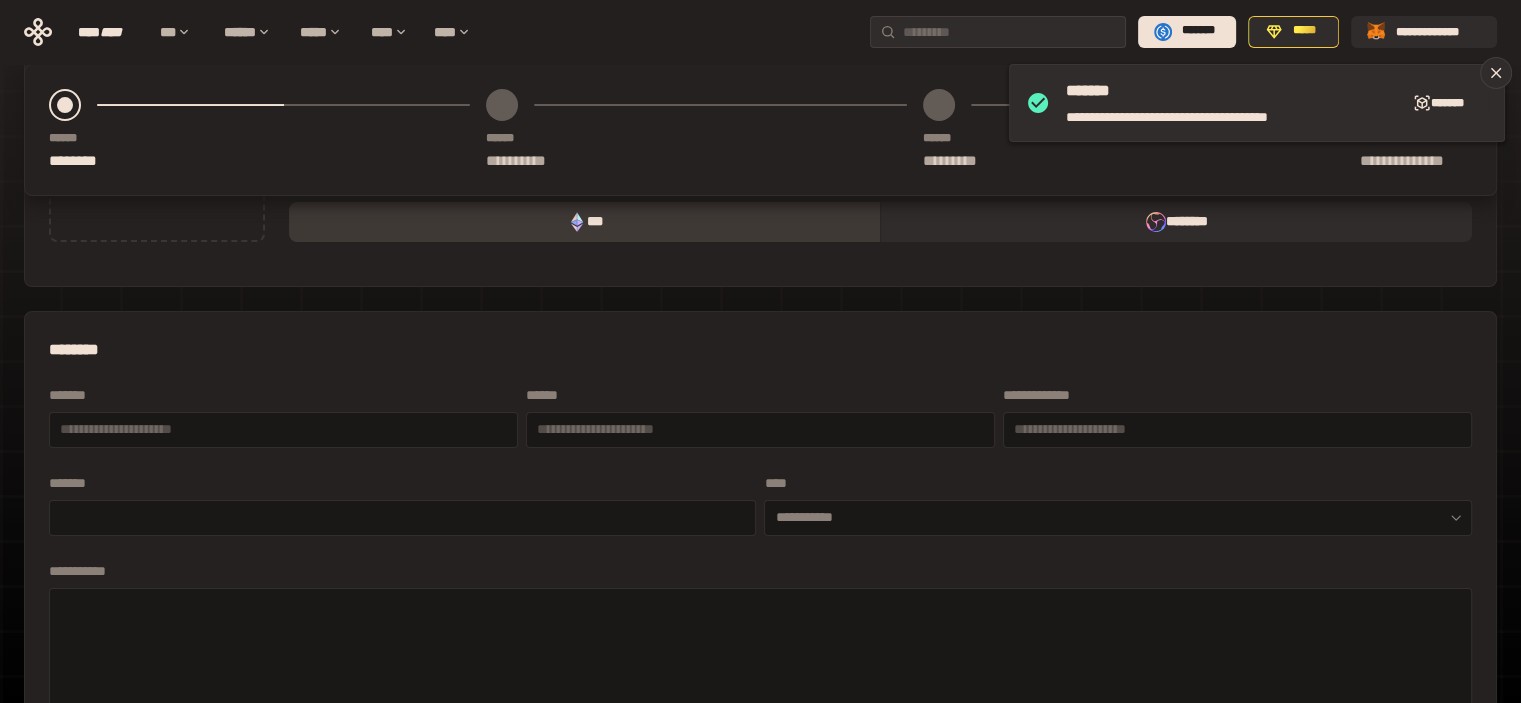 scroll, scrollTop: 0, scrollLeft: 0, axis: both 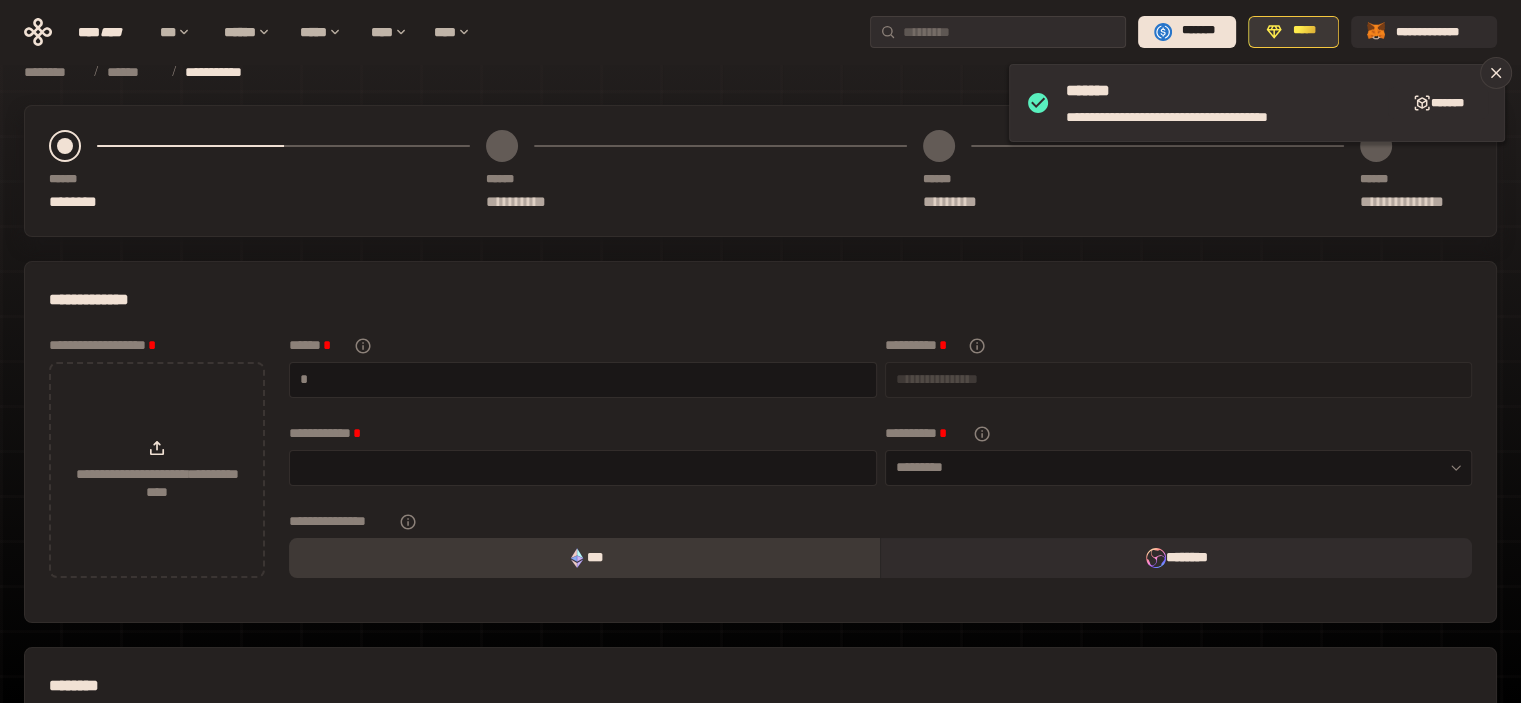 click on "*****" at bounding box center (1293, 32) 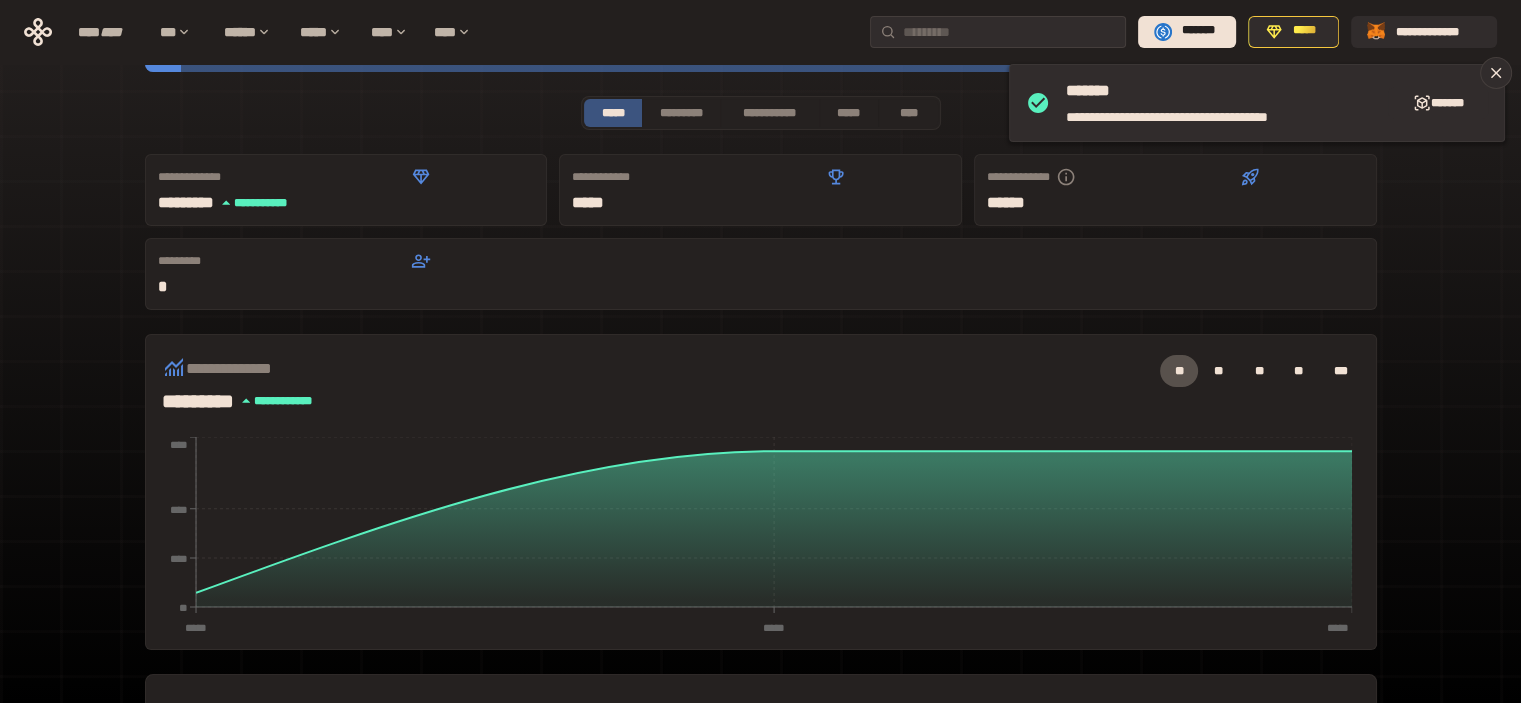 scroll, scrollTop: 0, scrollLeft: 0, axis: both 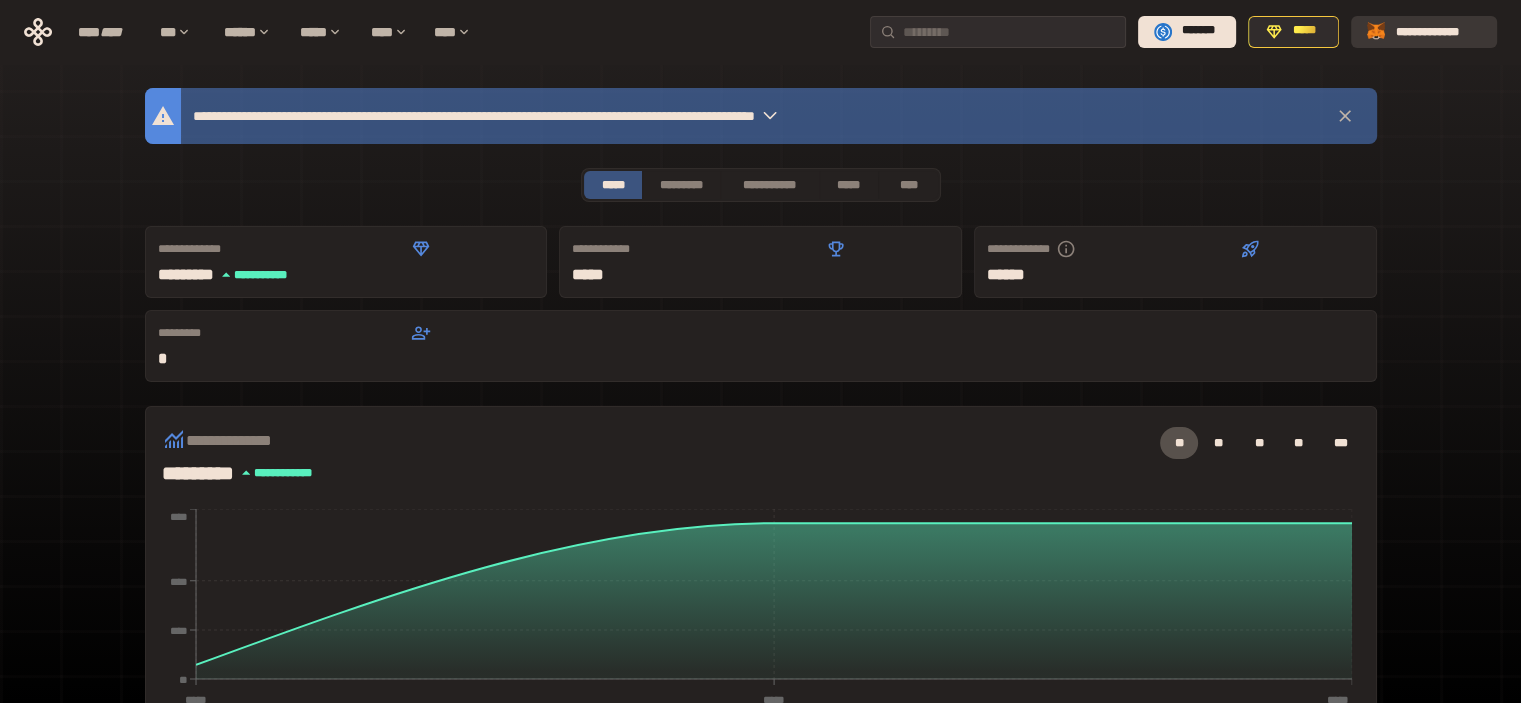 click 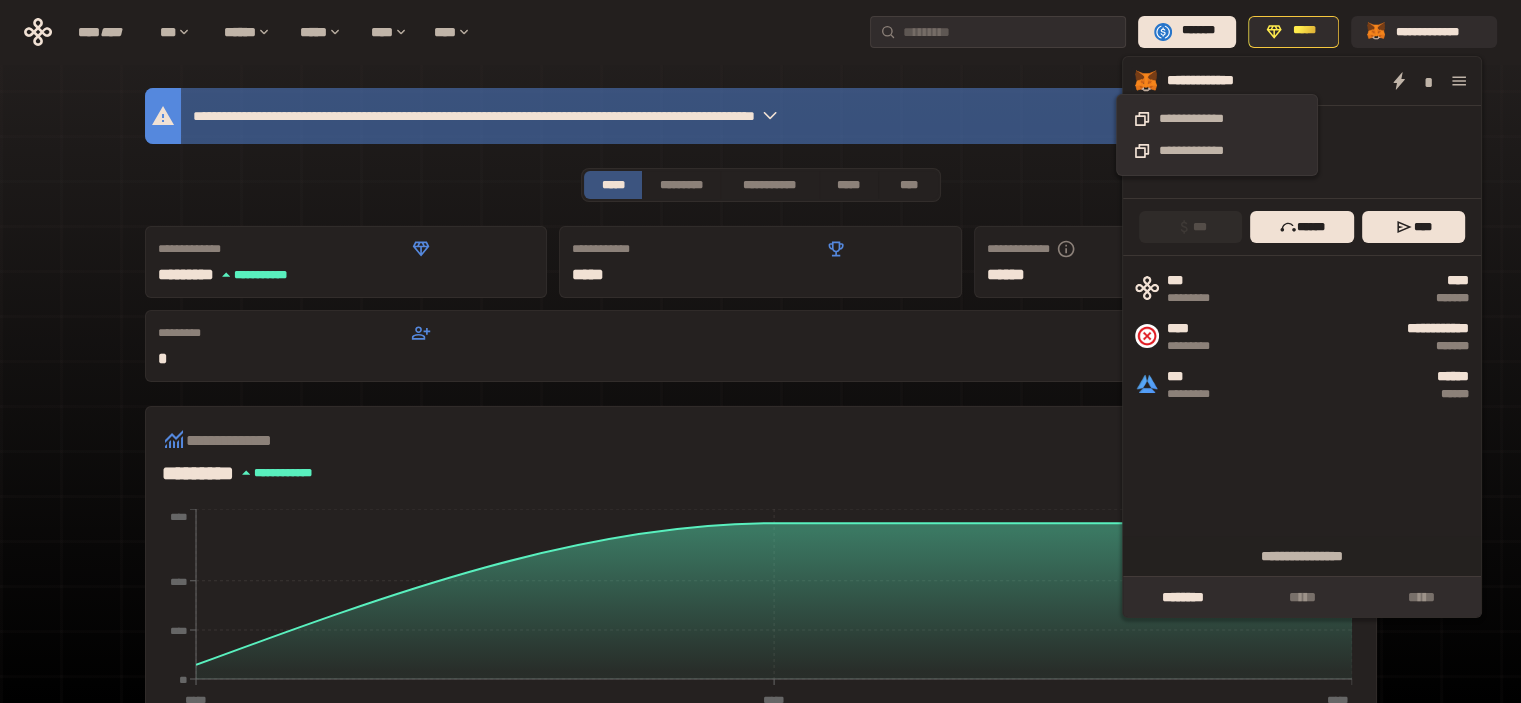 click on "**********" at bounding box center (1217, 81) 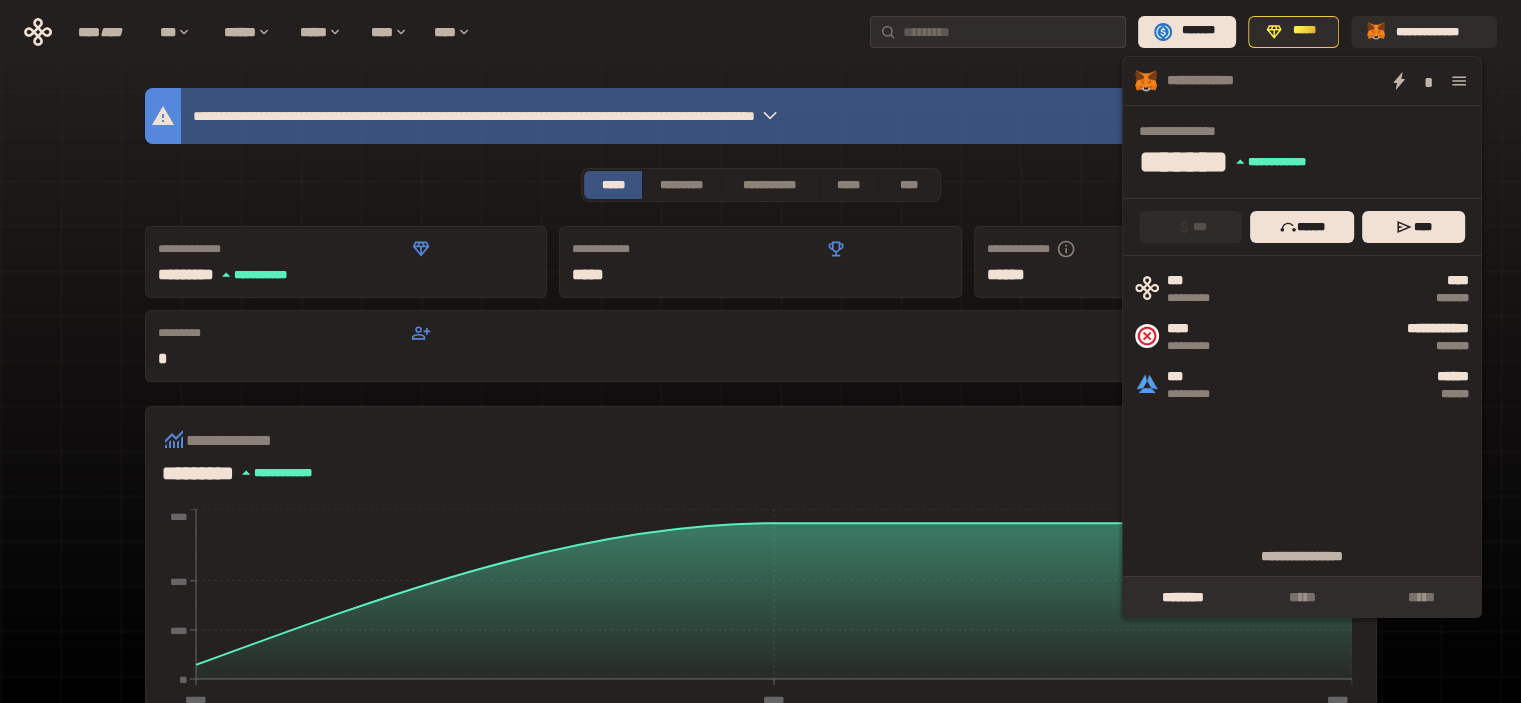 click 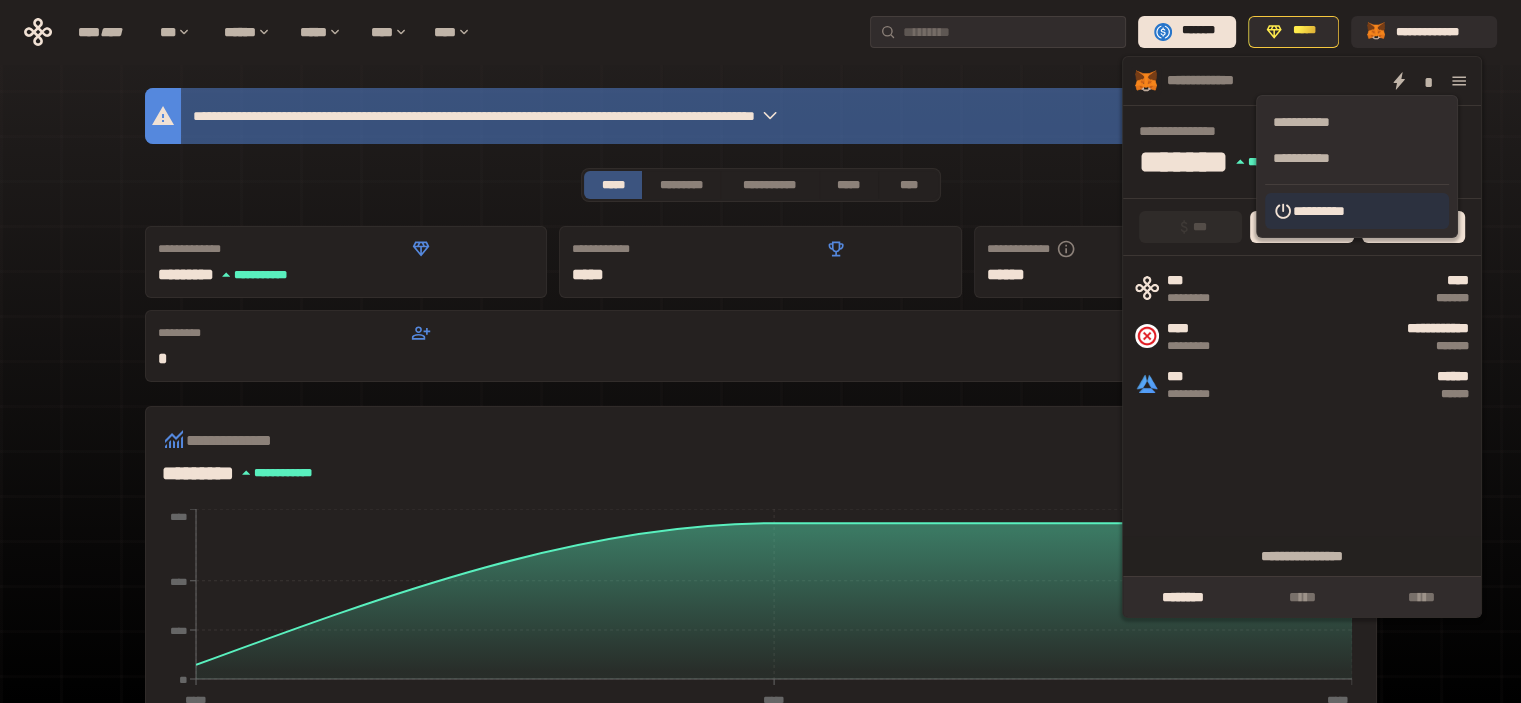 click on "**********" at bounding box center (1357, 211) 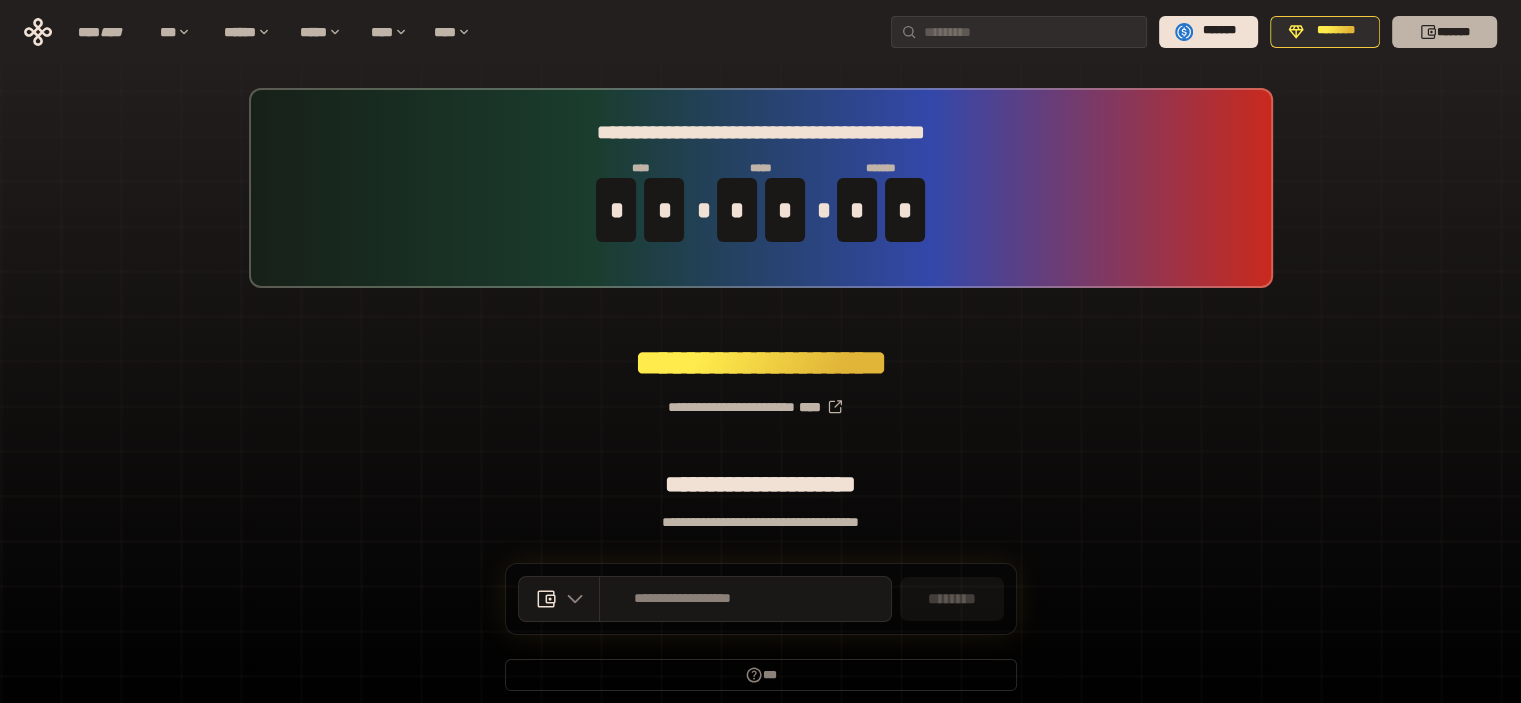click on "*******" at bounding box center (1444, 32) 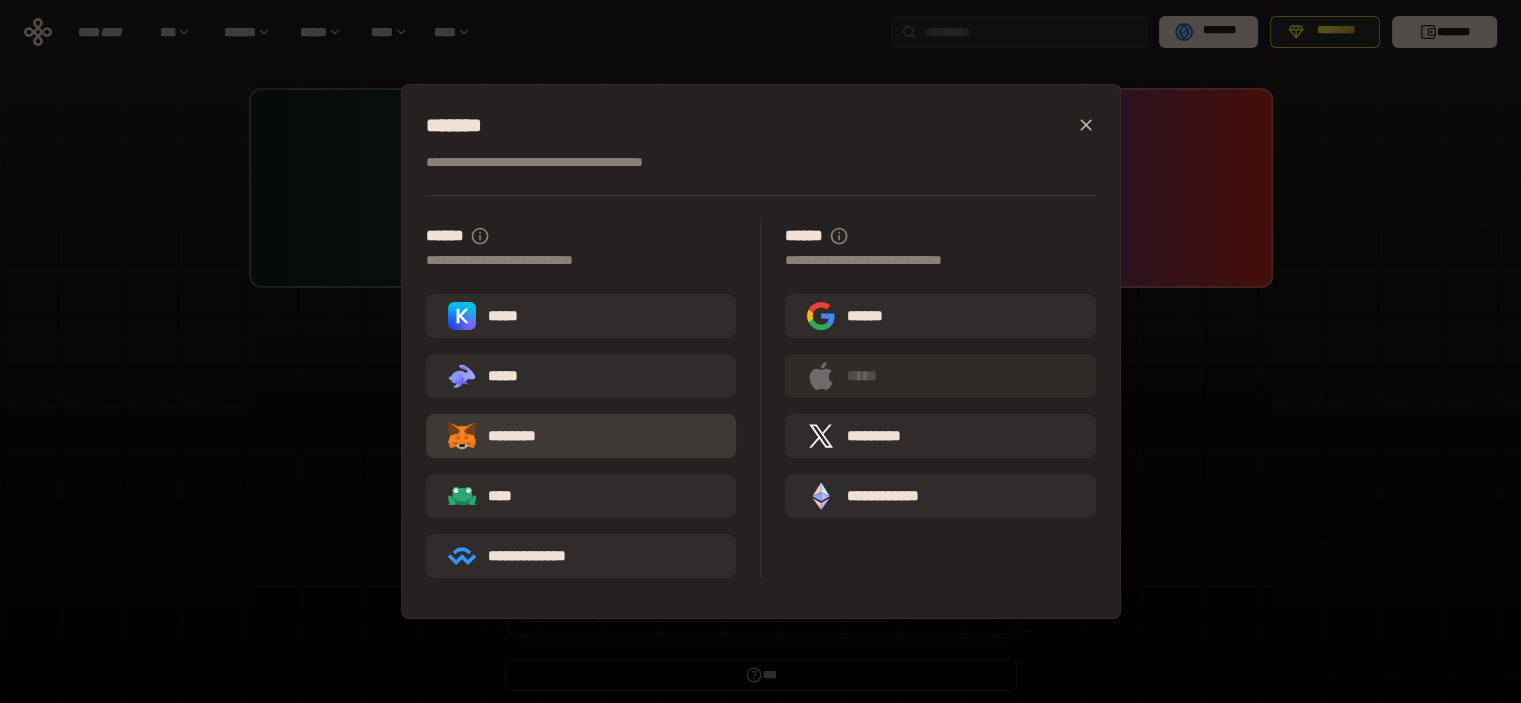 click on "********" at bounding box center [581, 436] 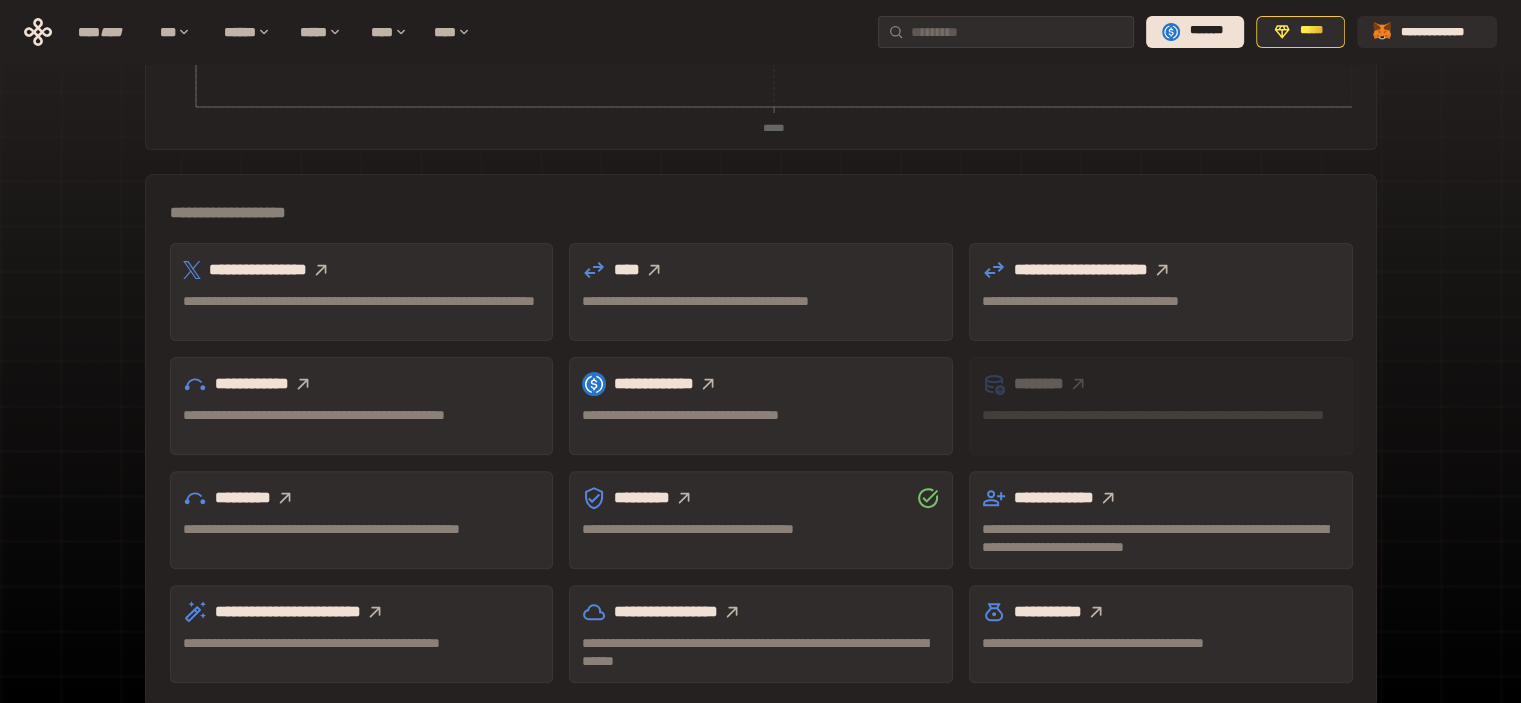 scroll, scrollTop: 480, scrollLeft: 0, axis: vertical 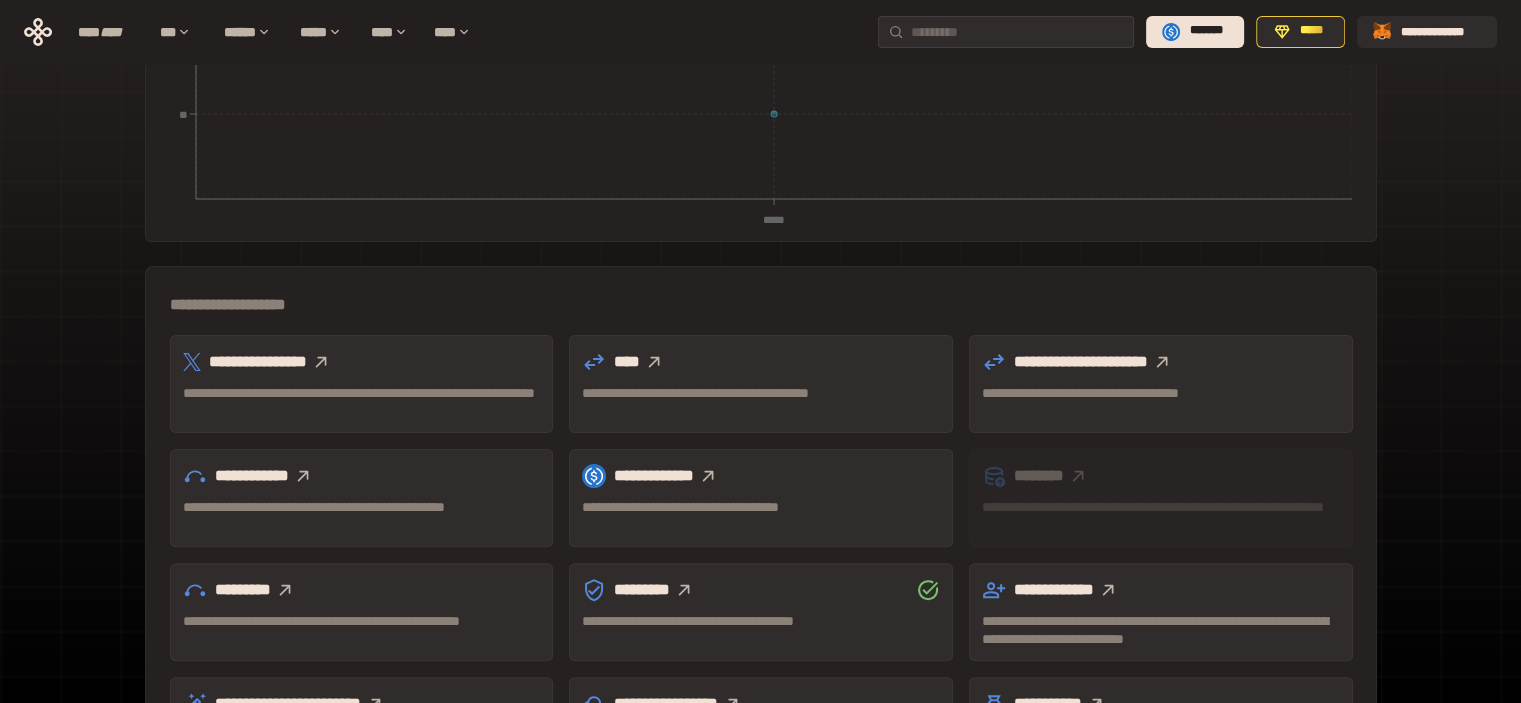 click 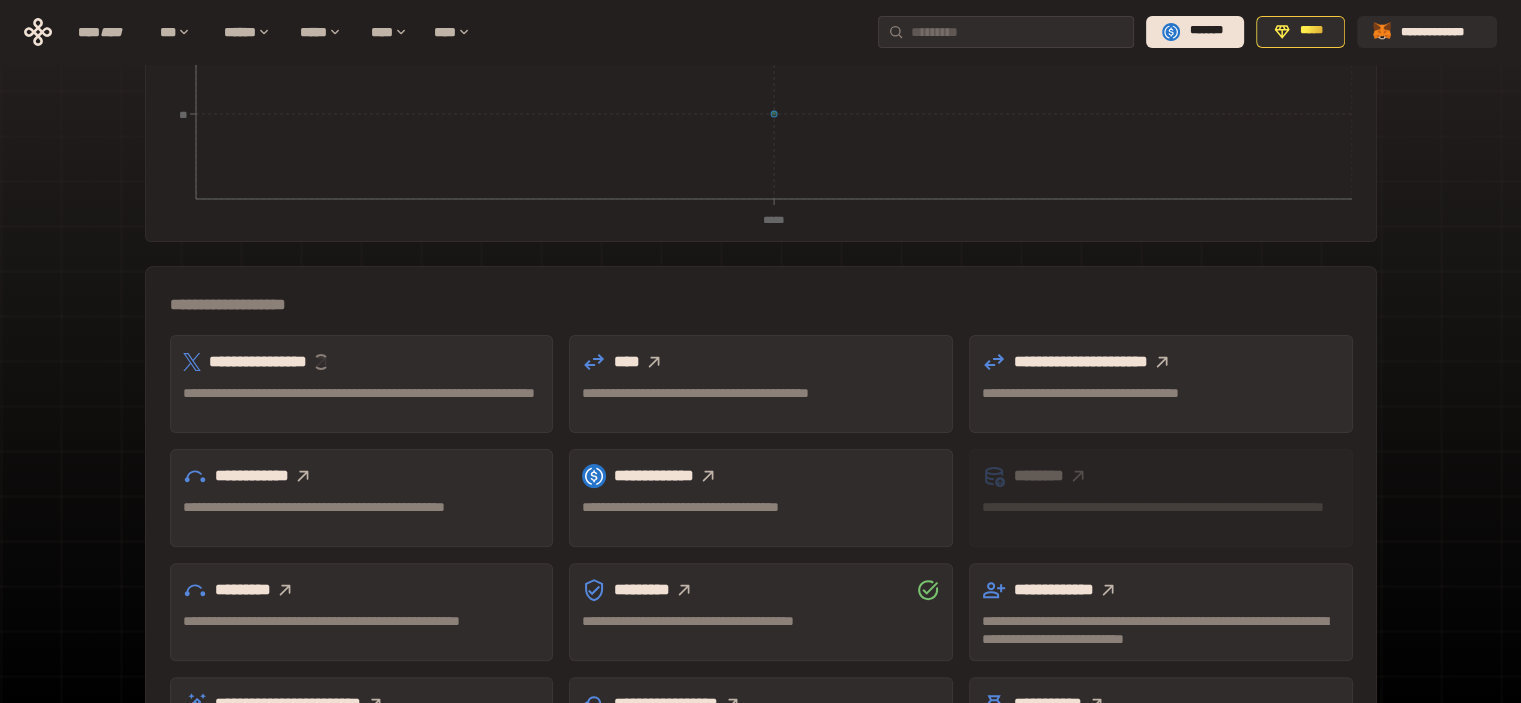 click at bounding box center (321, 362) 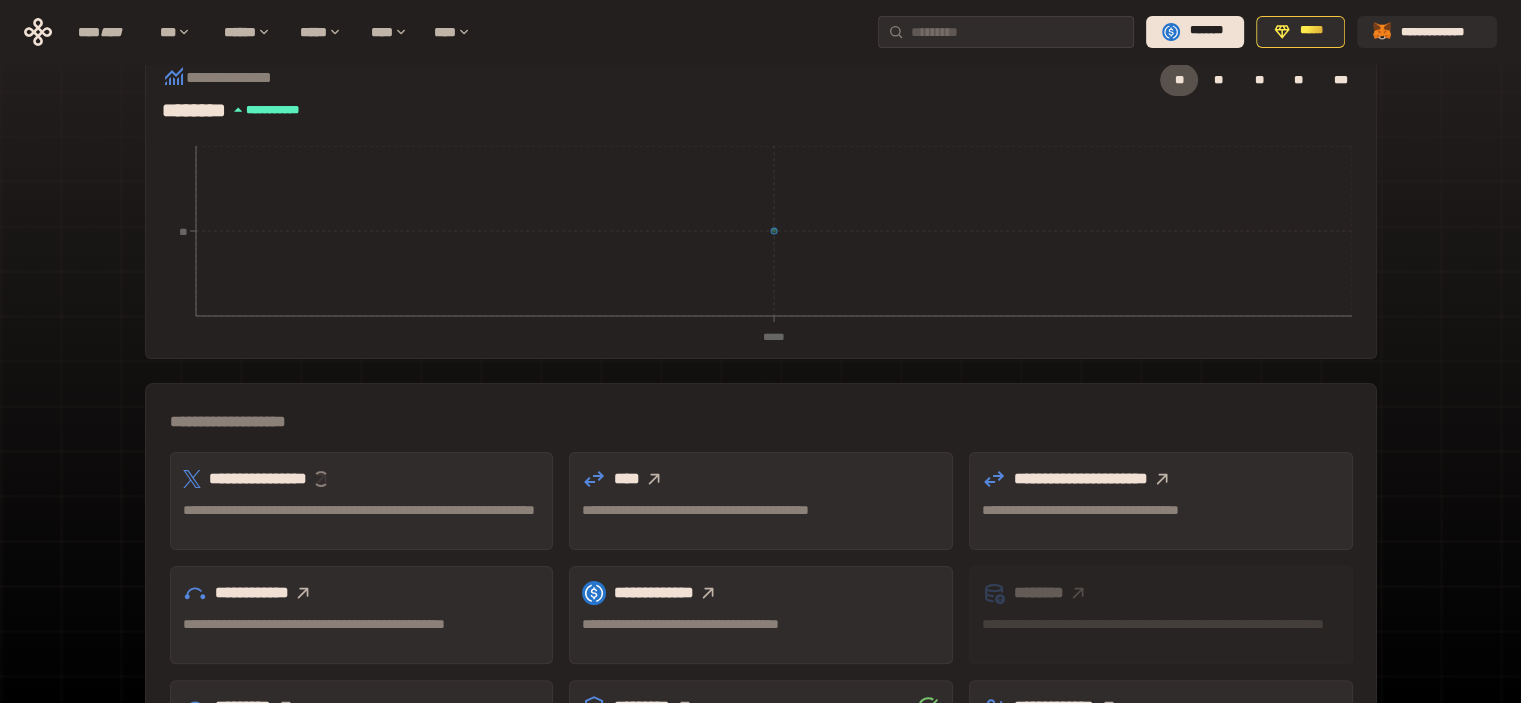 scroll, scrollTop: 12, scrollLeft: 0, axis: vertical 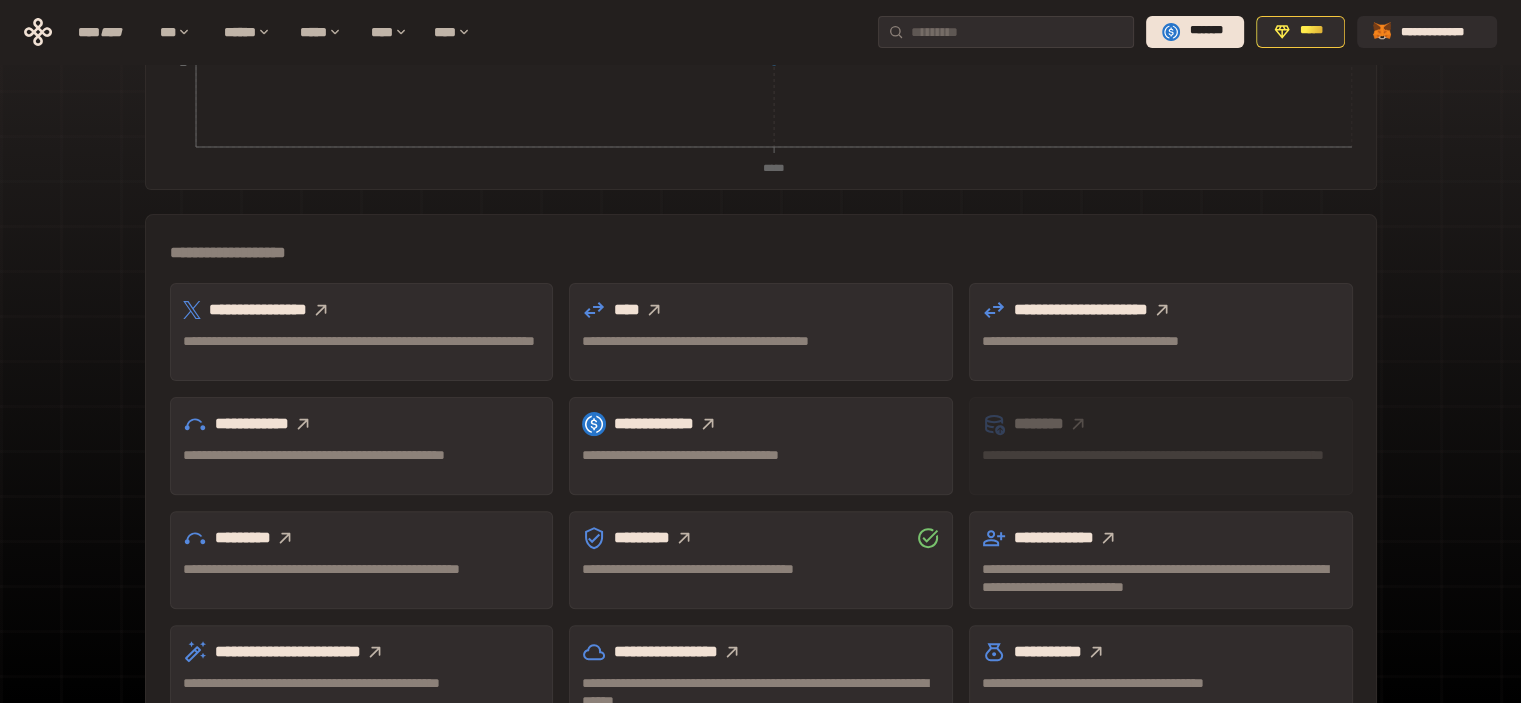 click 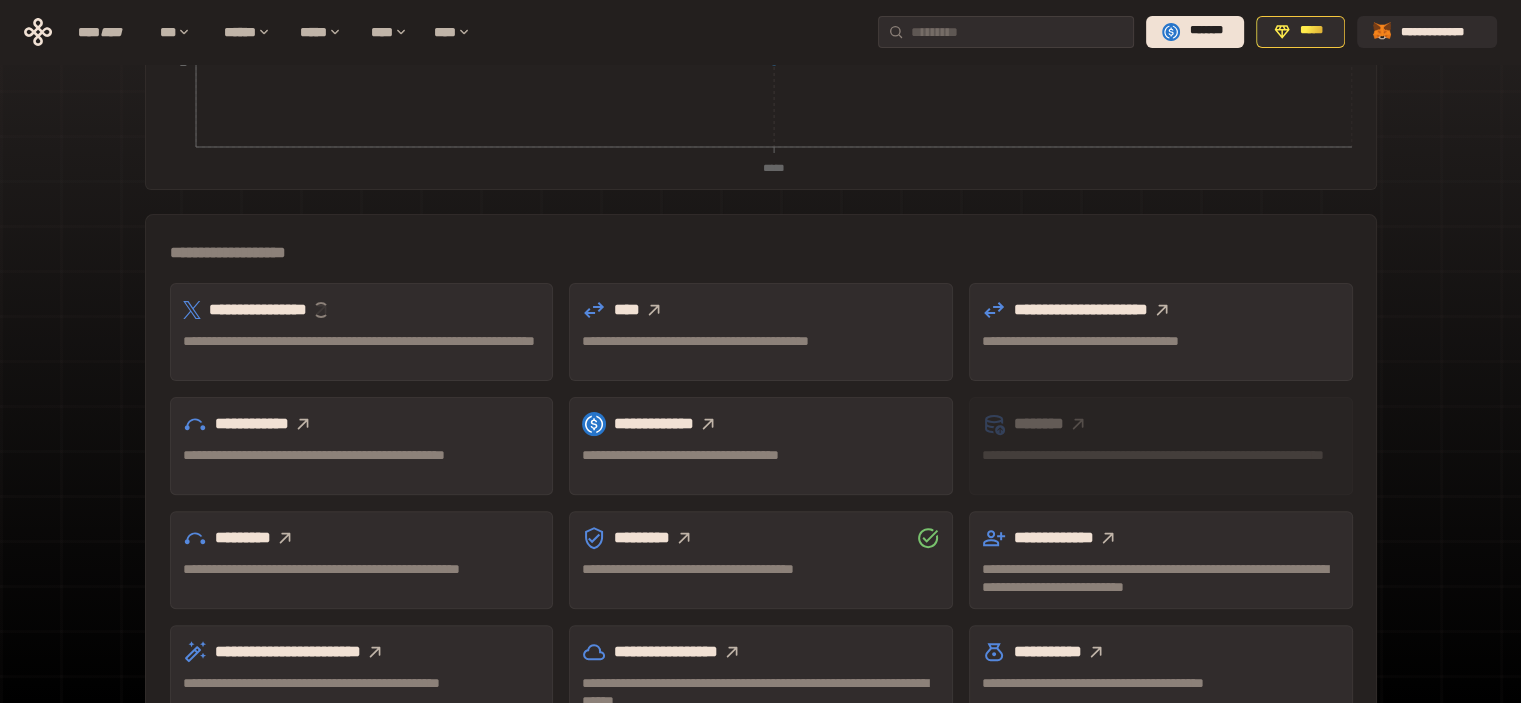 click at bounding box center (321, 310) 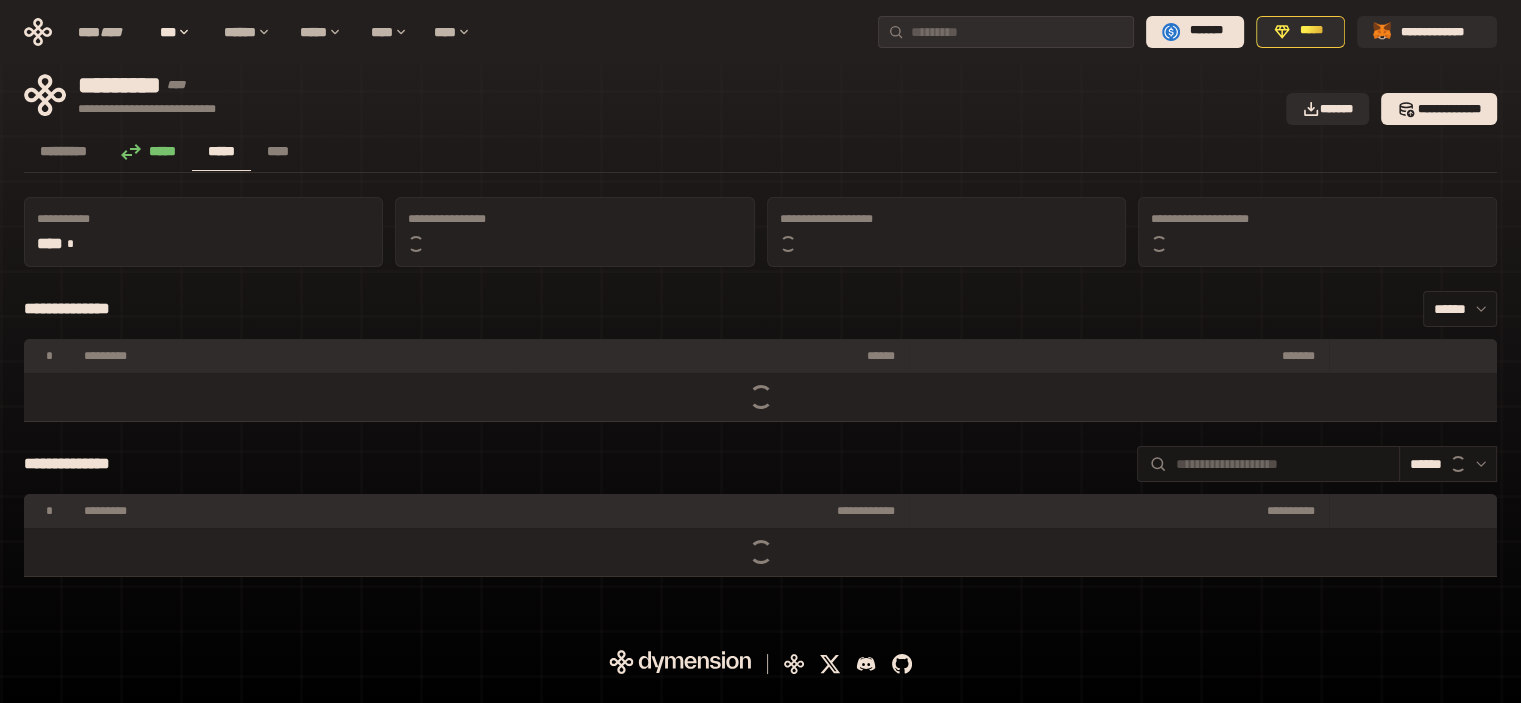 scroll, scrollTop: 0, scrollLeft: 0, axis: both 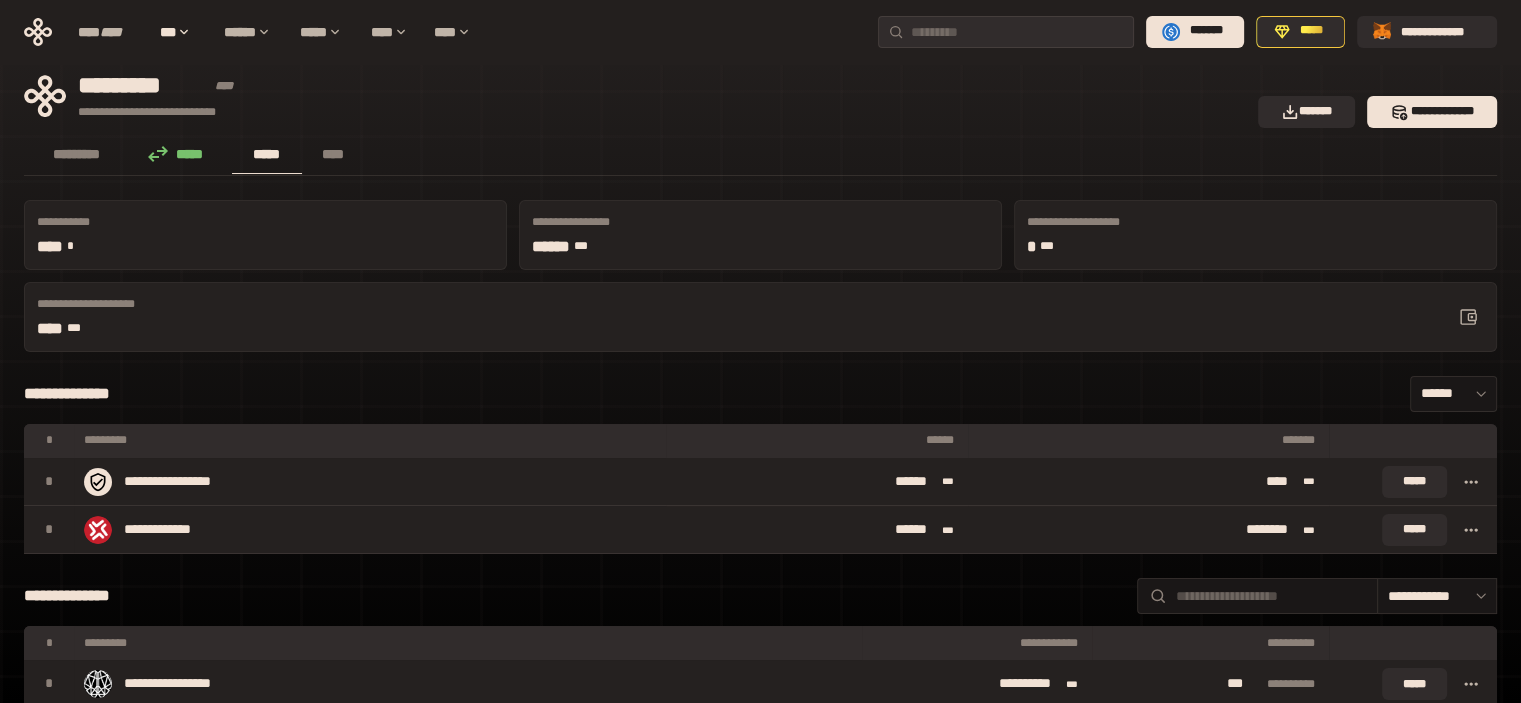 click on "****   ***" at bounding box center (204, 329) 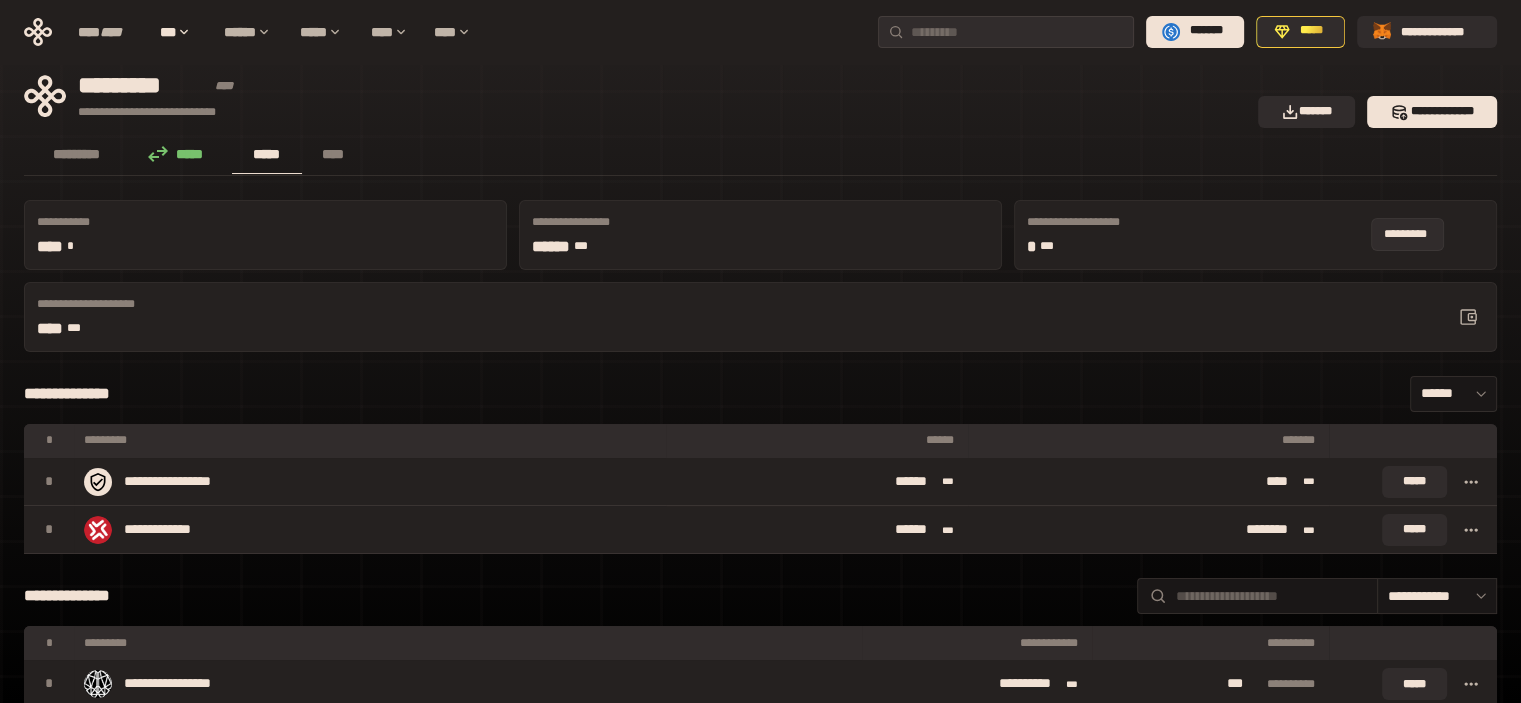 click 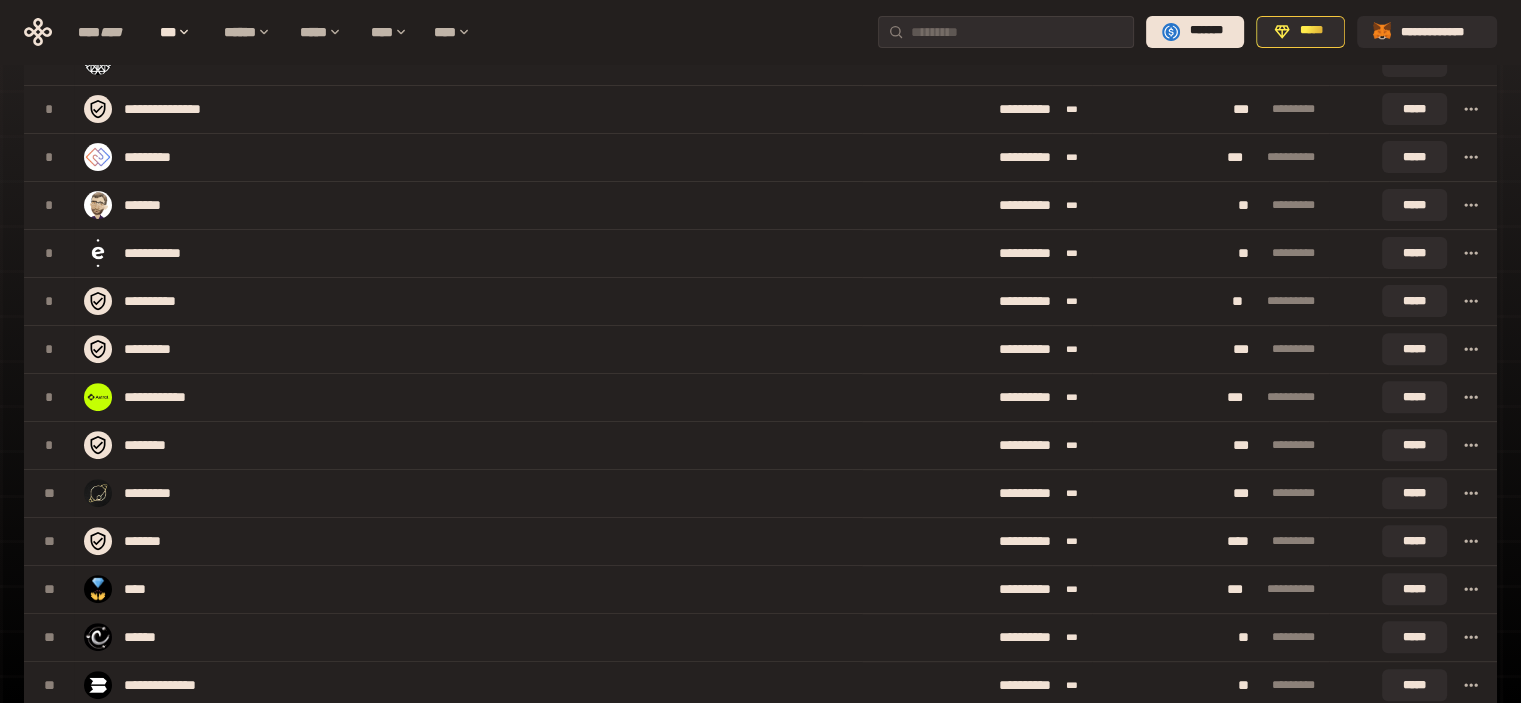 scroll, scrollTop: 0, scrollLeft: 0, axis: both 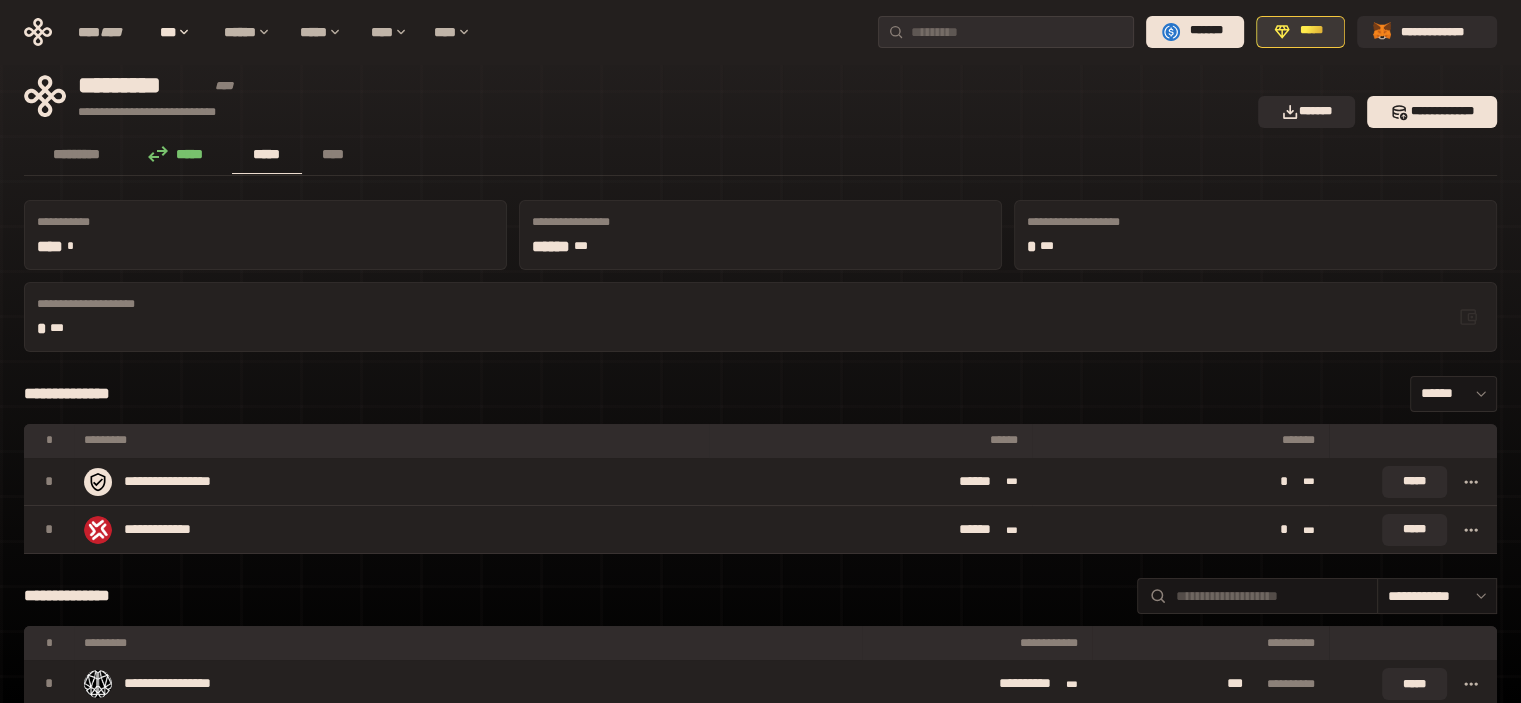 click on "*****" at bounding box center [1300, 32] 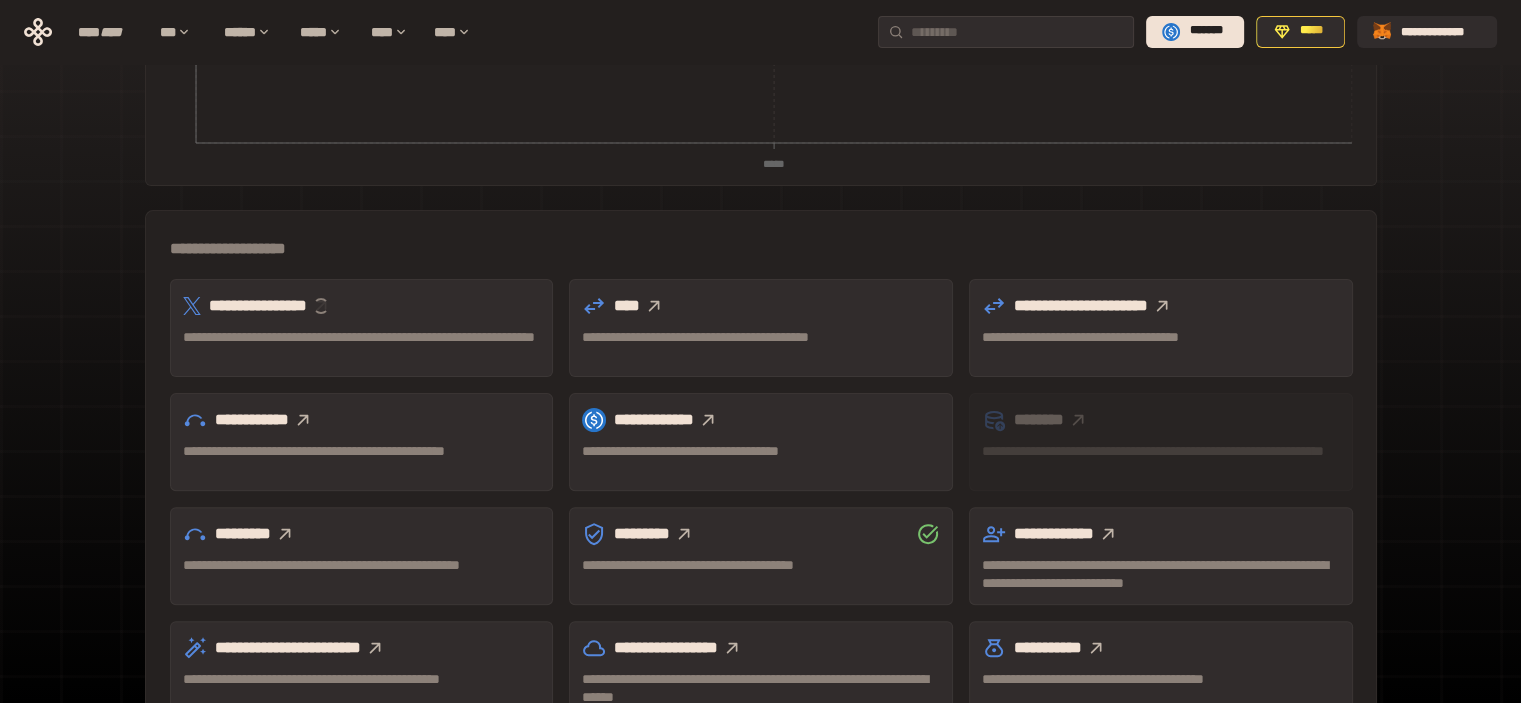 scroll, scrollTop: 538, scrollLeft: 0, axis: vertical 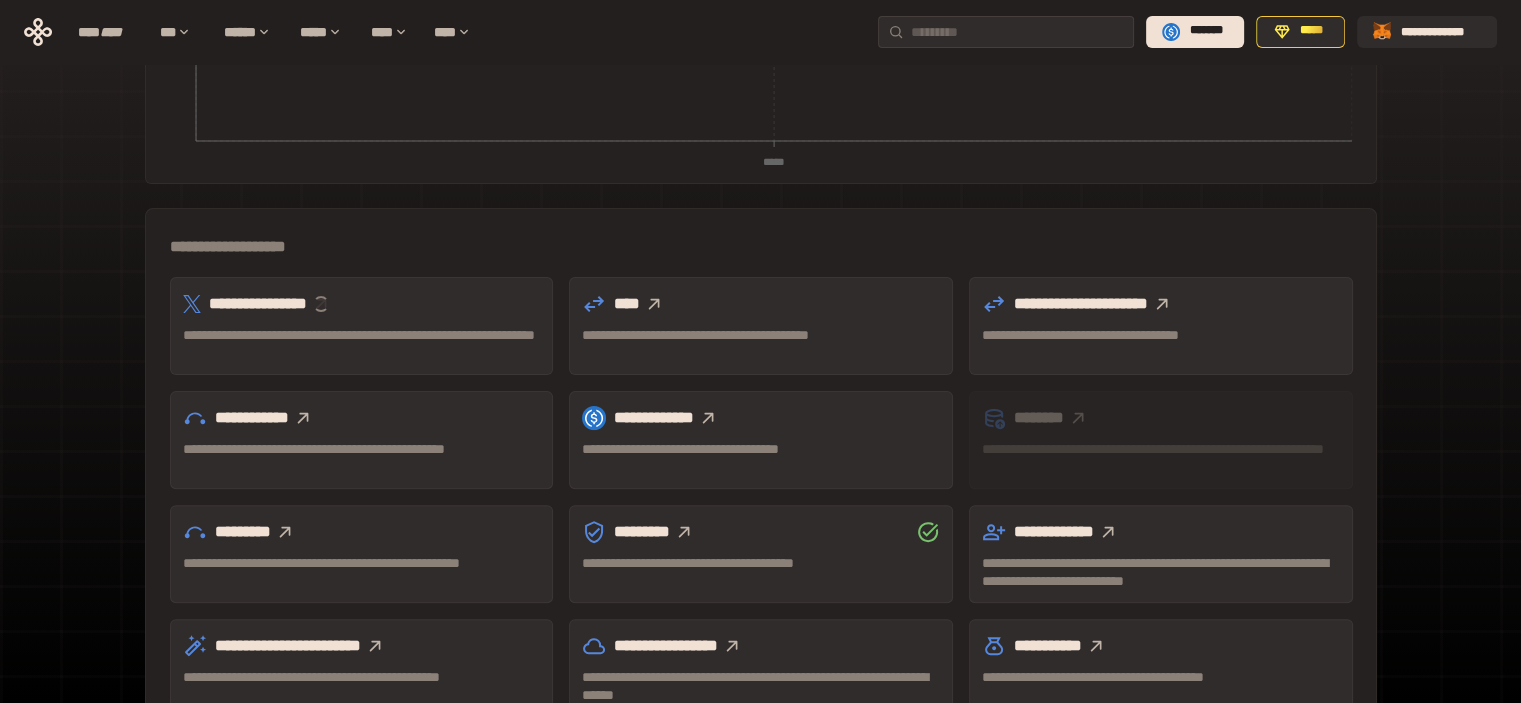 click 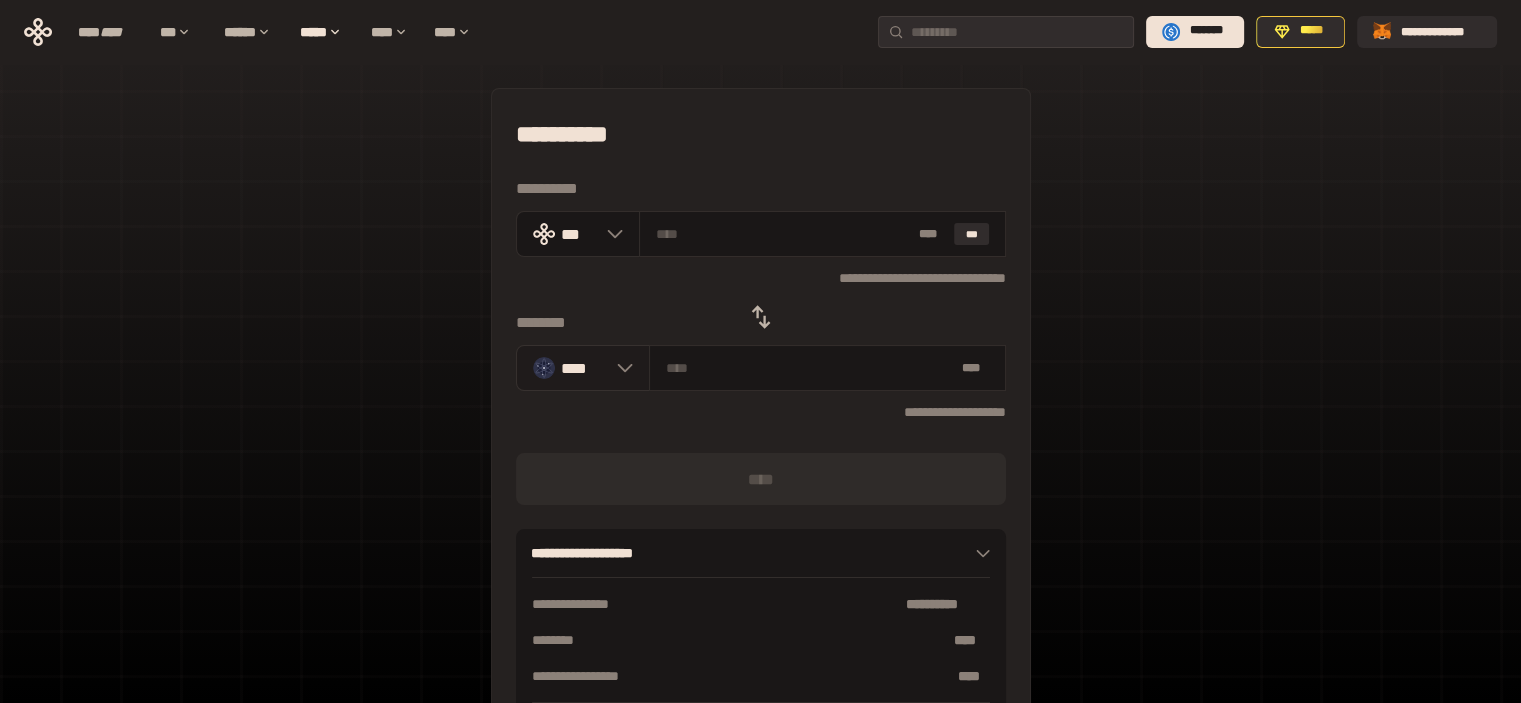 click 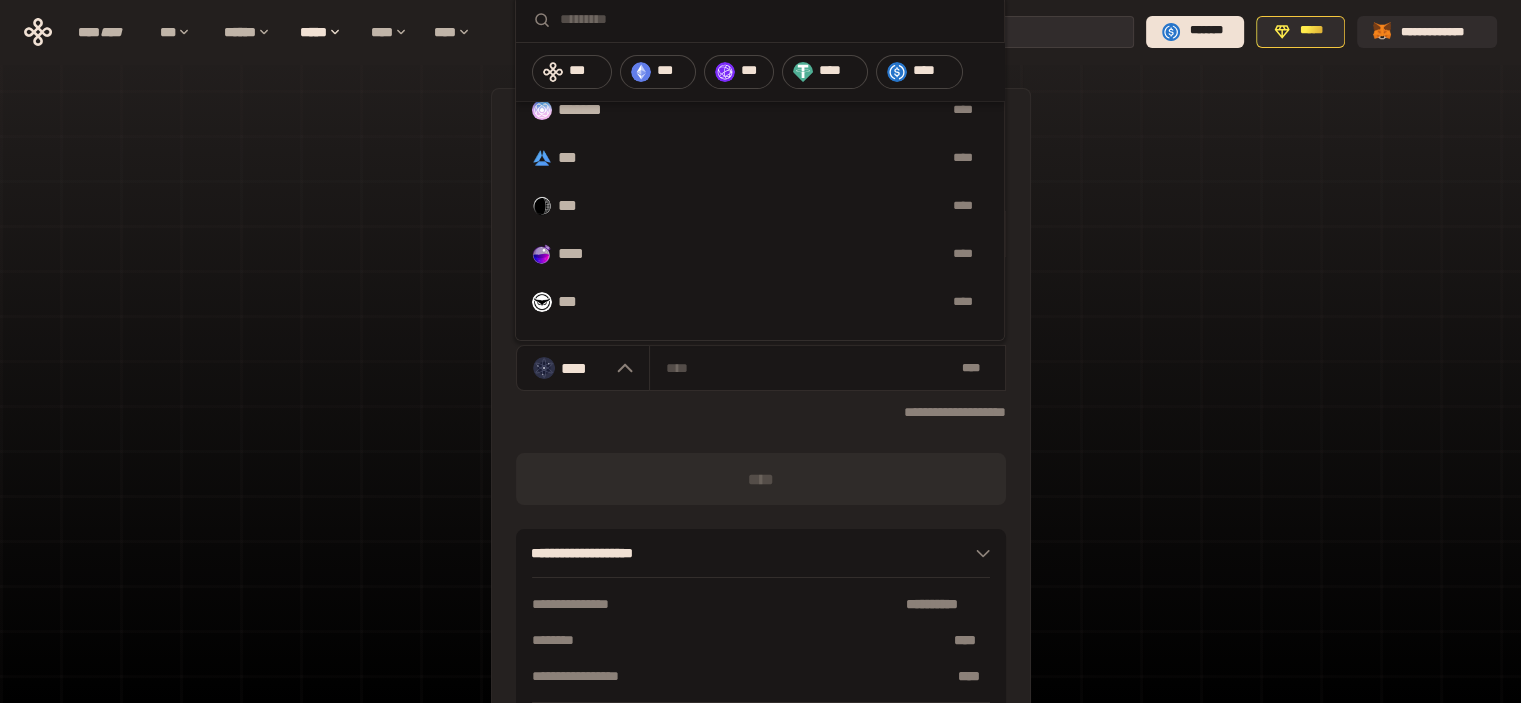 scroll, scrollTop: 590, scrollLeft: 0, axis: vertical 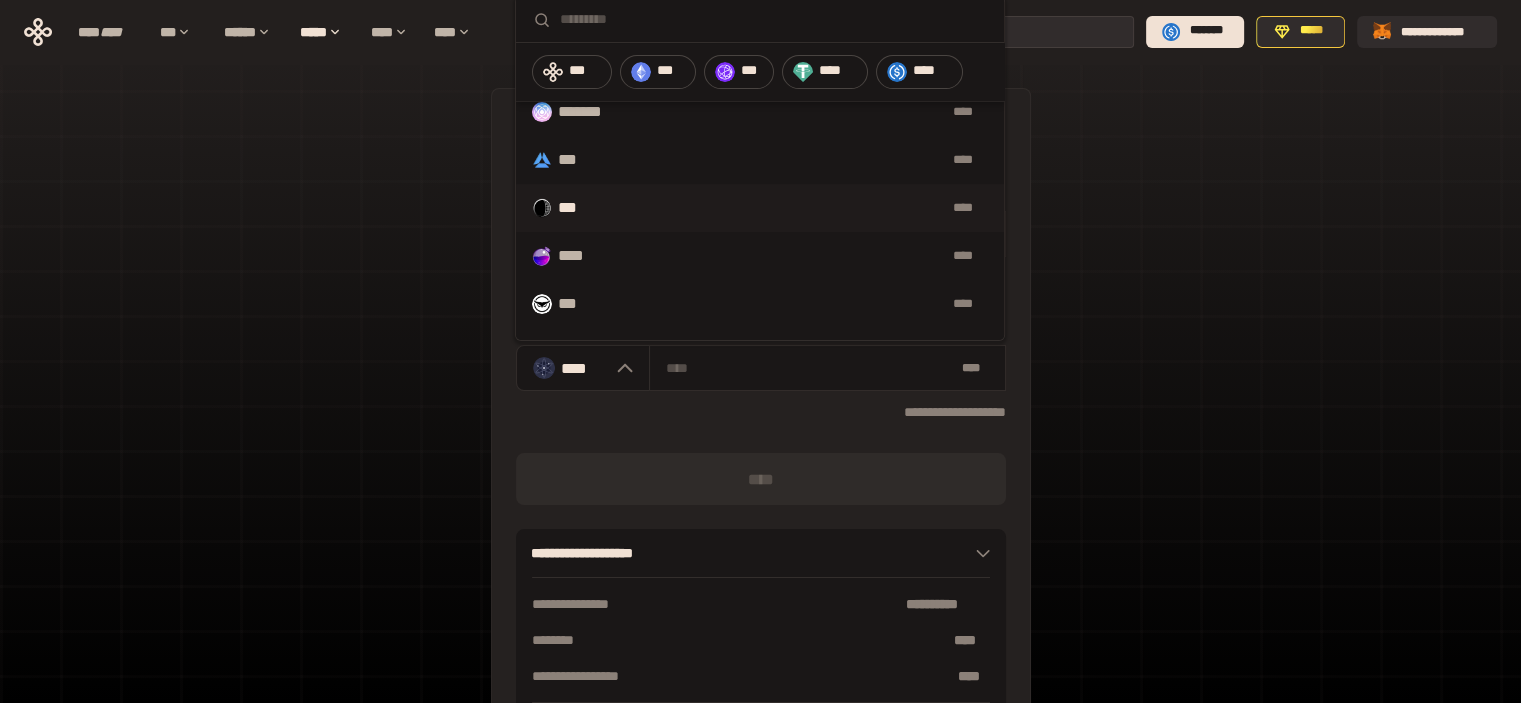 click on "****" at bounding box center [795, 208] 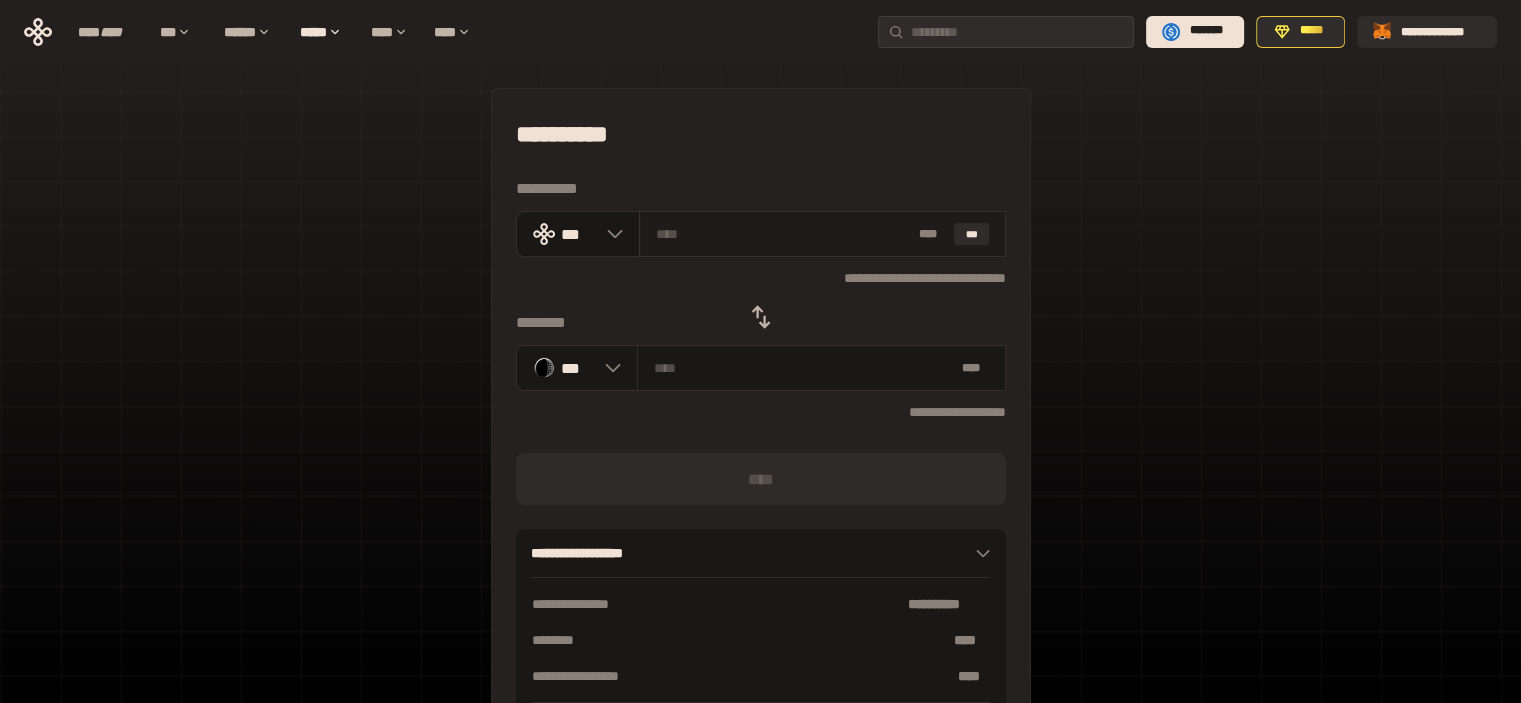 click at bounding box center (783, 234) 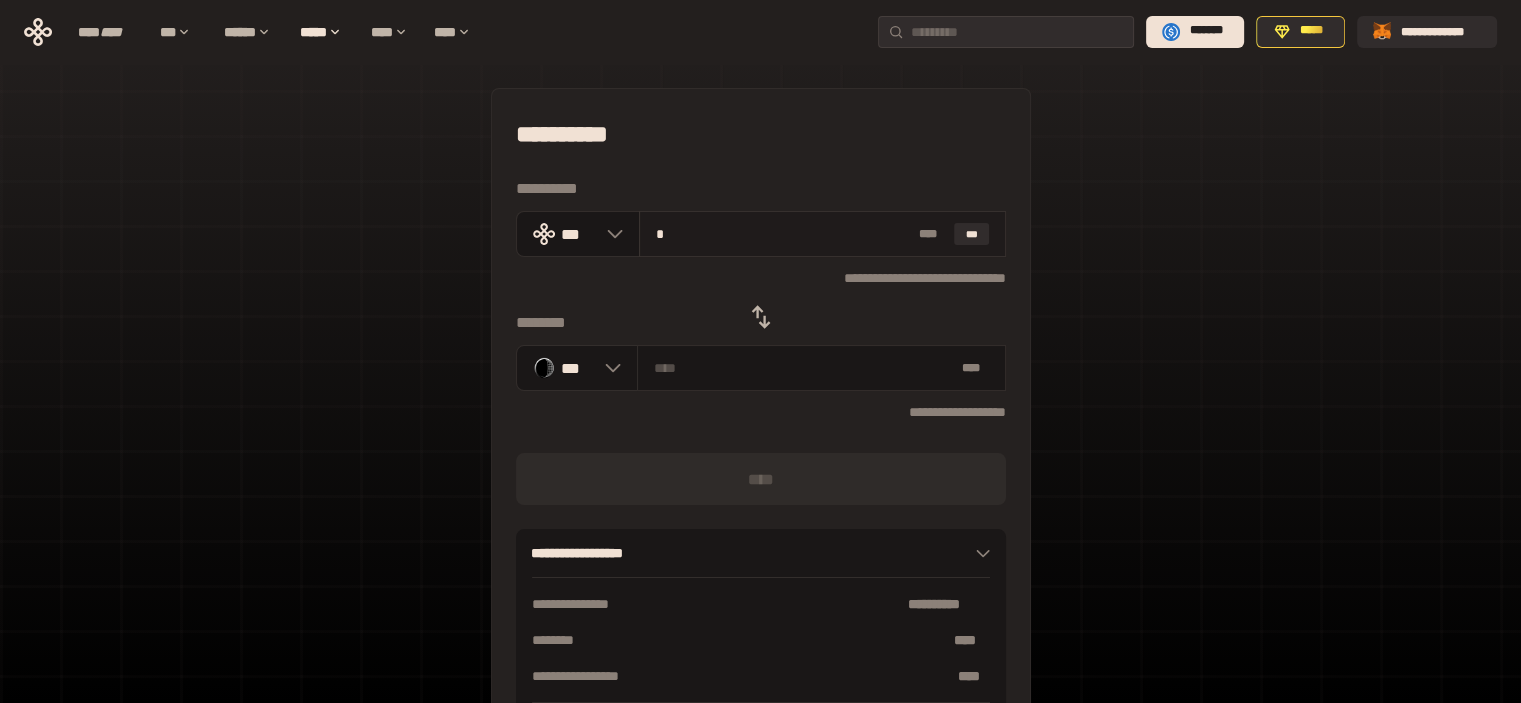 type on "**********" 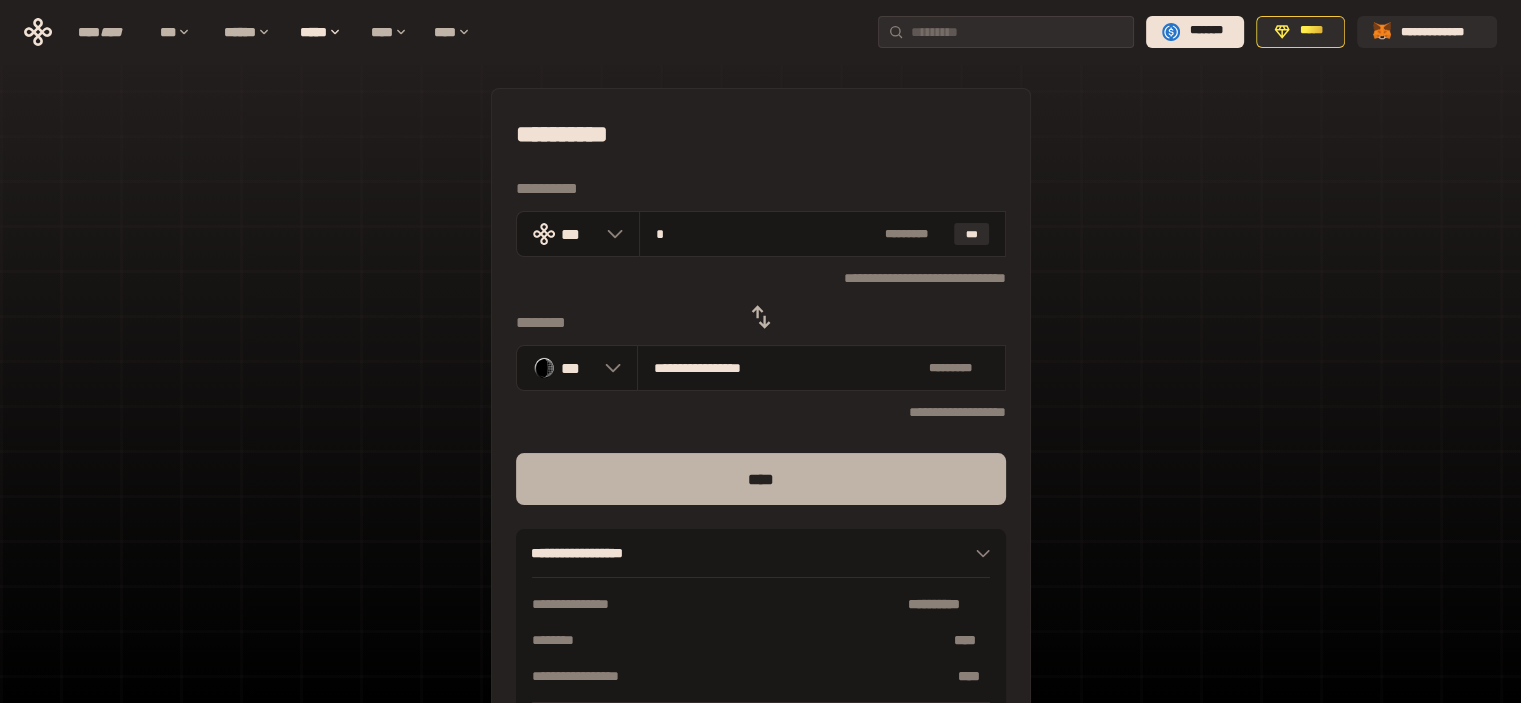 type on "*" 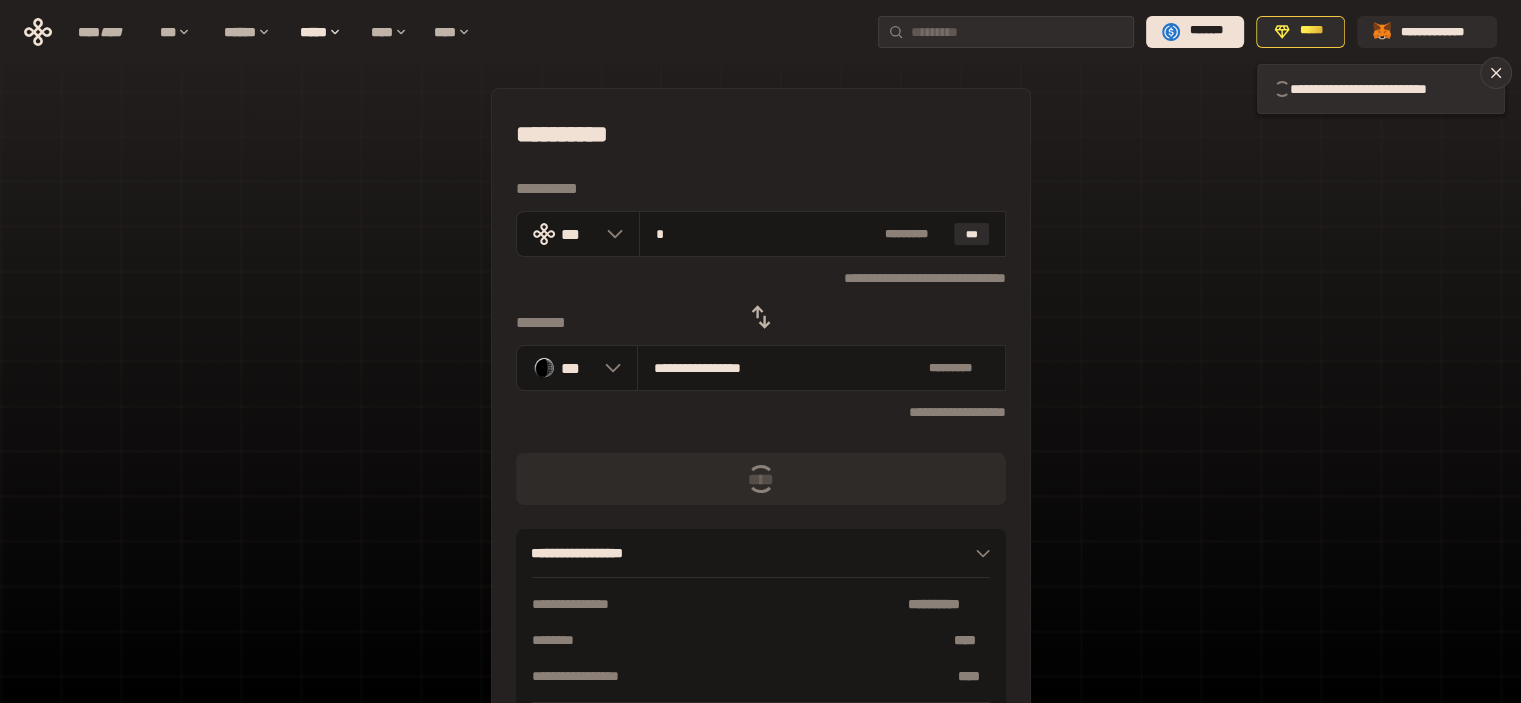 type 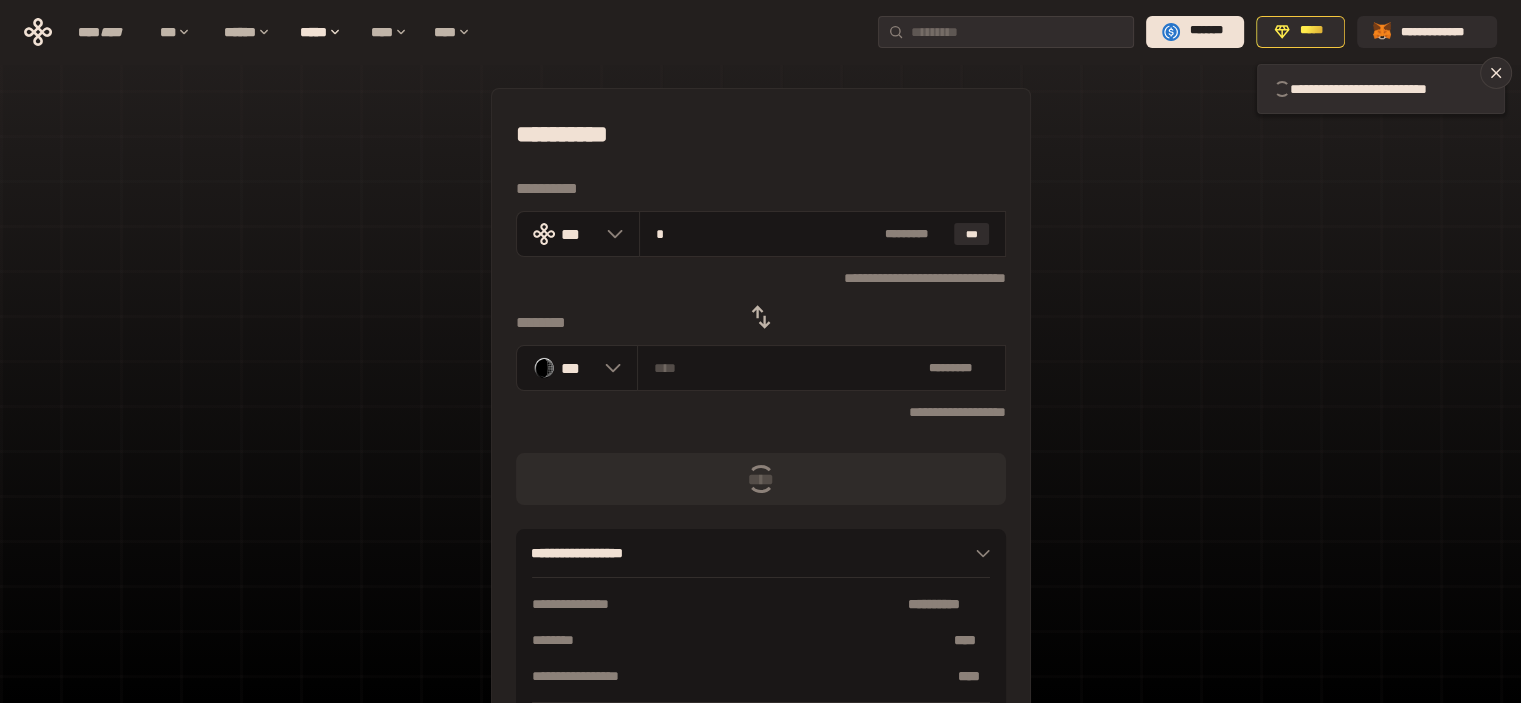 type 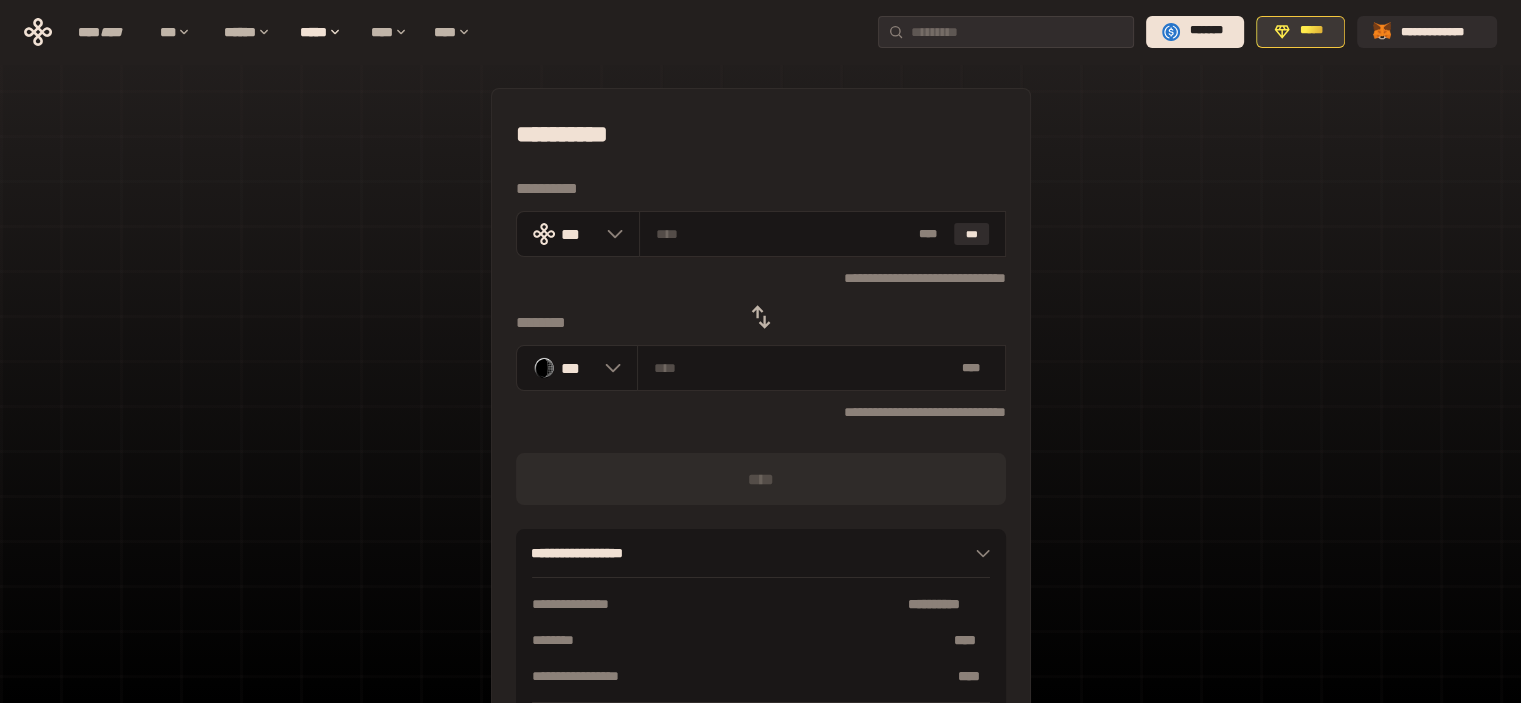 click on "*****" at bounding box center [1311, 31] 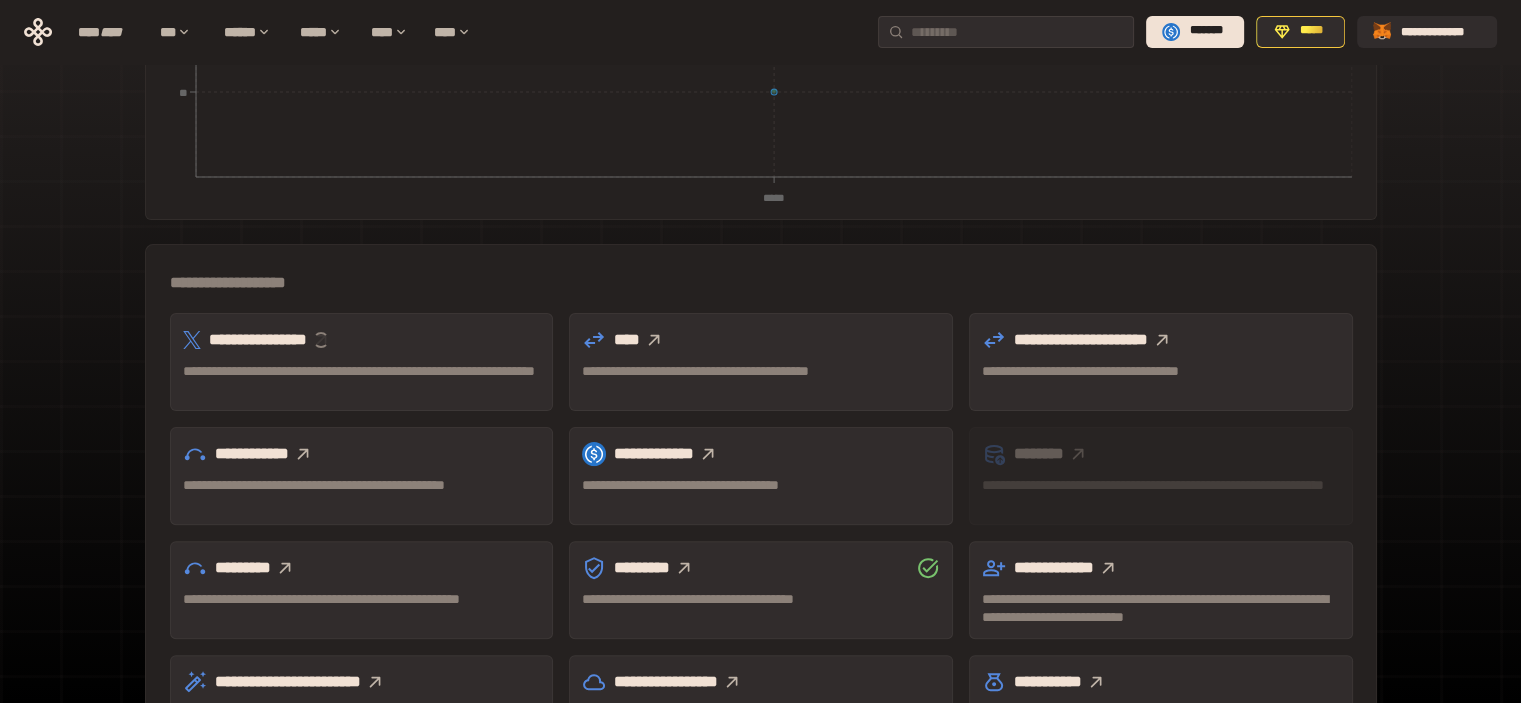scroll, scrollTop: 581, scrollLeft: 0, axis: vertical 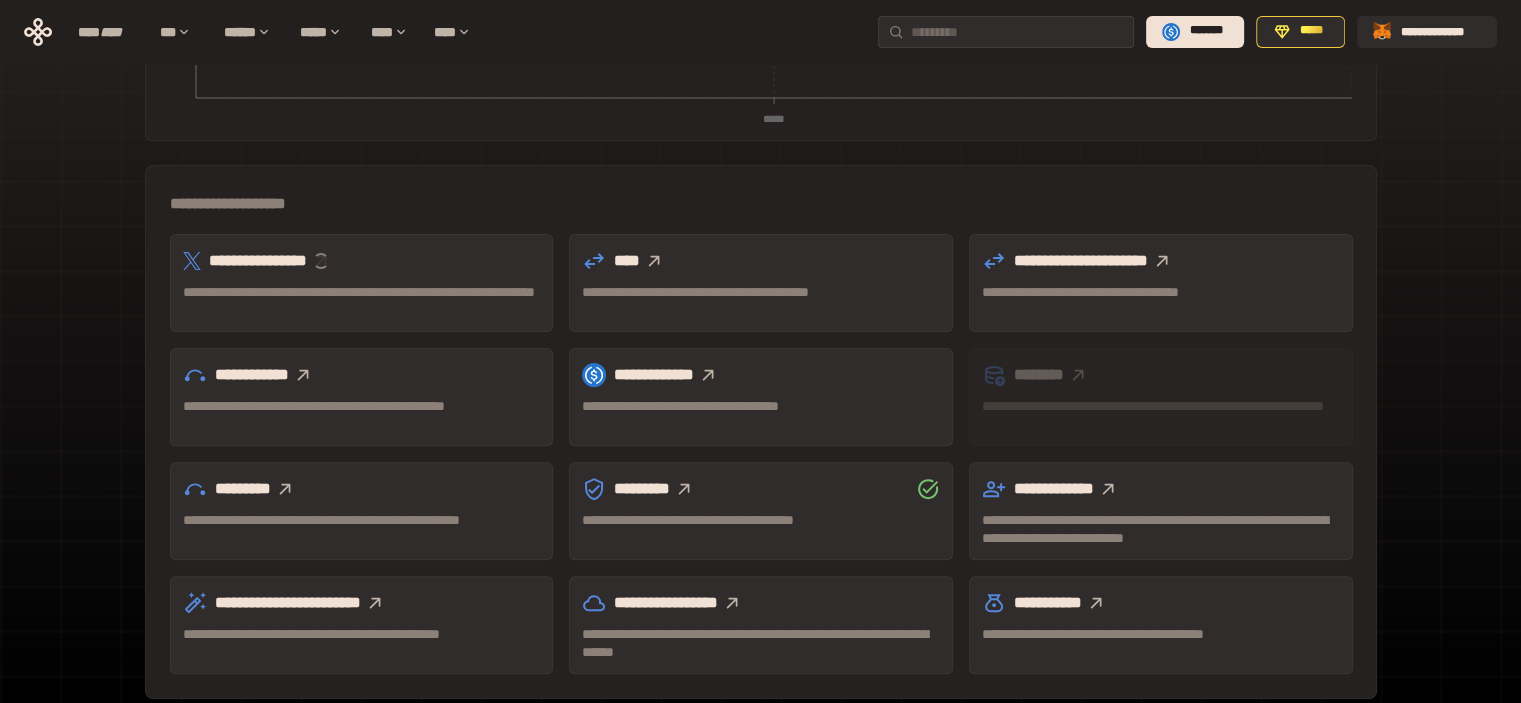 click 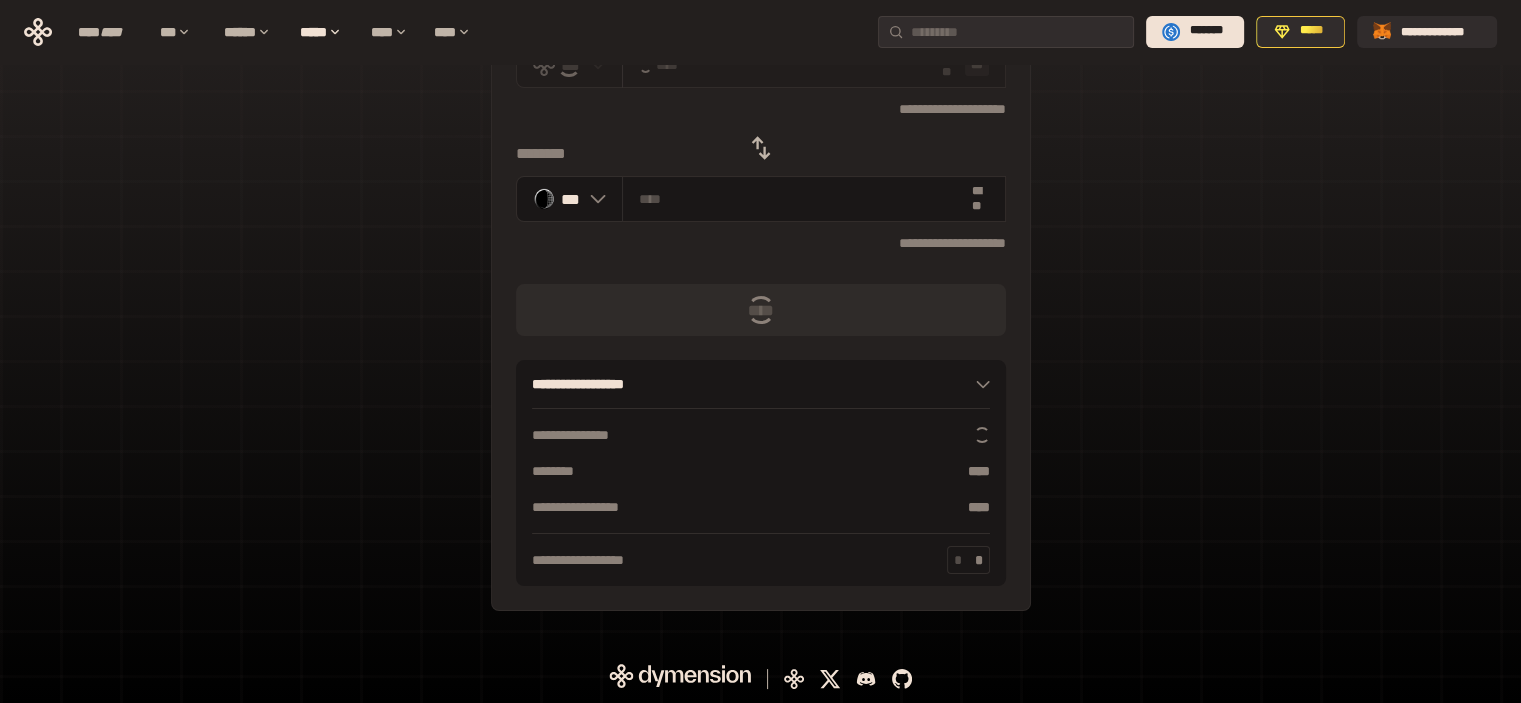 scroll, scrollTop: 0, scrollLeft: 0, axis: both 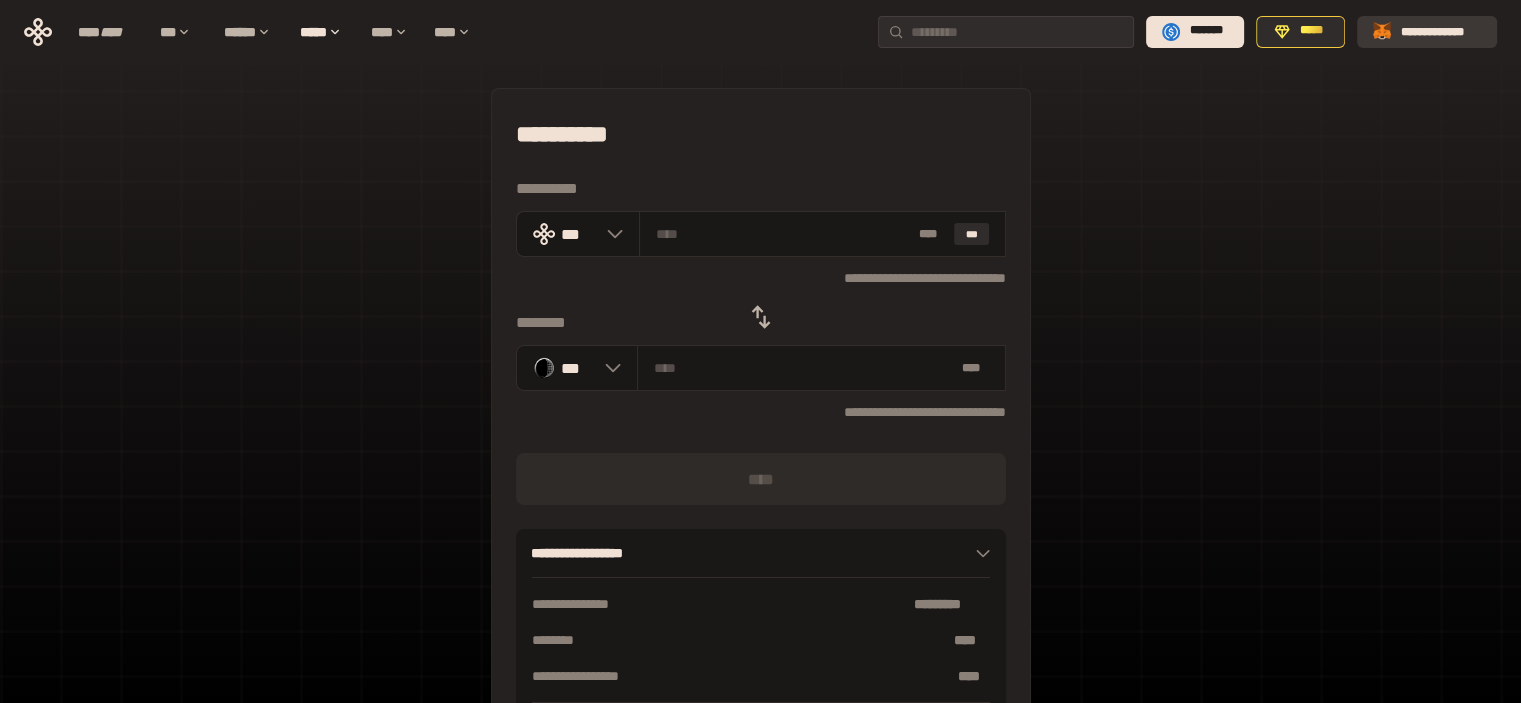 click on "**********" at bounding box center [1441, 31] 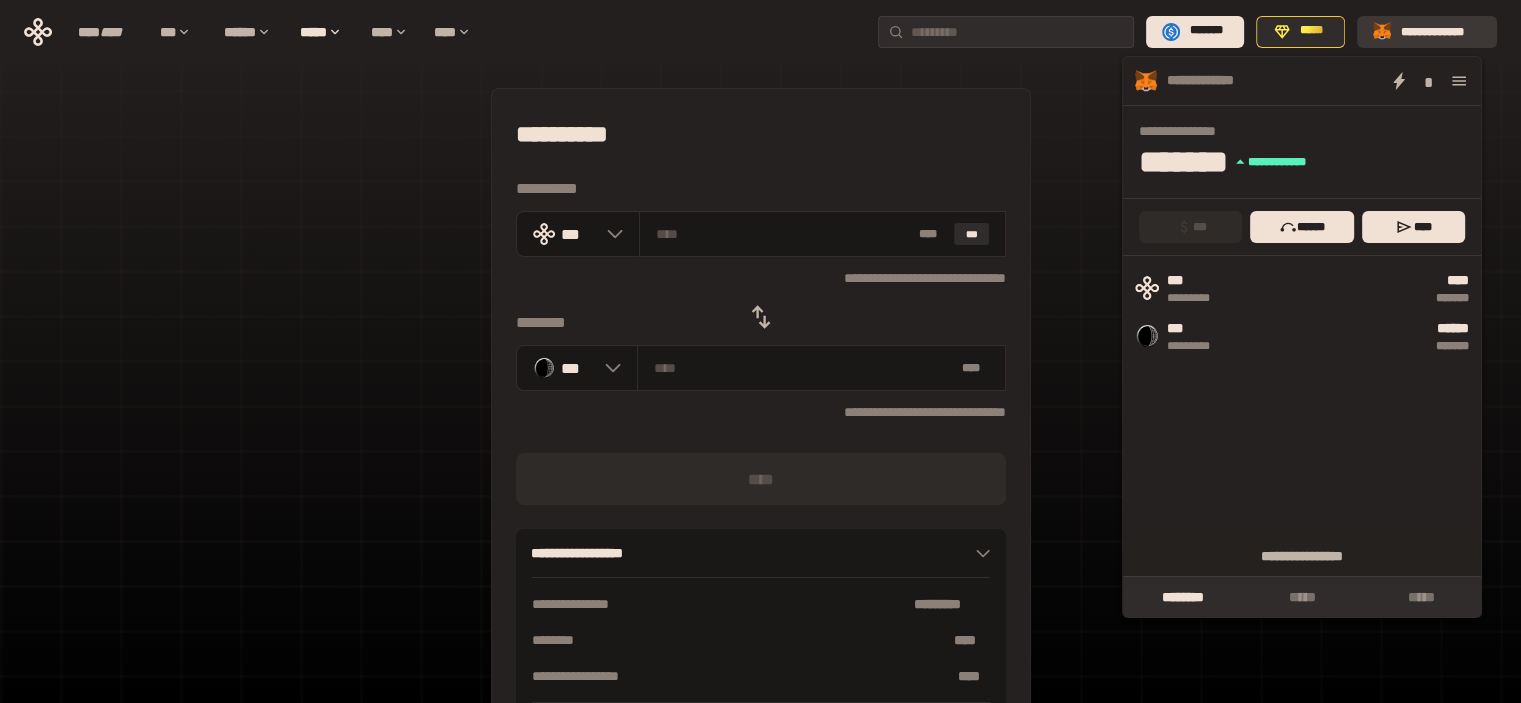 click on "**********" at bounding box center [1441, 31] 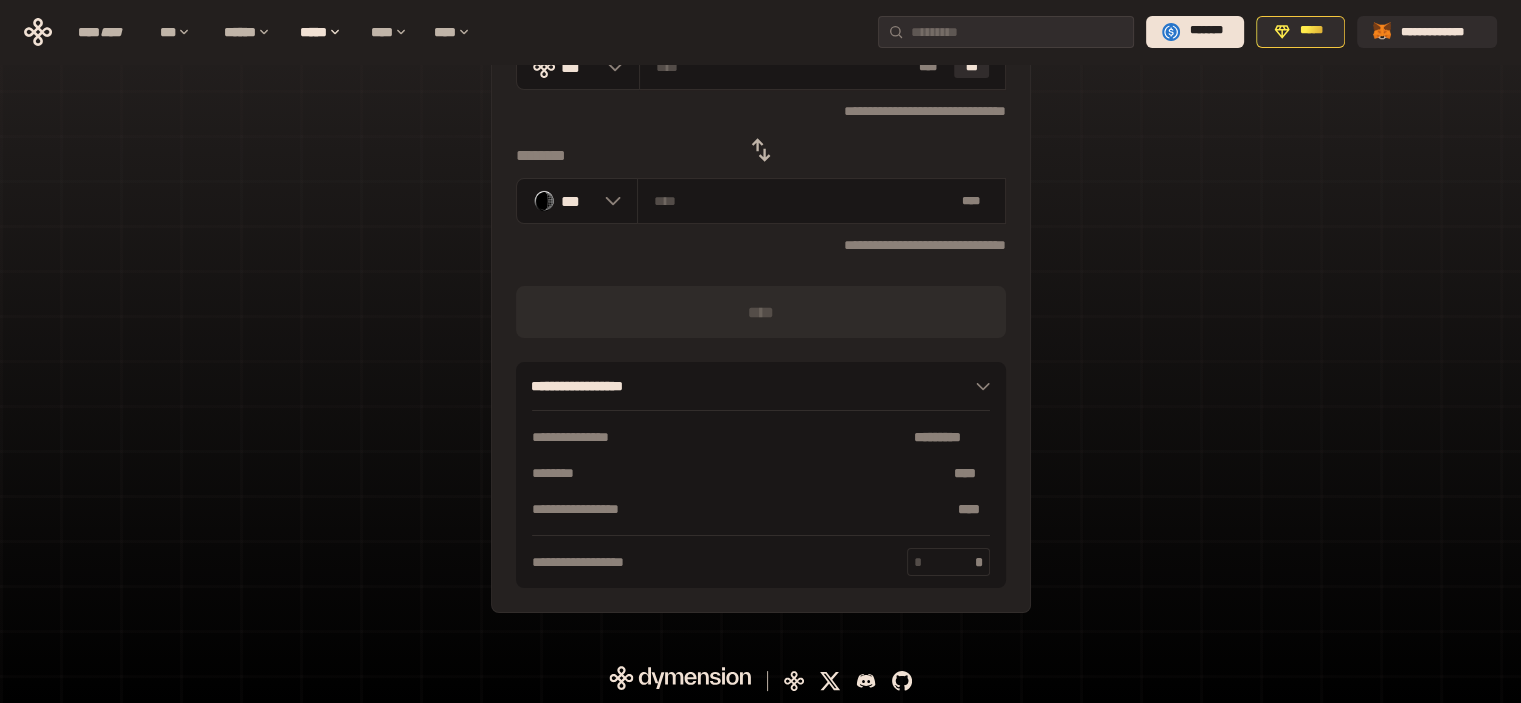 scroll, scrollTop: 0, scrollLeft: 0, axis: both 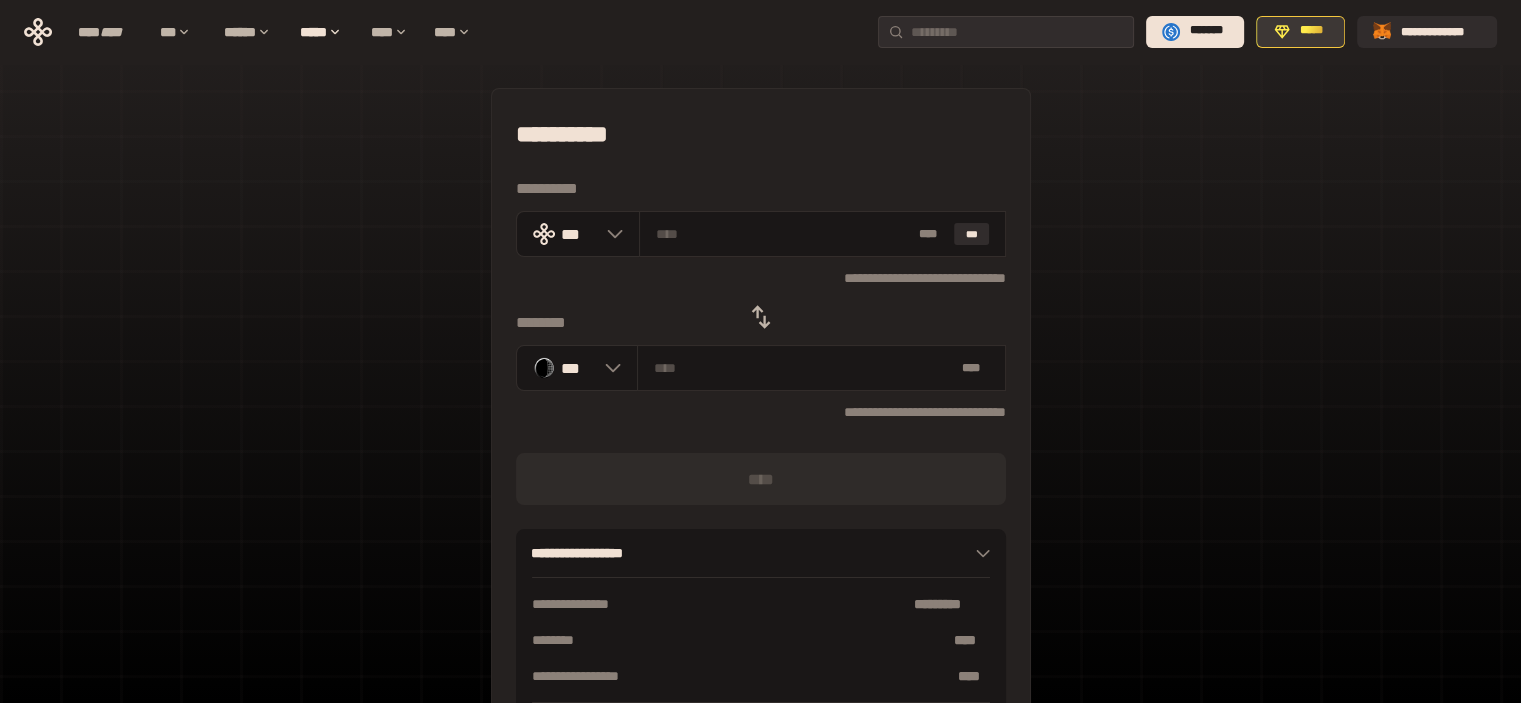 click on "*****" at bounding box center (1311, 31) 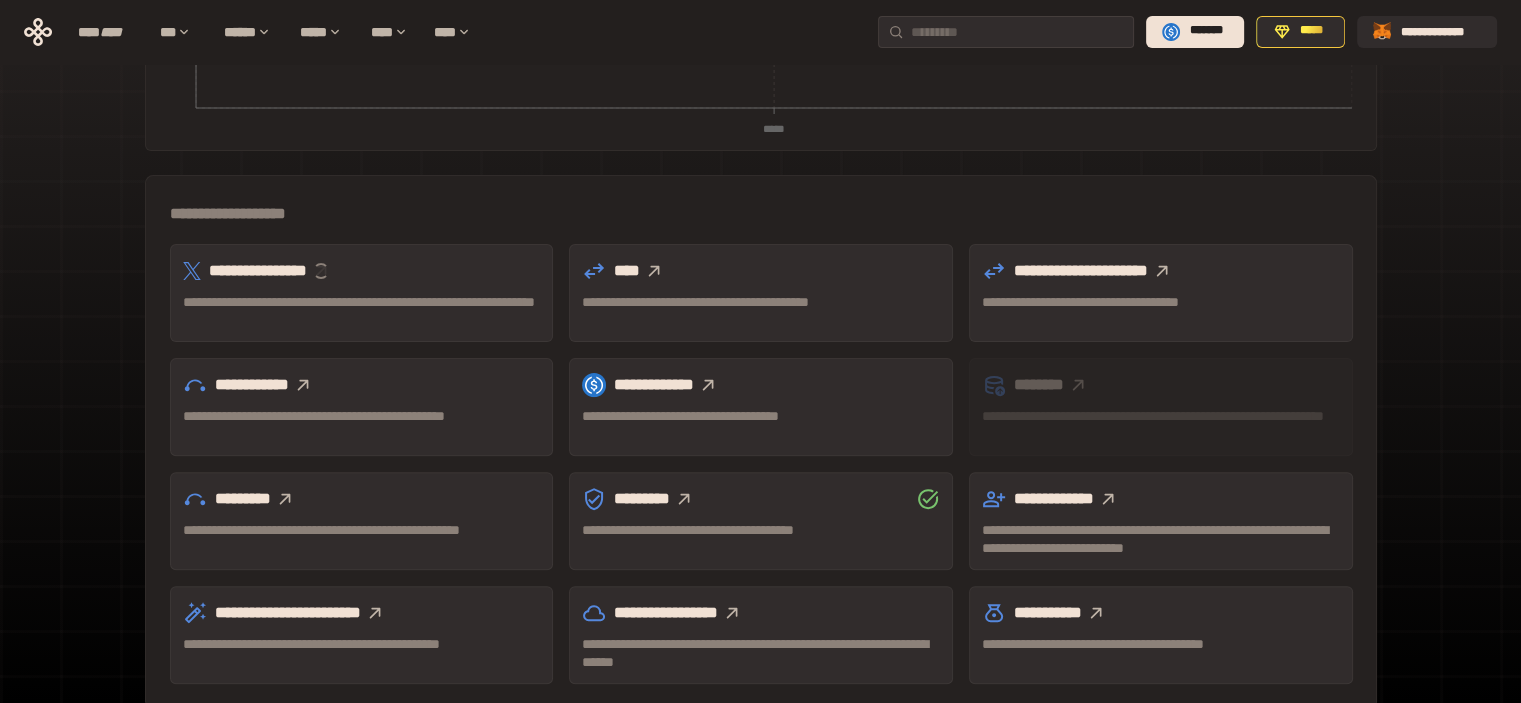 scroll, scrollTop: 574, scrollLeft: 0, axis: vertical 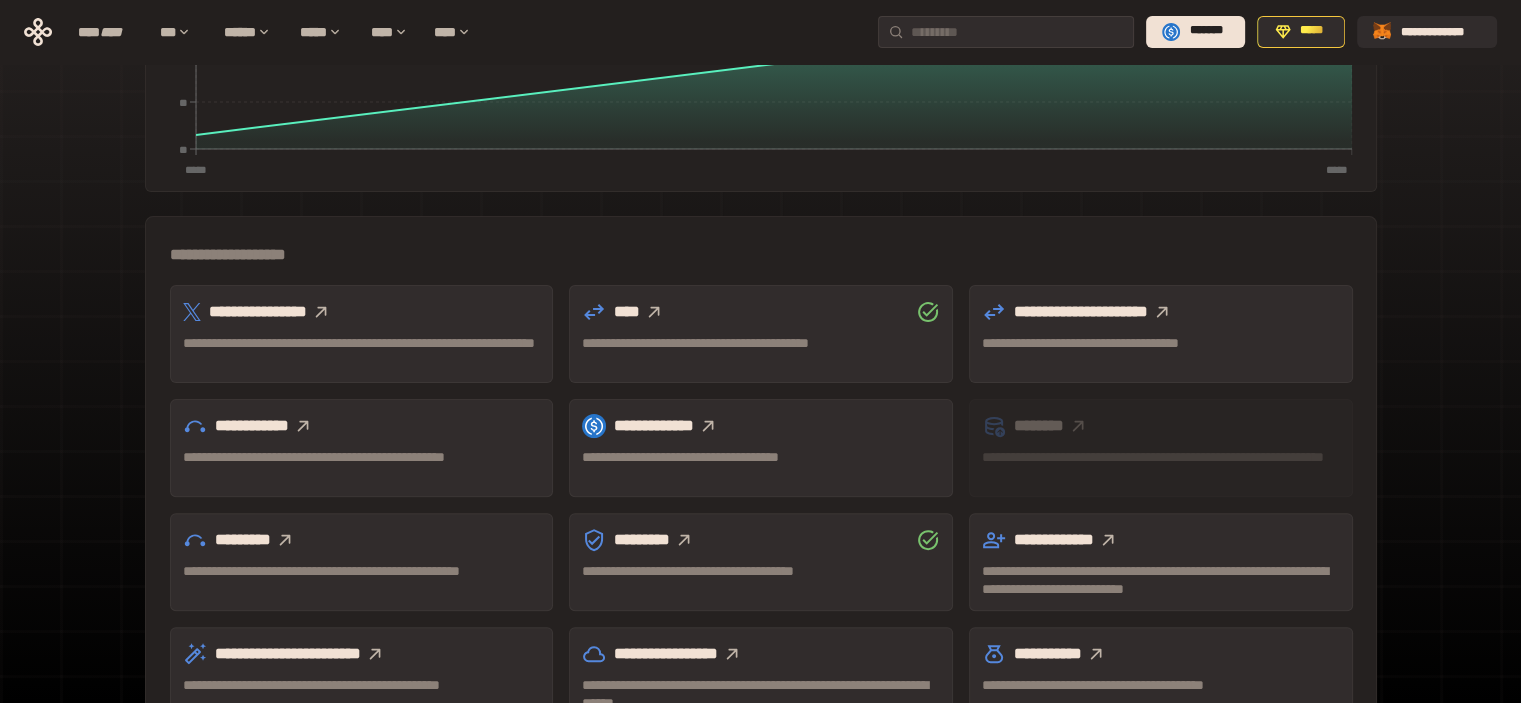 click 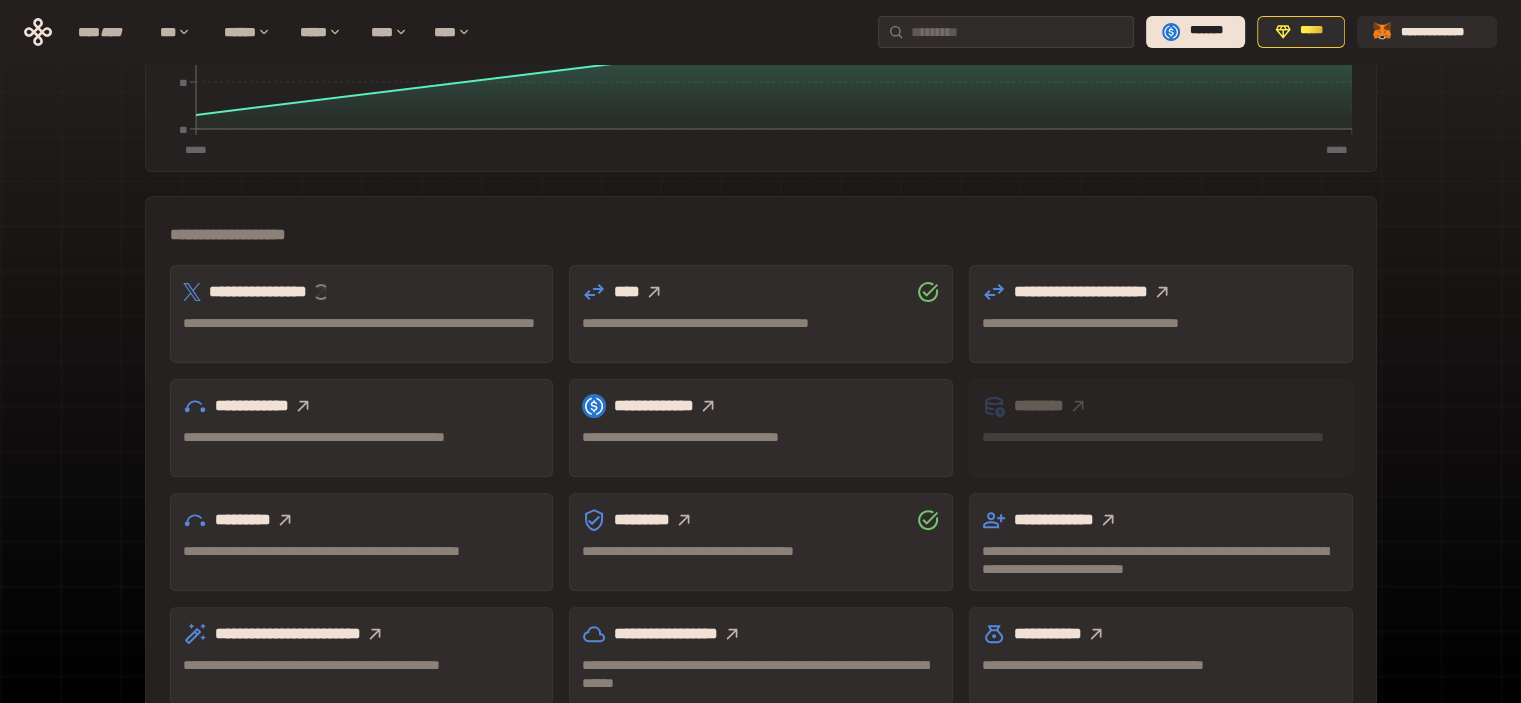 scroll, scrollTop: 551, scrollLeft: 0, axis: vertical 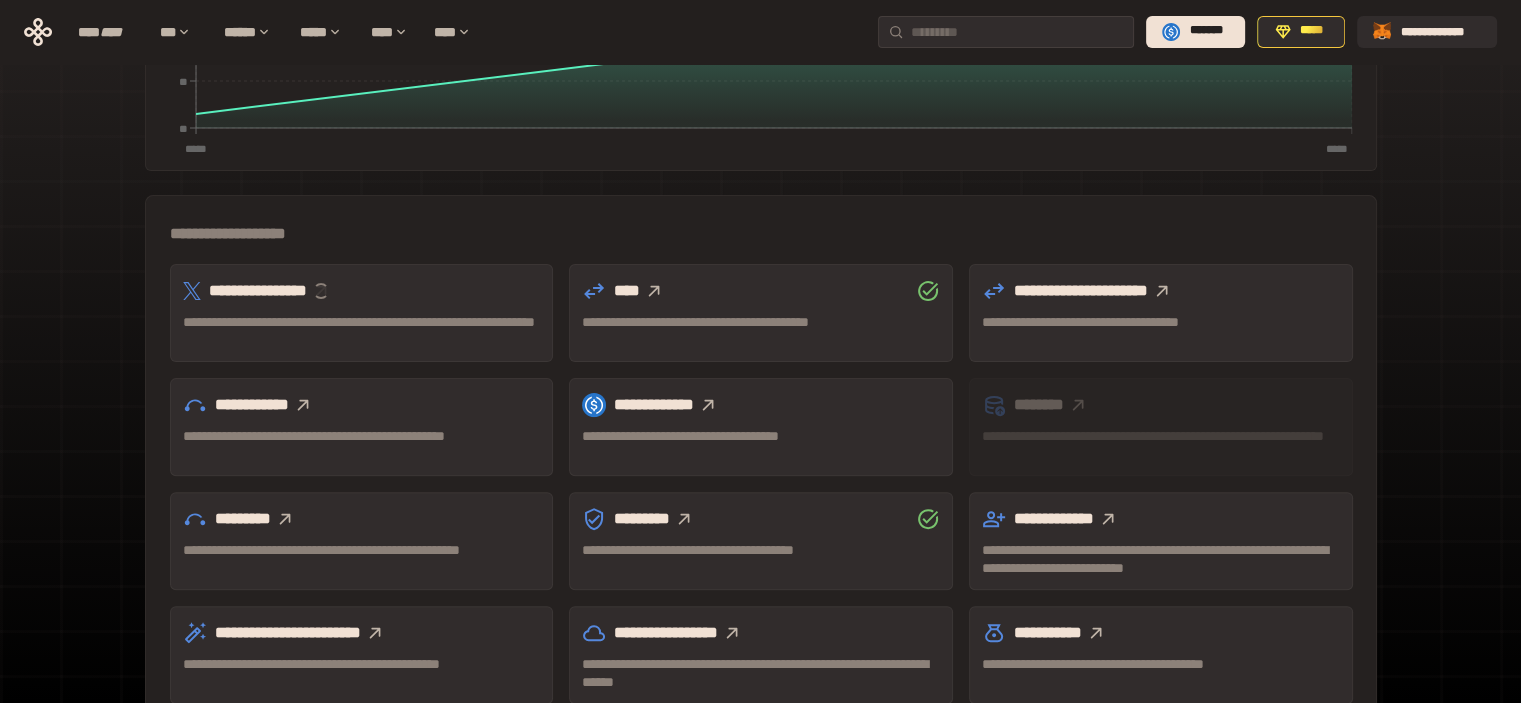 click 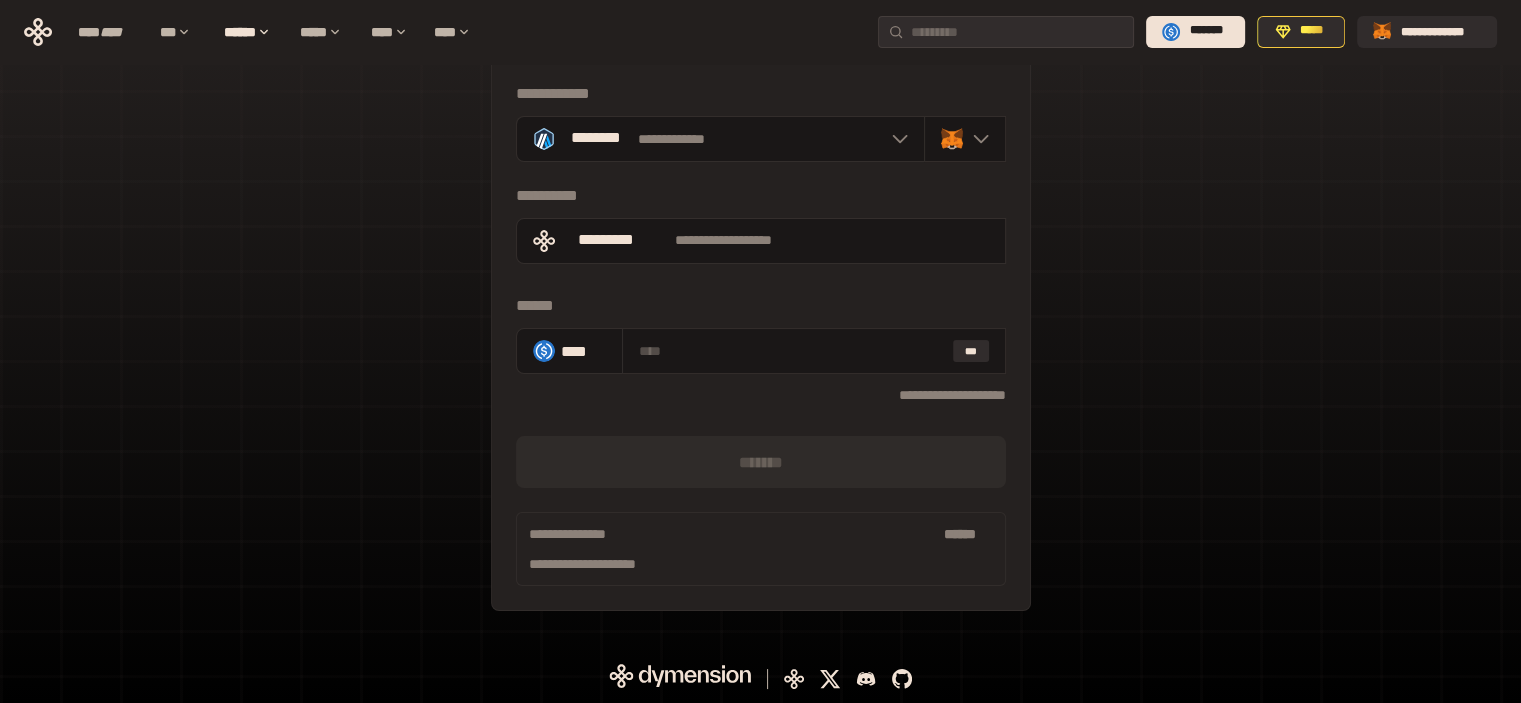 scroll, scrollTop: 84, scrollLeft: 0, axis: vertical 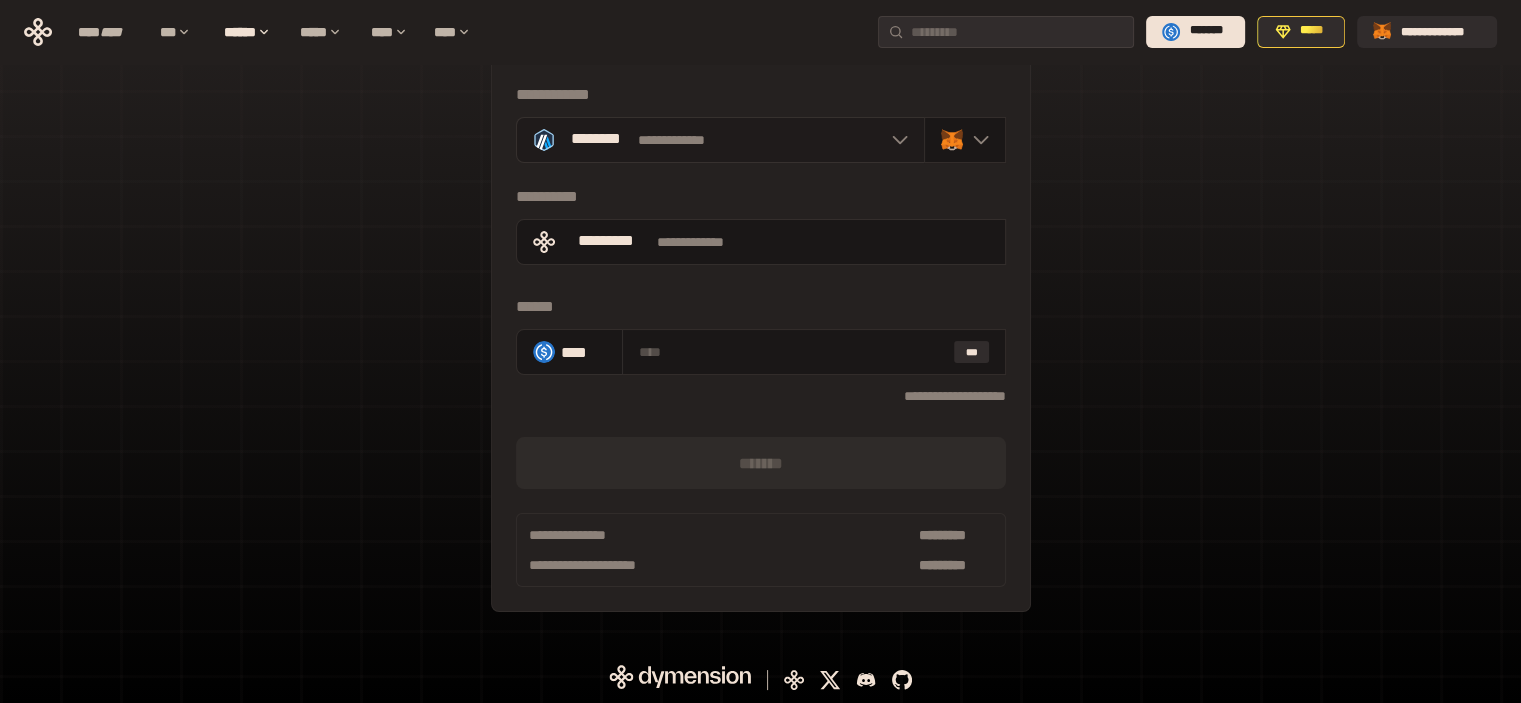 click on "**********" at bounding box center [720, 140] 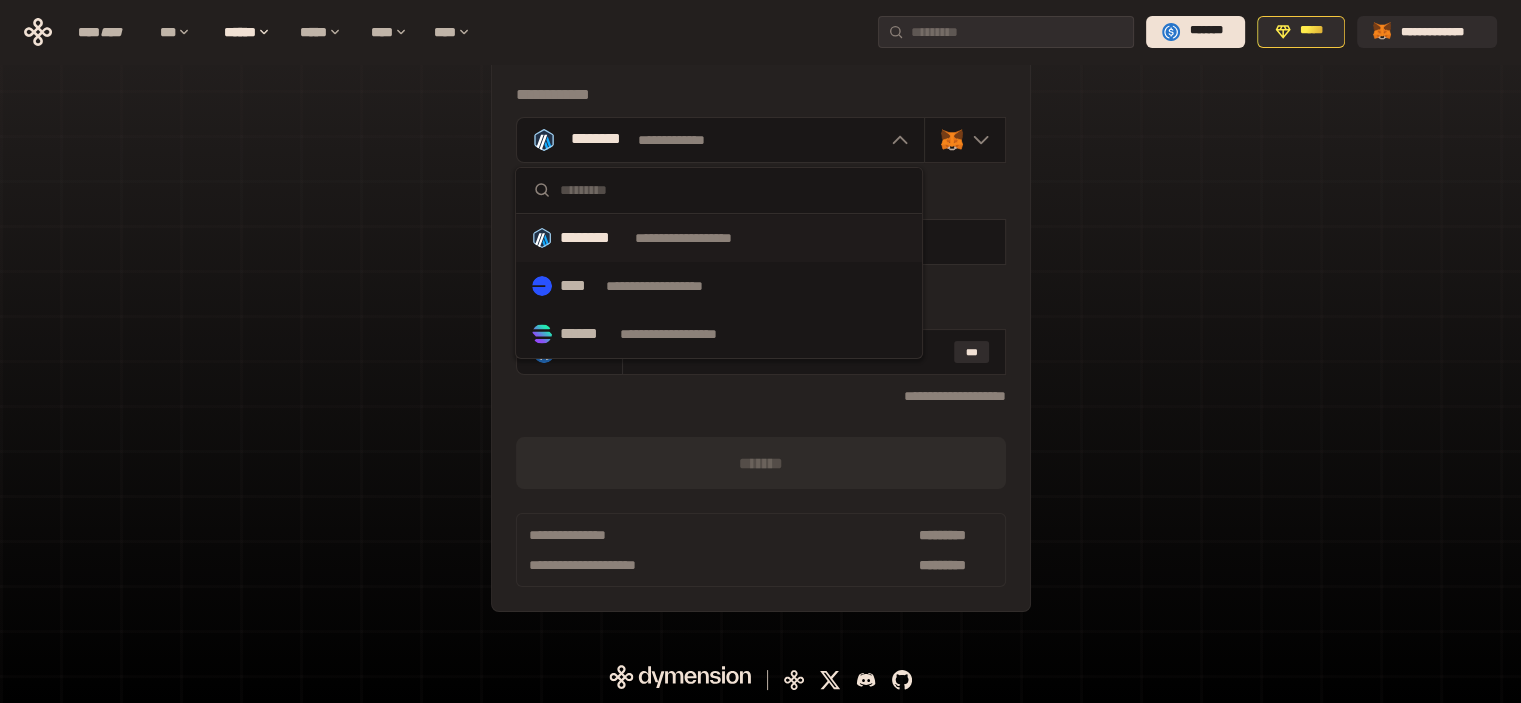 click on "**********" at bounding box center (702, 238) 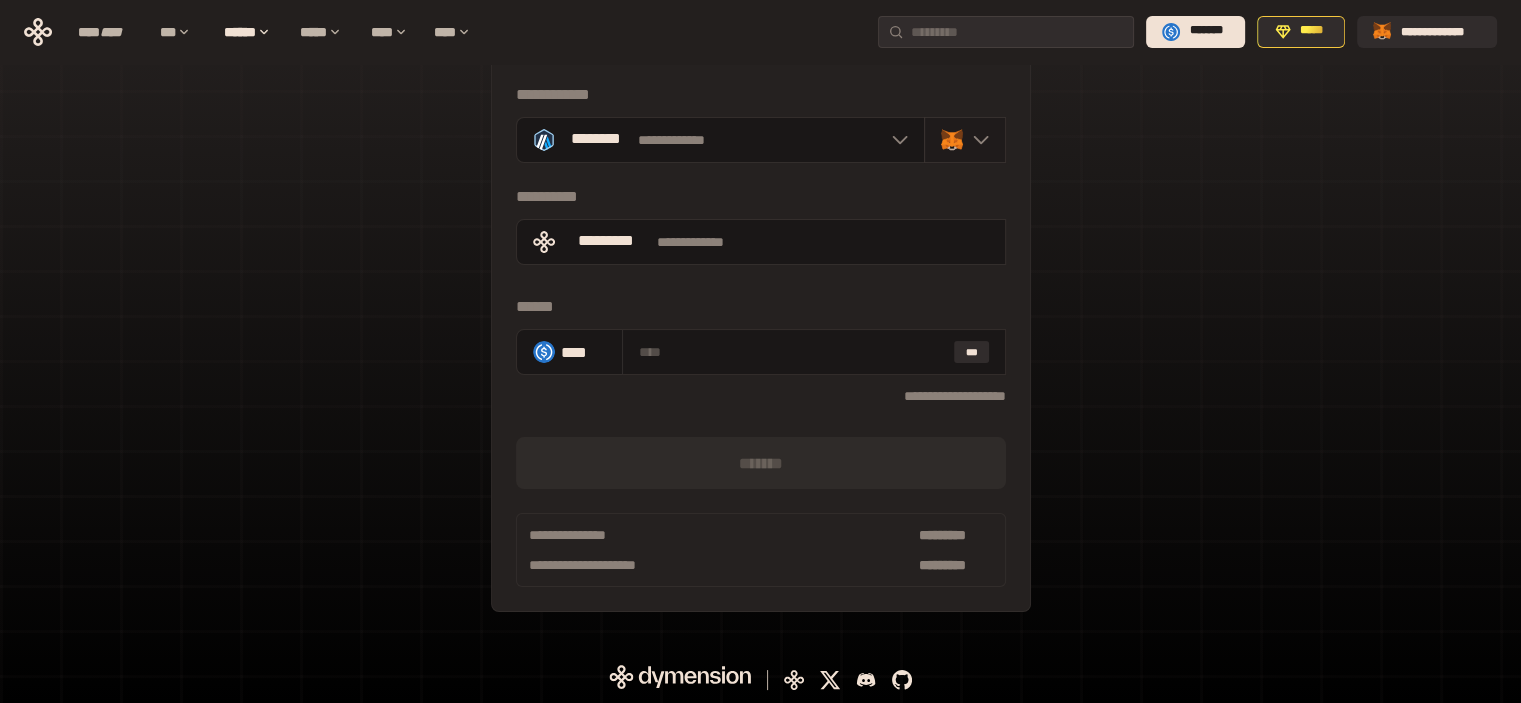 click 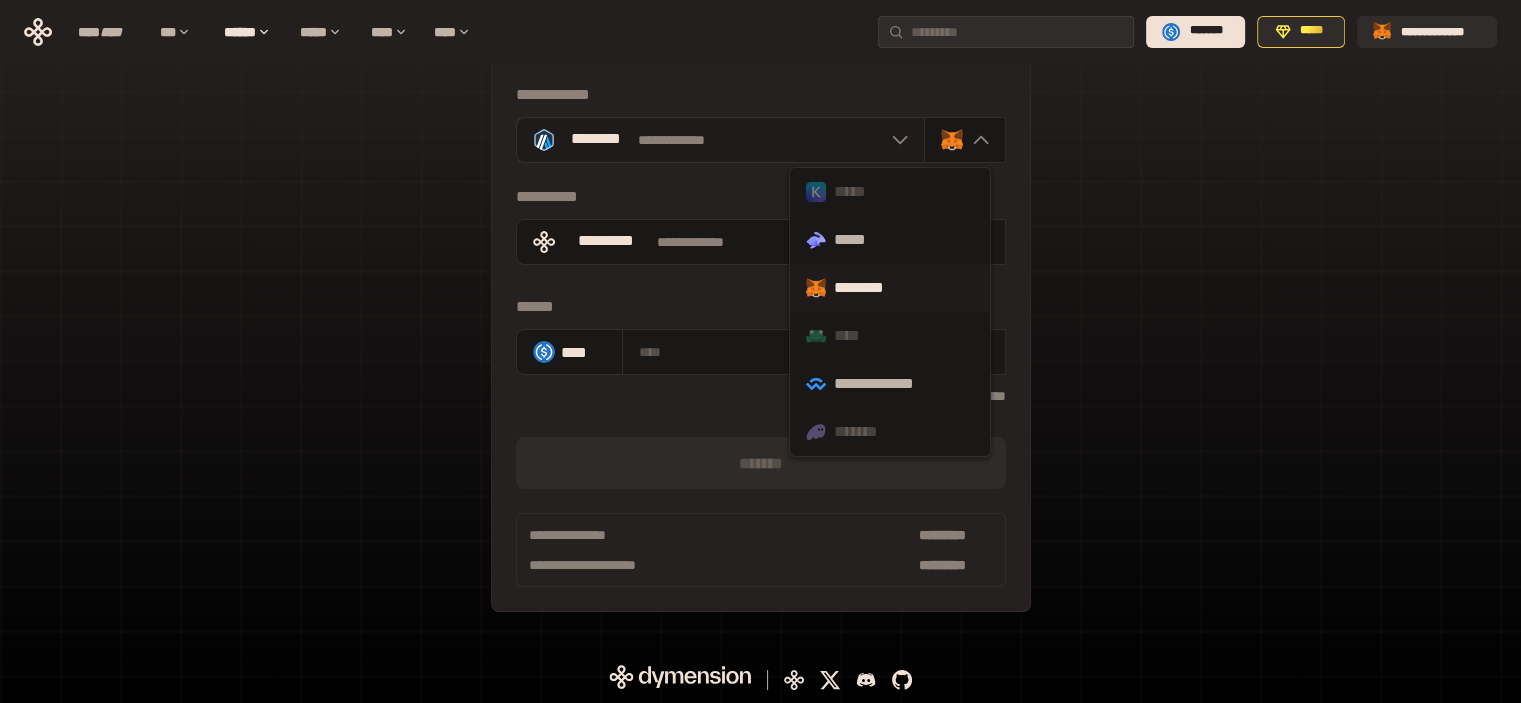 click on "**********" at bounding box center [720, 140] 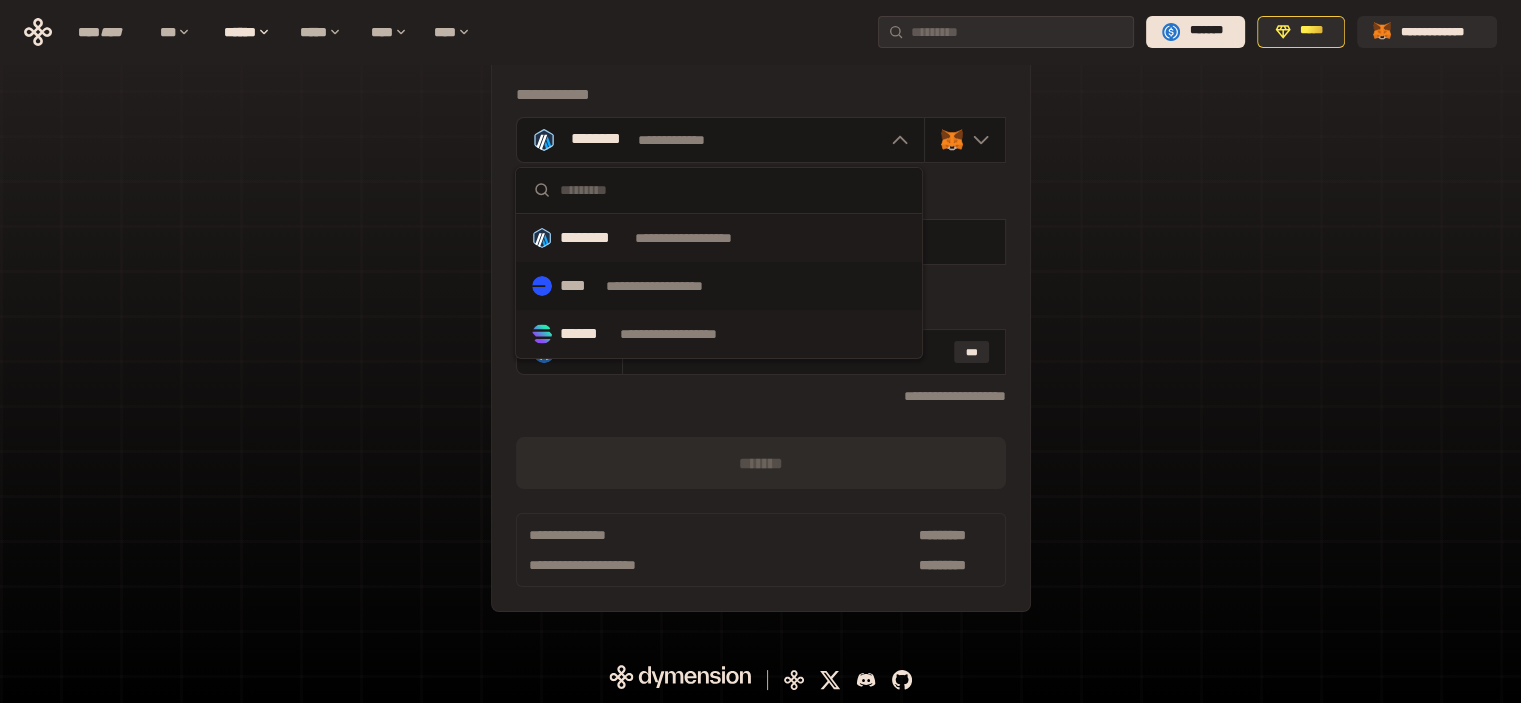 click on "**********" at bounding box center [687, 334] 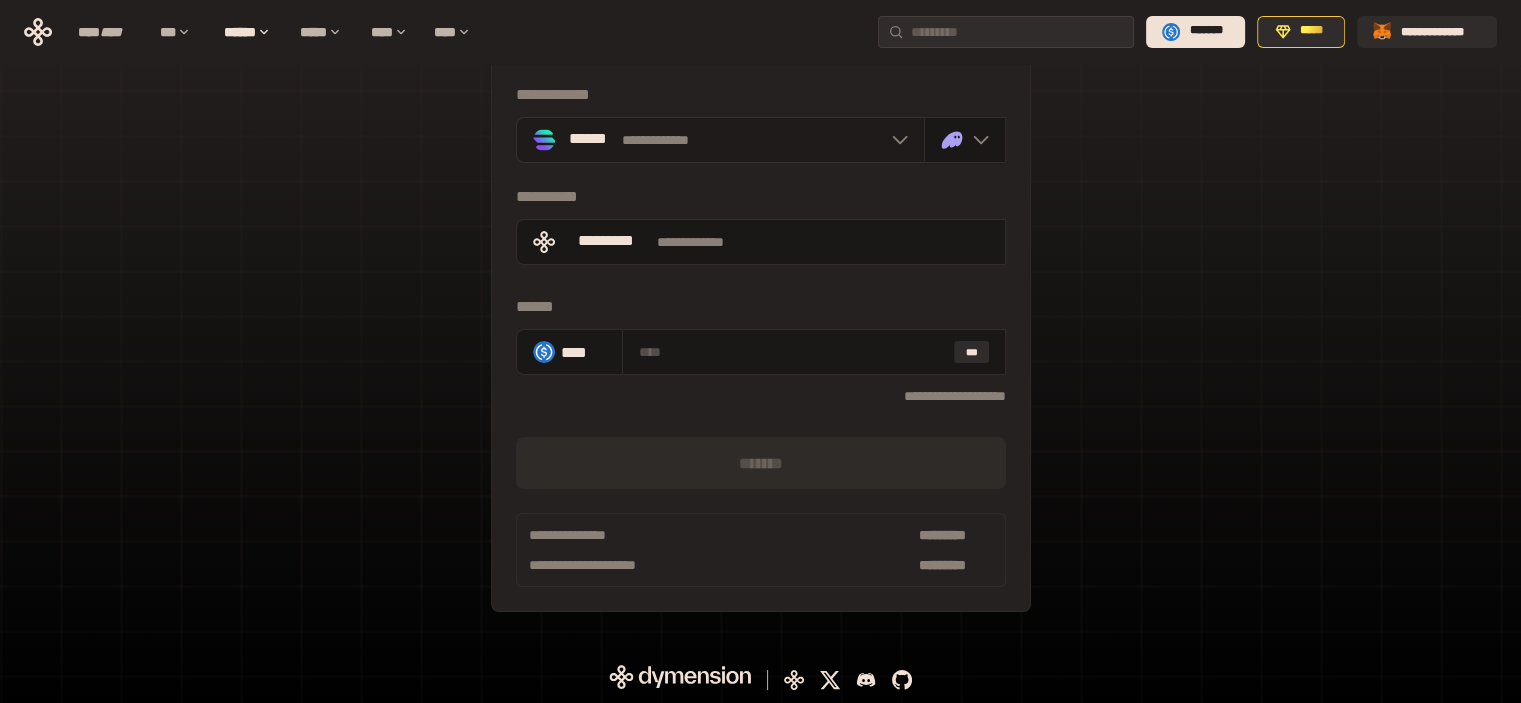 click at bounding box center (895, 140) 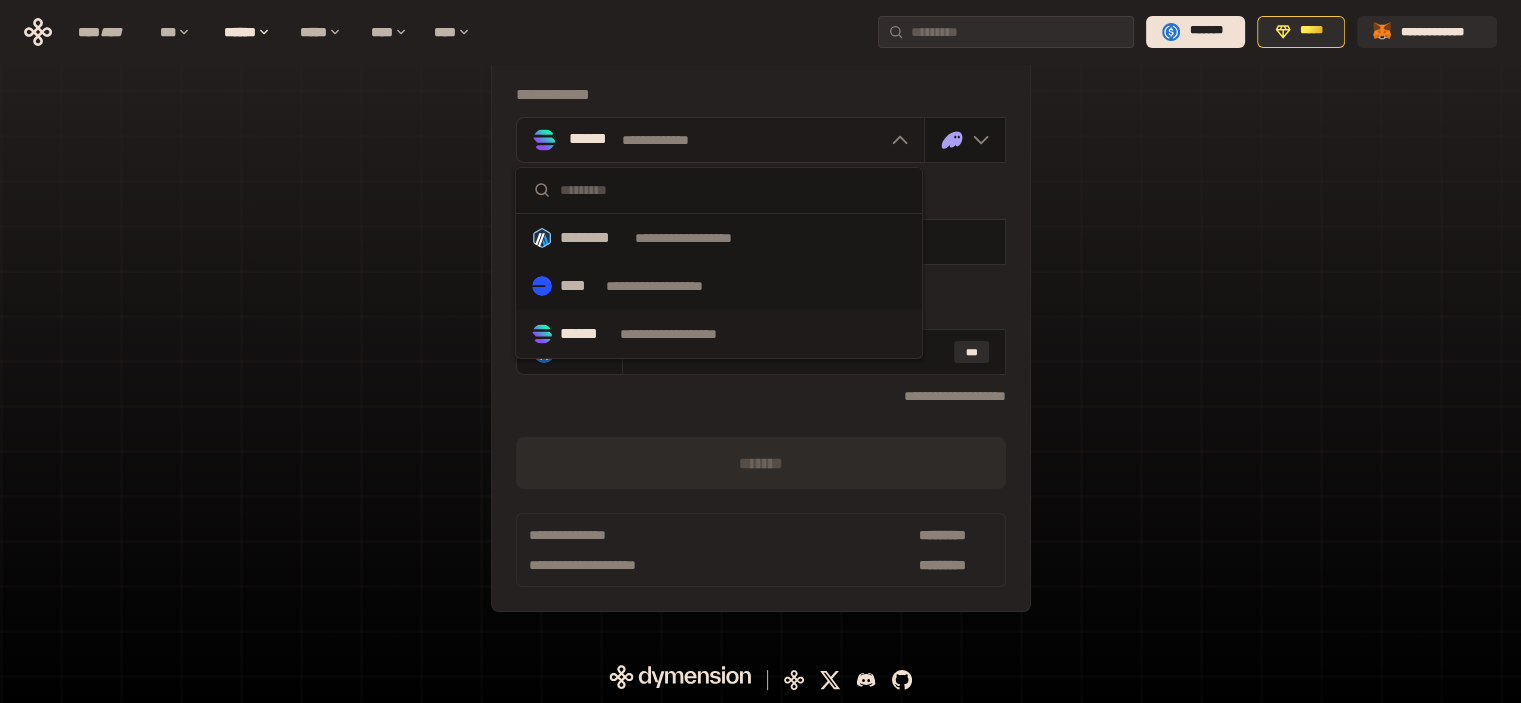 click 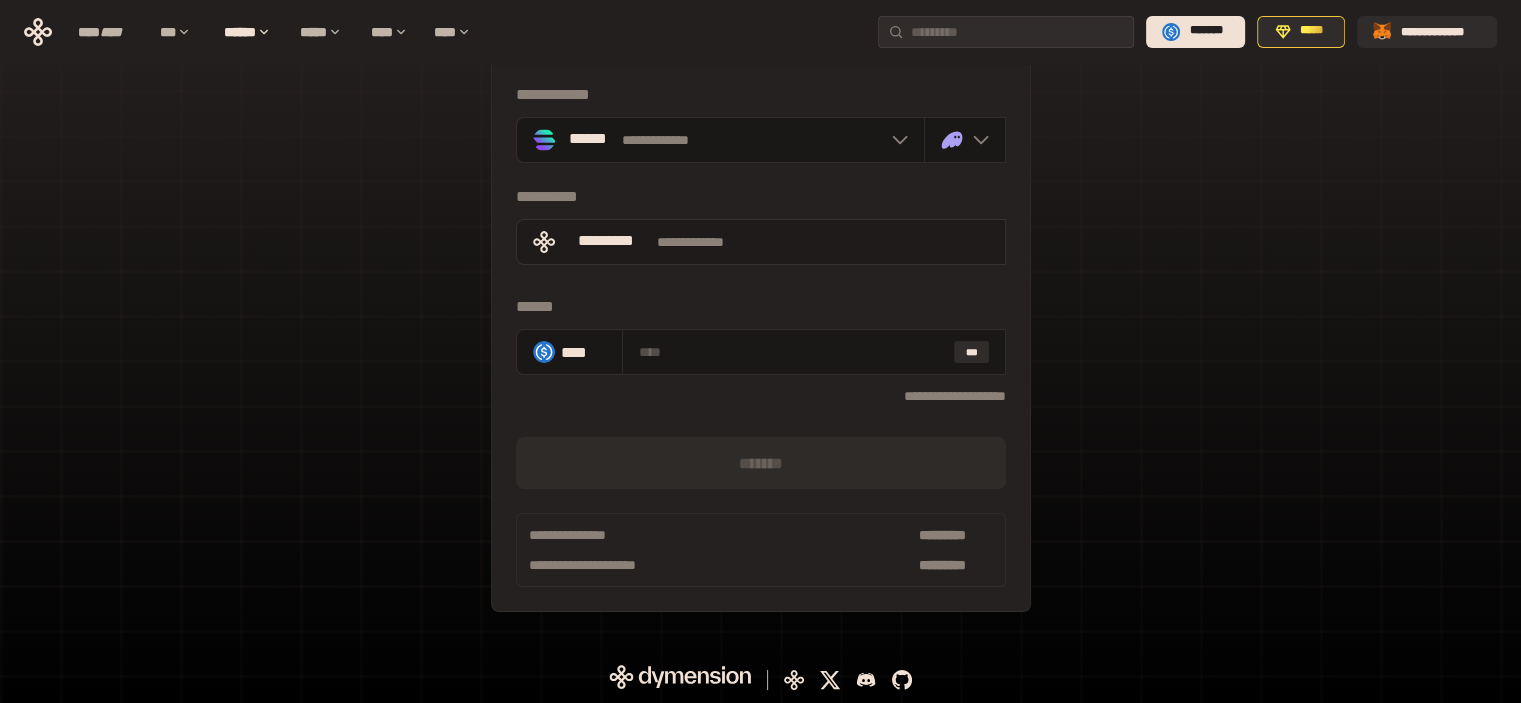 click on "**********" at bounding box center (761, 242) 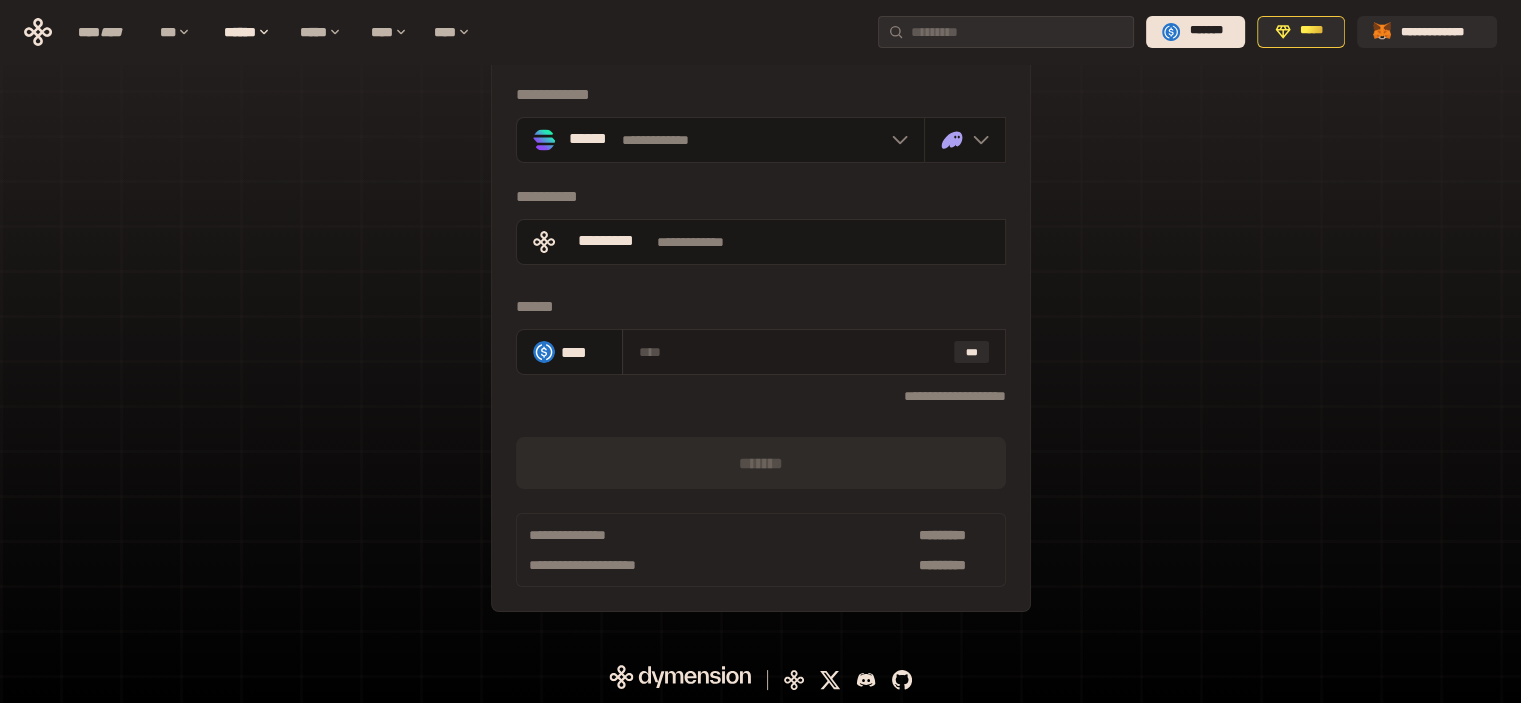 click on "***" at bounding box center [814, 352] 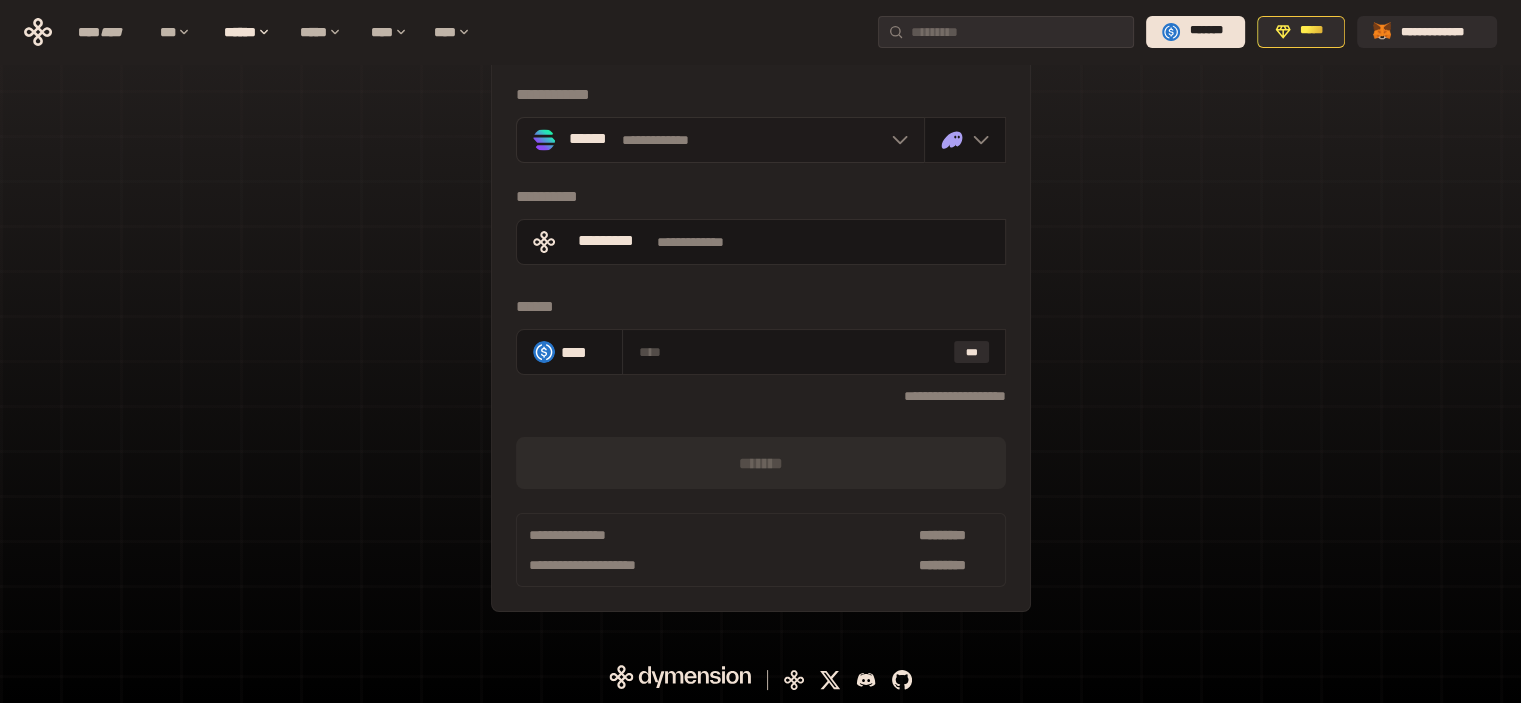 click at bounding box center [895, 140] 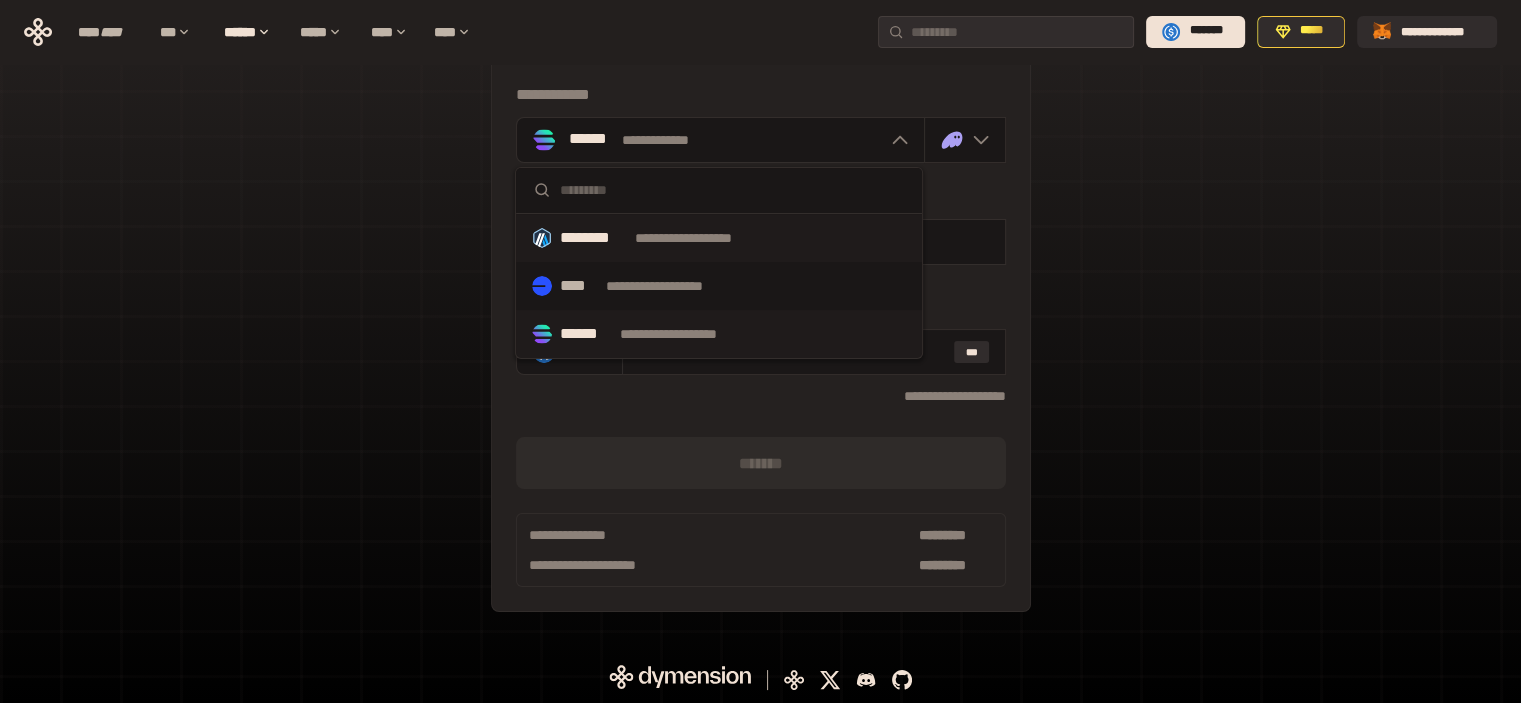 click on "**********" at bounding box center (702, 238) 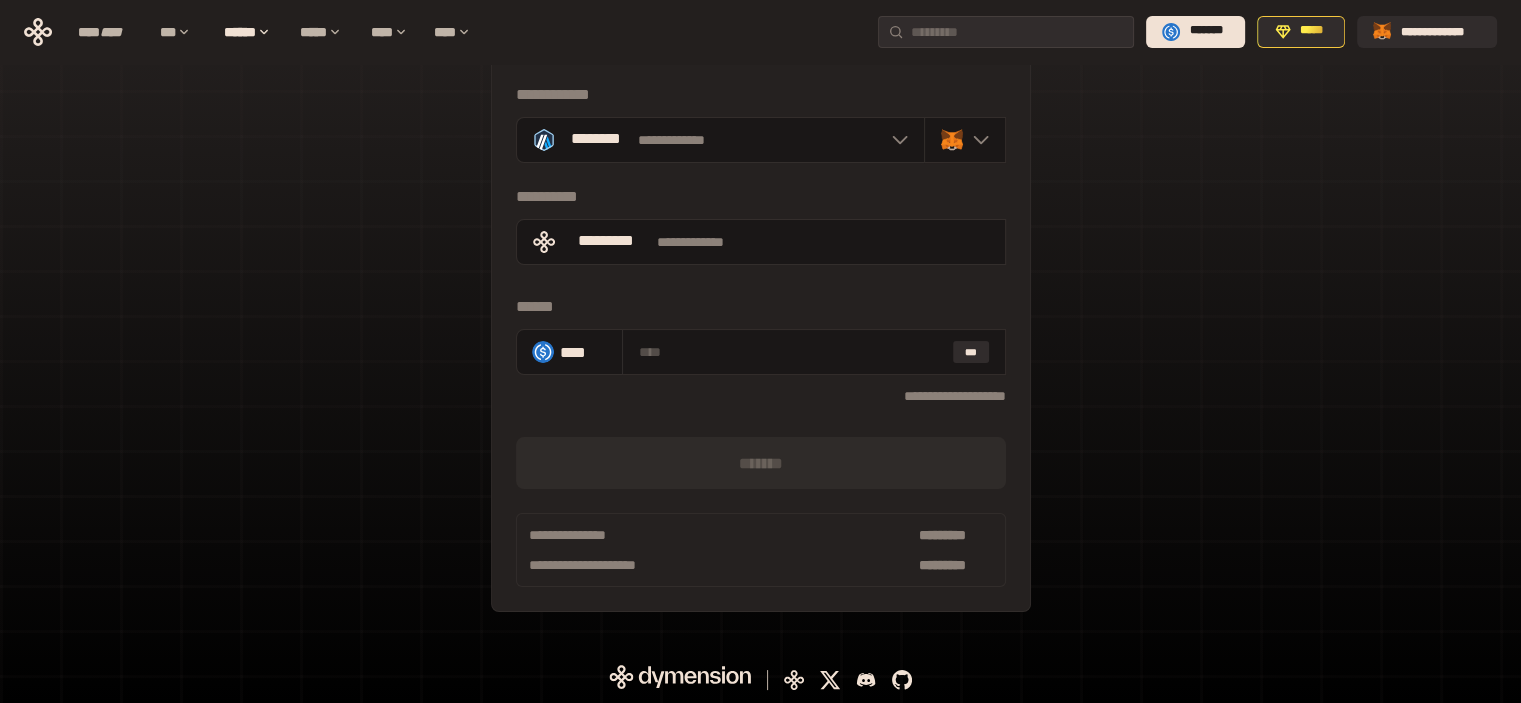 click on "**********" at bounding box center (760, 318) 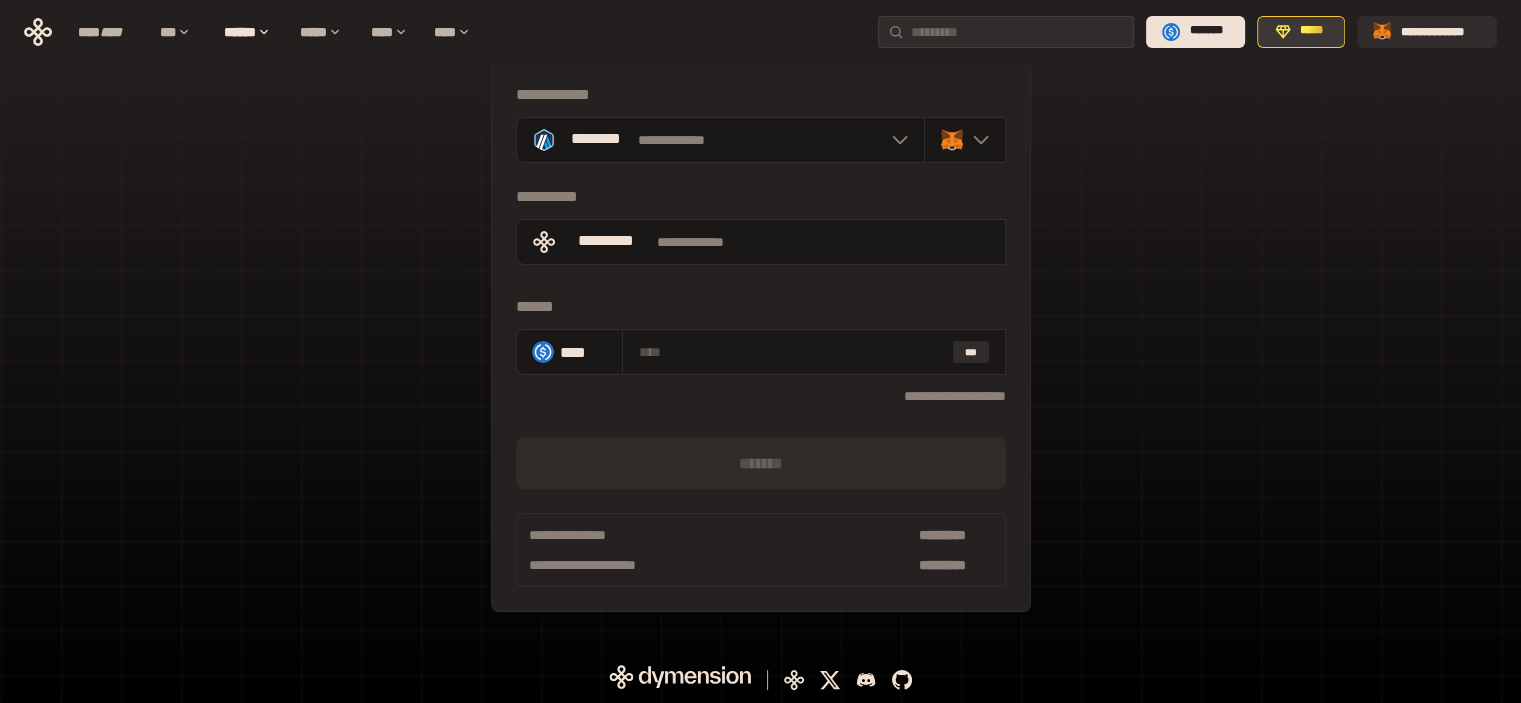 click on "*****" at bounding box center [1312, 31] 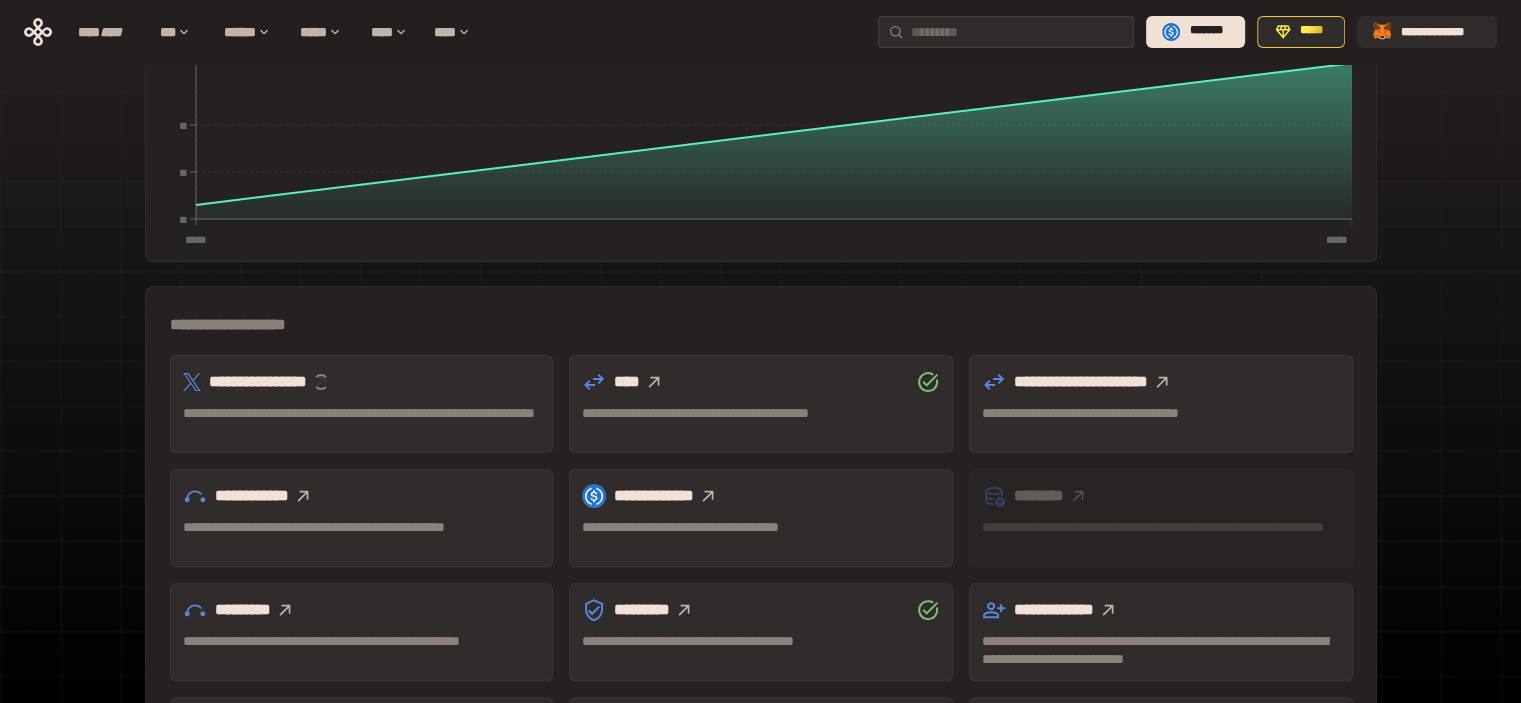 scroll, scrollTop: 0, scrollLeft: 0, axis: both 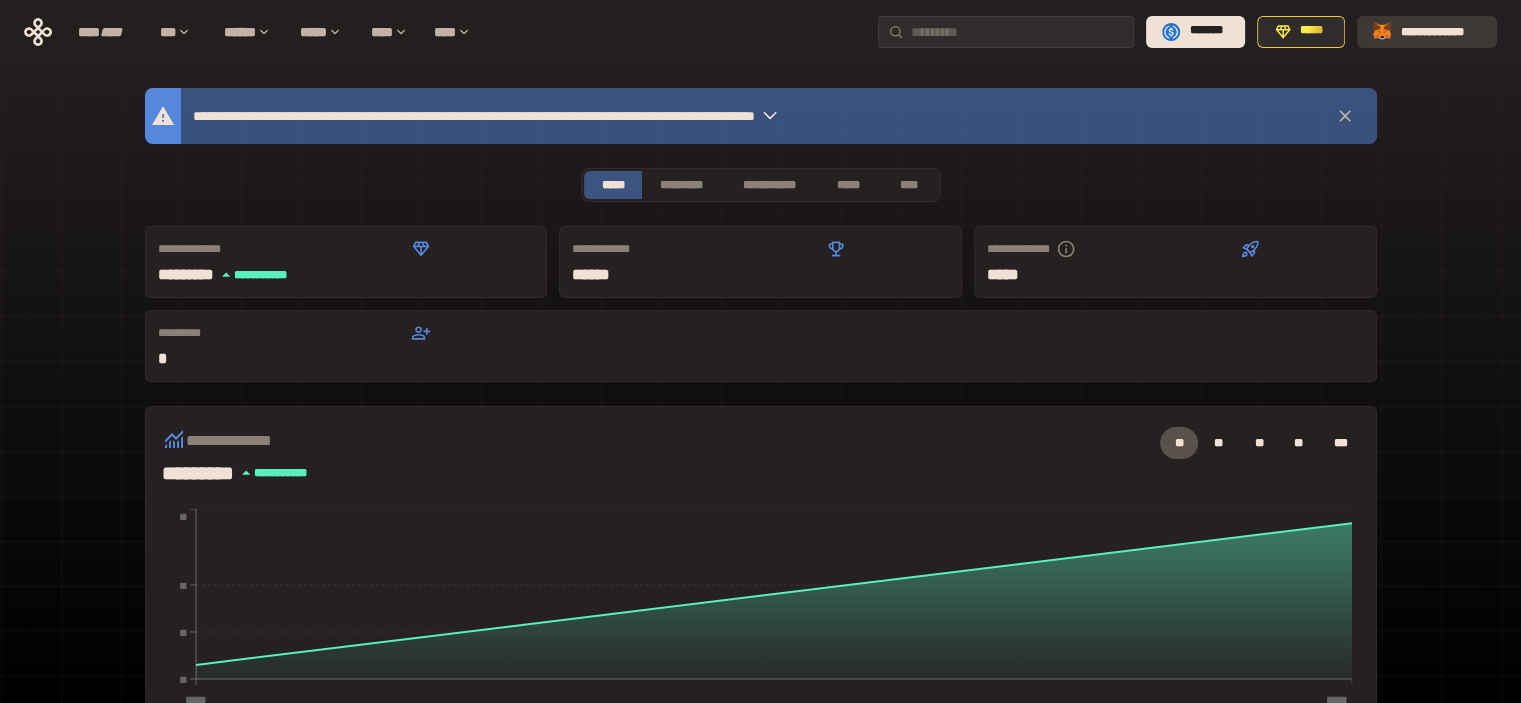 click on "**********" at bounding box center (1441, 31) 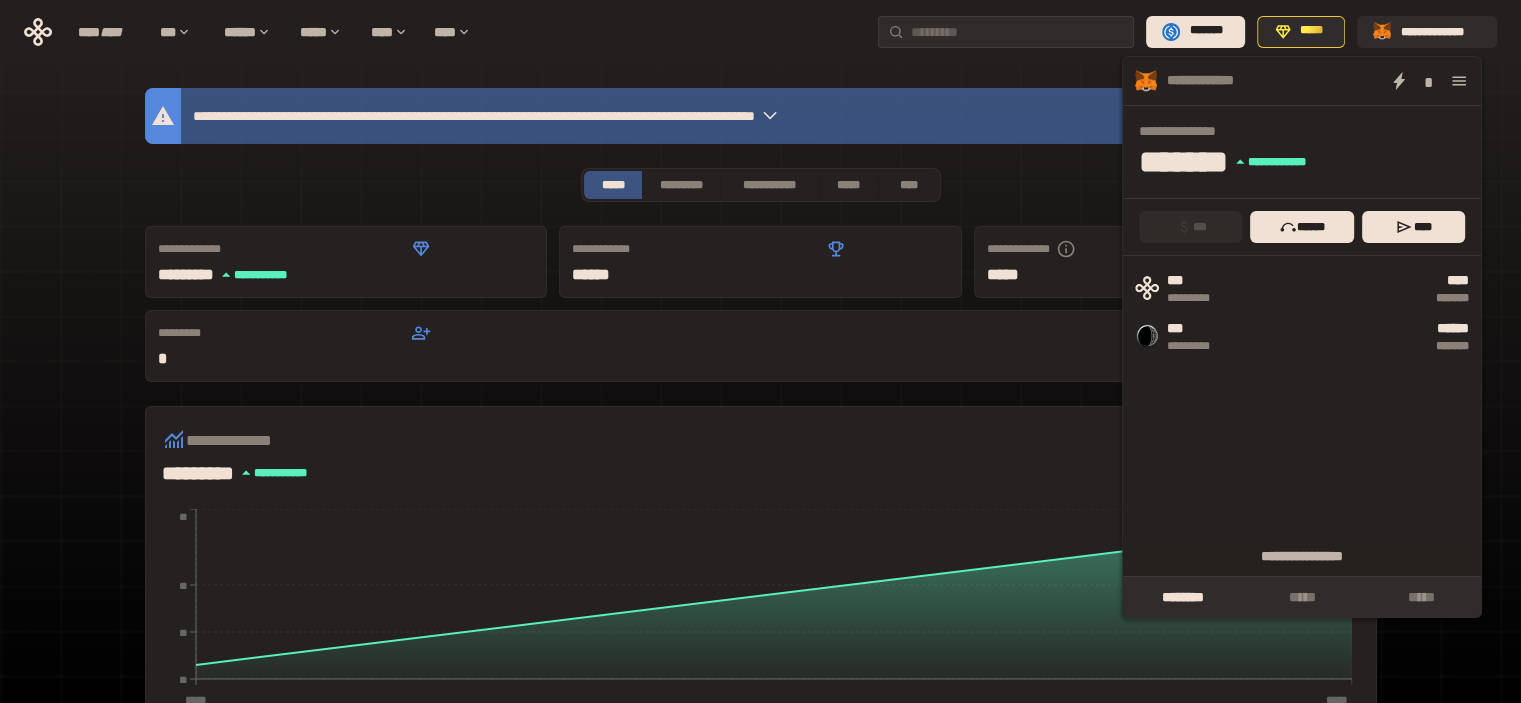 click 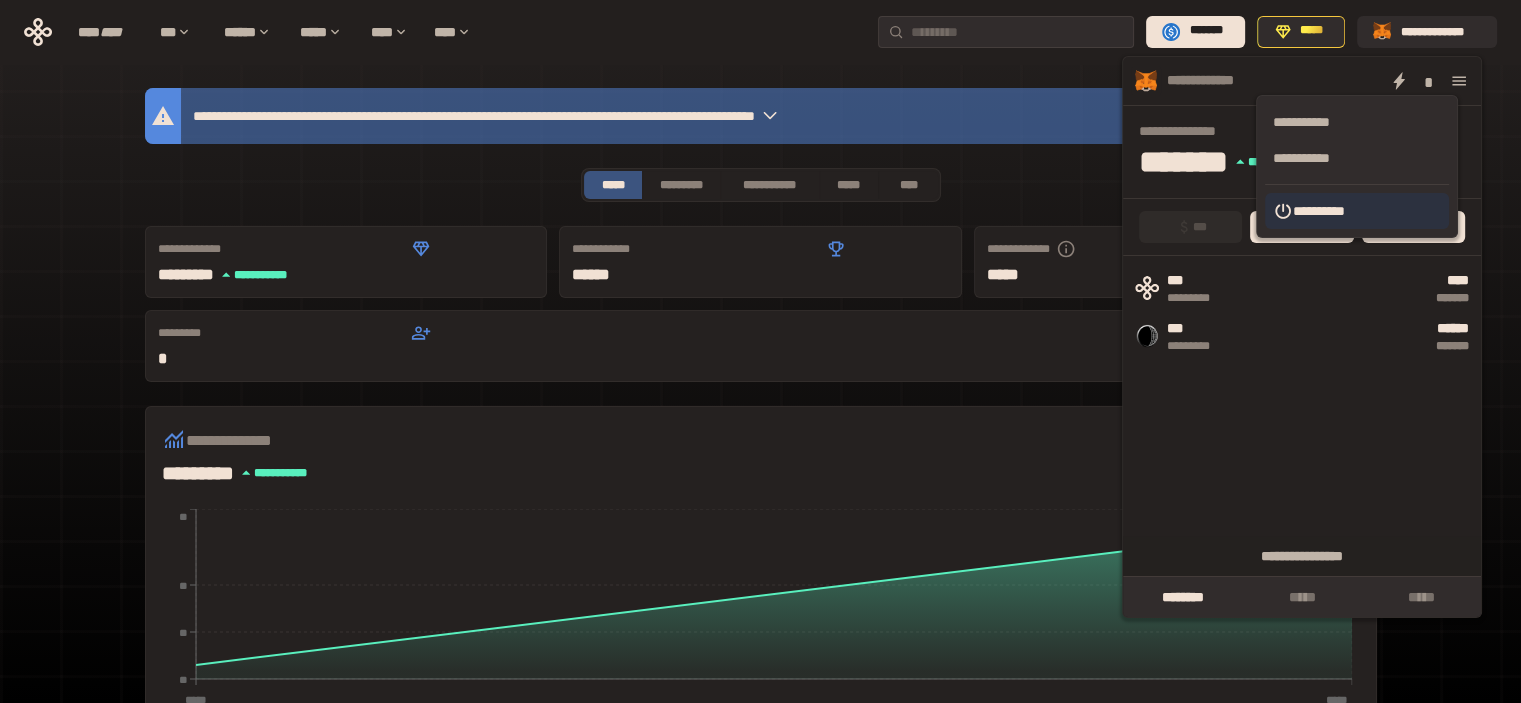 click on "**********" at bounding box center (1357, 211) 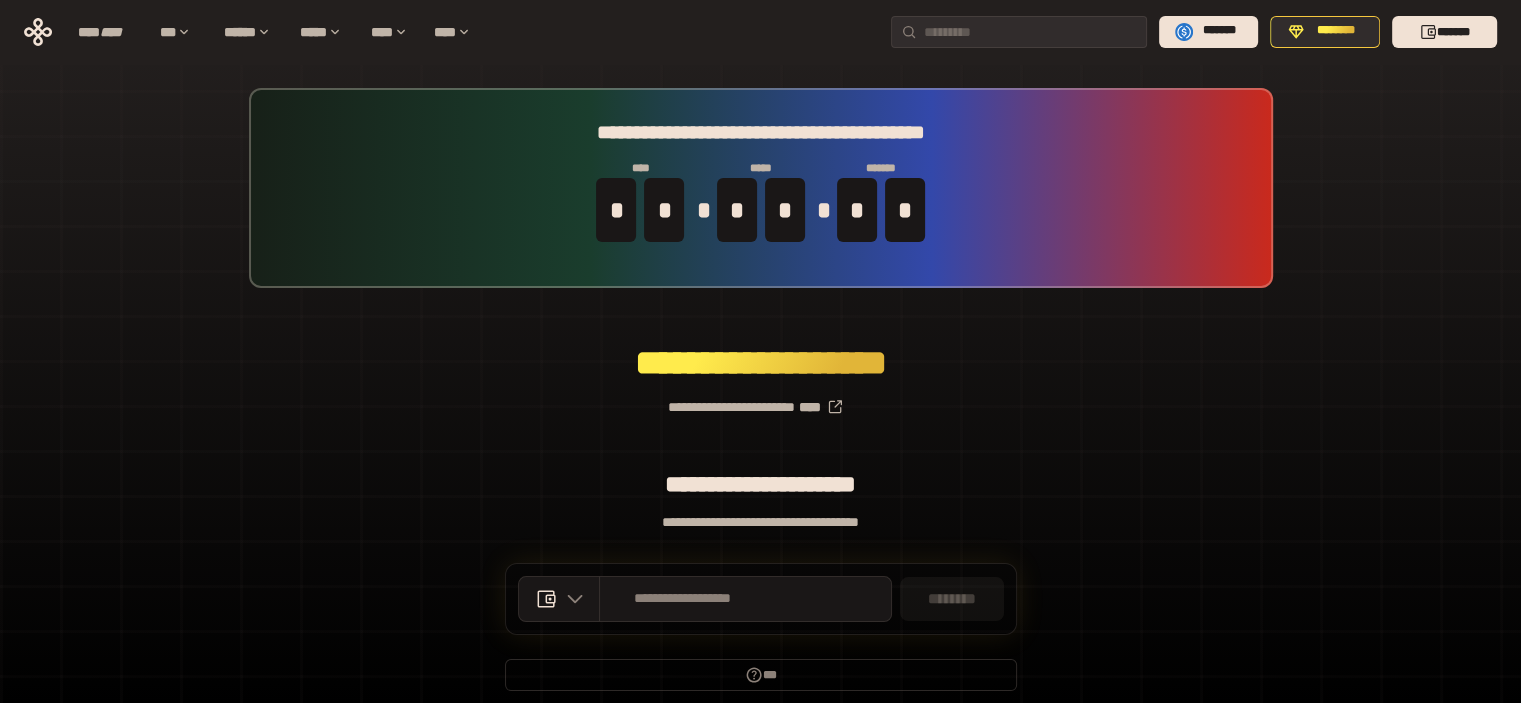 scroll, scrollTop: 79, scrollLeft: 0, axis: vertical 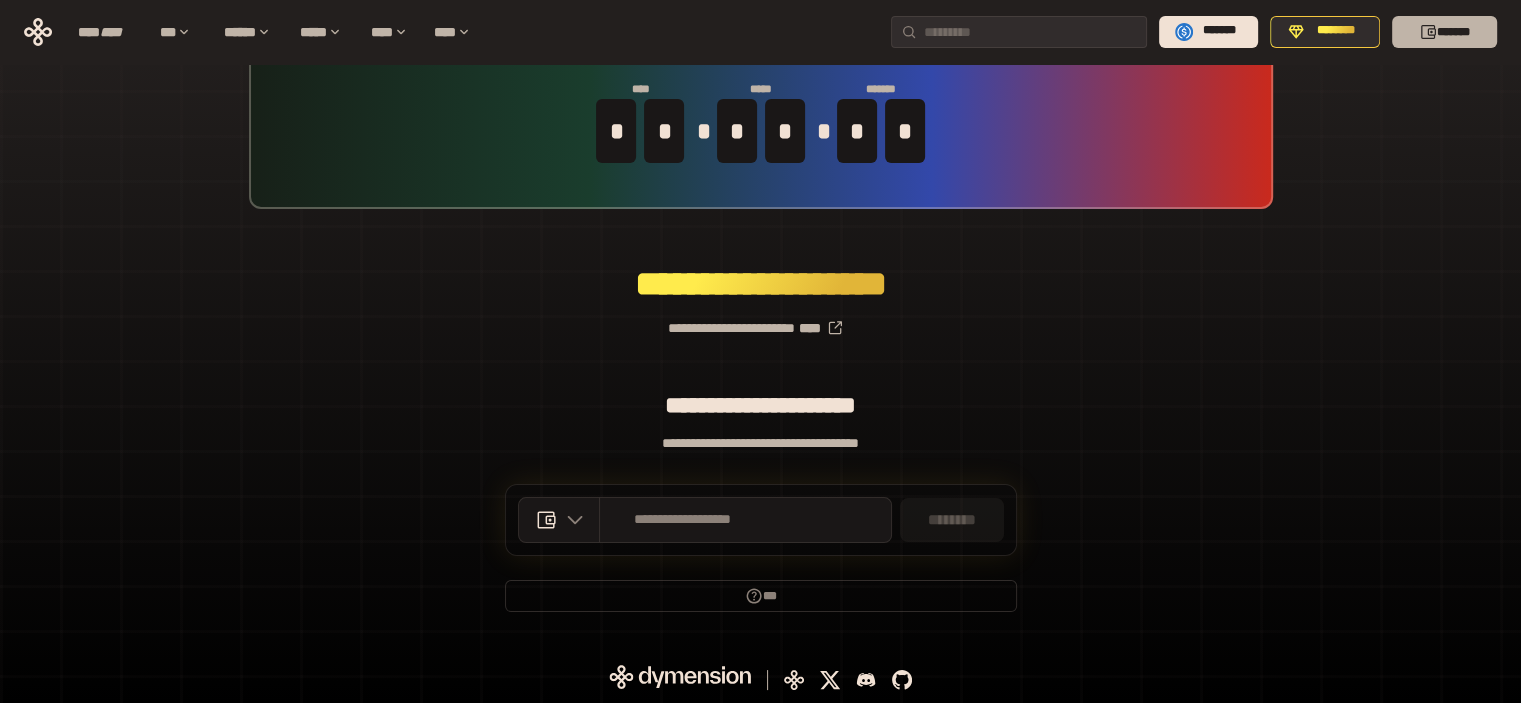 click on "*******" at bounding box center [1444, 32] 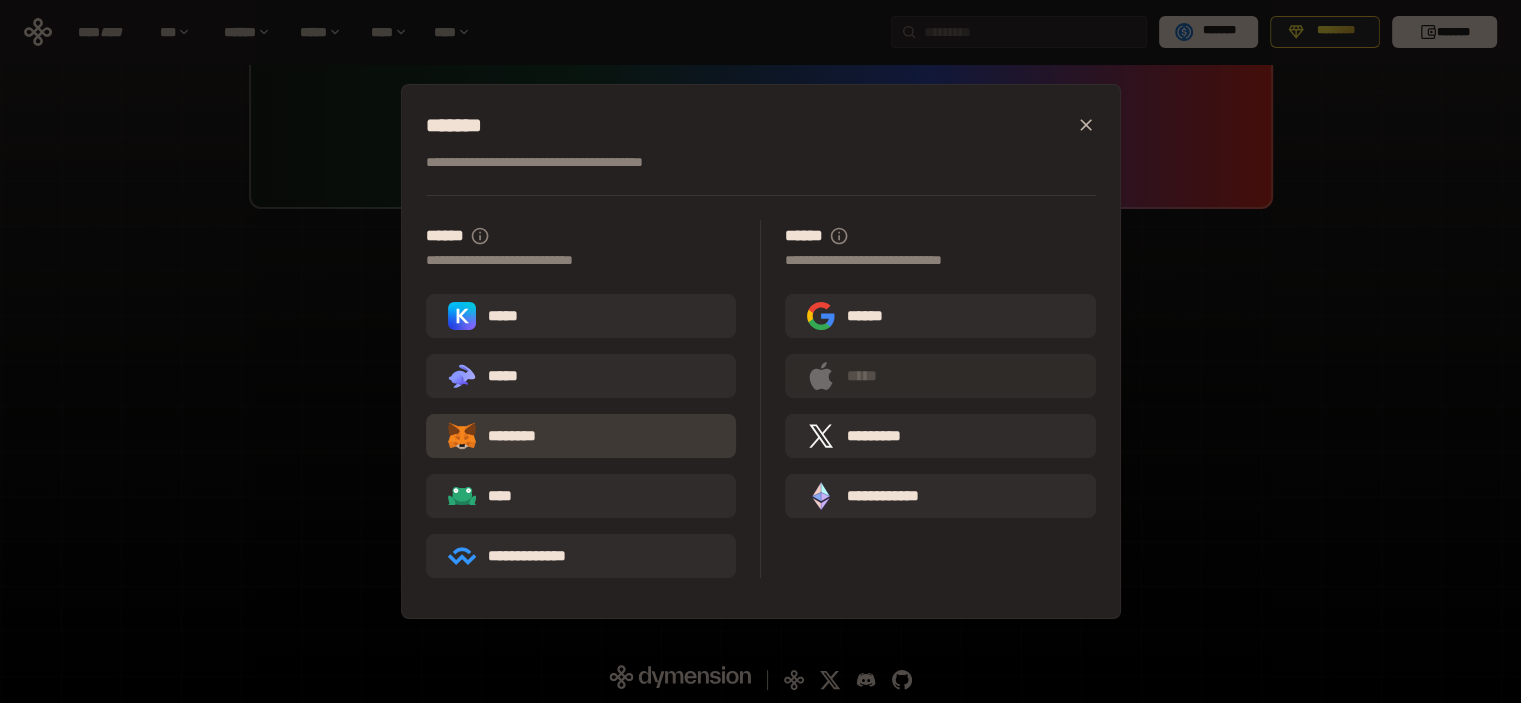 click on "********" at bounding box center (581, 436) 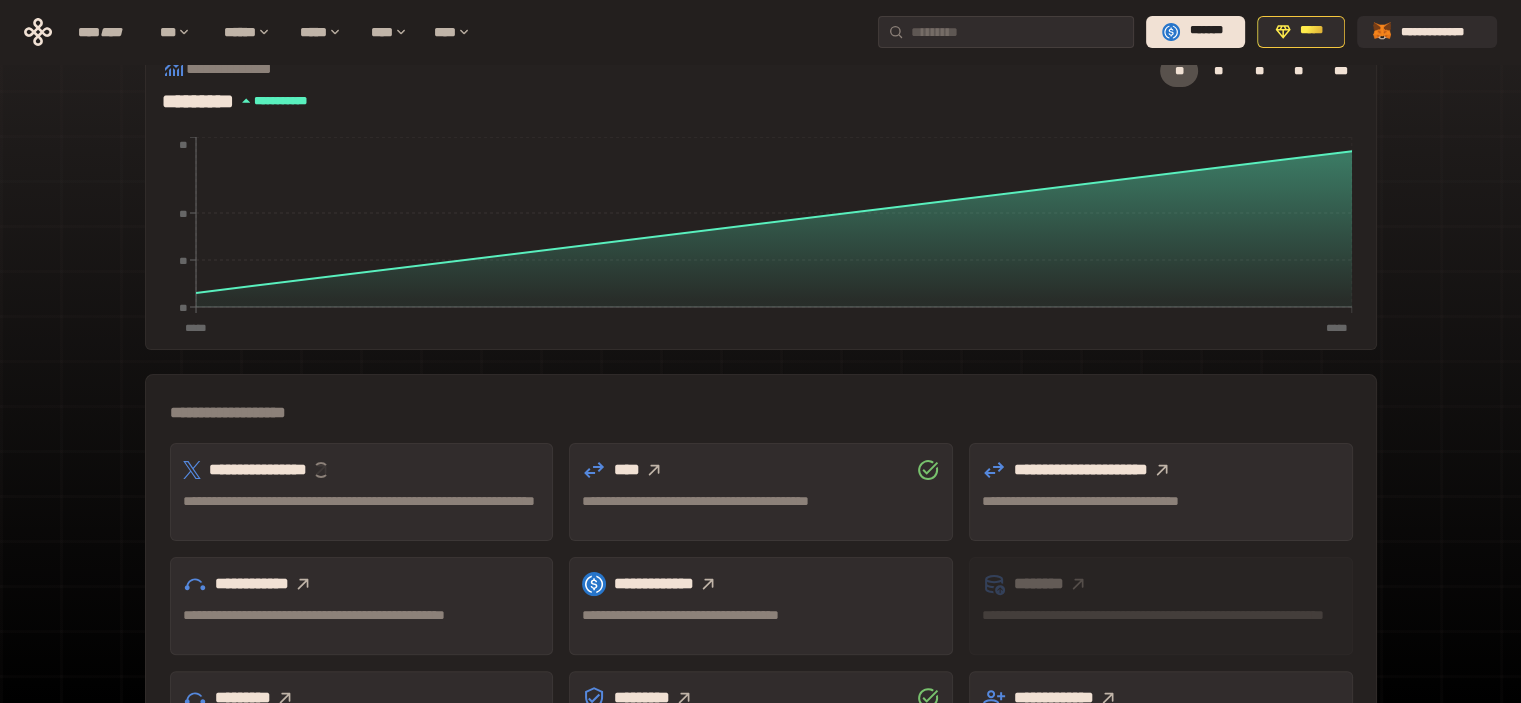 scroll, scrollTop: 0, scrollLeft: 0, axis: both 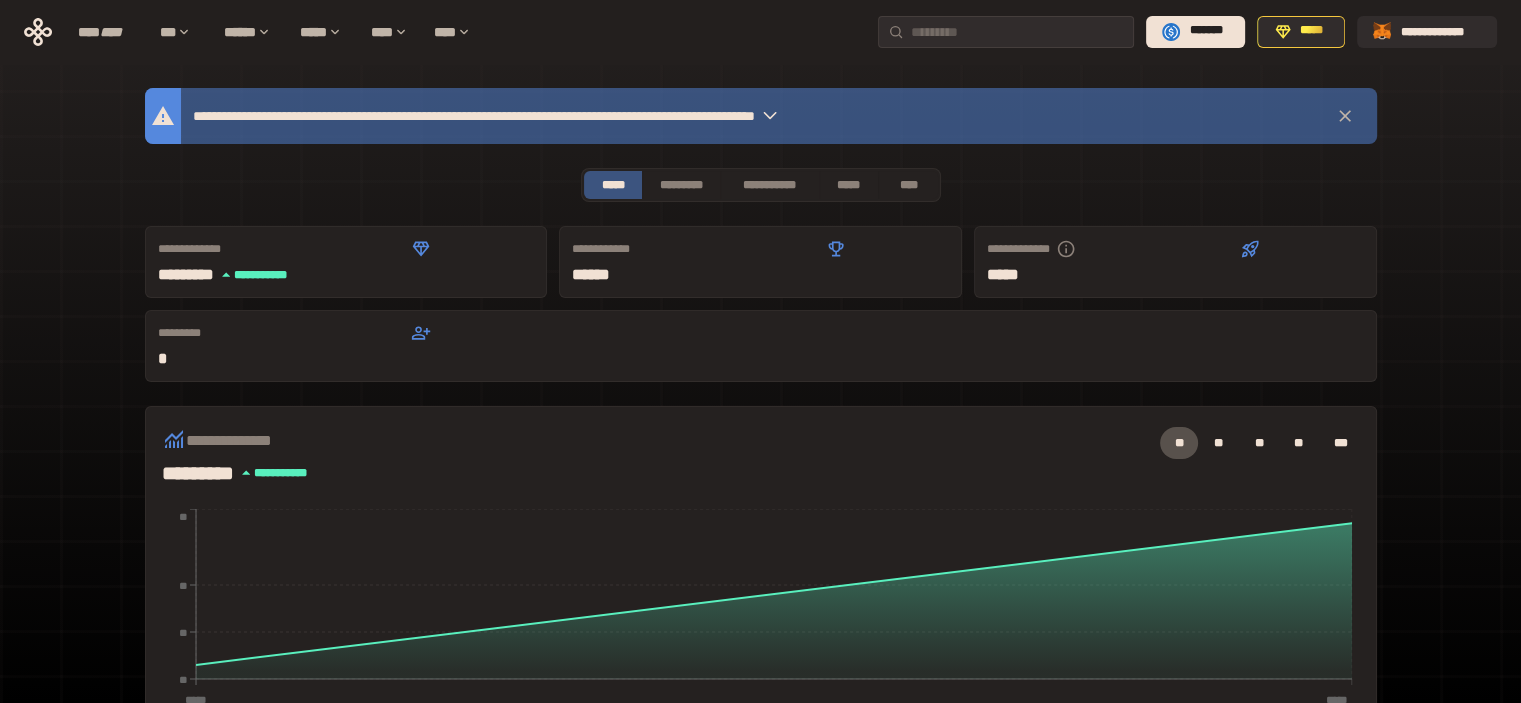 click 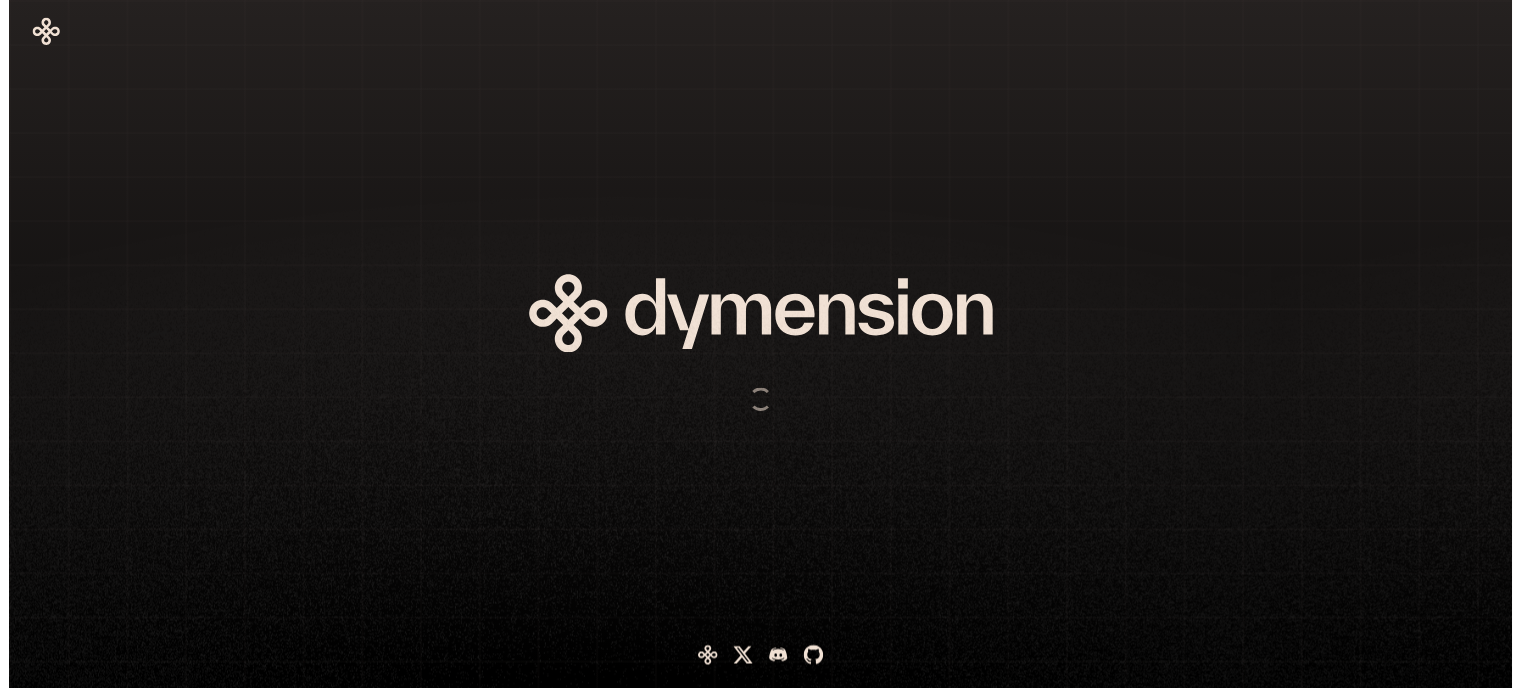 scroll, scrollTop: 0, scrollLeft: 0, axis: both 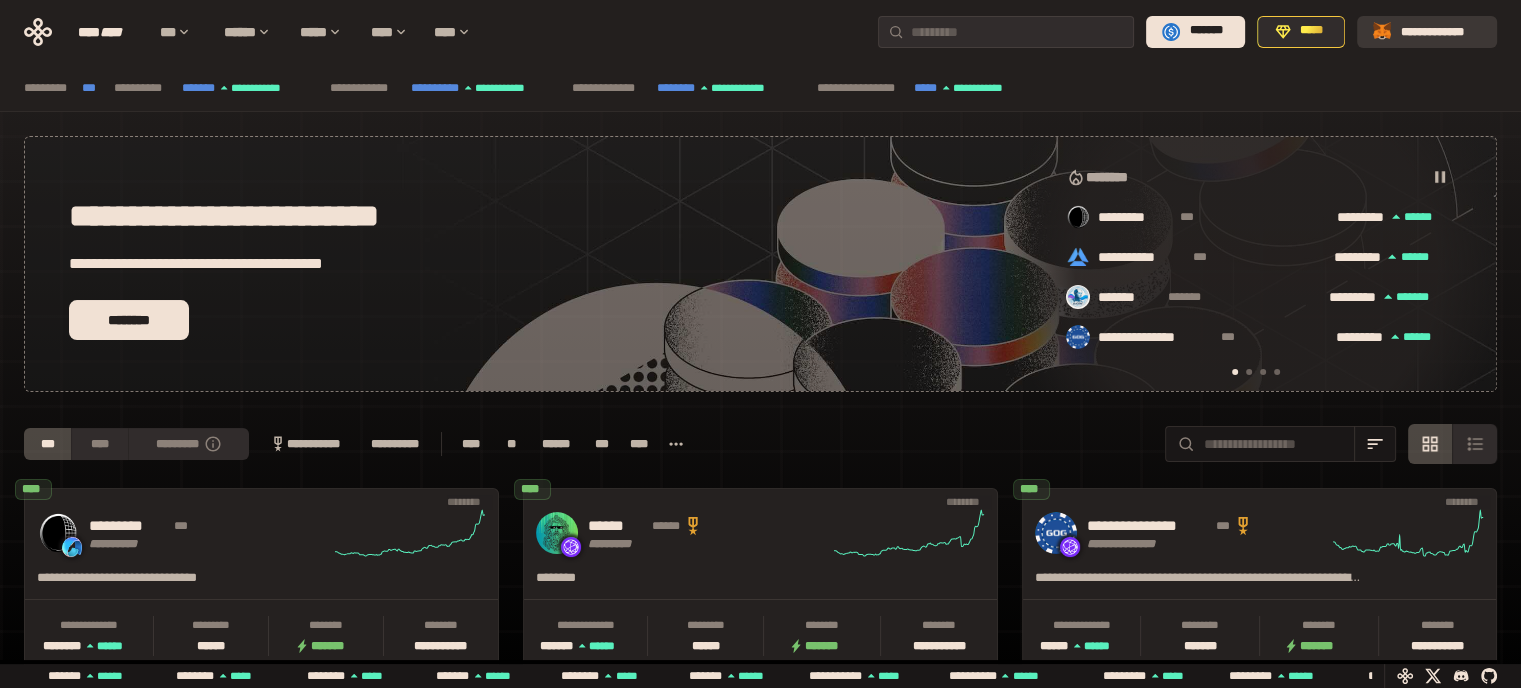 click on "**********" at bounding box center [1441, 31] 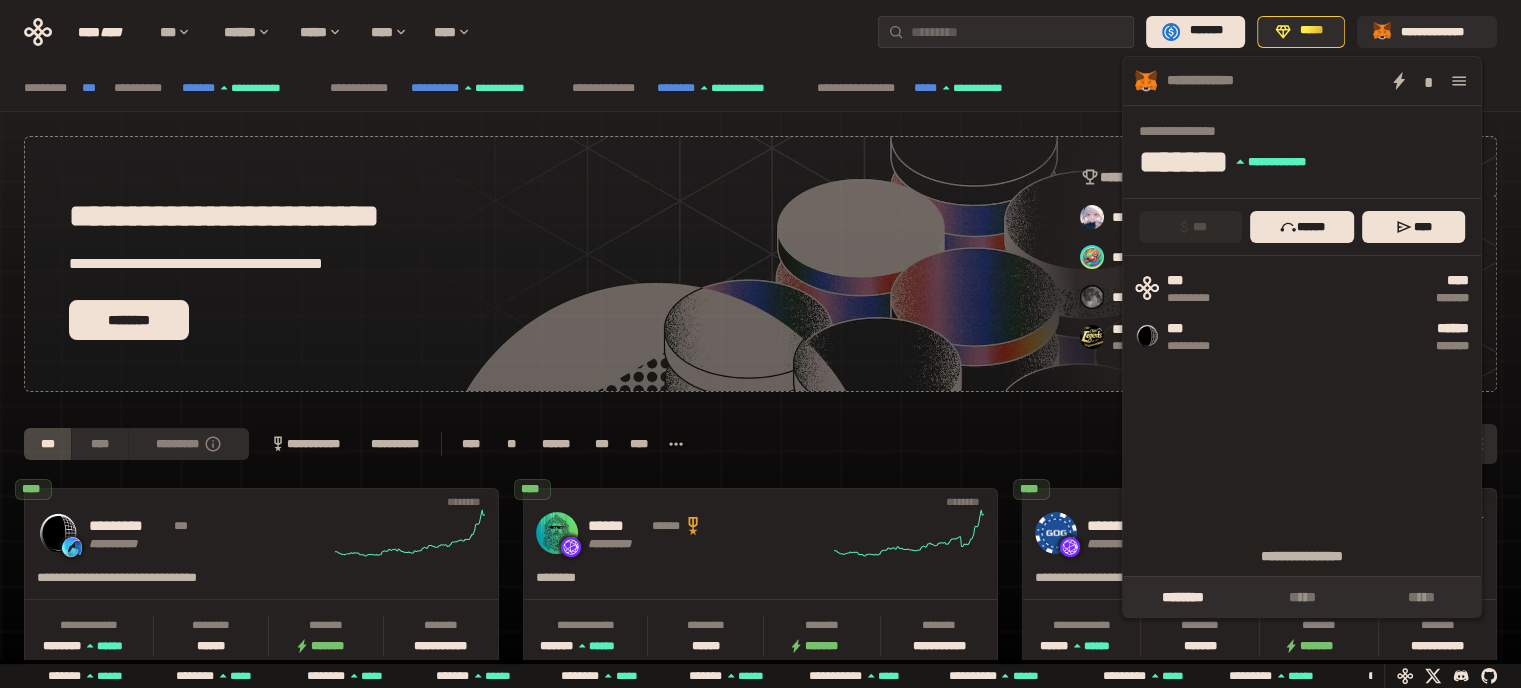scroll, scrollTop: 0, scrollLeft: 436, axis: horizontal 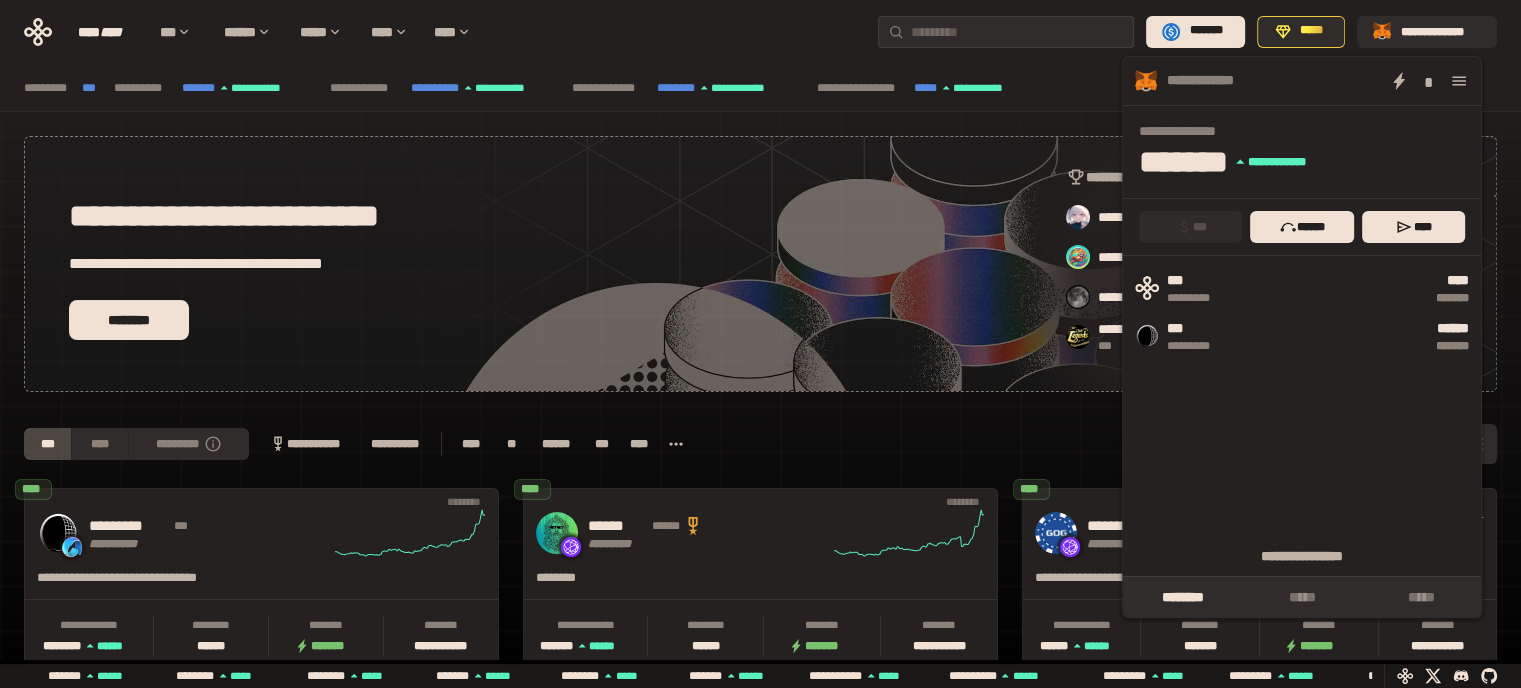click at bounding box center (1459, 81) 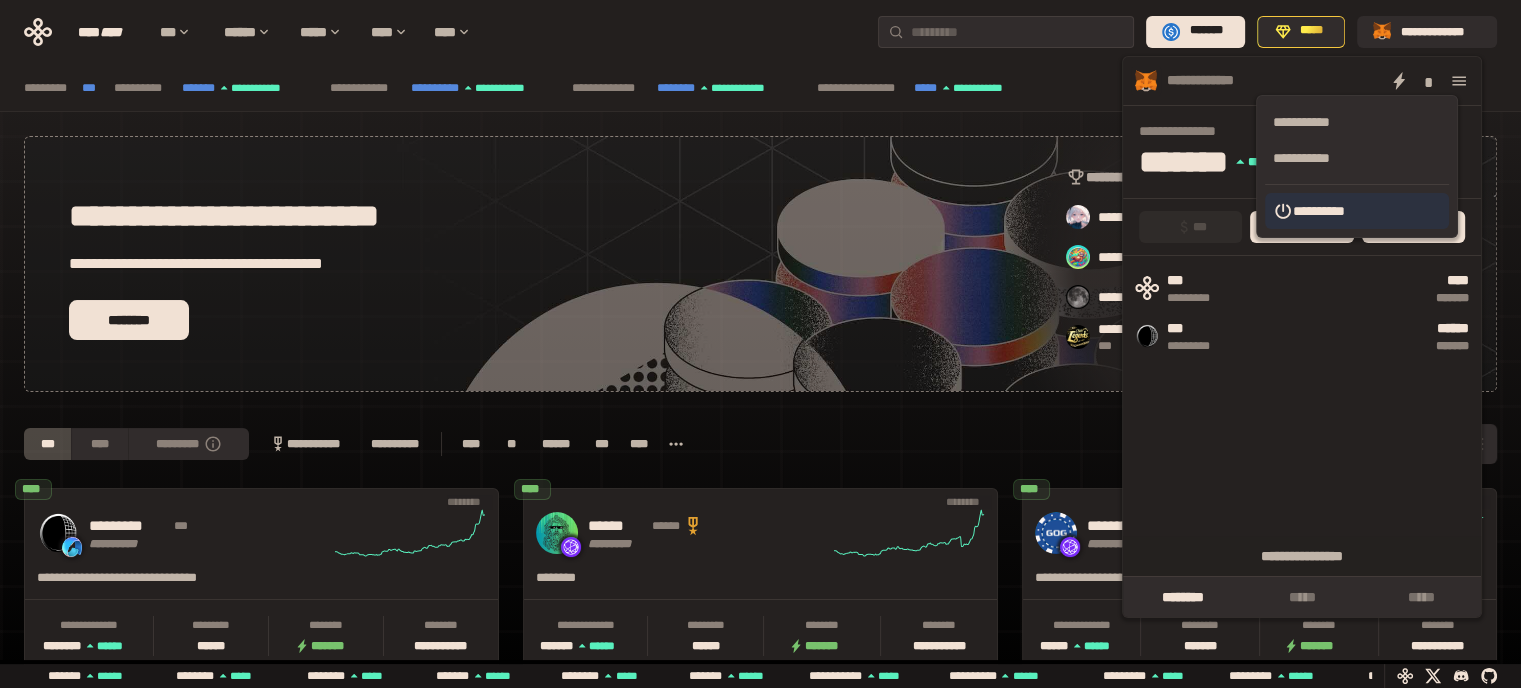 click on "**********" at bounding box center (1357, 211) 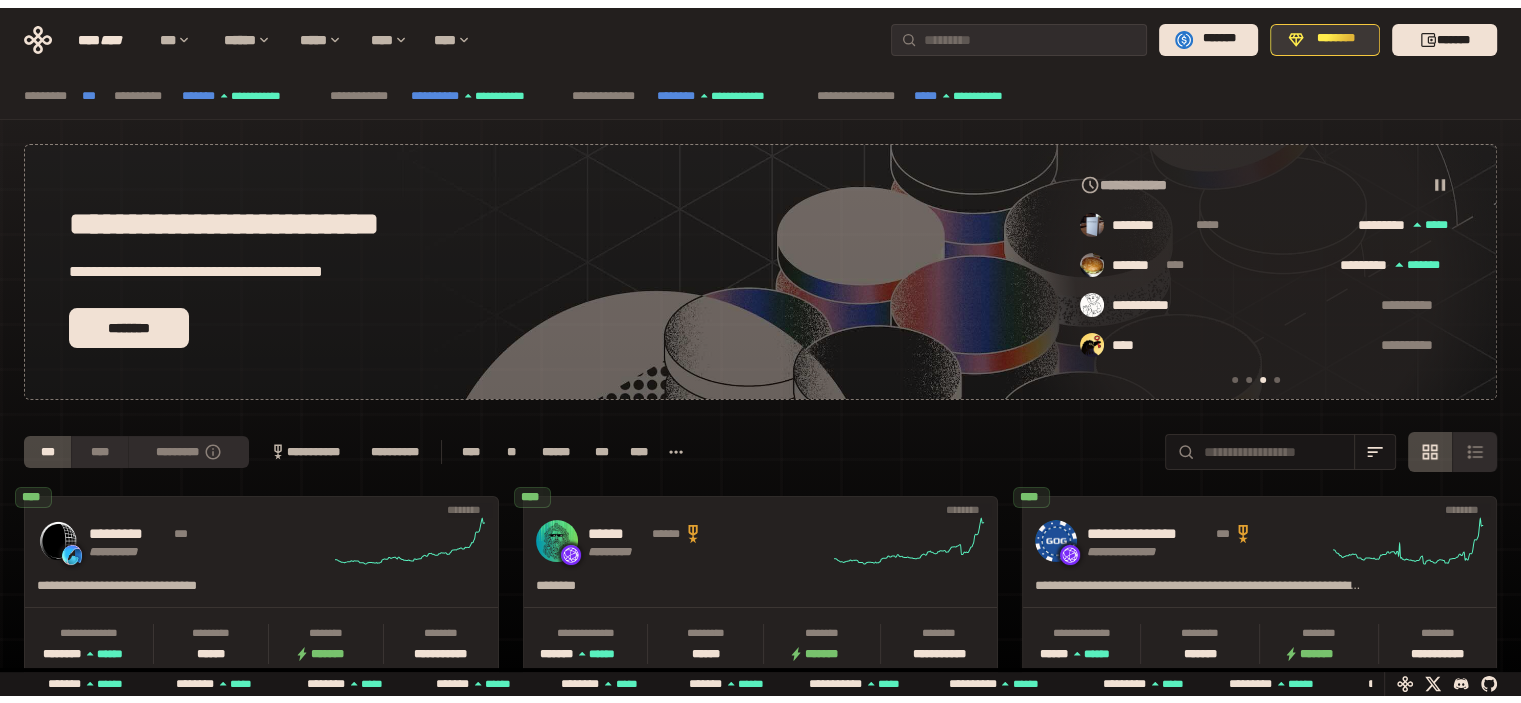 scroll, scrollTop: 0, scrollLeft: 856, axis: horizontal 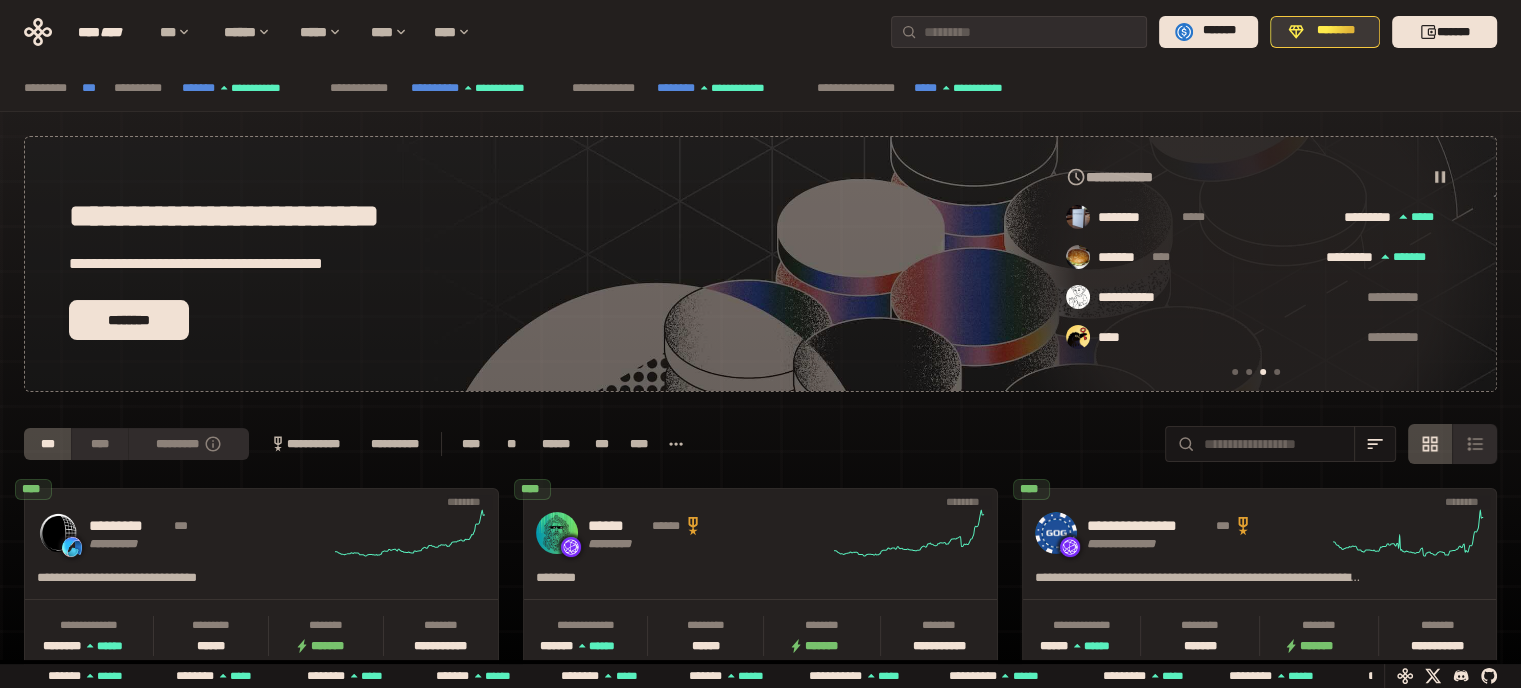 click on "********" at bounding box center (1336, 31) 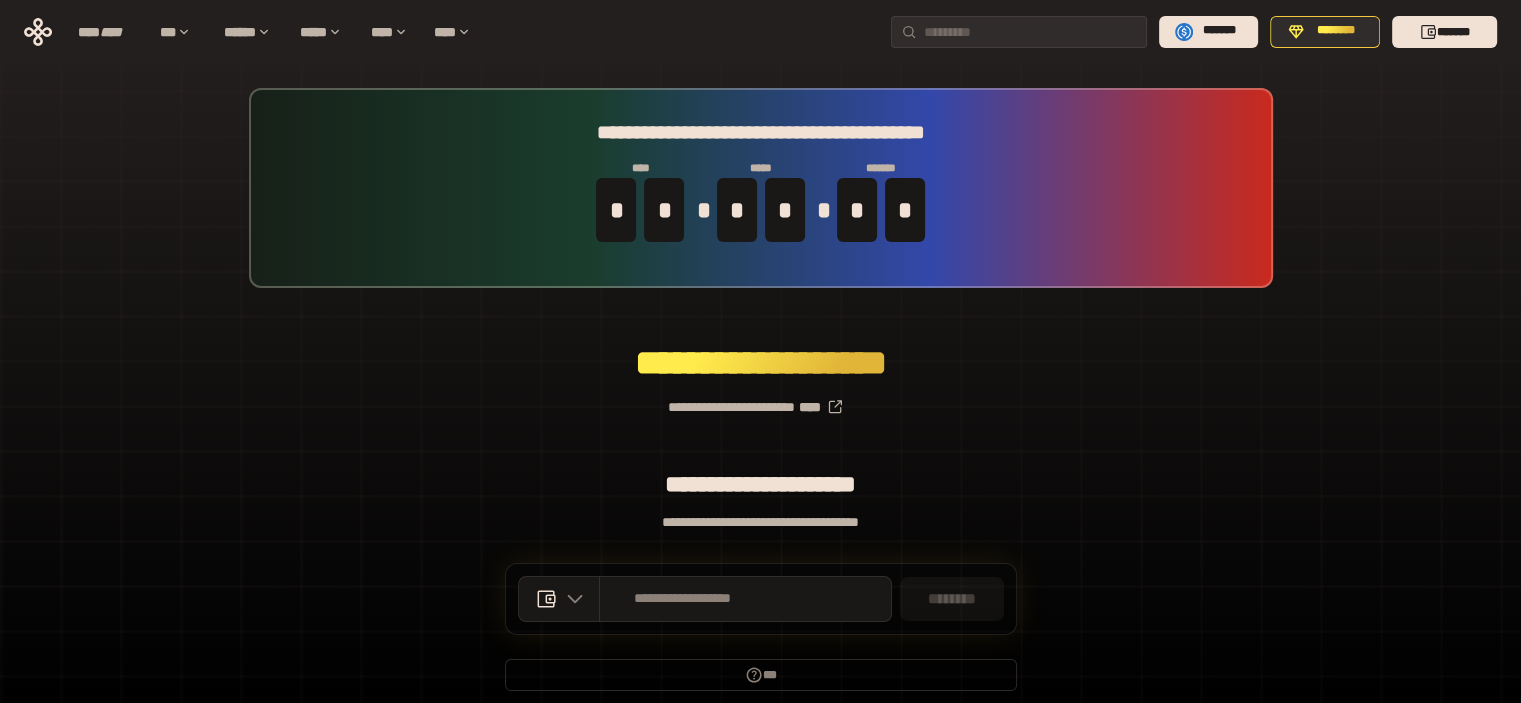 scroll, scrollTop: 79, scrollLeft: 0, axis: vertical 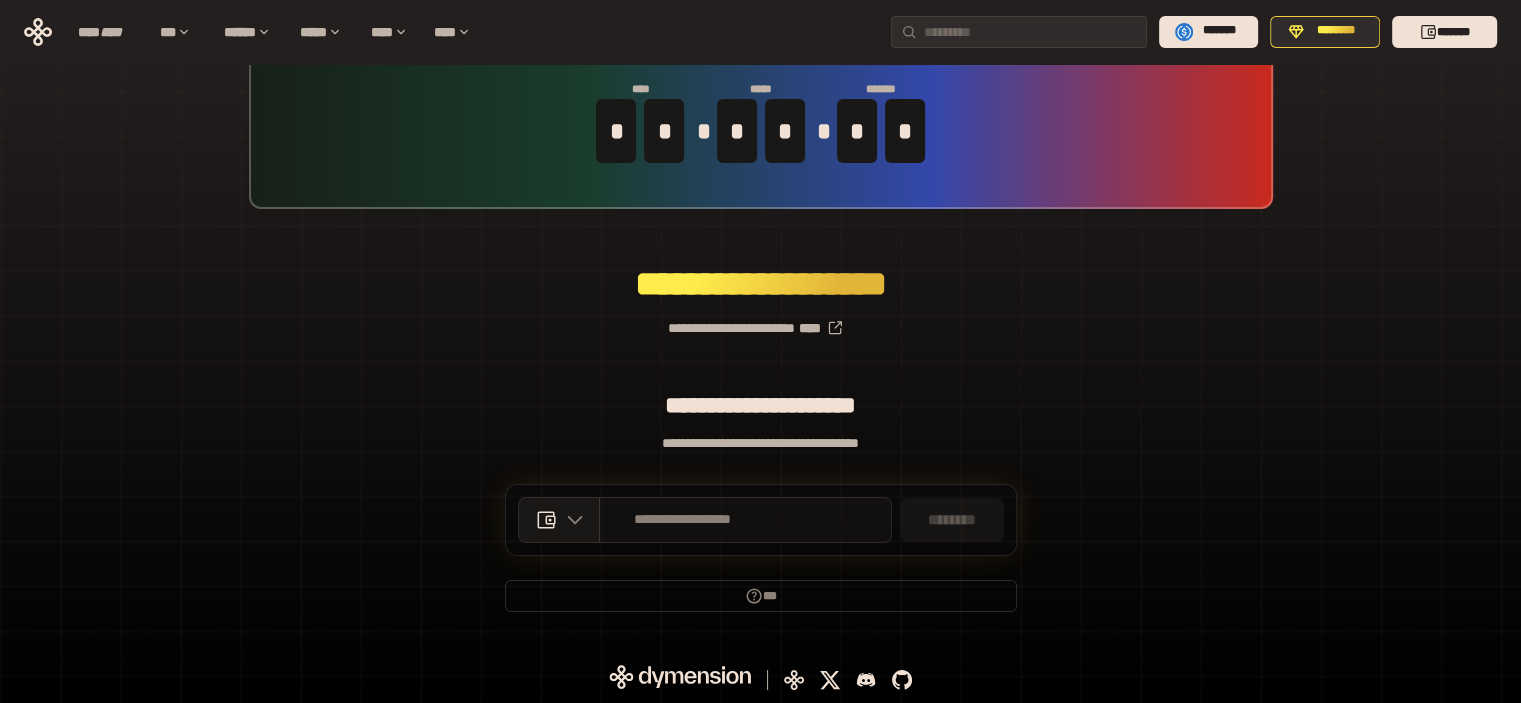 click on "**********" at bounding box center [745, 520] 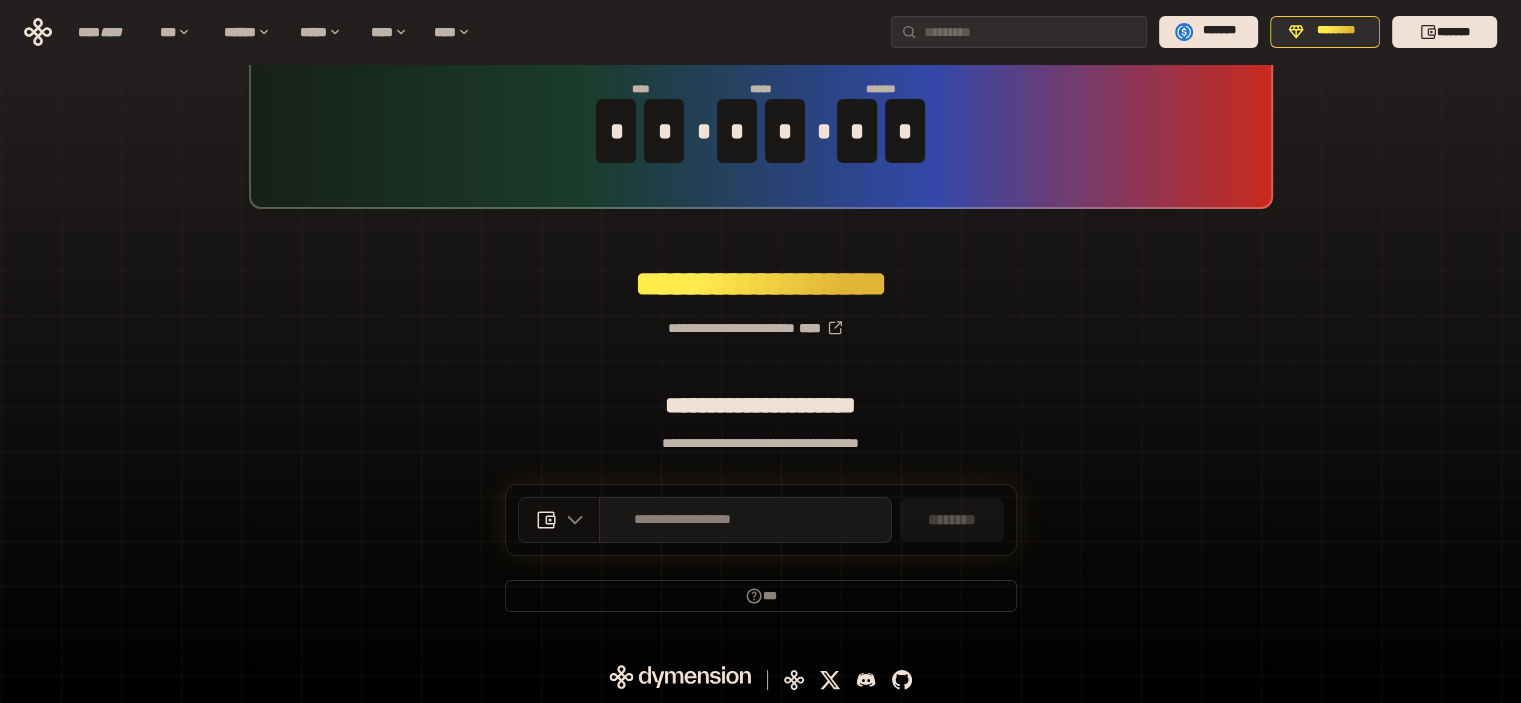 click 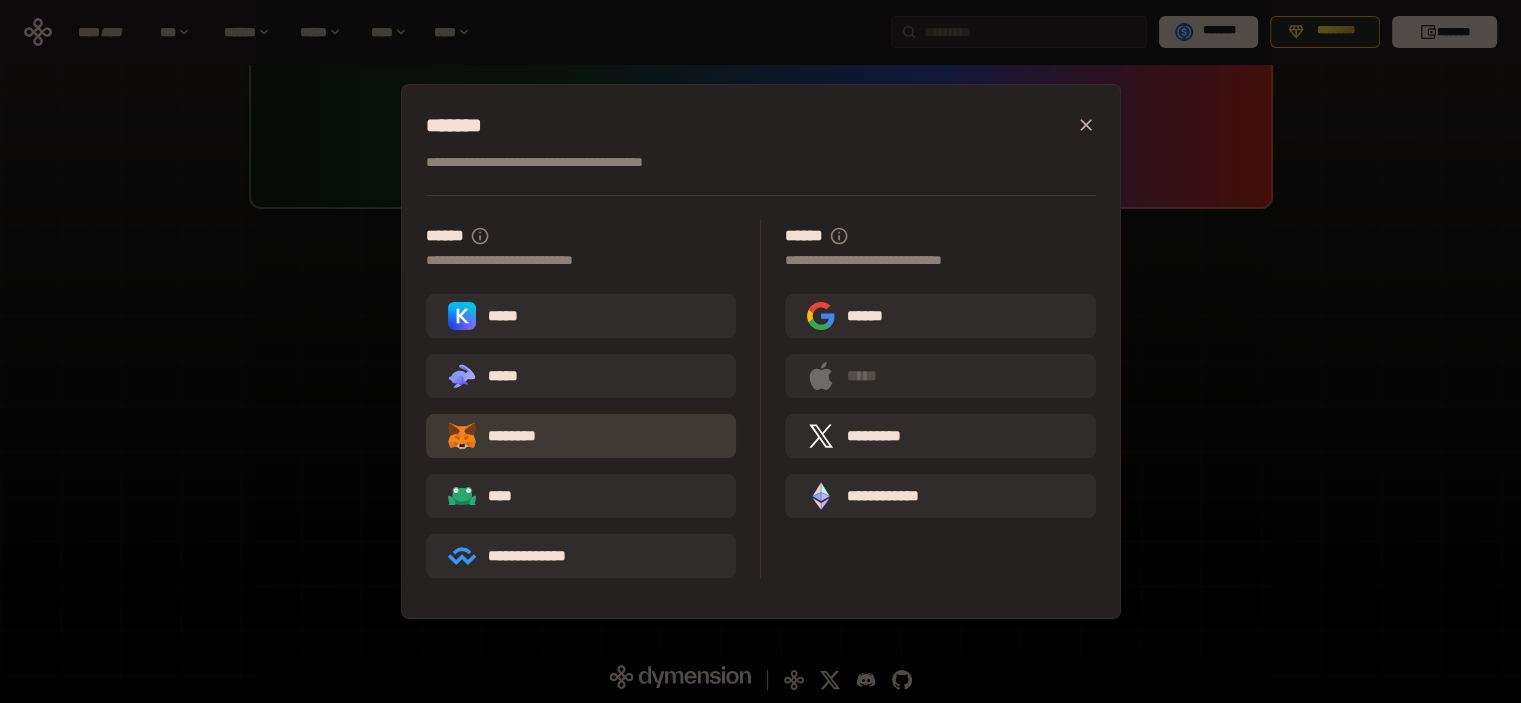 click on "********" at bounding box center (581, 436) 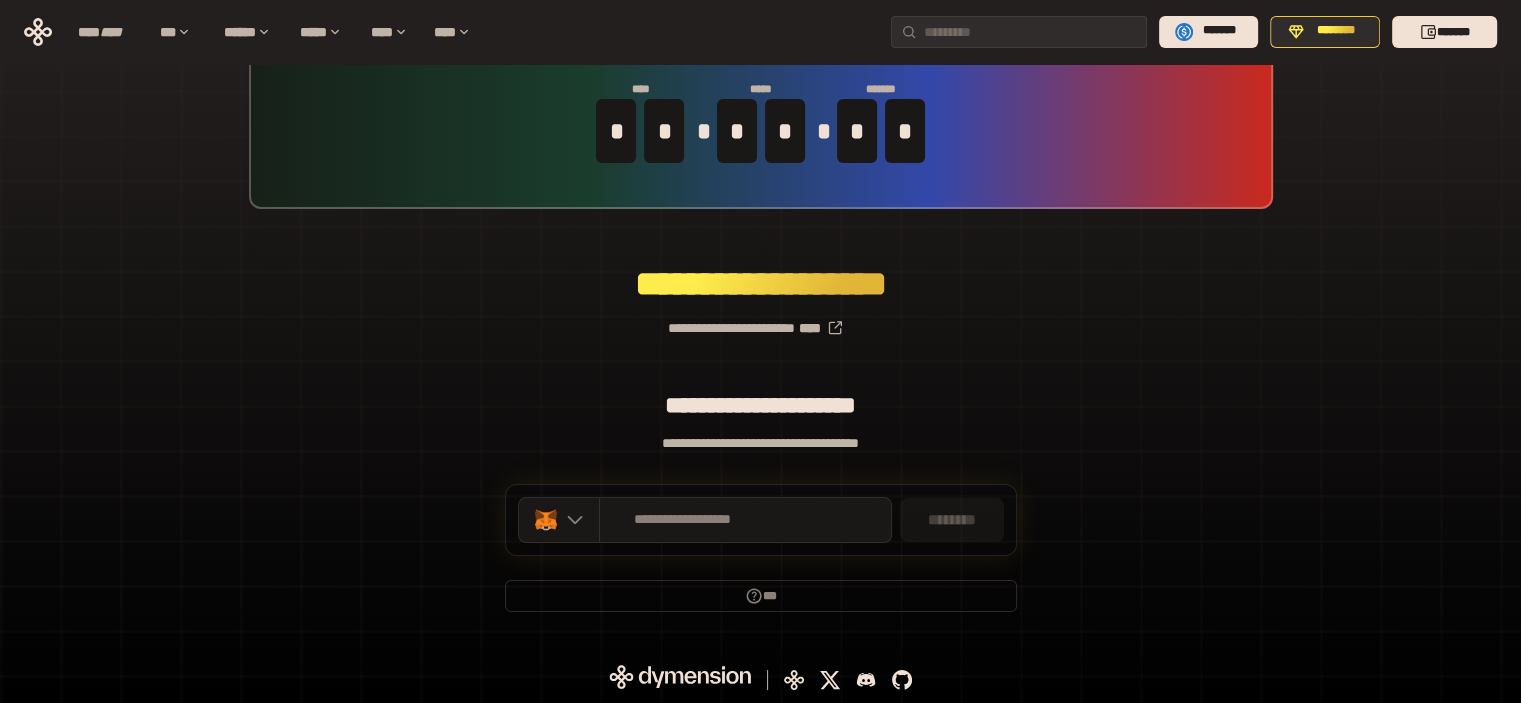 scroll, scrollTop: 0, scrollLeft: 0, axis: both 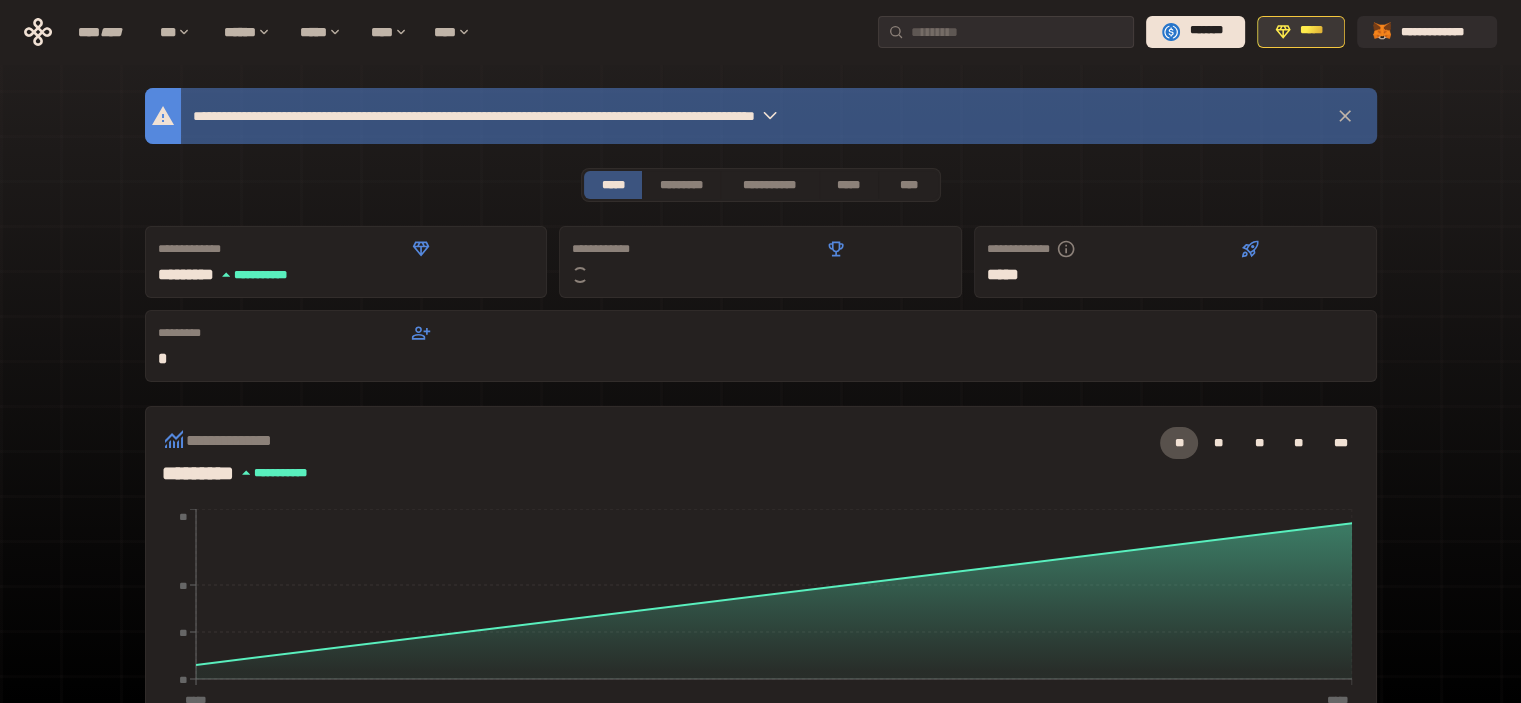 click on "*****" at bounding box center (1301, 32) 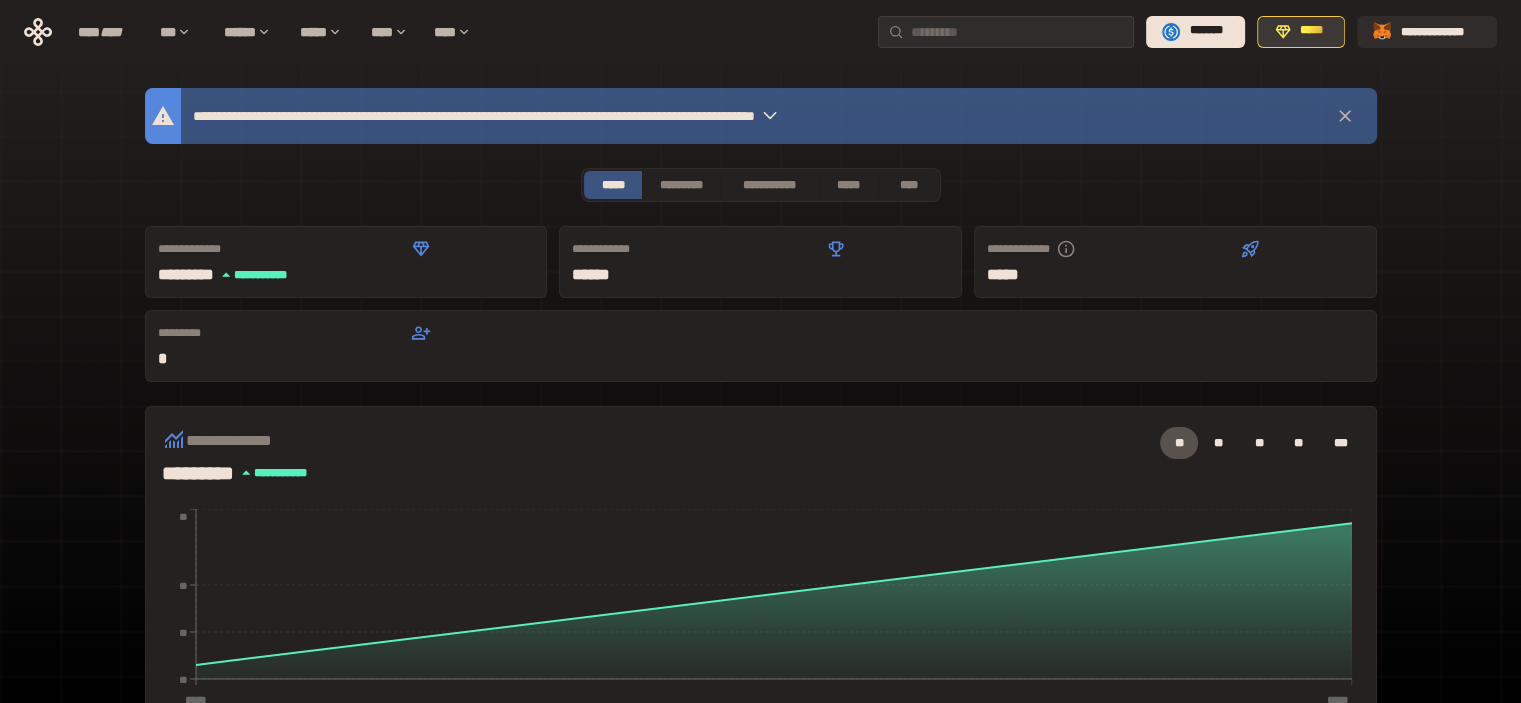 click on "*****" at bounding box center (1301, 32) 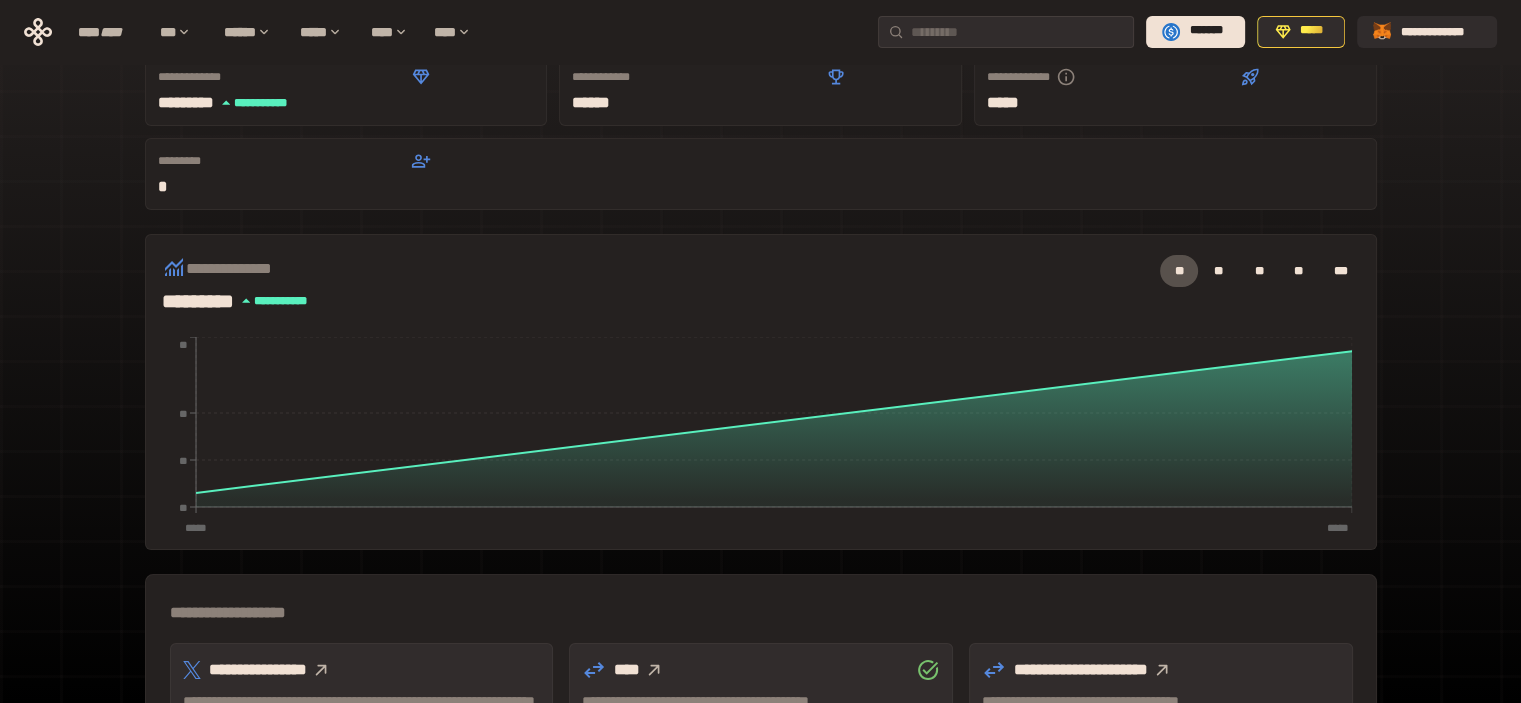 scroll, scrollTop: 0, scrollLeft: 0, axis: both 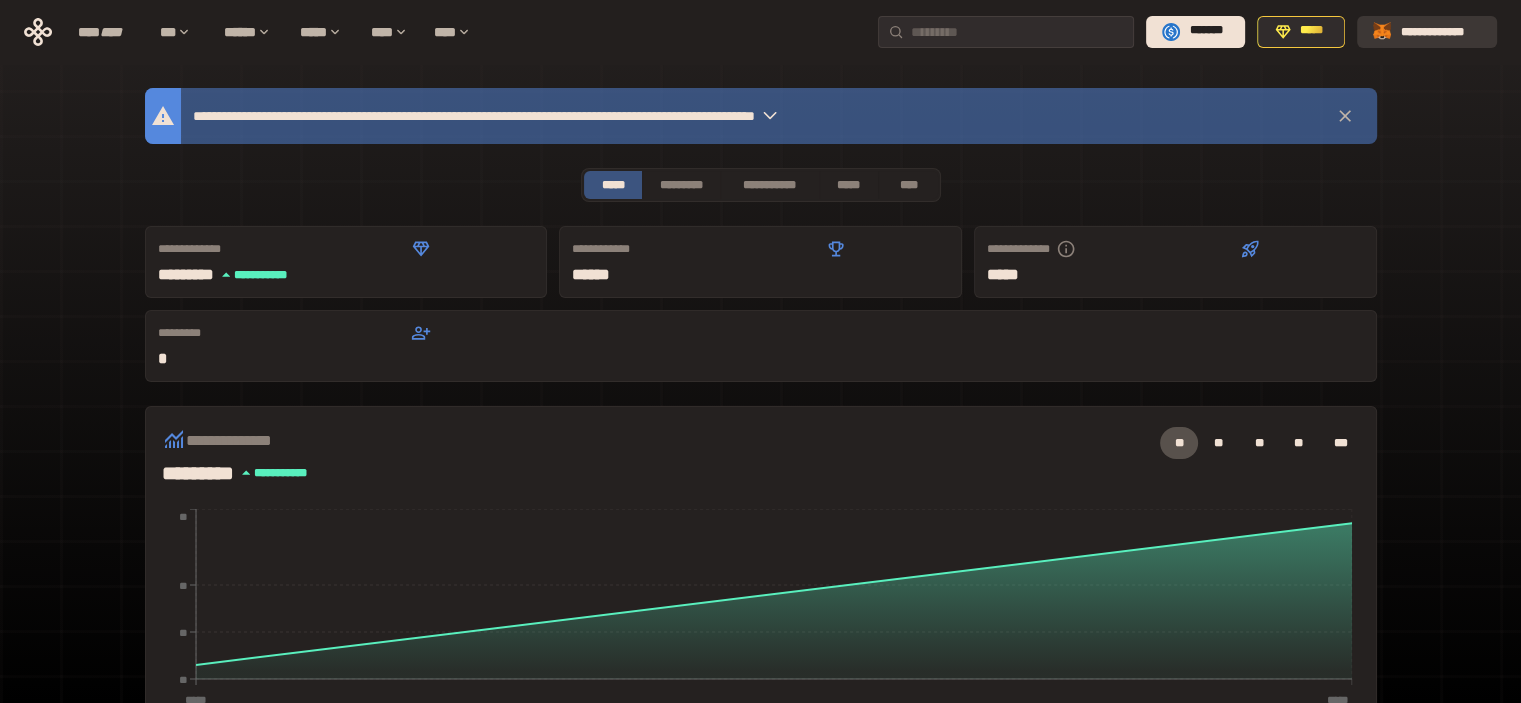 click on "**********" at bounding box center (1441, 31) 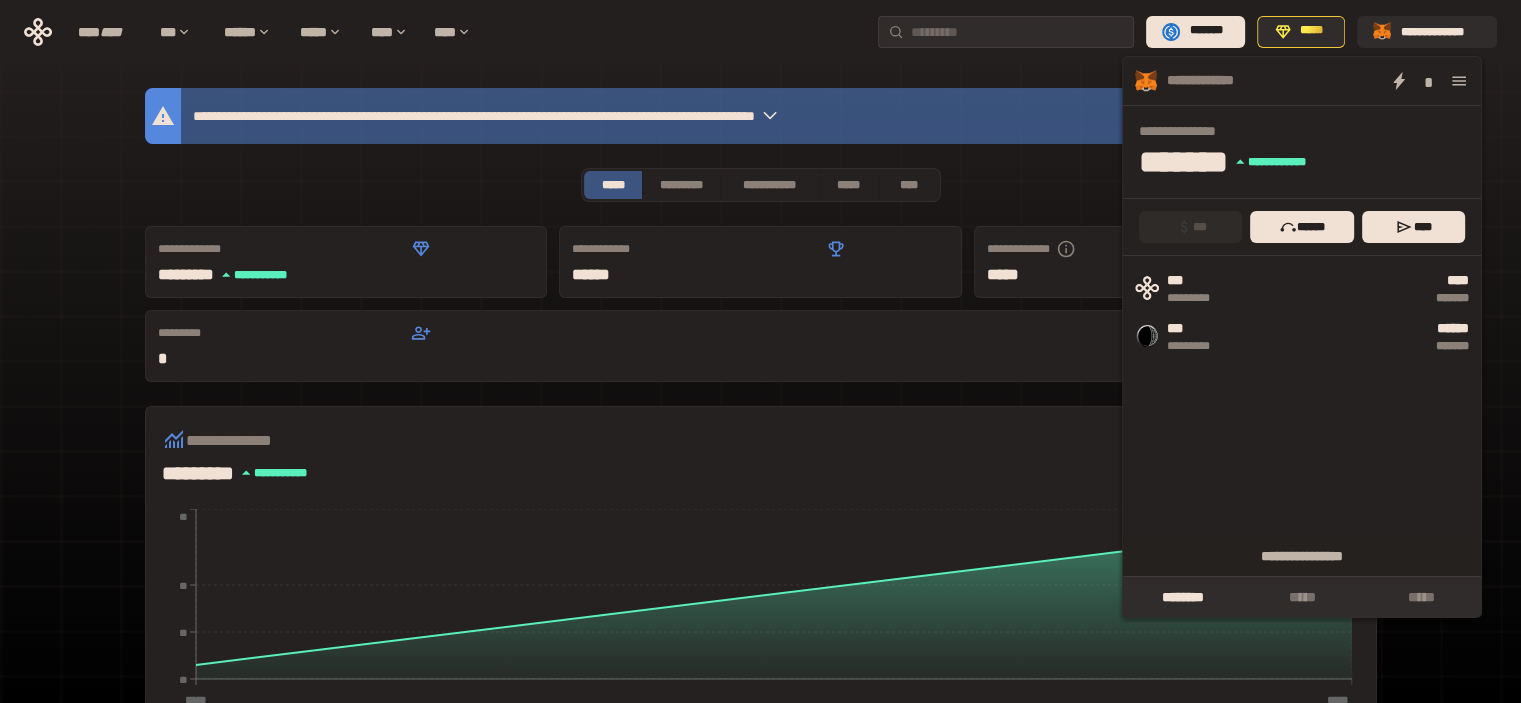 click 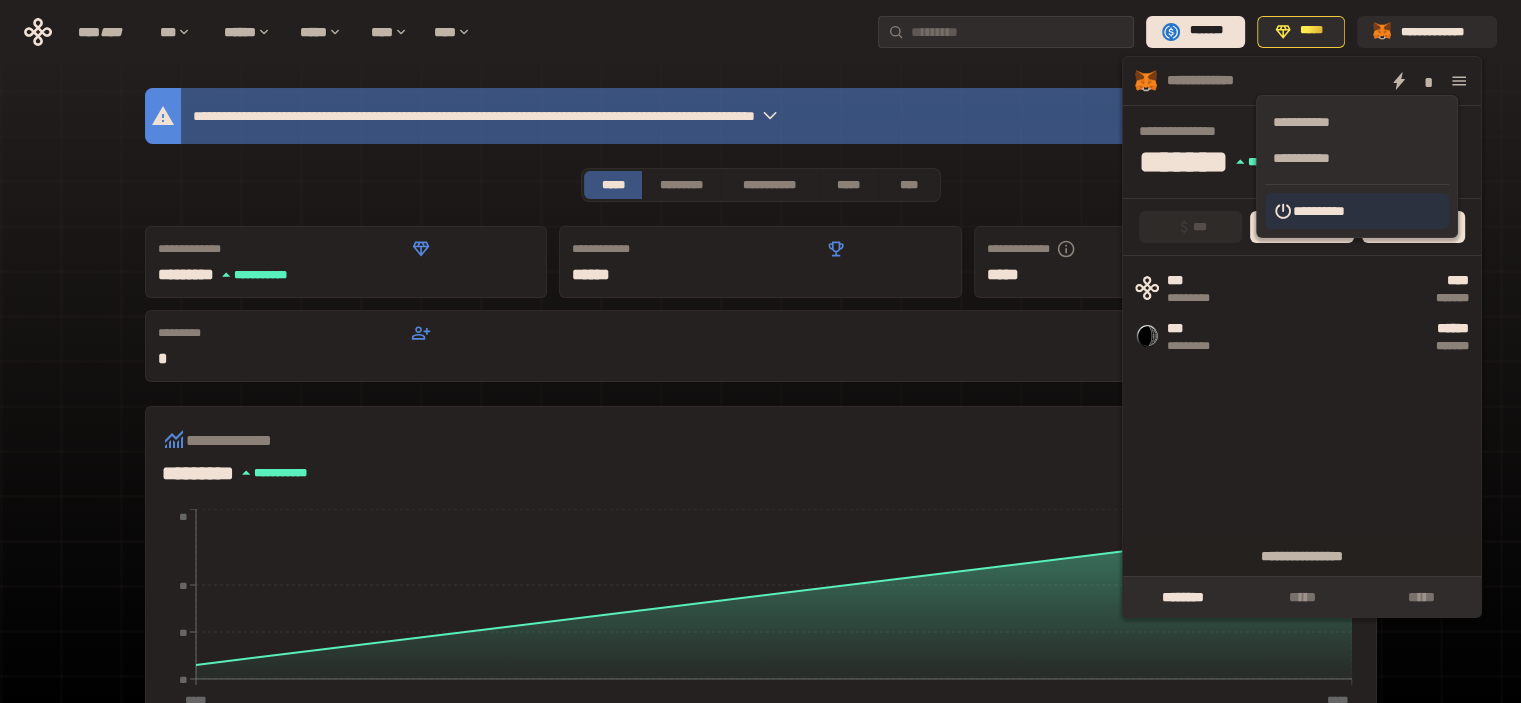 click on "**********" at bounding box center (1357, 211) 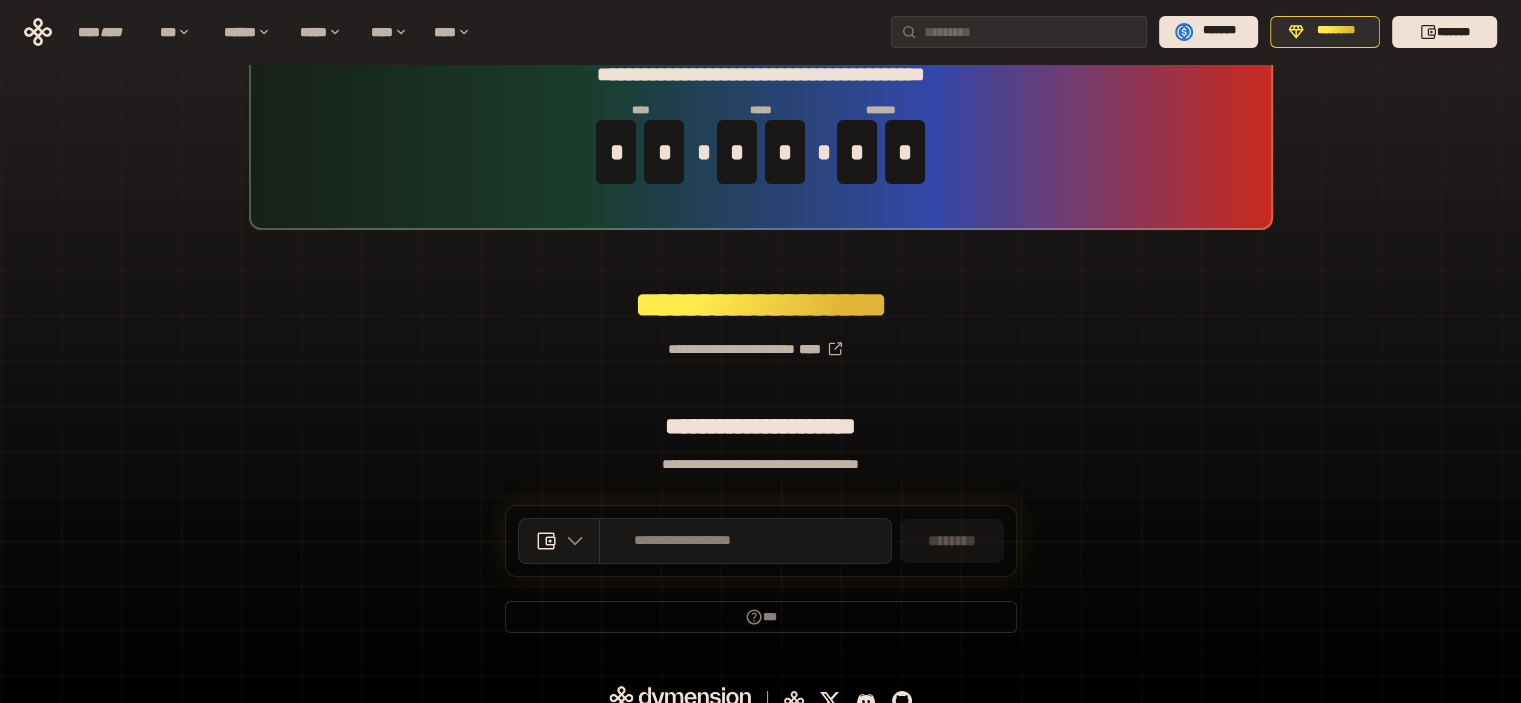 scroll, scrollTop: 0, scrollLeft: 0, axis: both 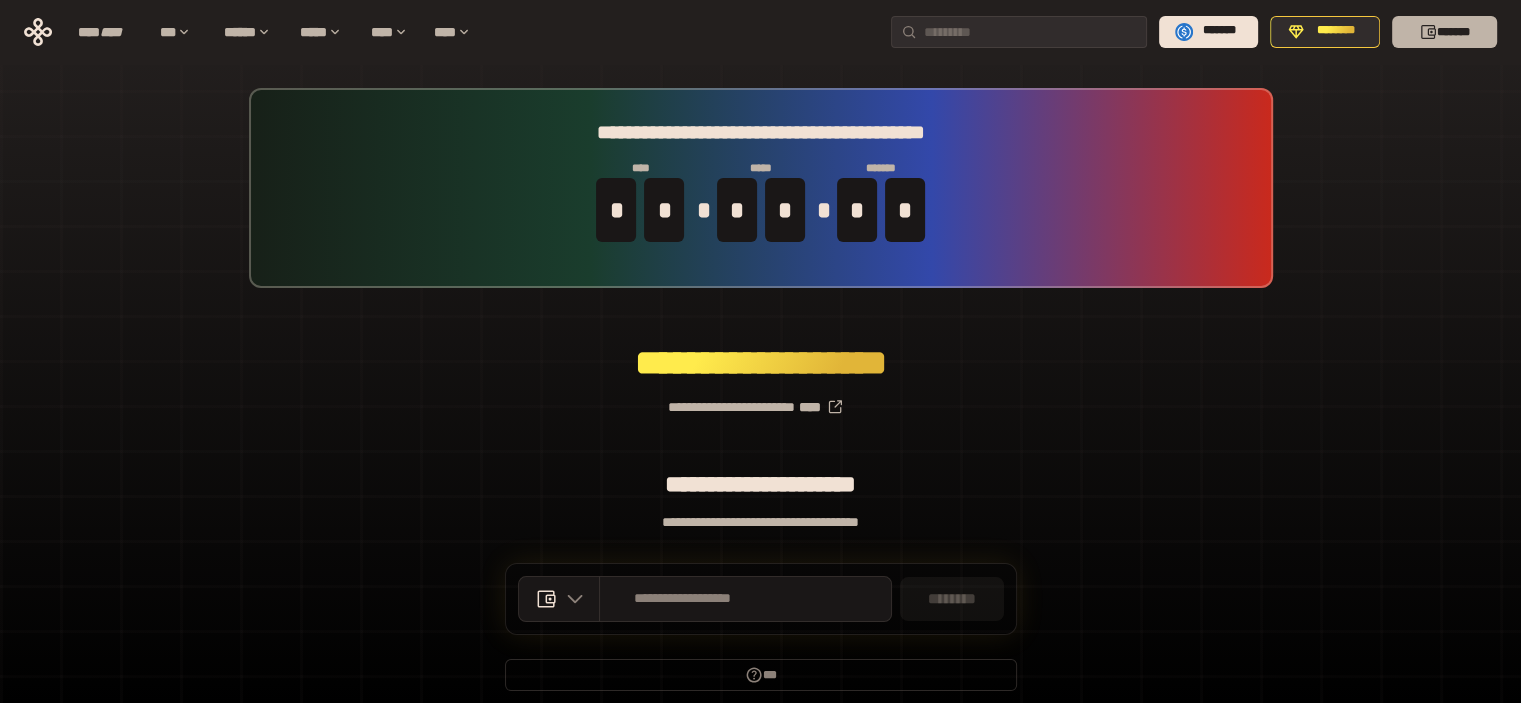 click 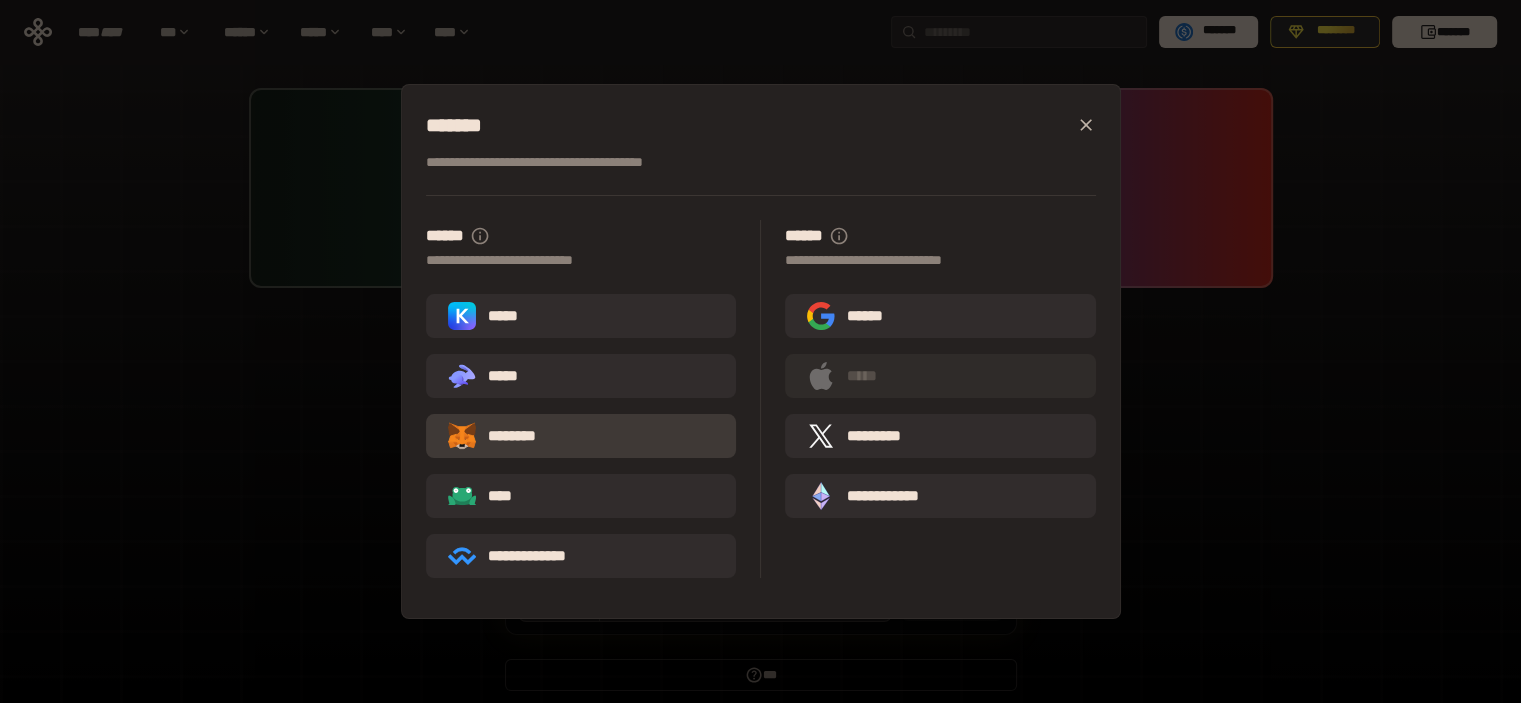 click on "********" at bounding box center [581, 436] 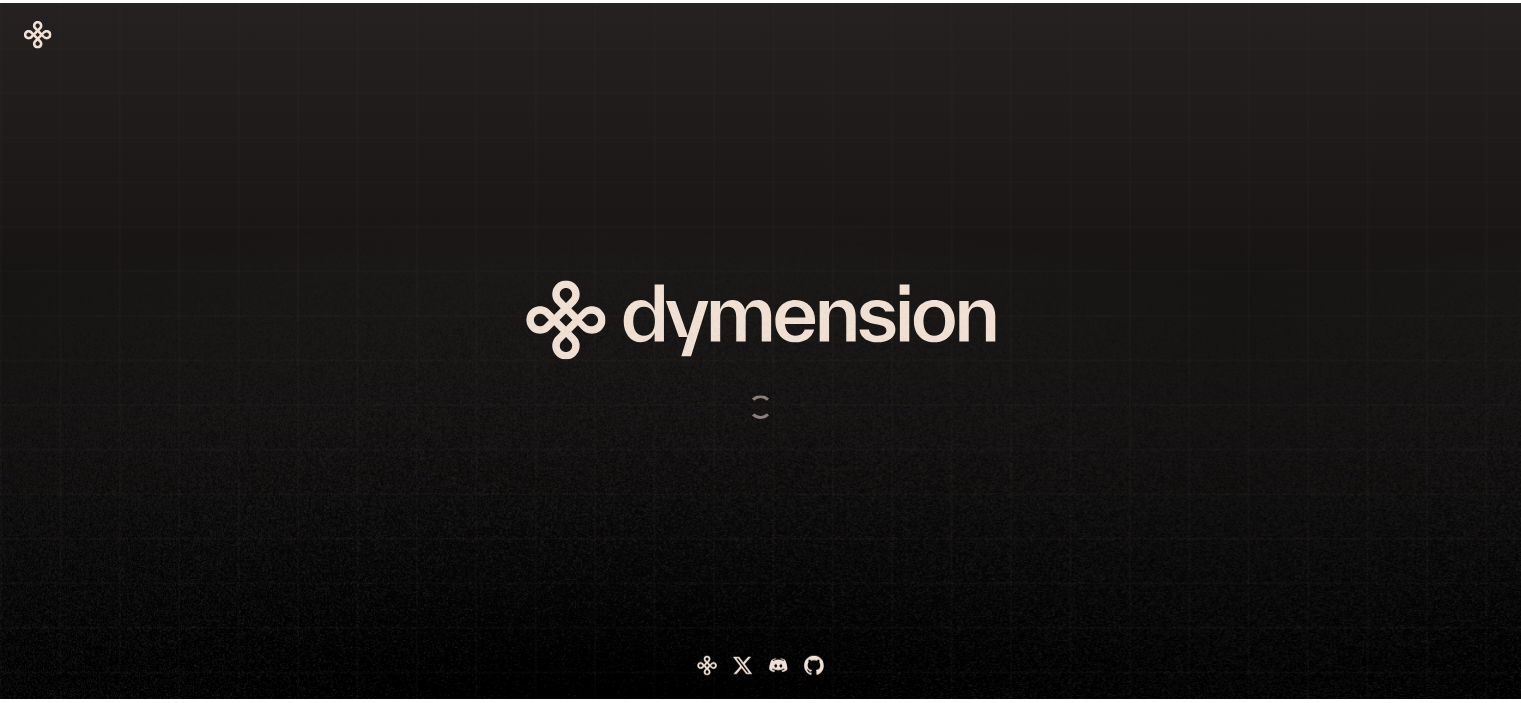 scroll, scrollTop: 0, scrollLeft: 0, axis: both 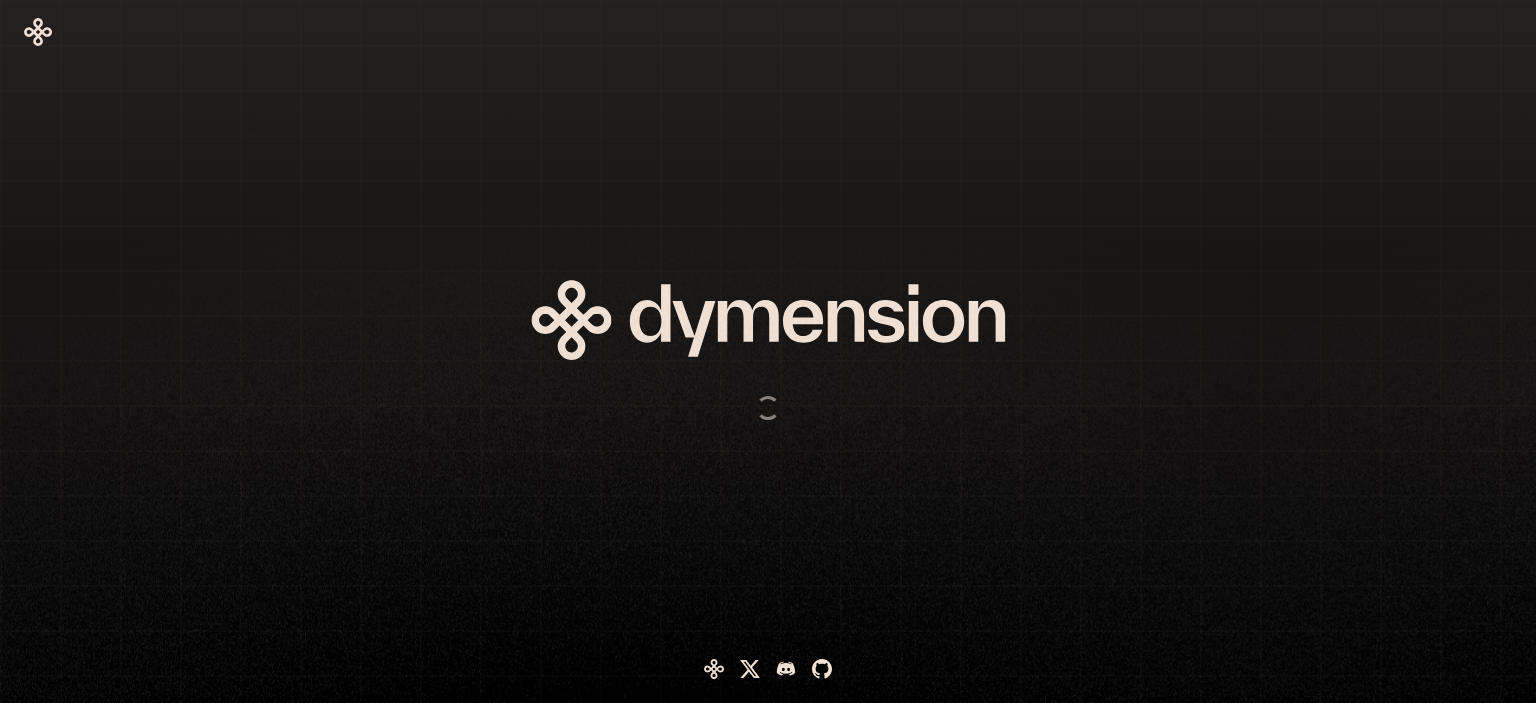 click at bounding box center (669, 351) 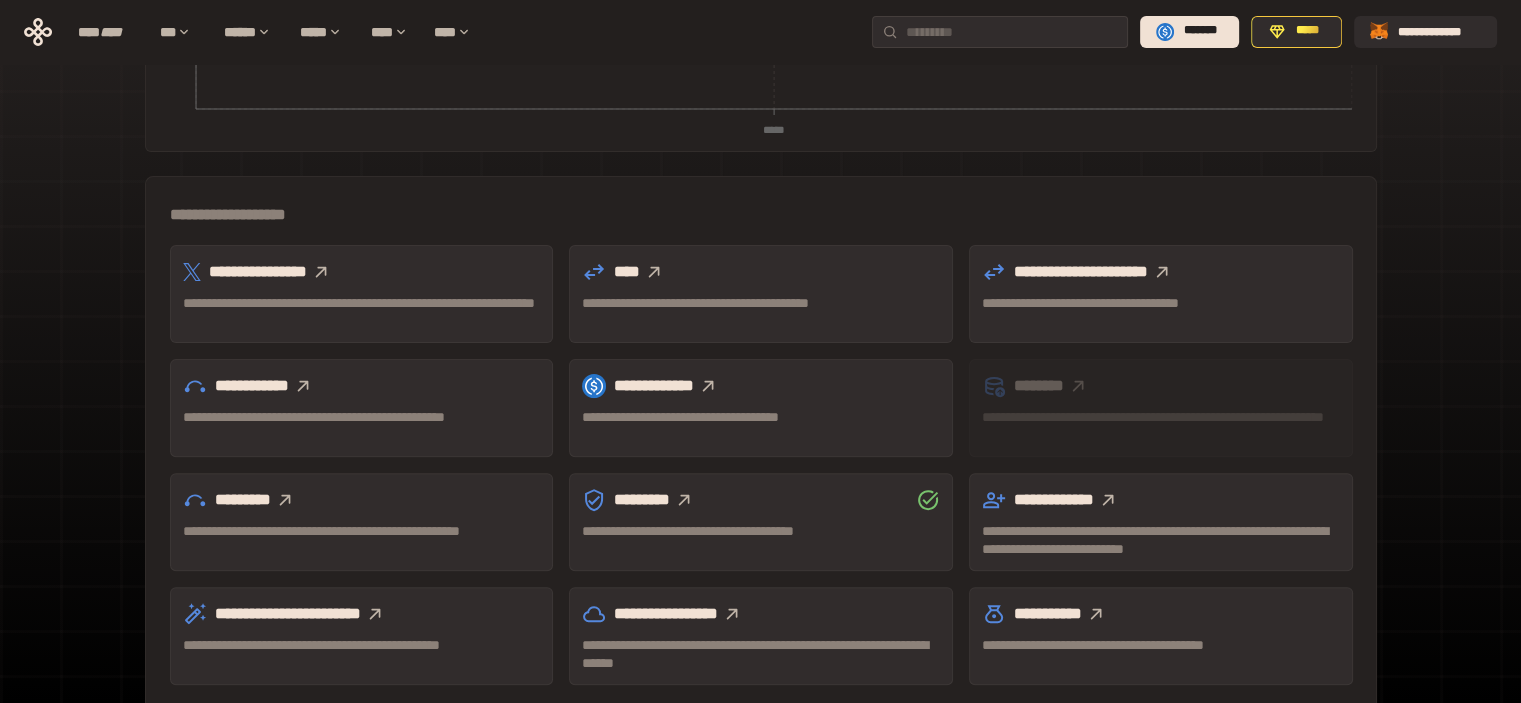scroll, scrollTop: 571, scrollLeft: 0, axis: vertical 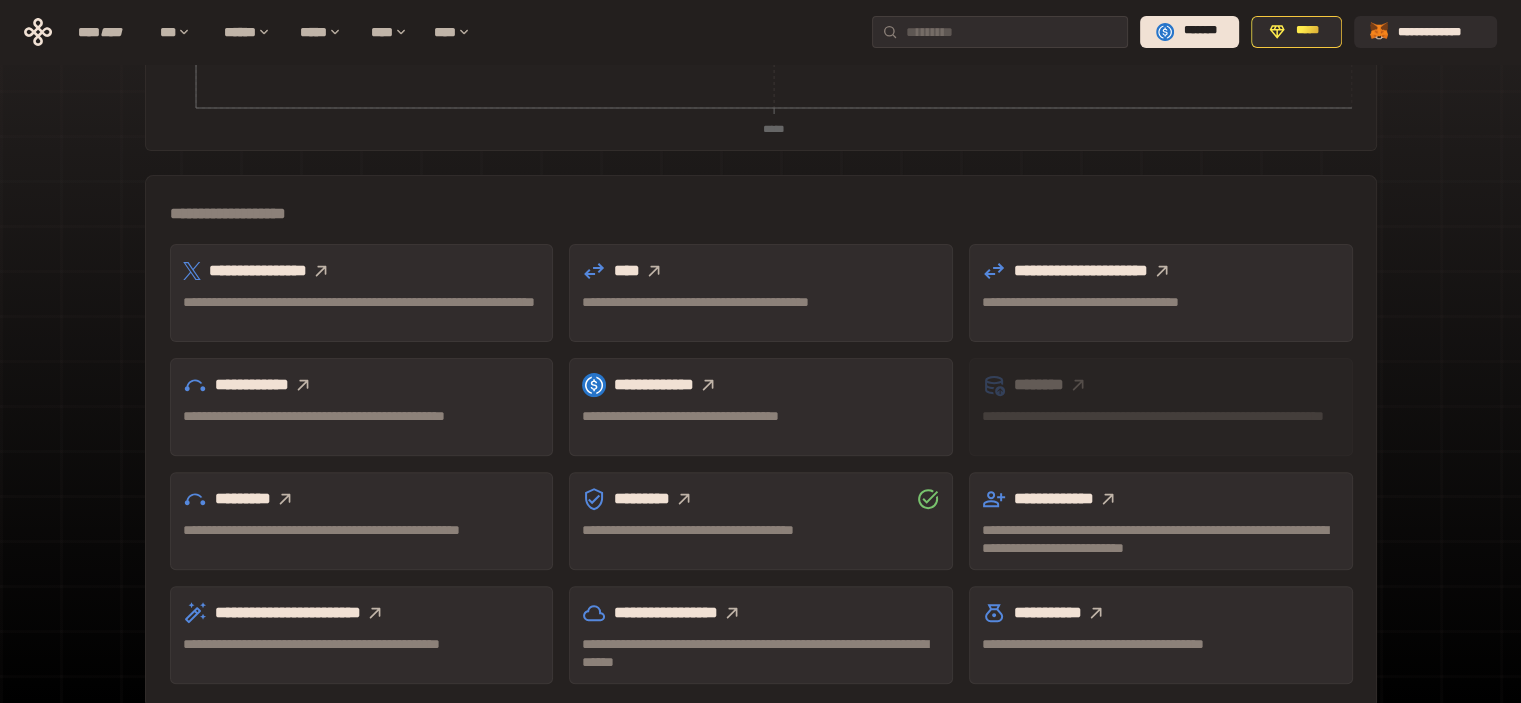 click 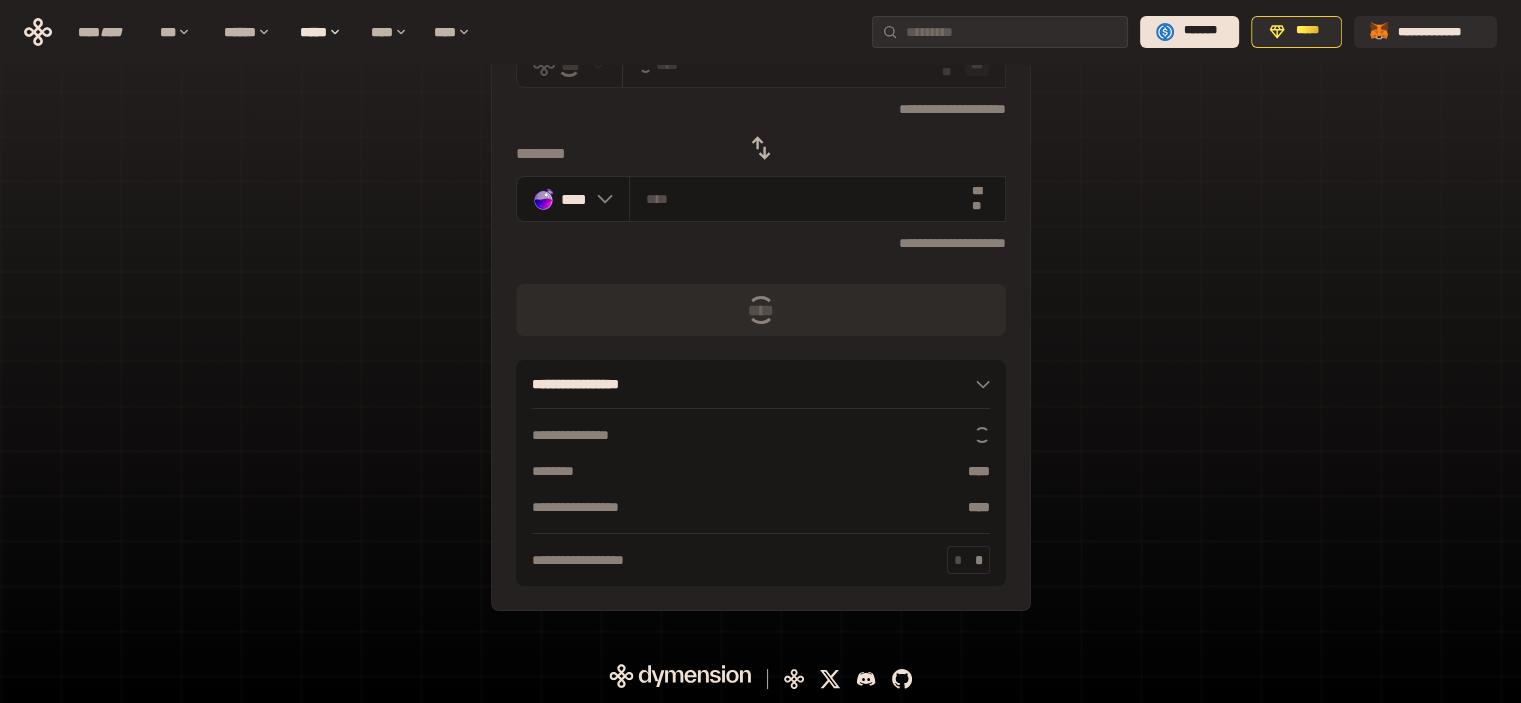 scroll, scrollTop: 0, scrollLeft: 0, axis: both 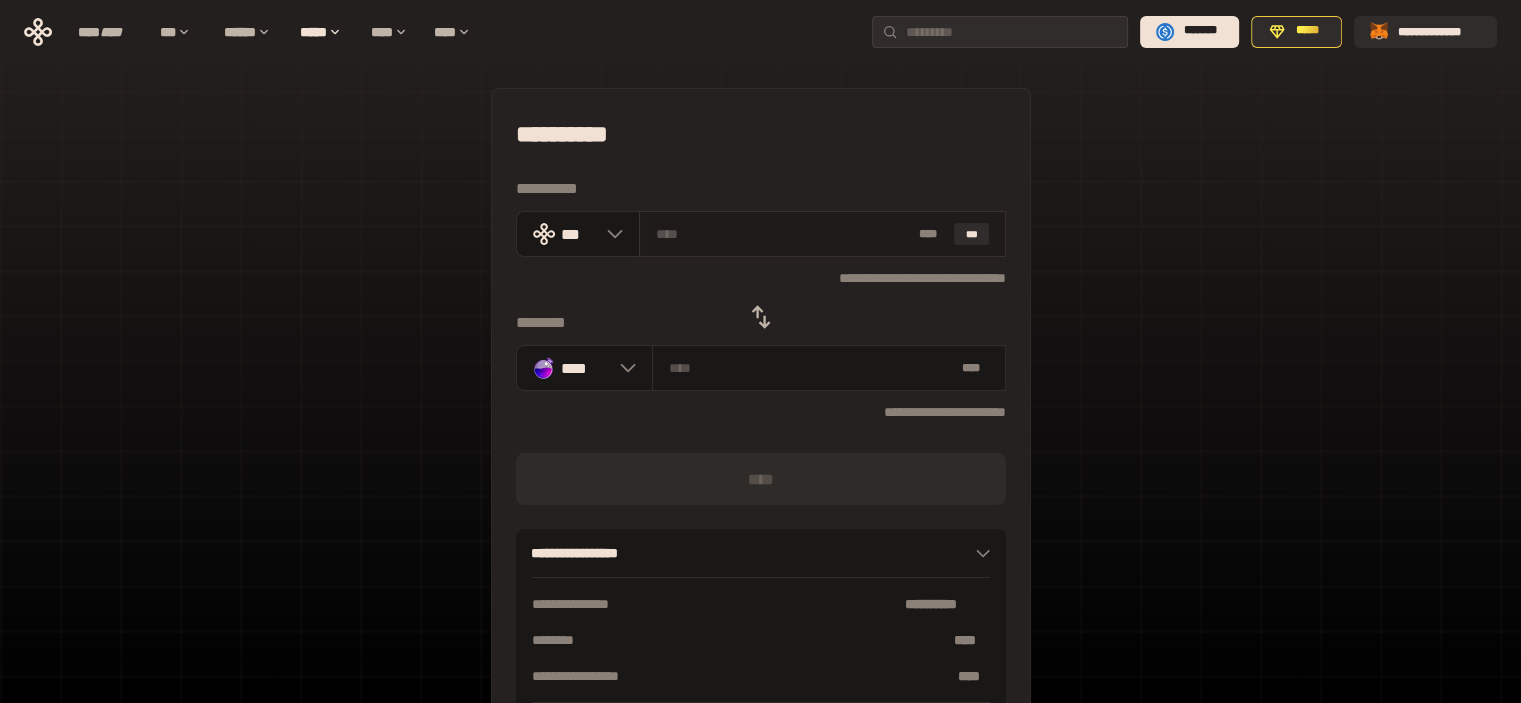 click at bounding box center (783, 234) 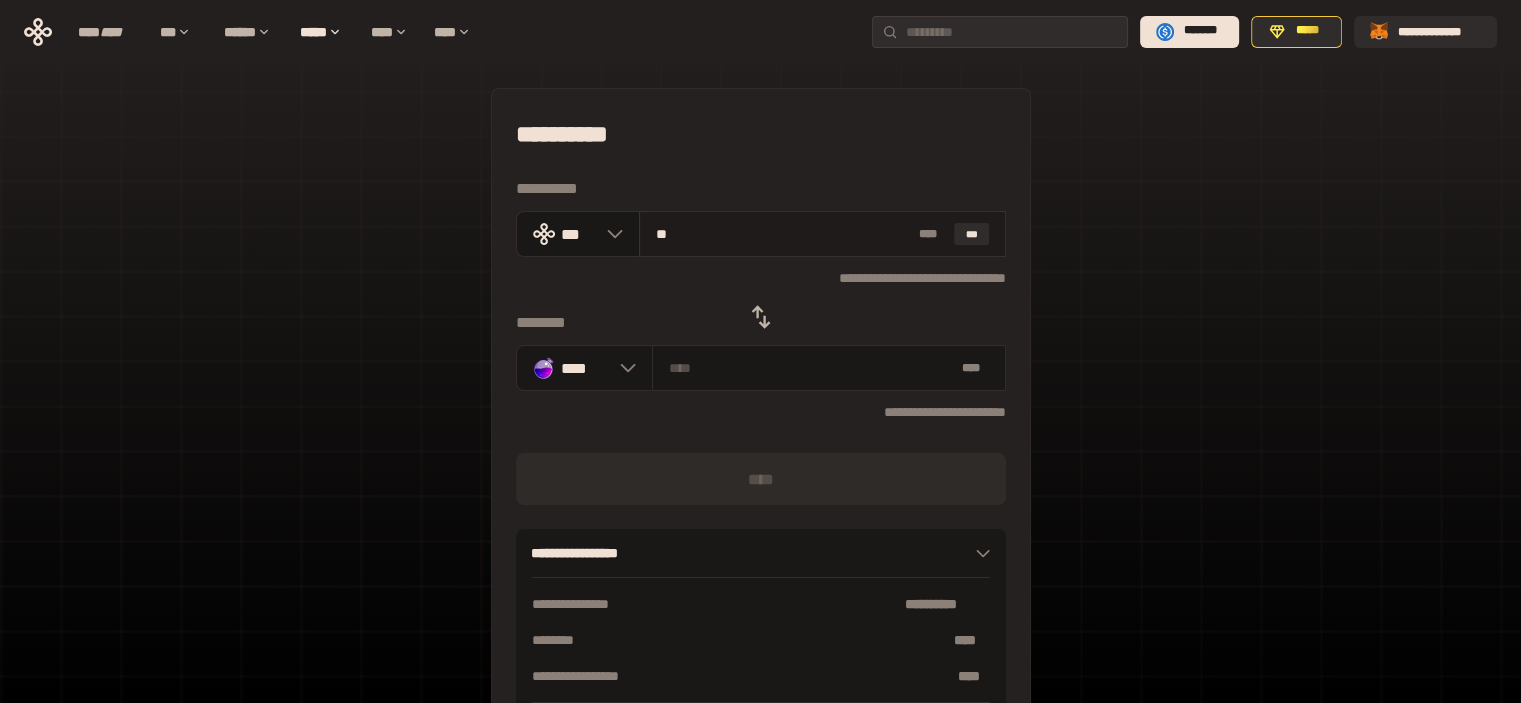 type on "***" 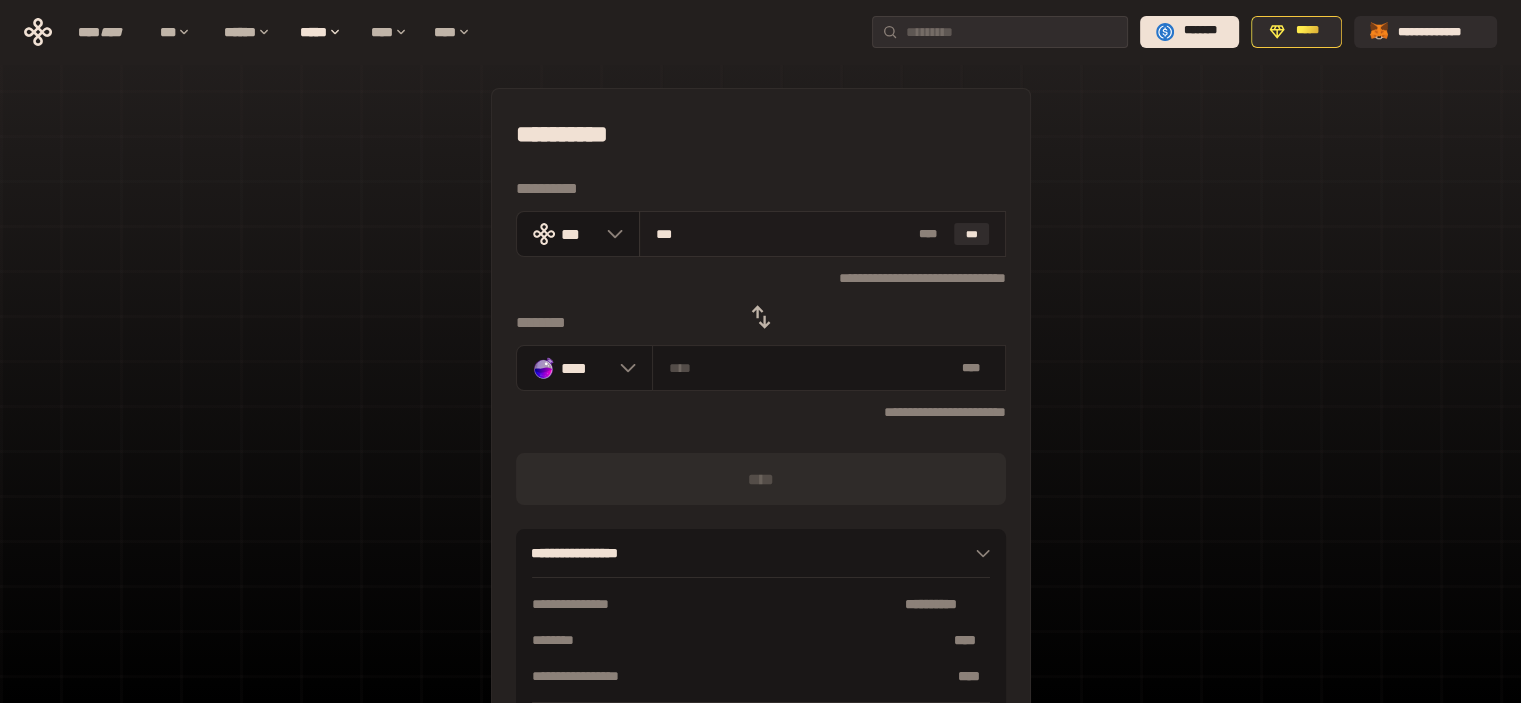 type on "********" 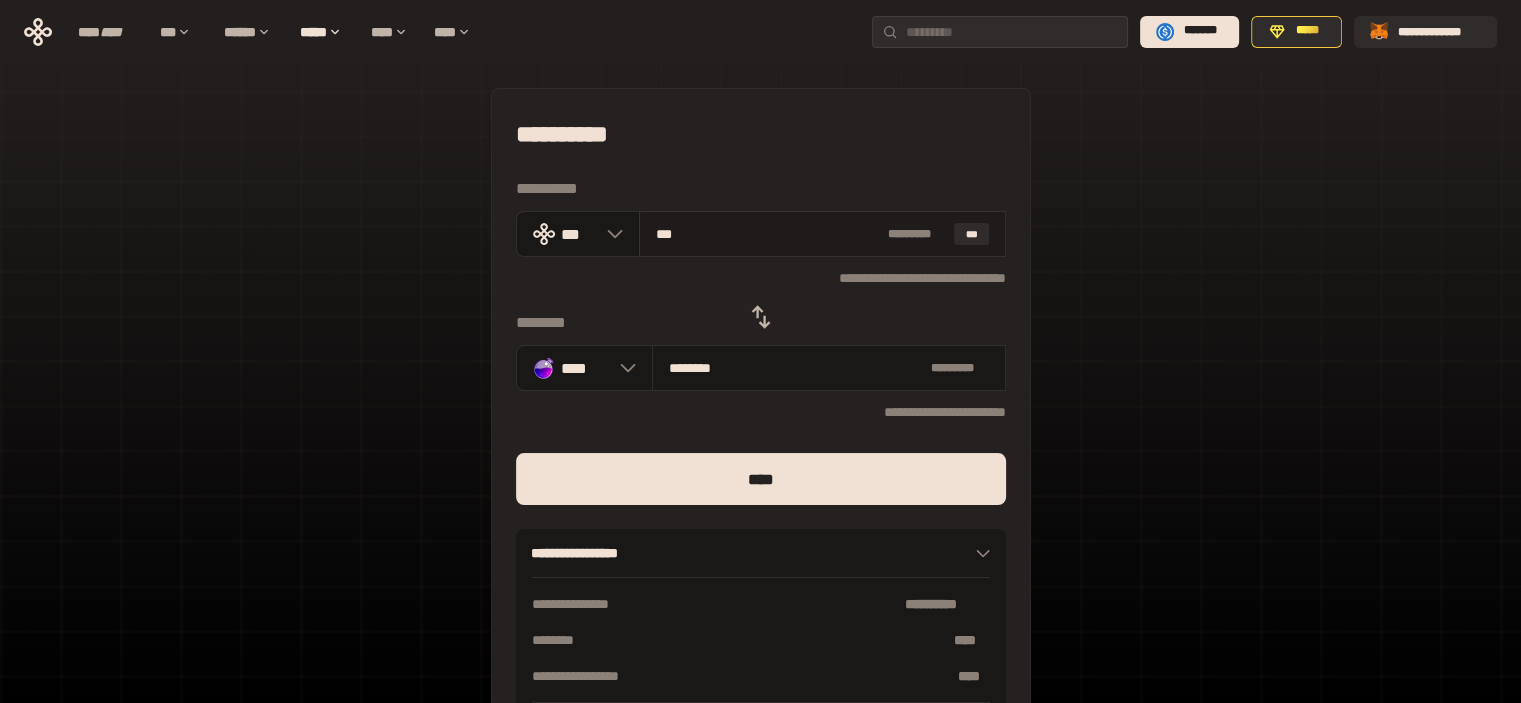 type on "**" 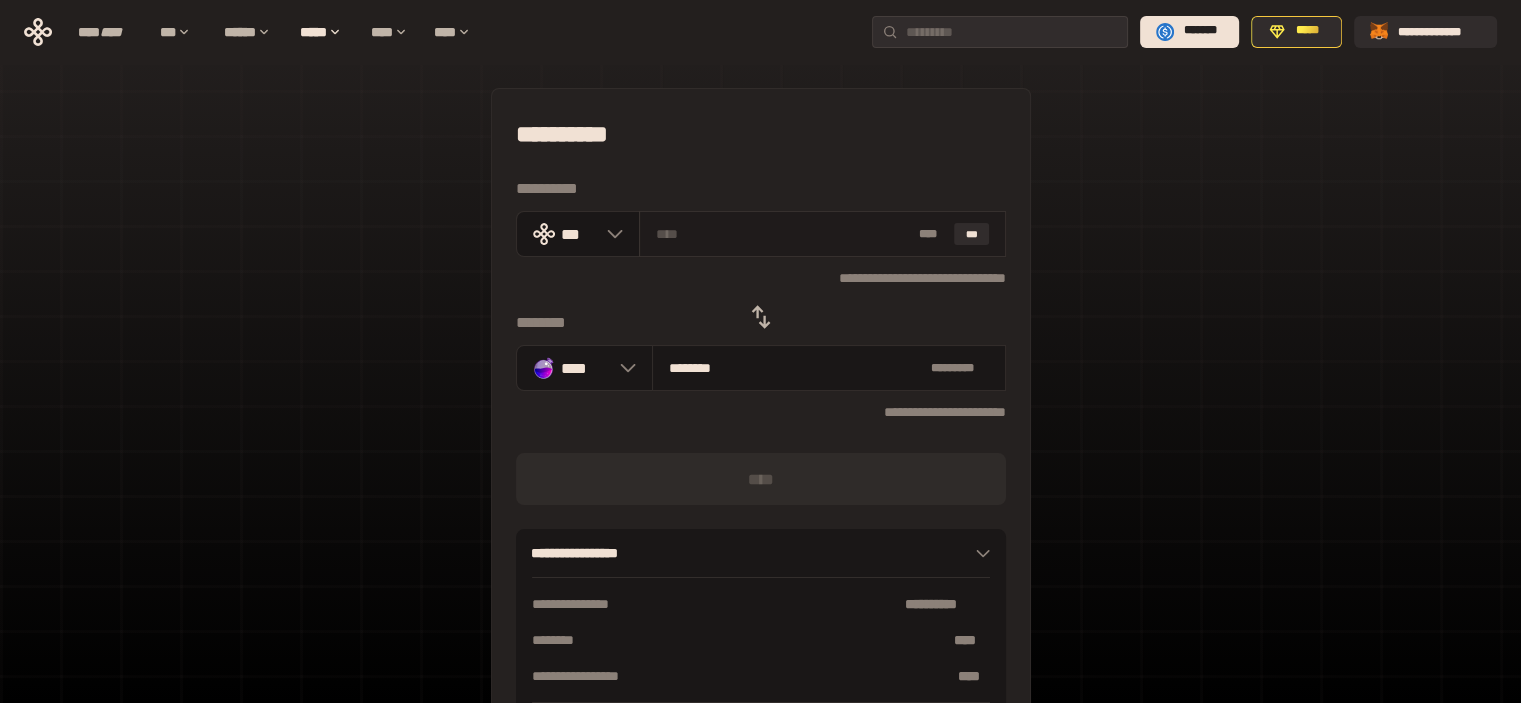 type on "**********" 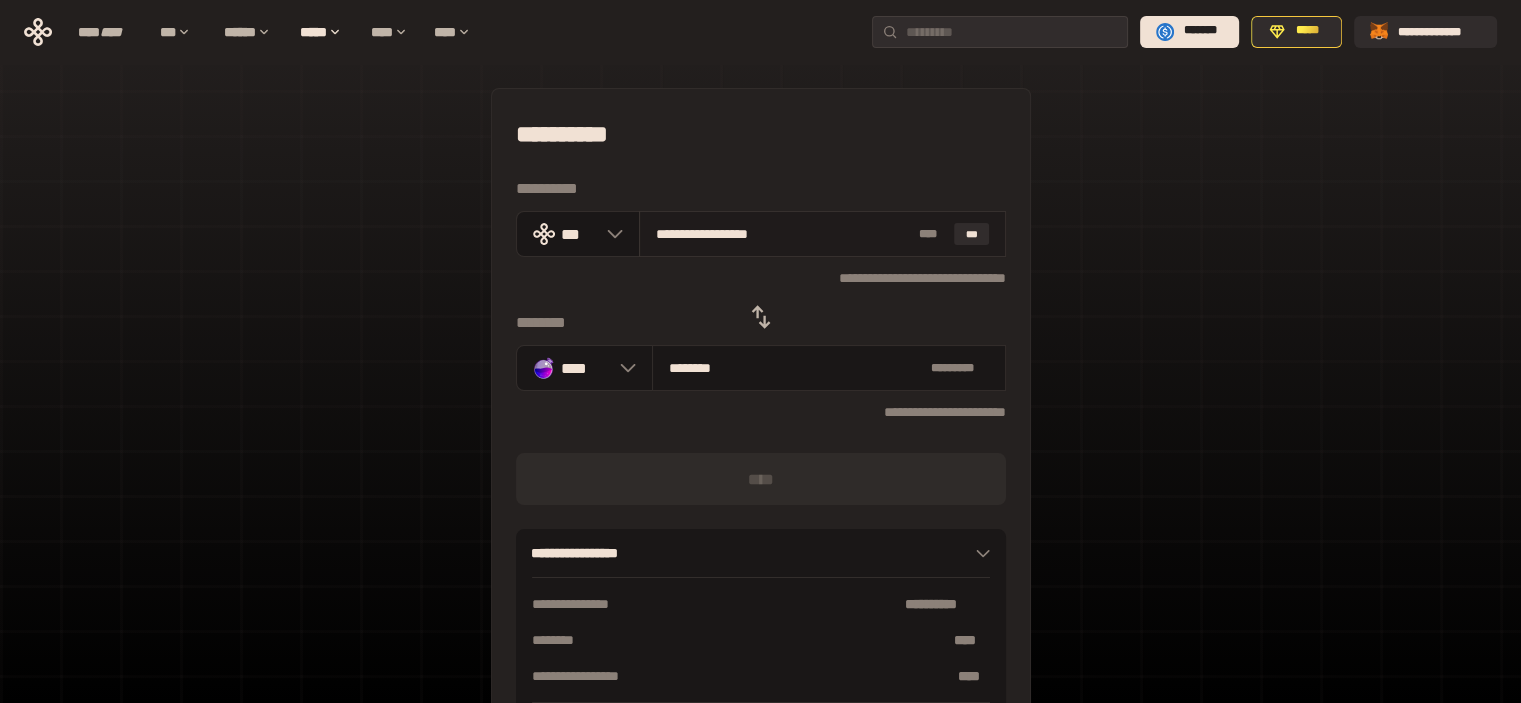 type on "********" 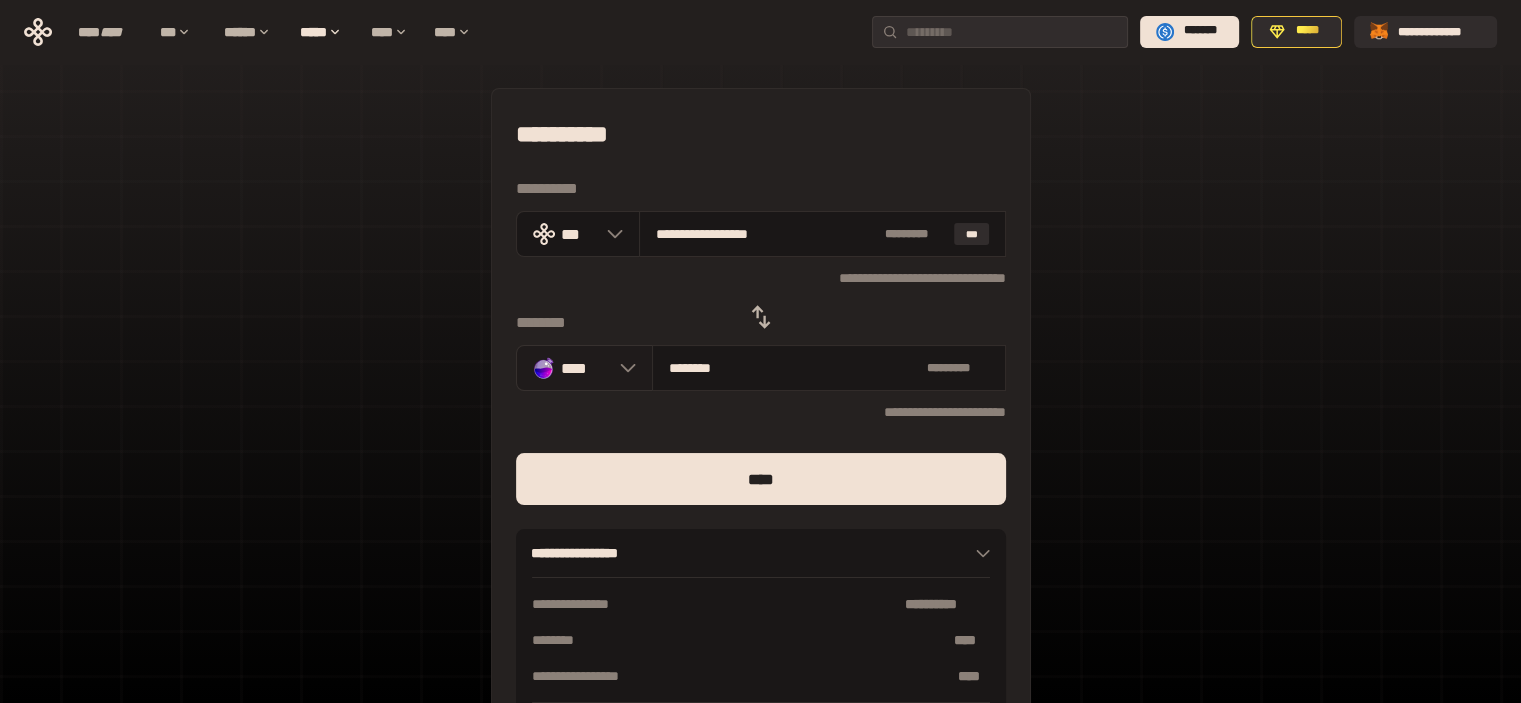 type on "**********" 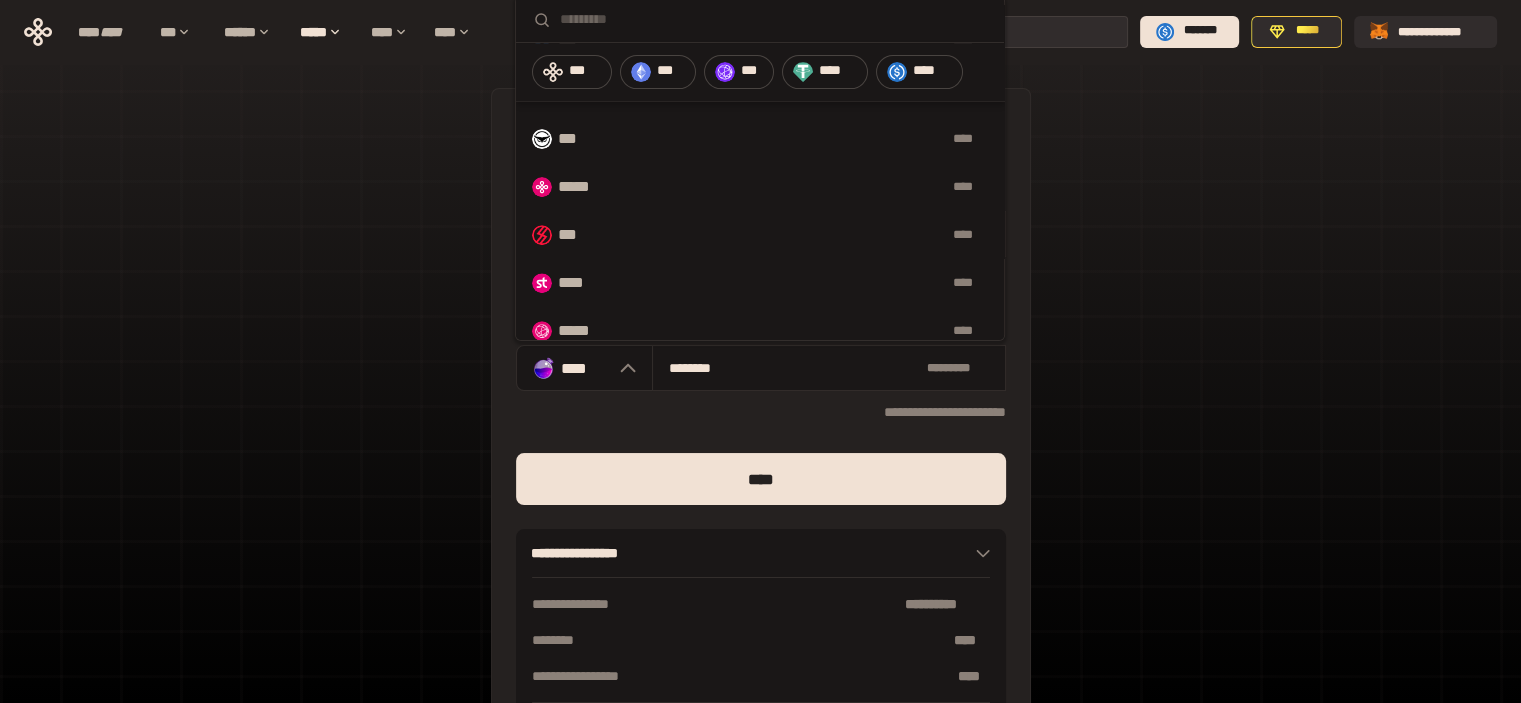 scroll, scrollTop: 753, scrollLeft: 0, axis: vertical 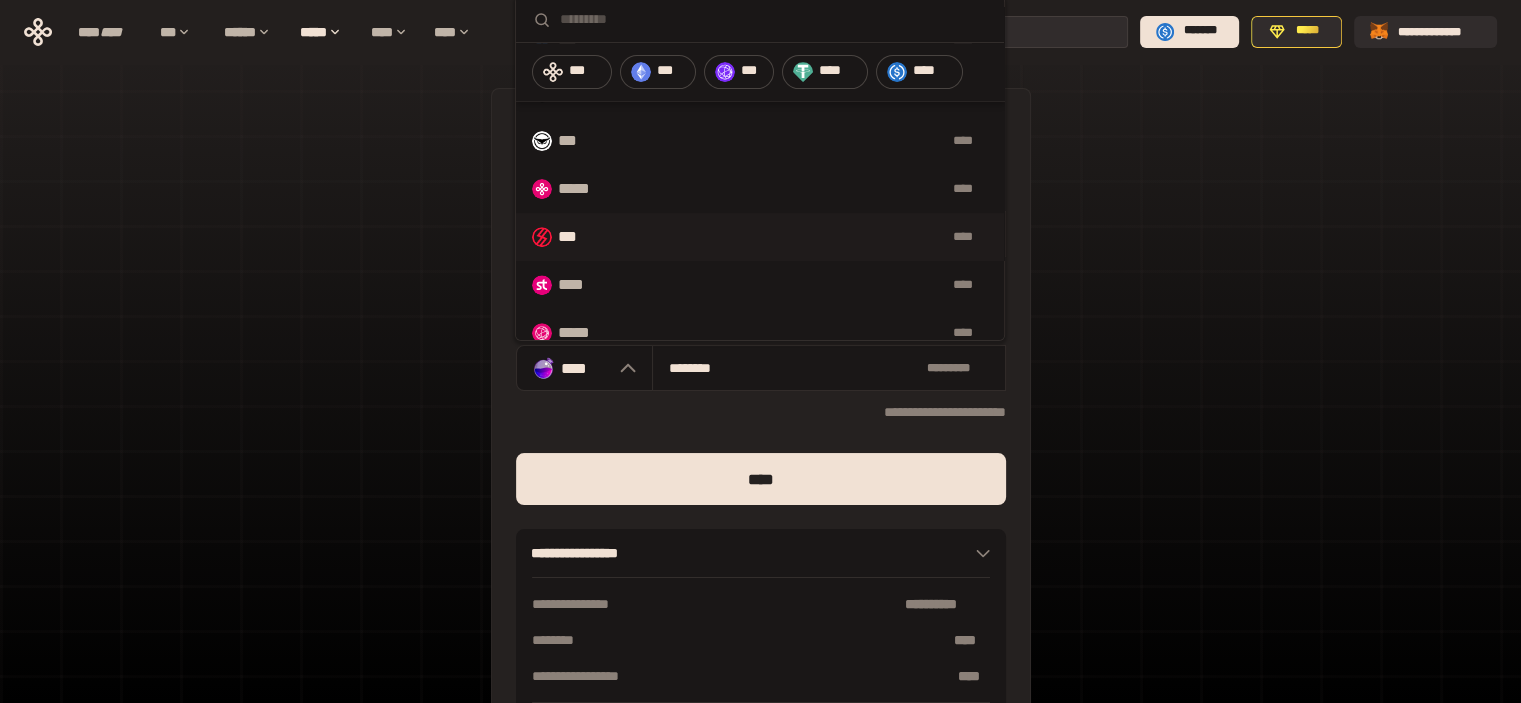 click on "****" at bounding box center (794, 237) 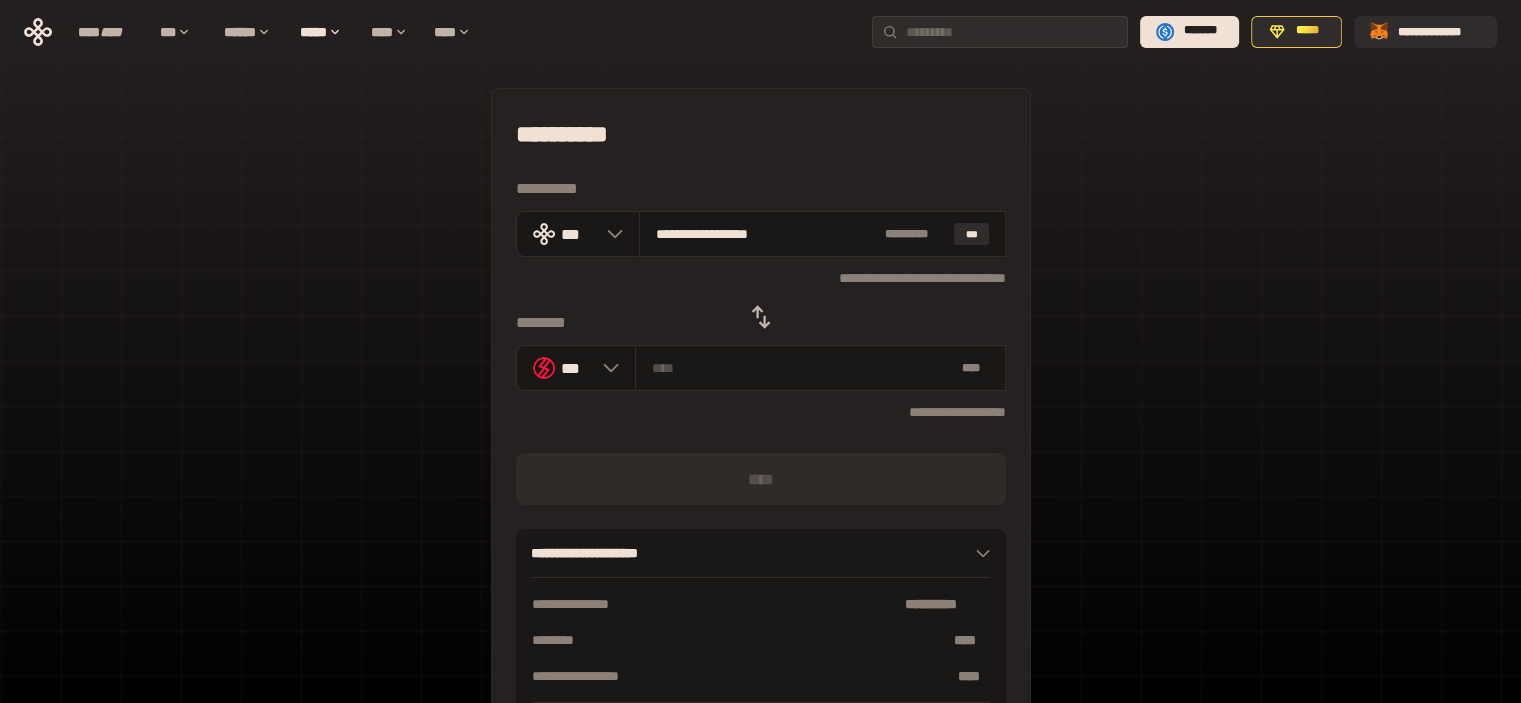 click 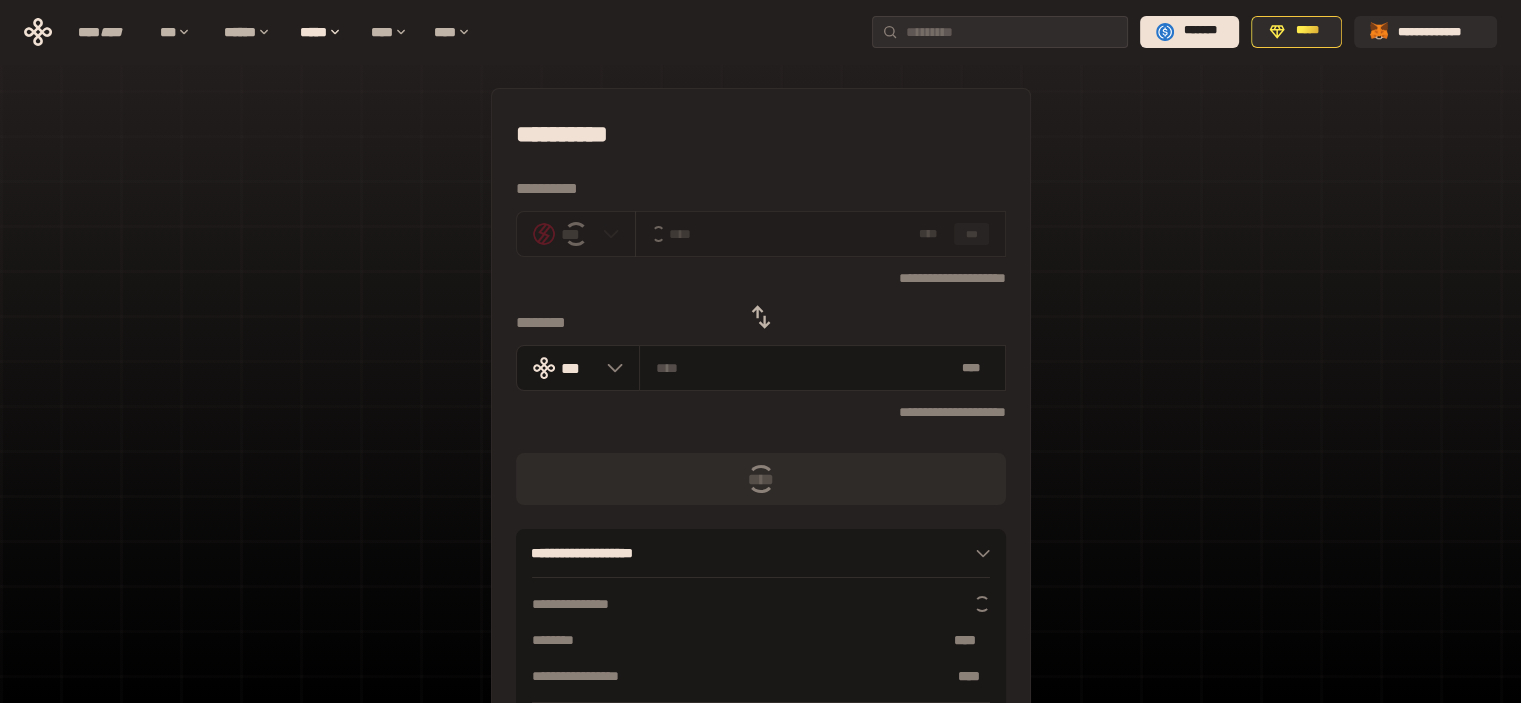 click 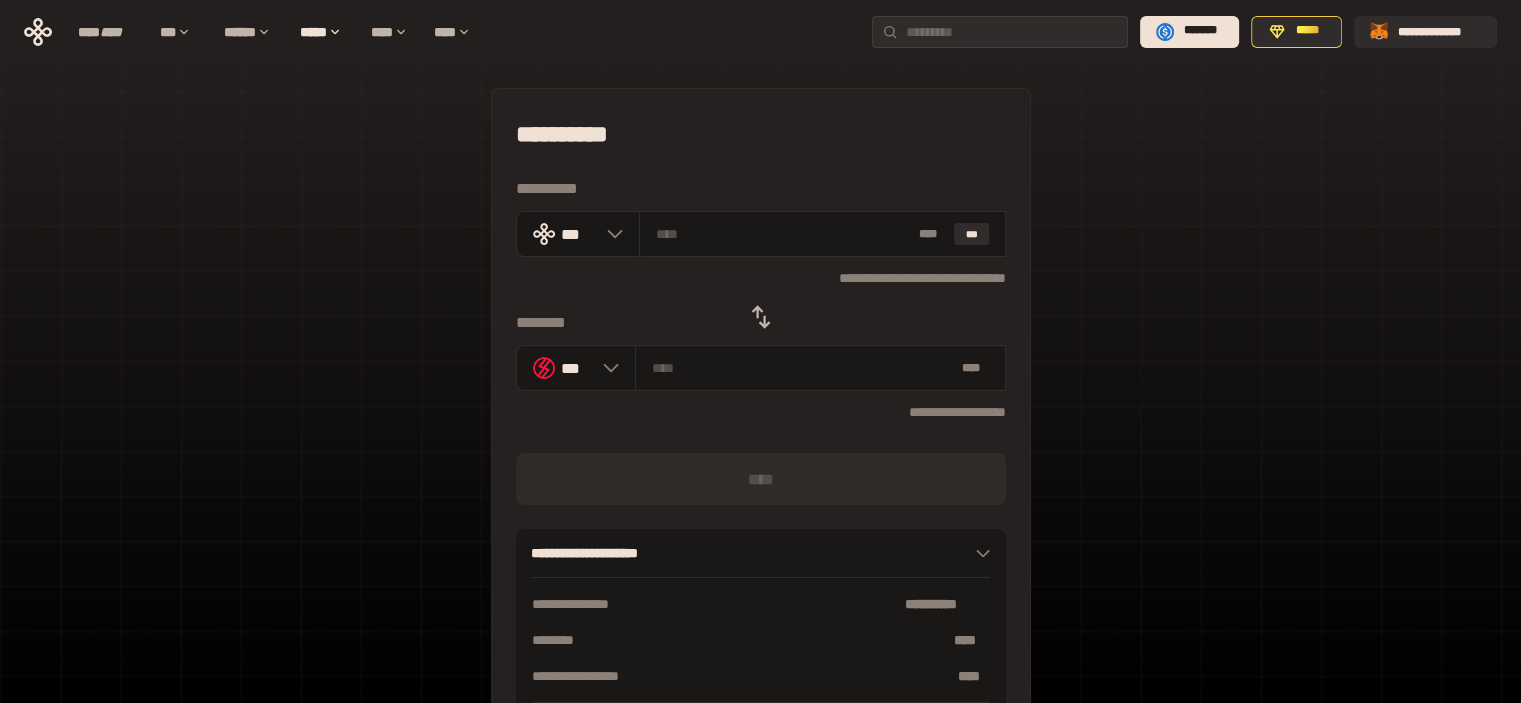 click 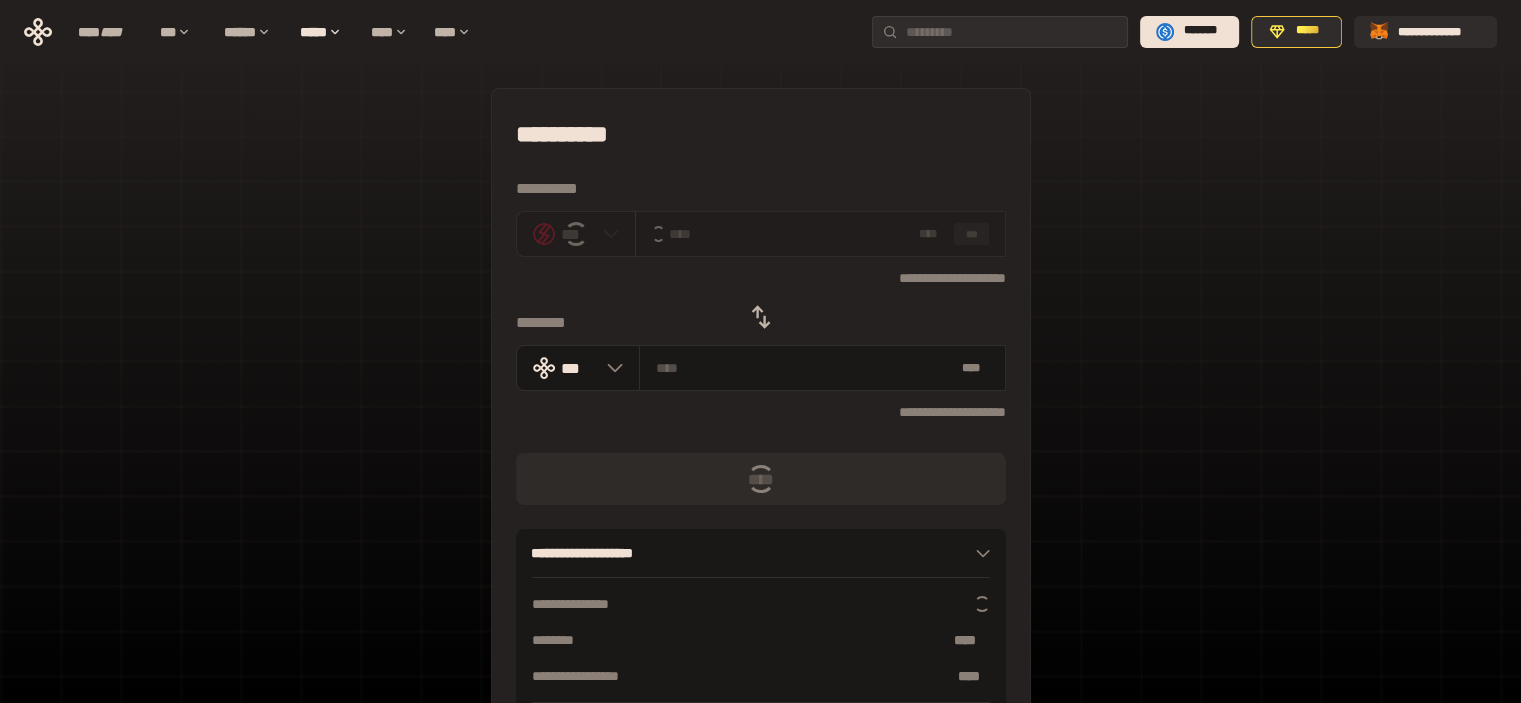 click 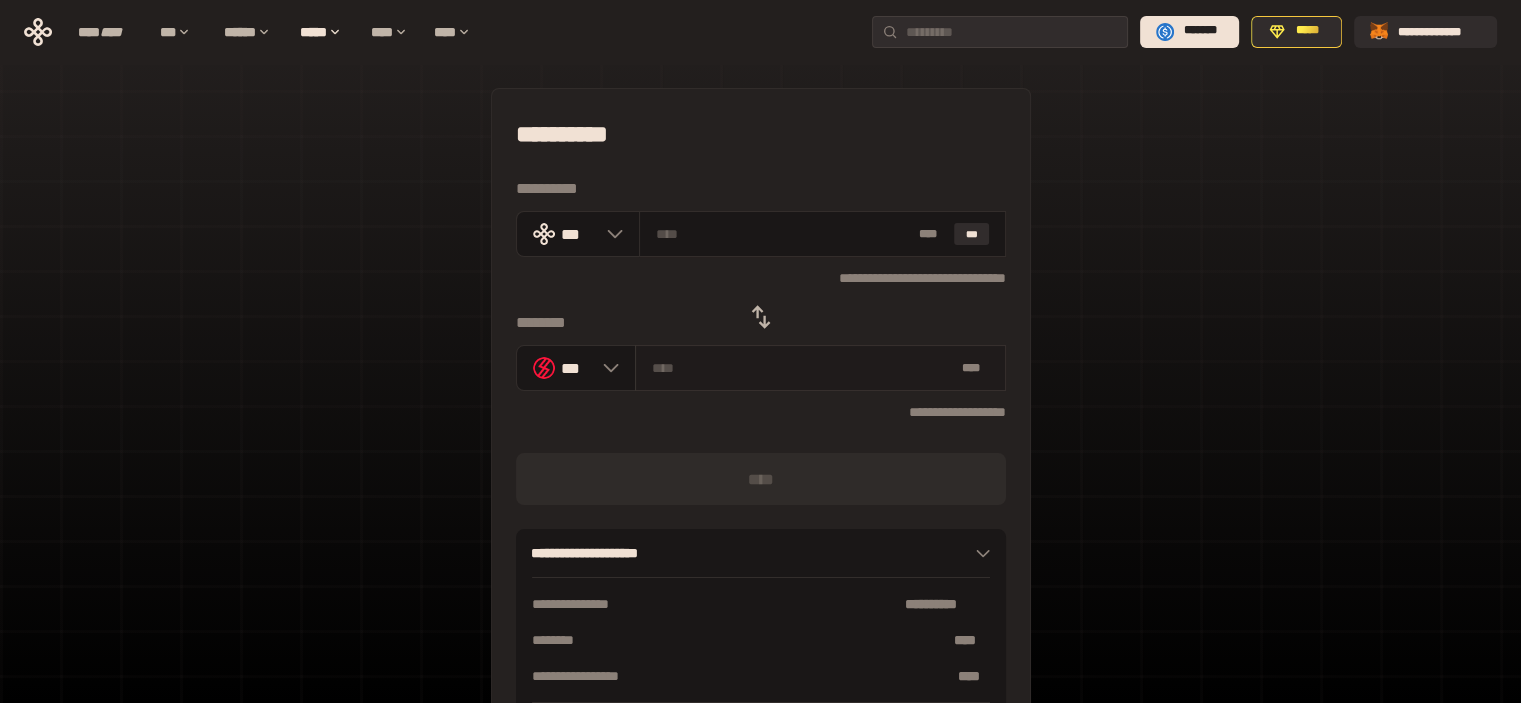 click at bounding box center (802, 368) 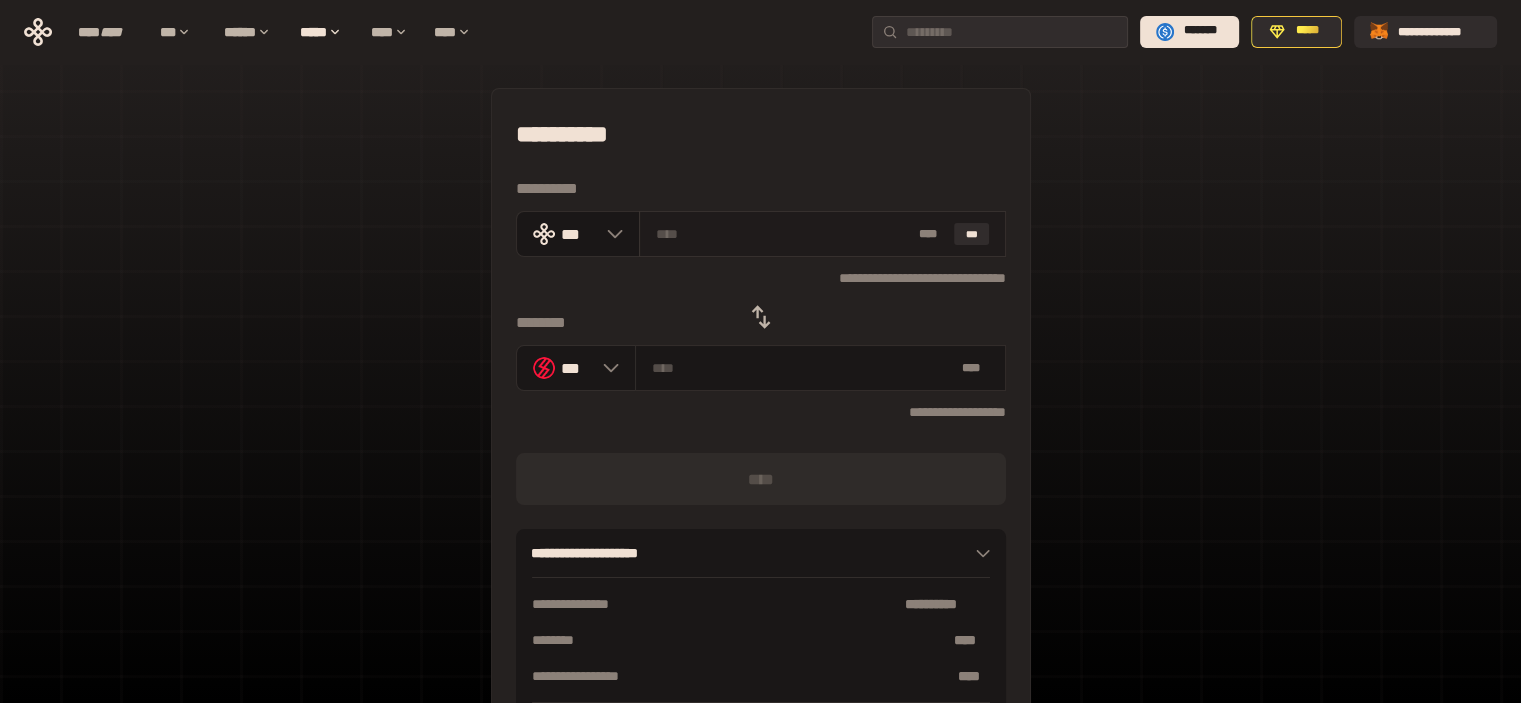 click at bounding box center (783, 234) 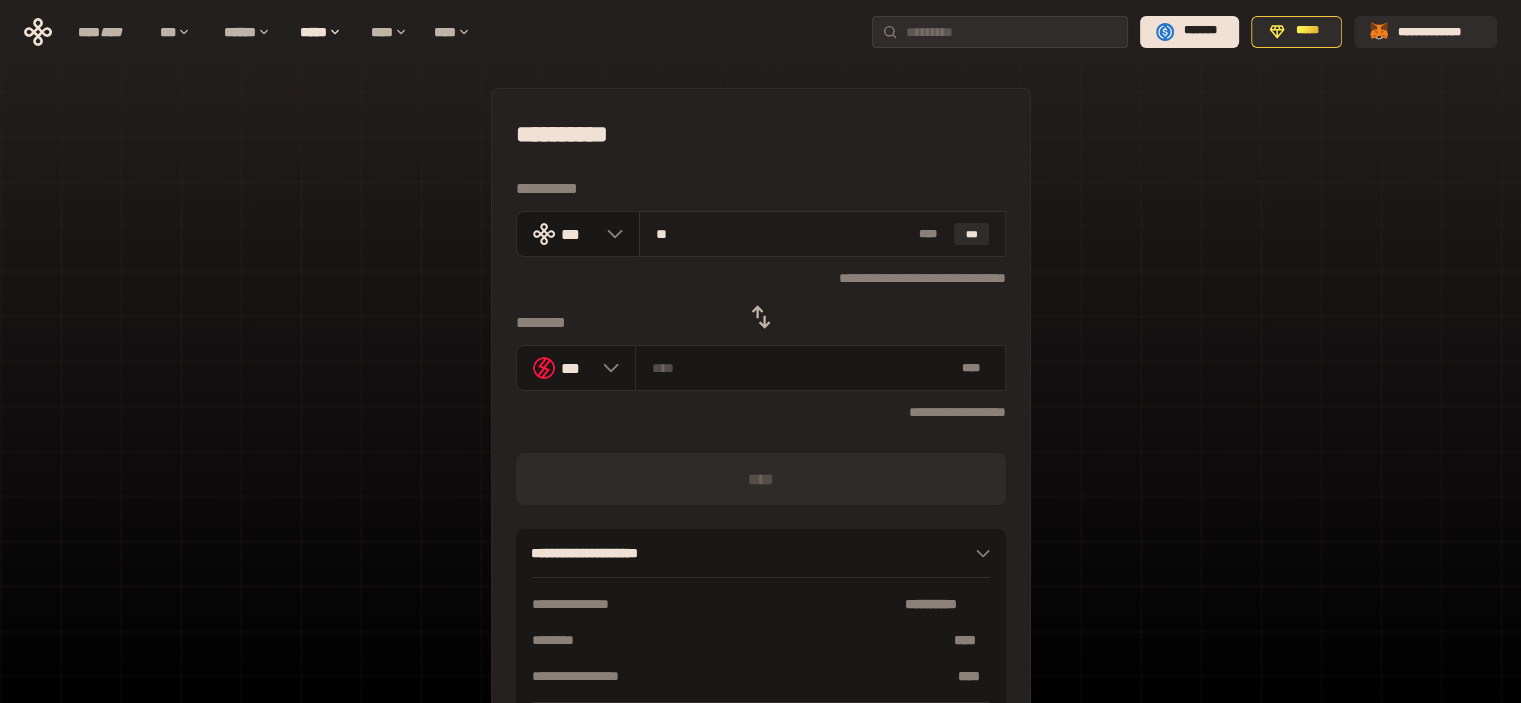 type on "***" 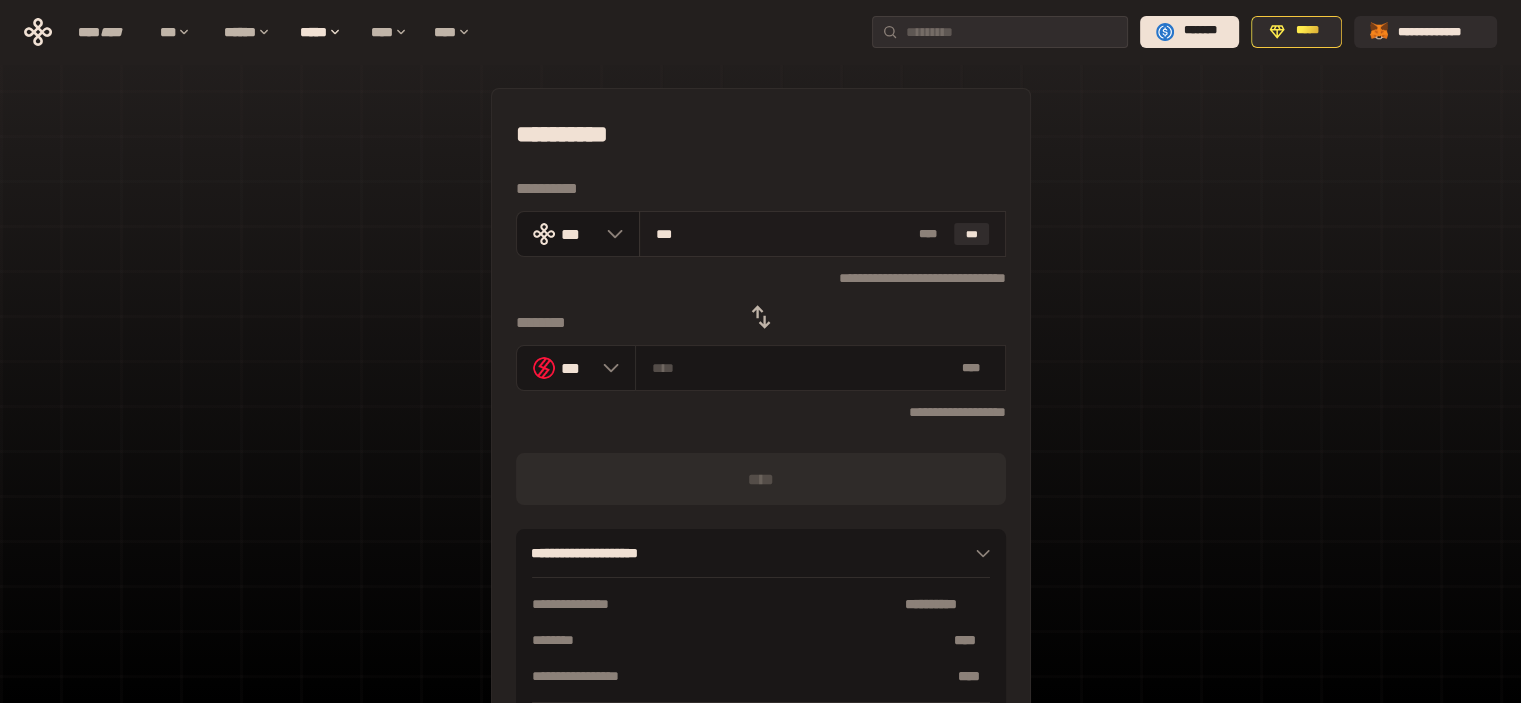 type on "**********" 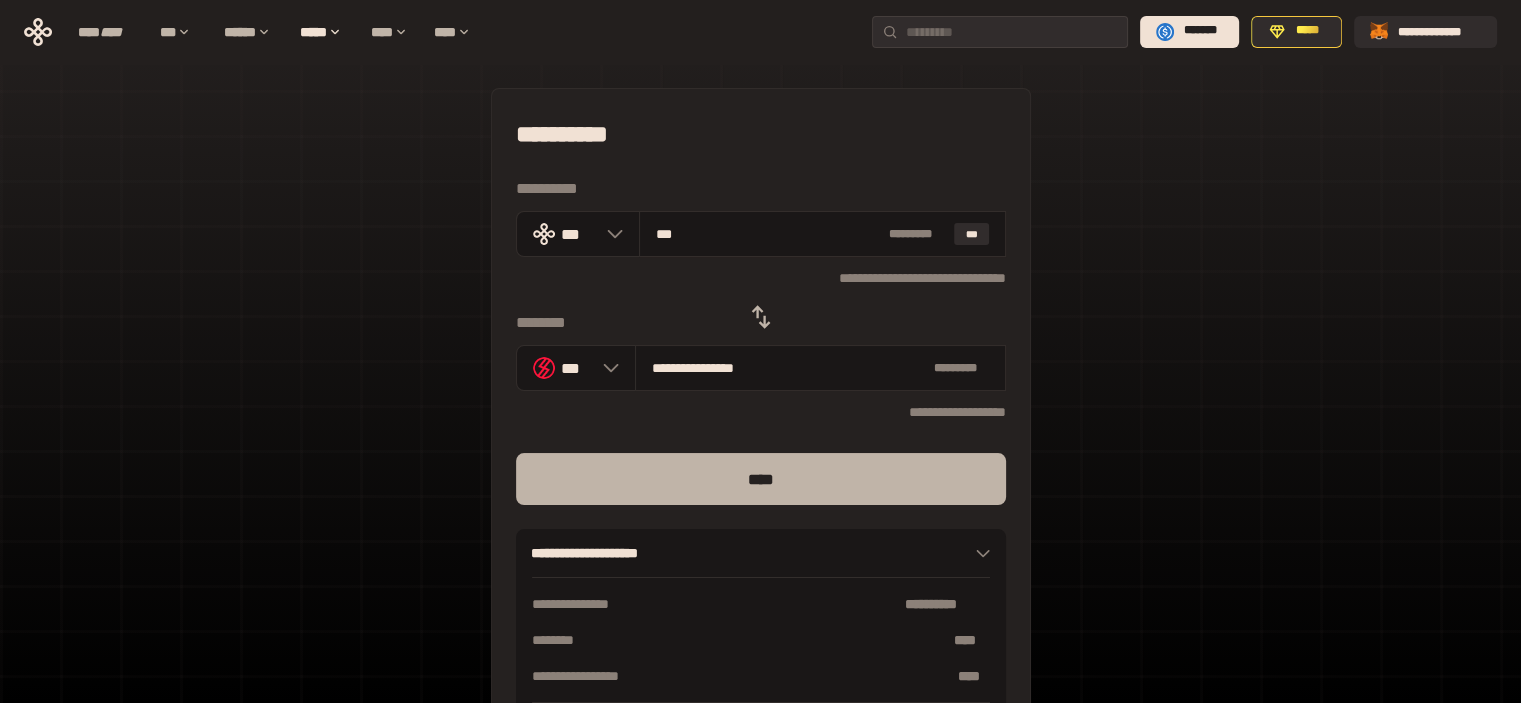 type on "***" 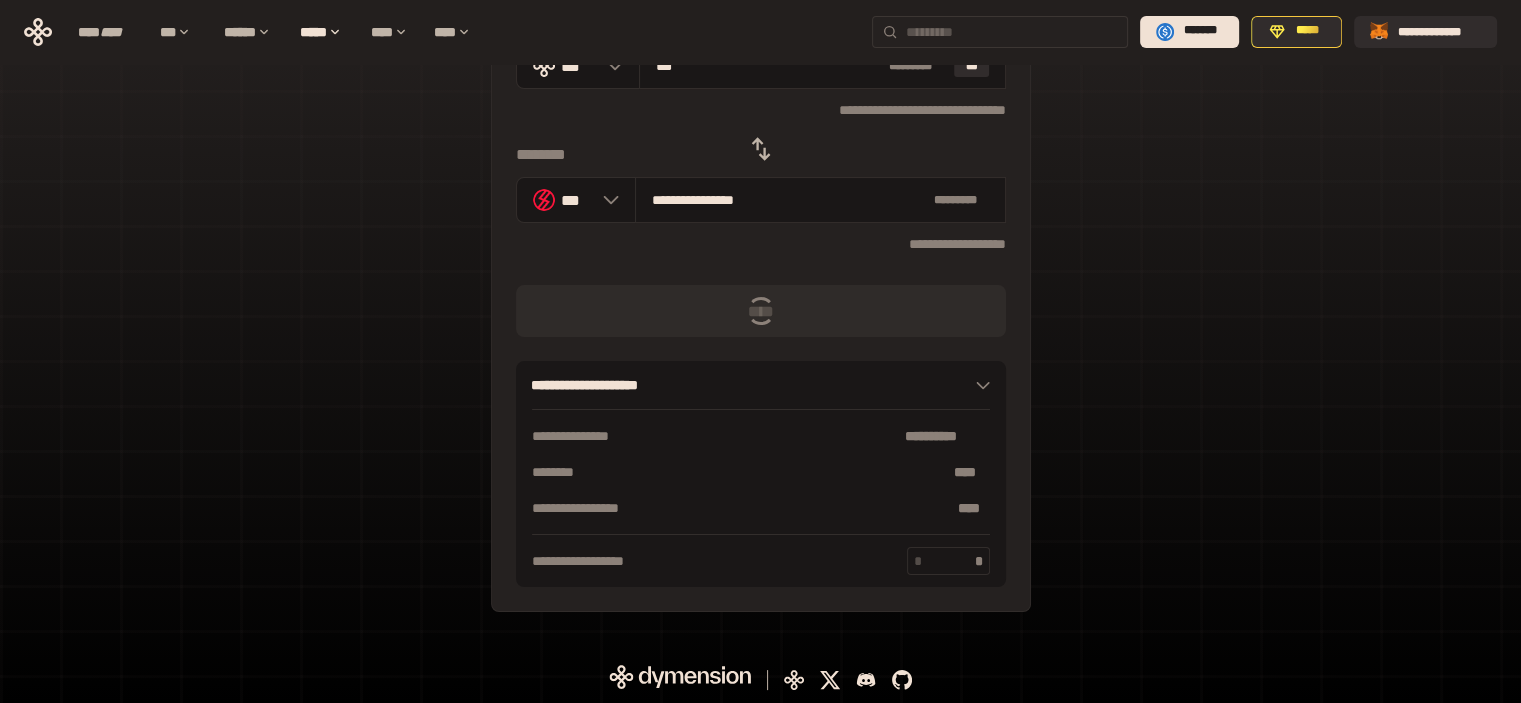 scroll, scrollTop: 0, scrollLeft: 0, axis: both 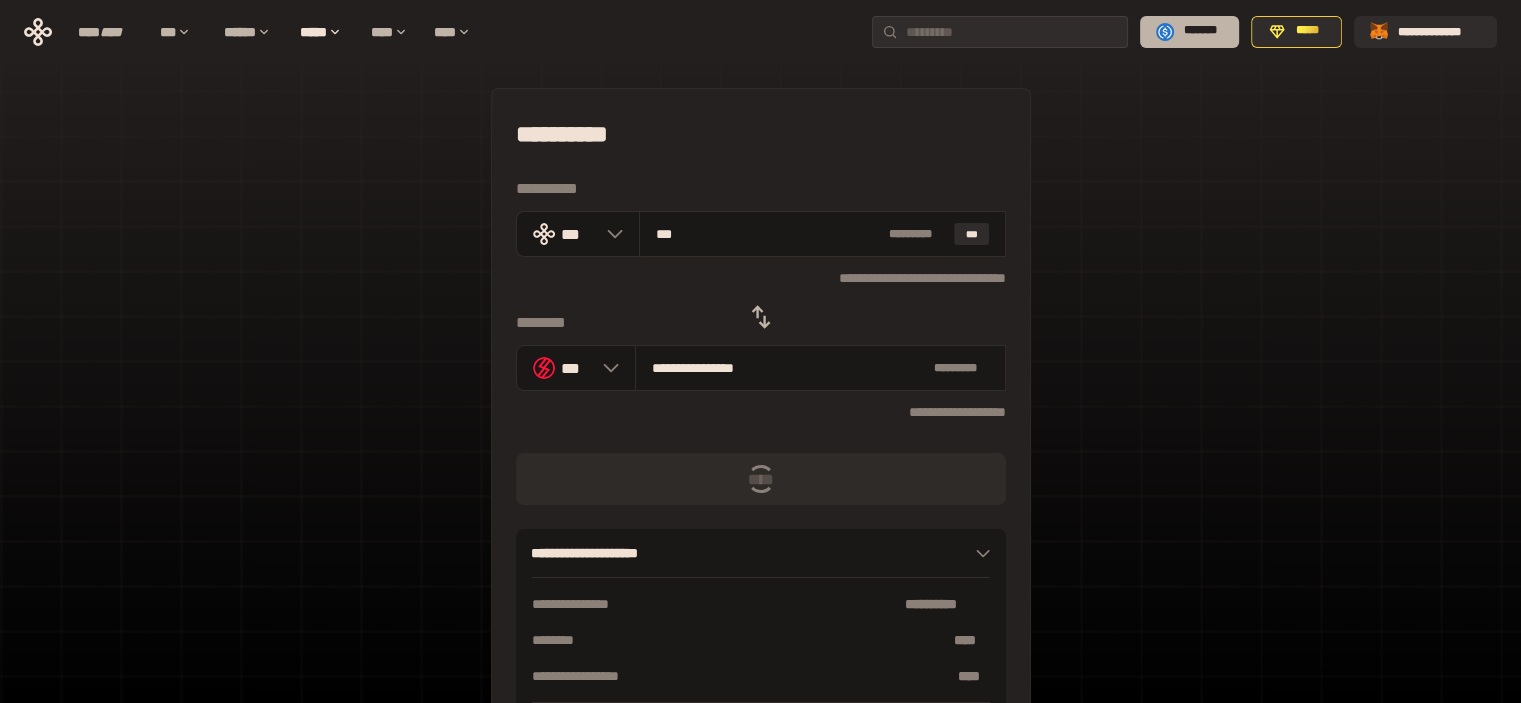 click on "*******" at bounding box center (1200, 31) 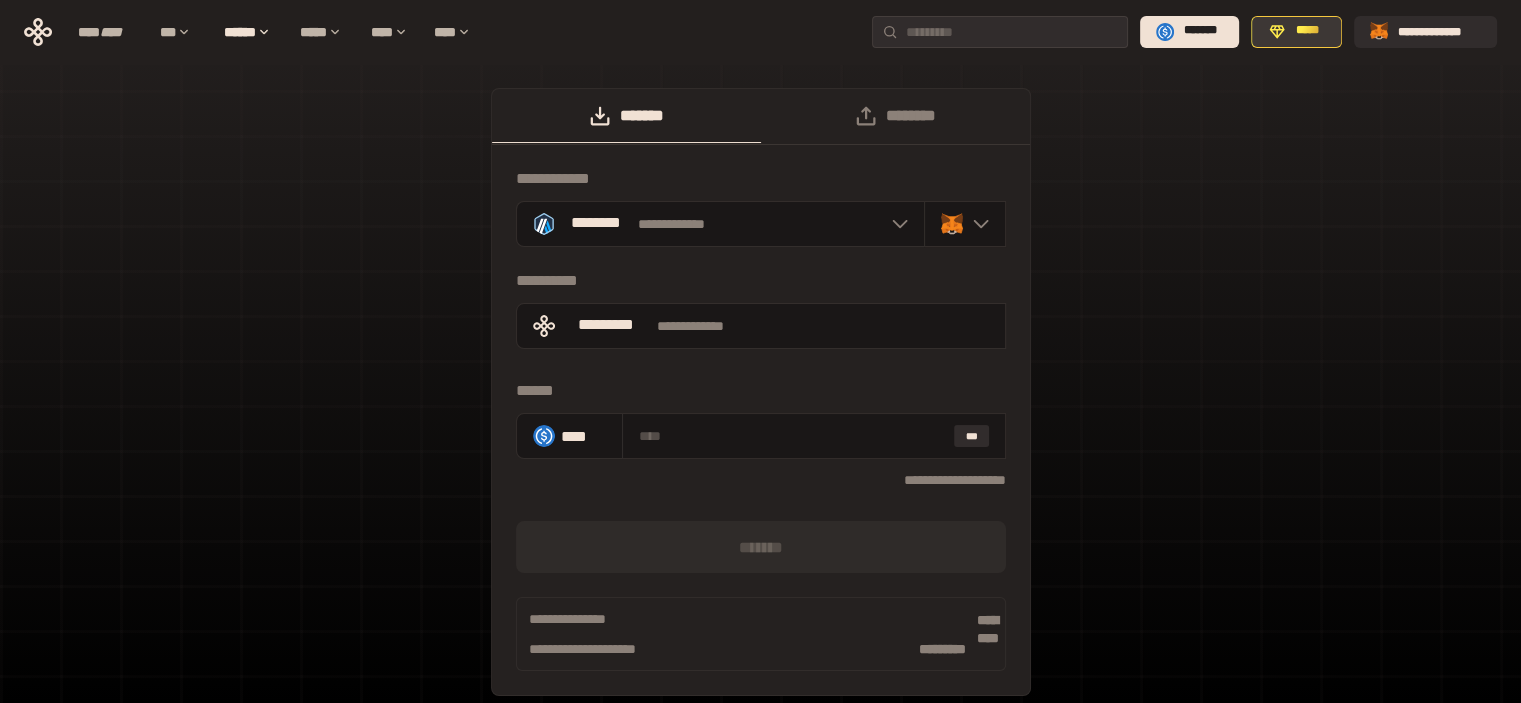 click on "*****" at bounding box center (1296, 32) 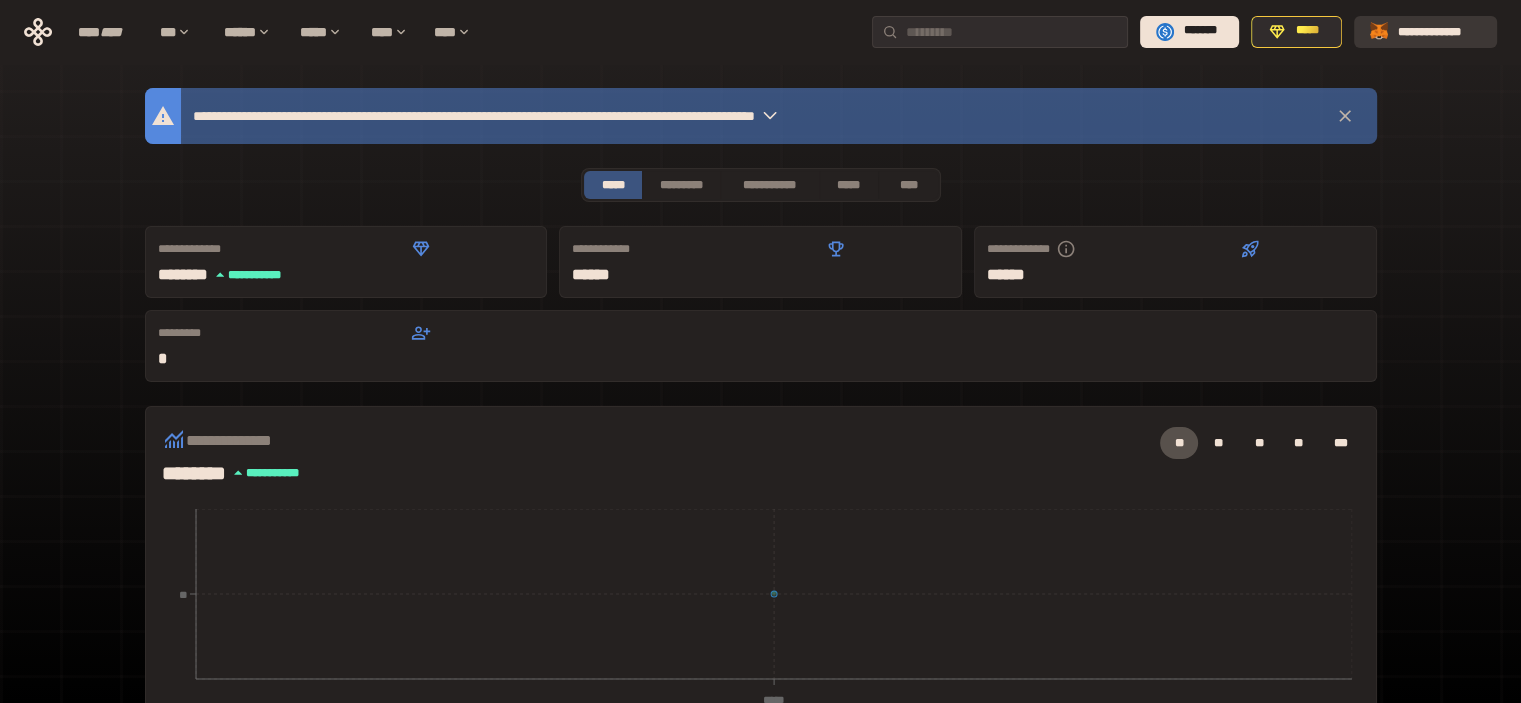 click on "**********" at bounding box center (1439, 31) 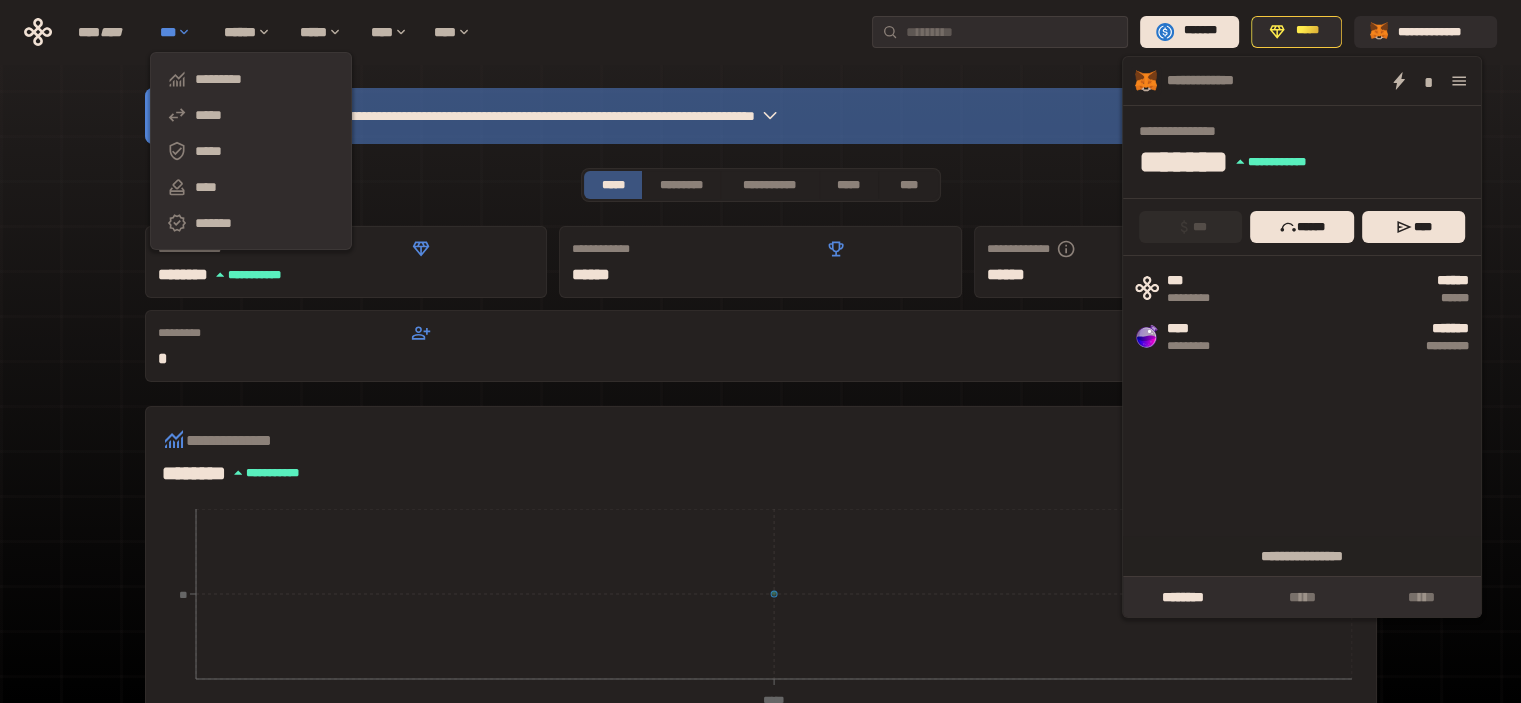 click on "***" at bounding box center (182, 32) 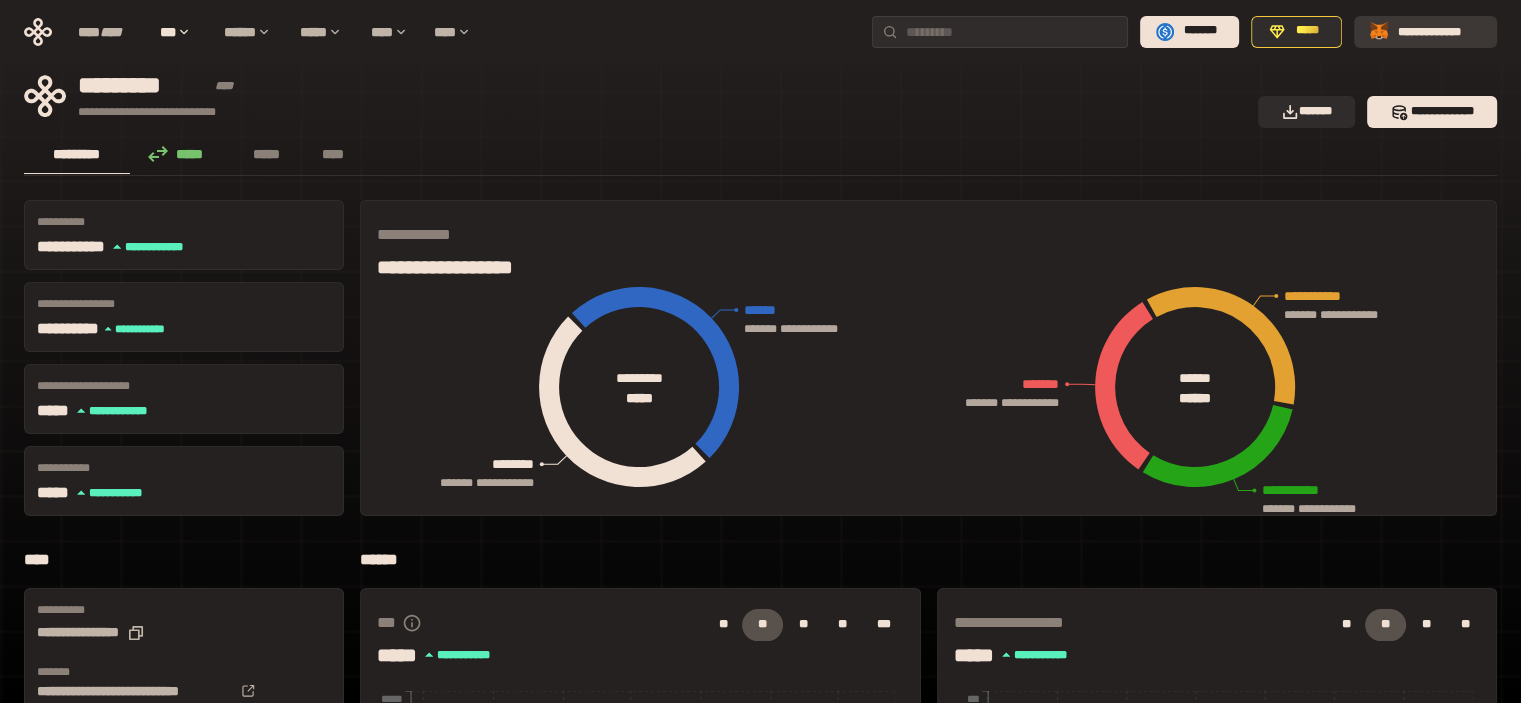 click on "**********" at bounding box center (1425, 32) 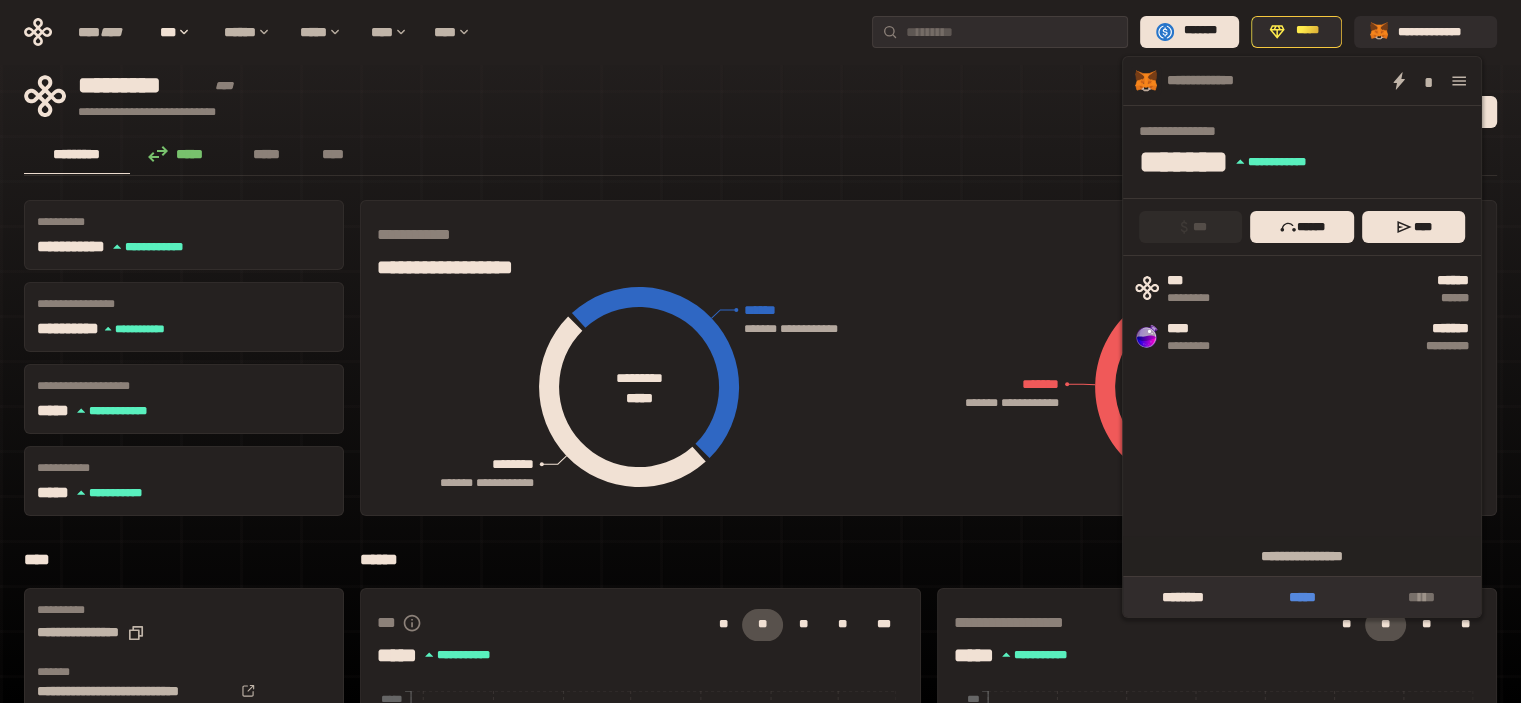 click on "*****" at bounding box center (1301, 597) 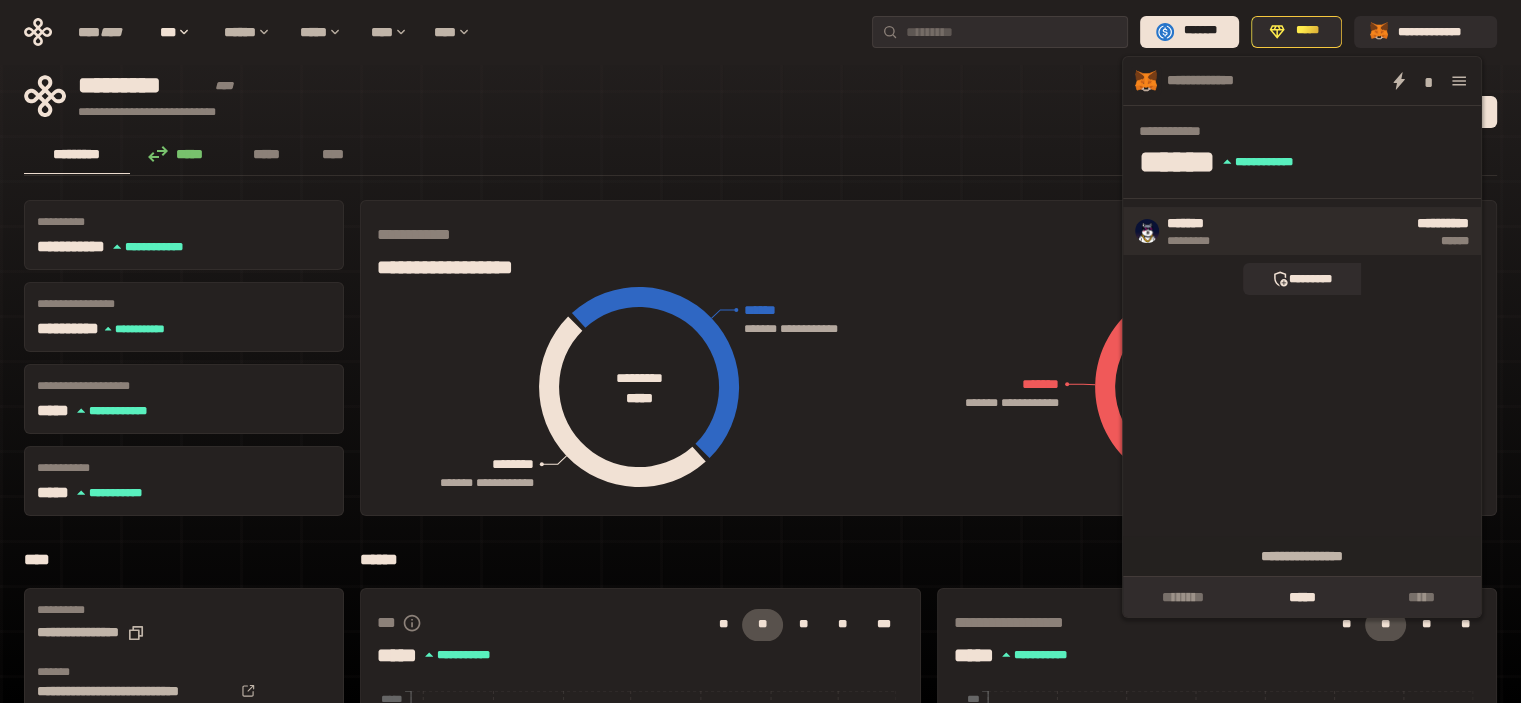click on "******" at bounding box center [1428, 241] 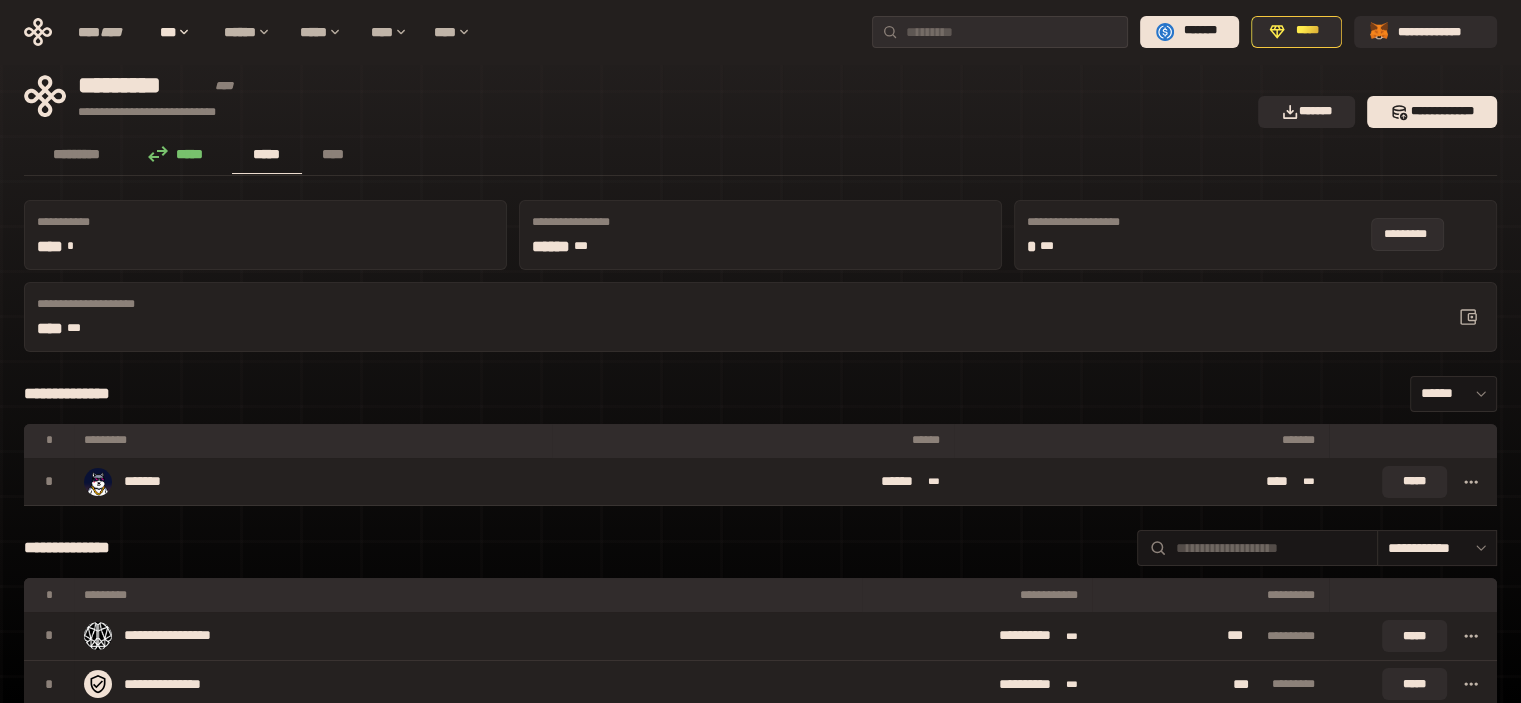 click 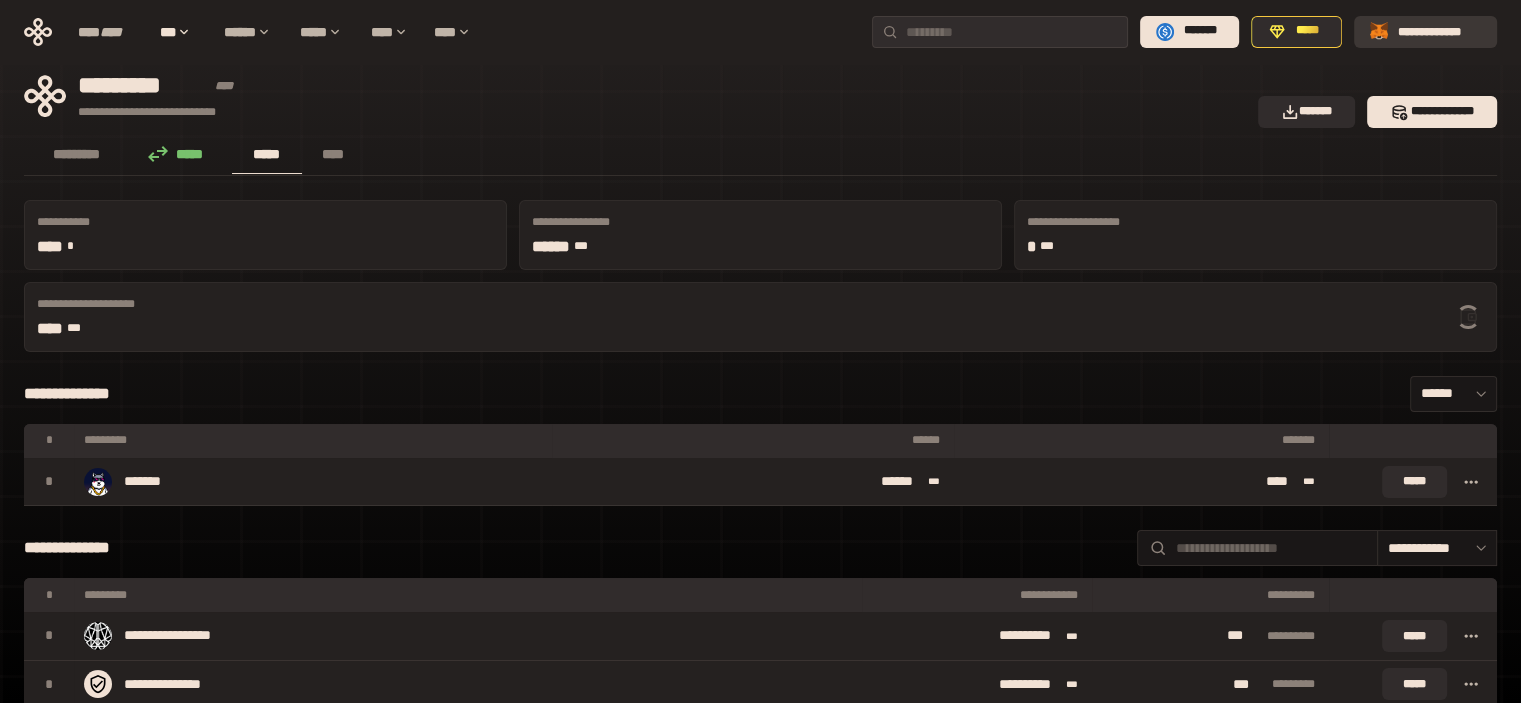 click on "**********" at bounding box center [1439, 31] 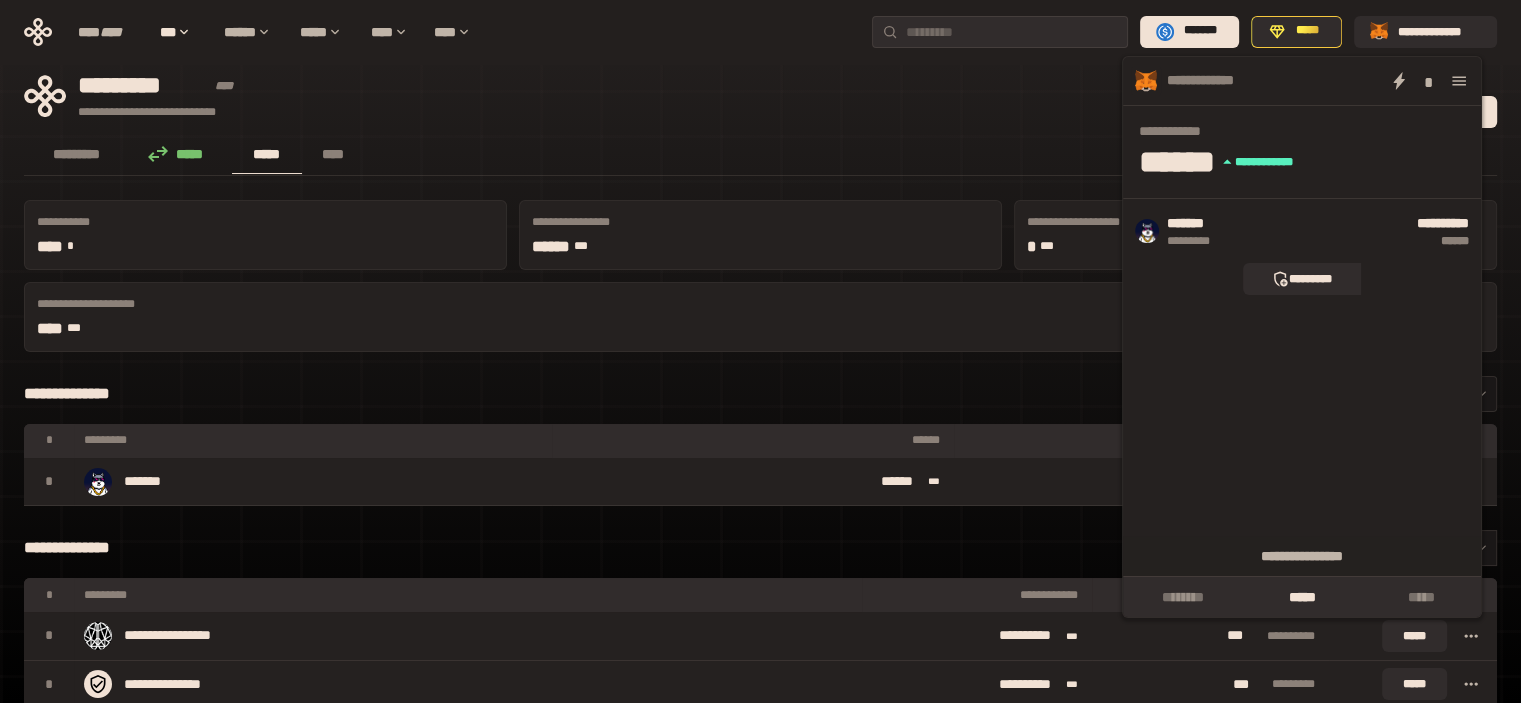 click 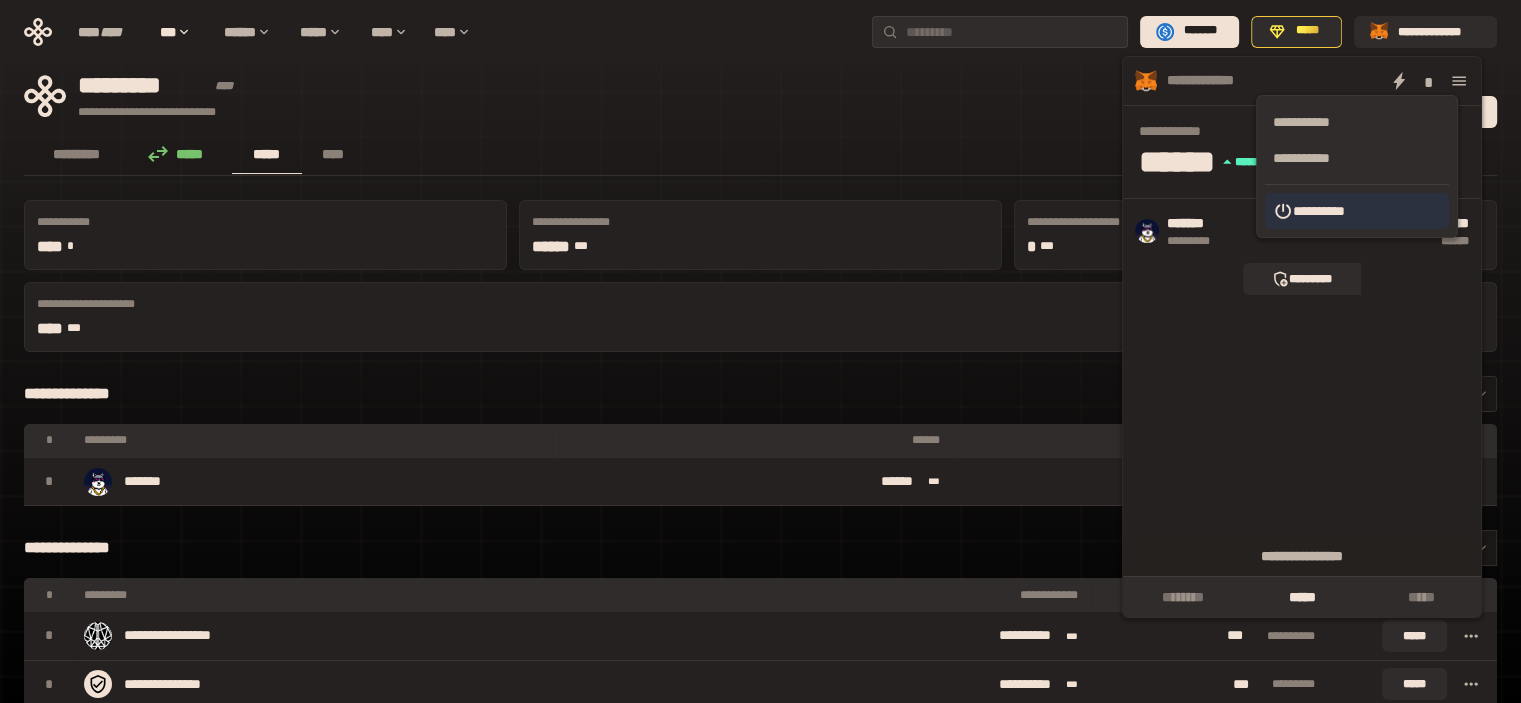 click on "**********" at bounding box center [1357, 211] 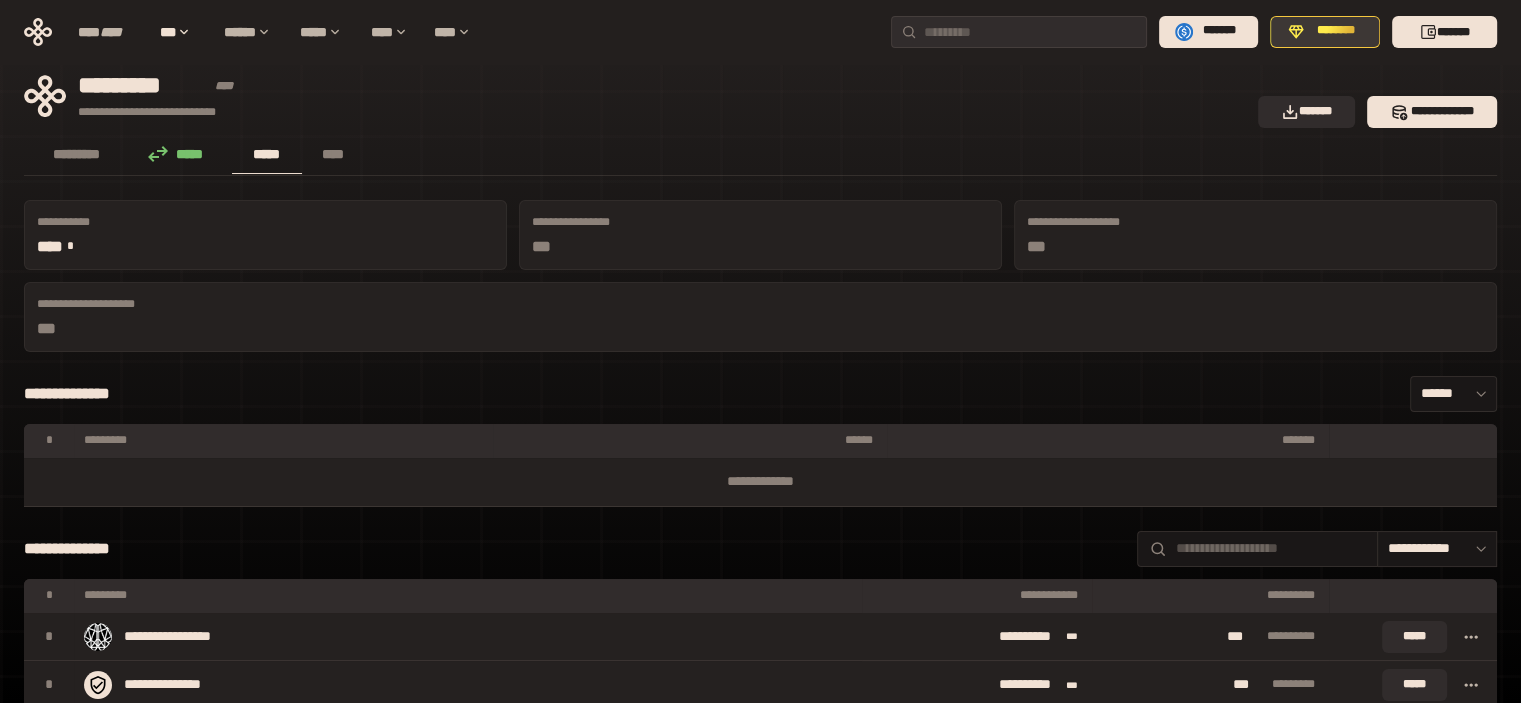 click on "********" at bounding box center (1336, 31) 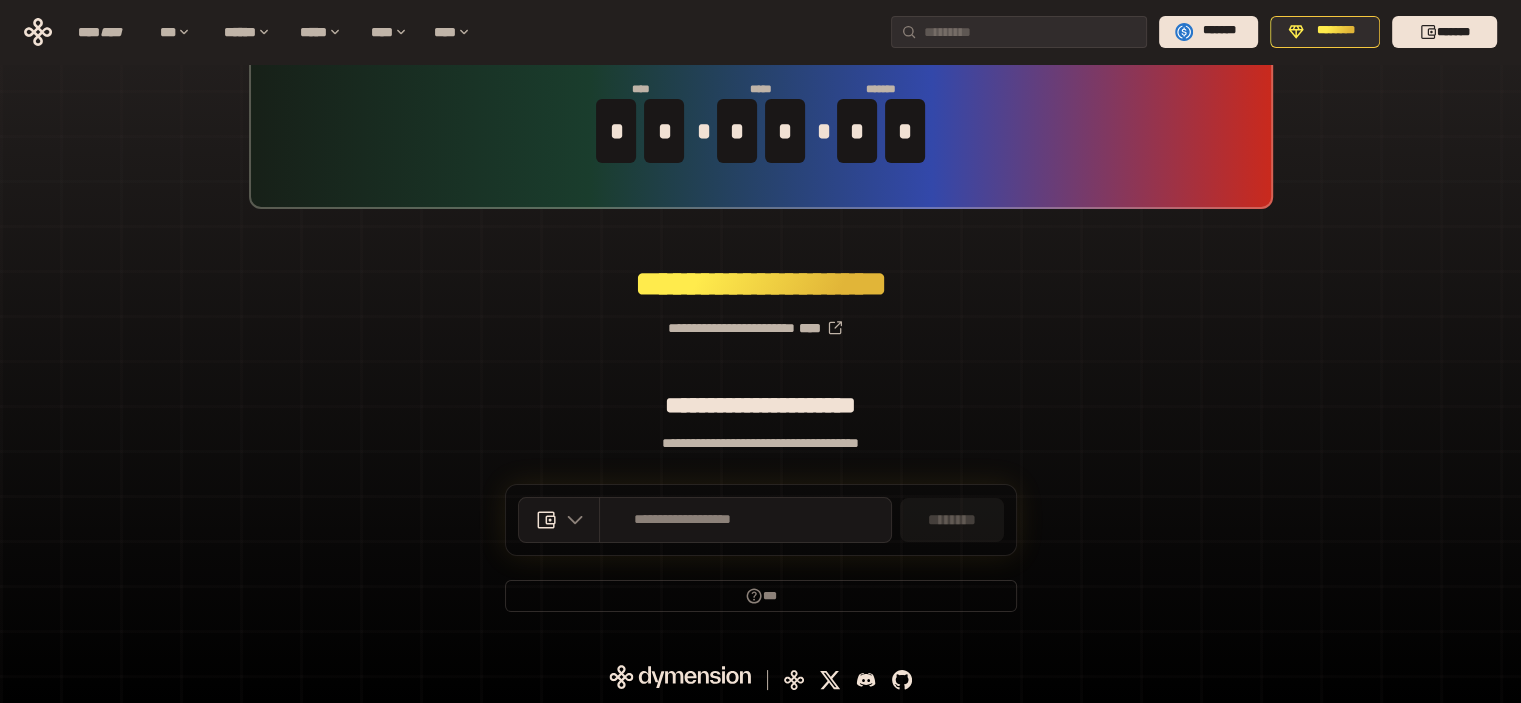 scroll, scrollTop: 0, scrollLeft: 0, axis: both 